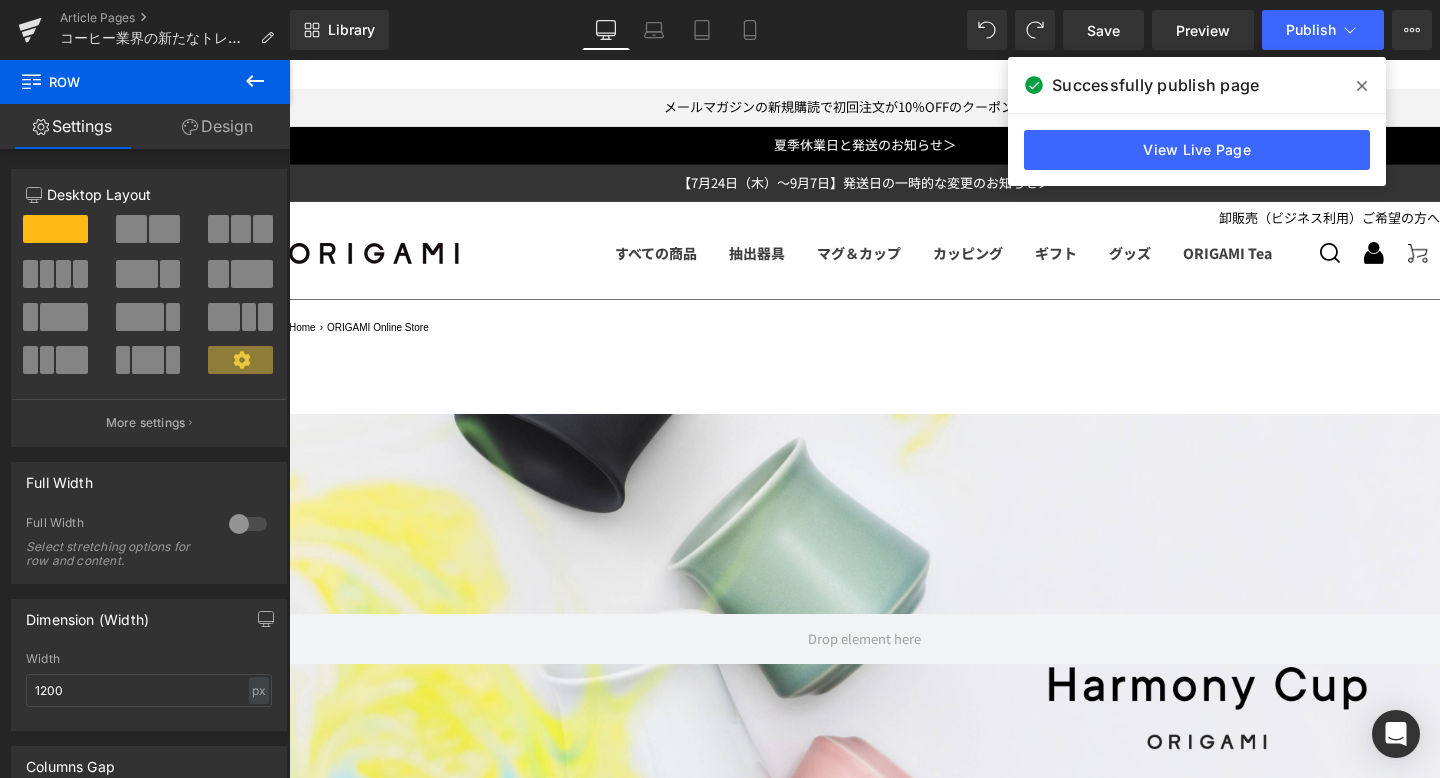 scroll, scrollTop: 3406, scrollLeft: 0, axis: vertical 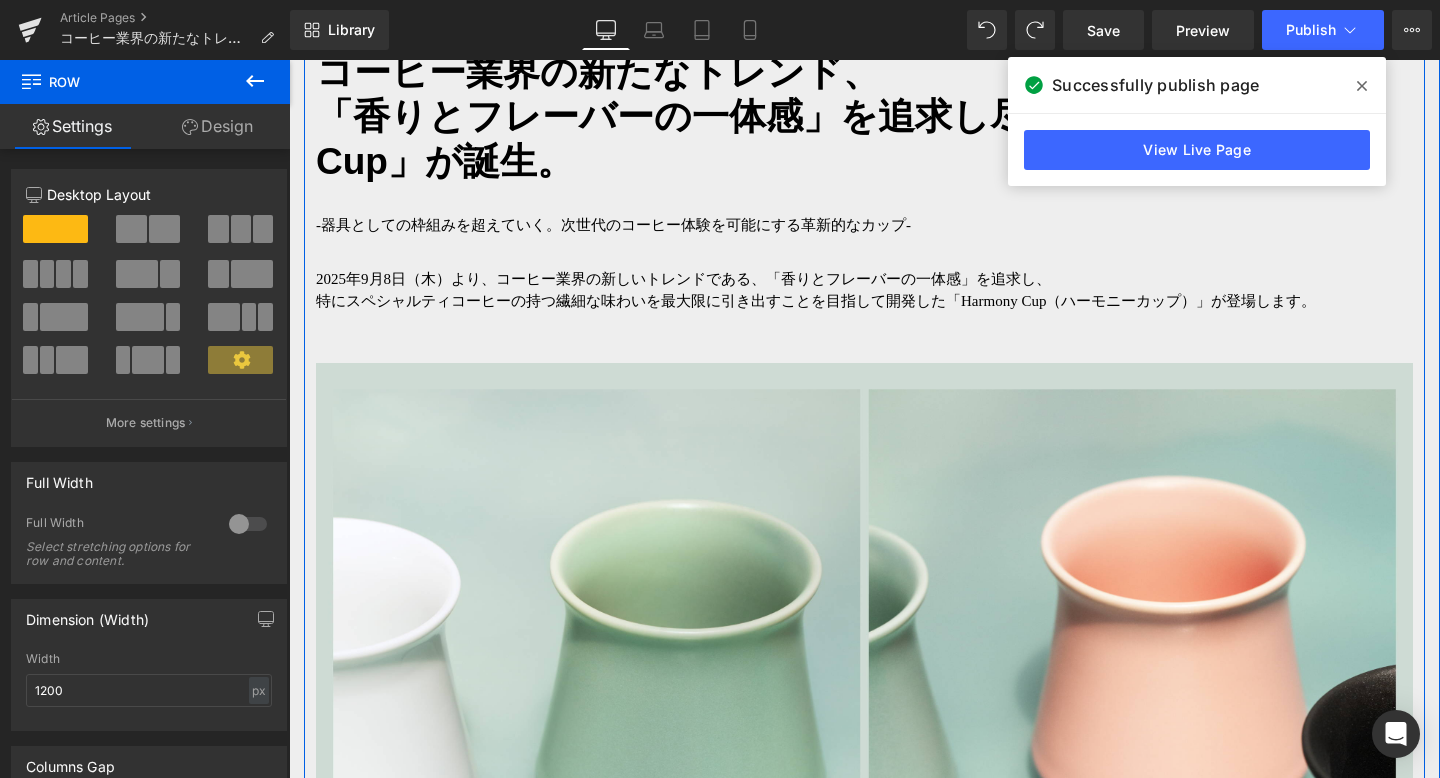 click on "[YEAR]年[MONTH]月[DAY]日（木）より、コーヒー業界の新しいトレンドである、「香りとフレーバーの一体感」を追求し、 特にスペシャルティコーヒーの持つ繊細な味わいを最大限に引き出すことを目指して開発した「Harmony Cup（ハーモニーカップ）」が登場します。 Text Block" at bounding box center [864, 290] 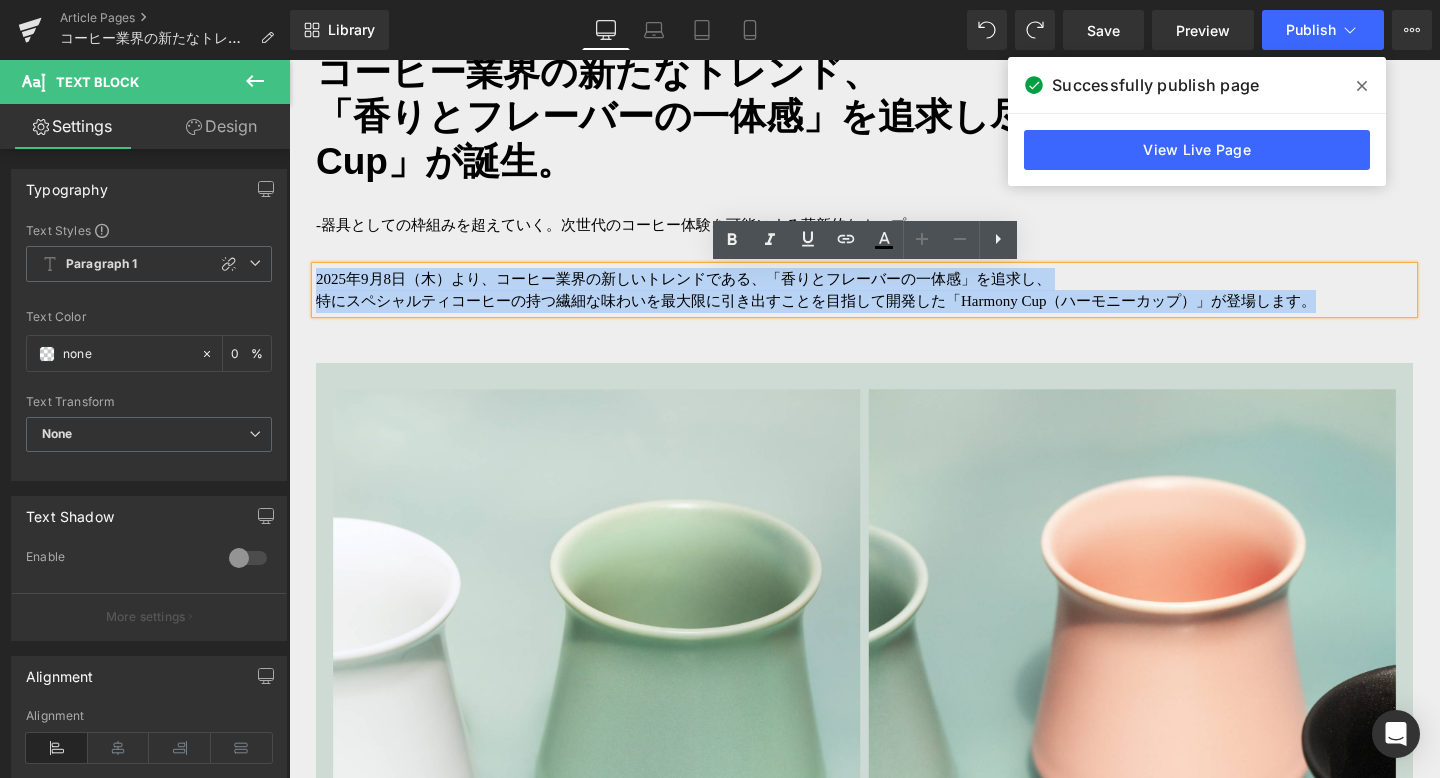 drag, startPoint x: 318, startPoint y: 275, endPoint x: 1330, endPoint y: 309, distance: 1012.571 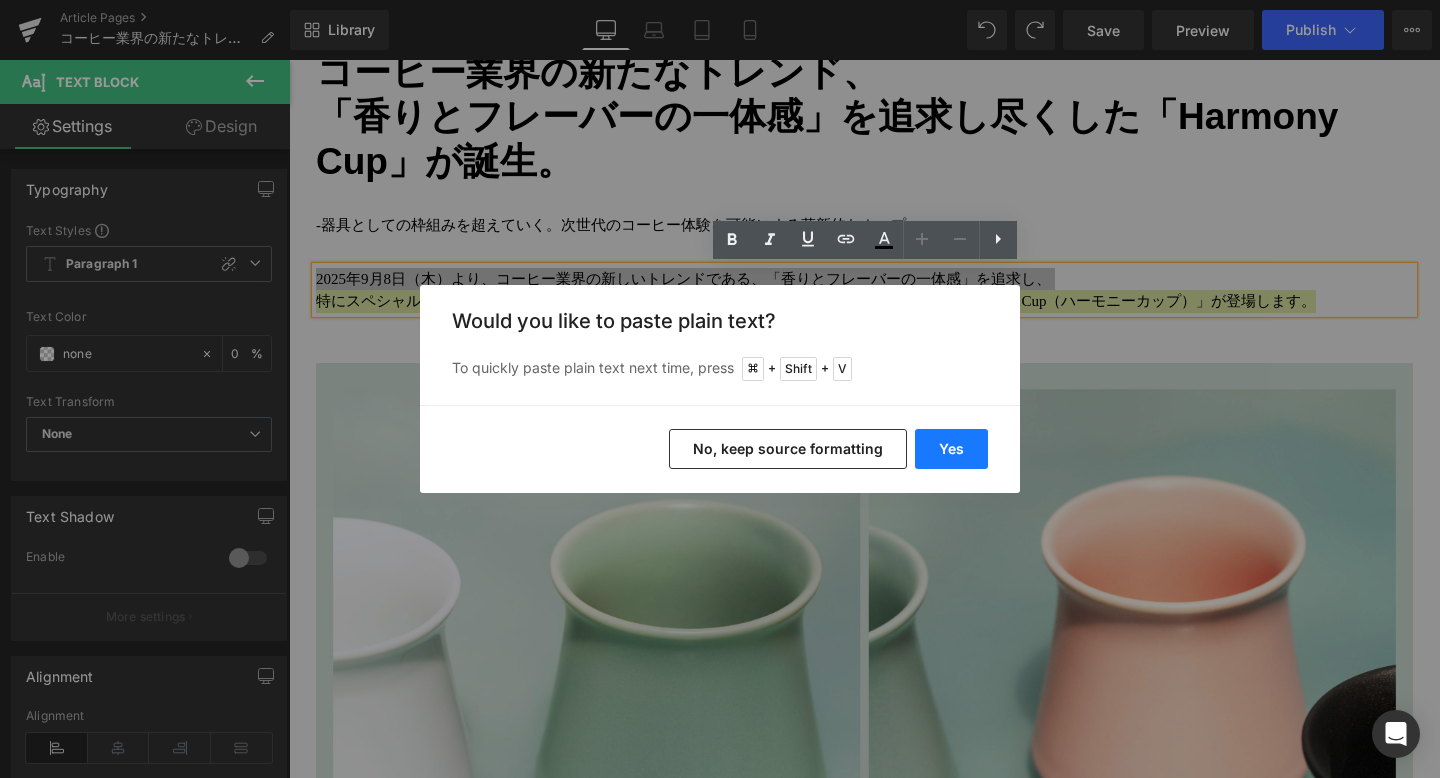 click on "Yes" at bounding box center (951, 449) 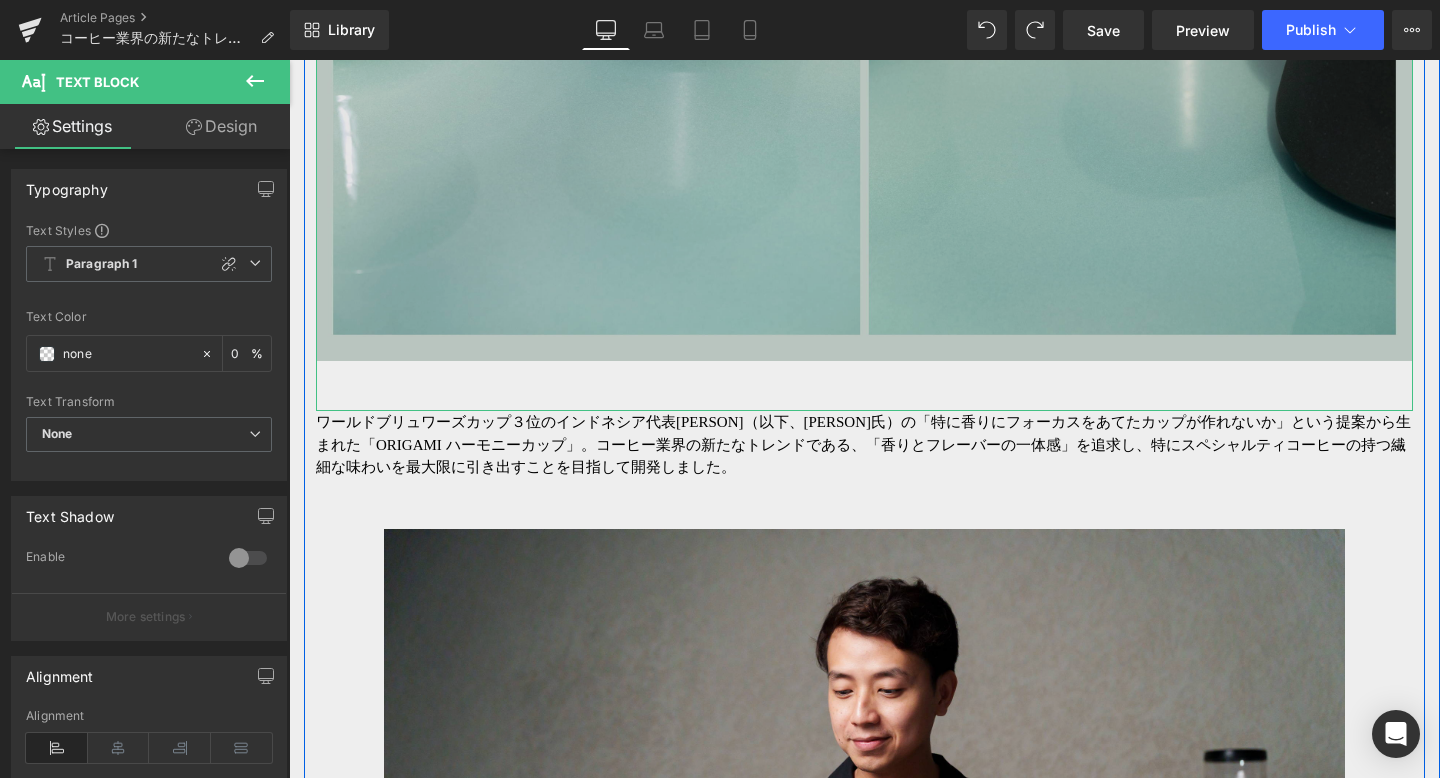 scroll, scrollTop: 2019, scrollLeft: 0, axis: vertical 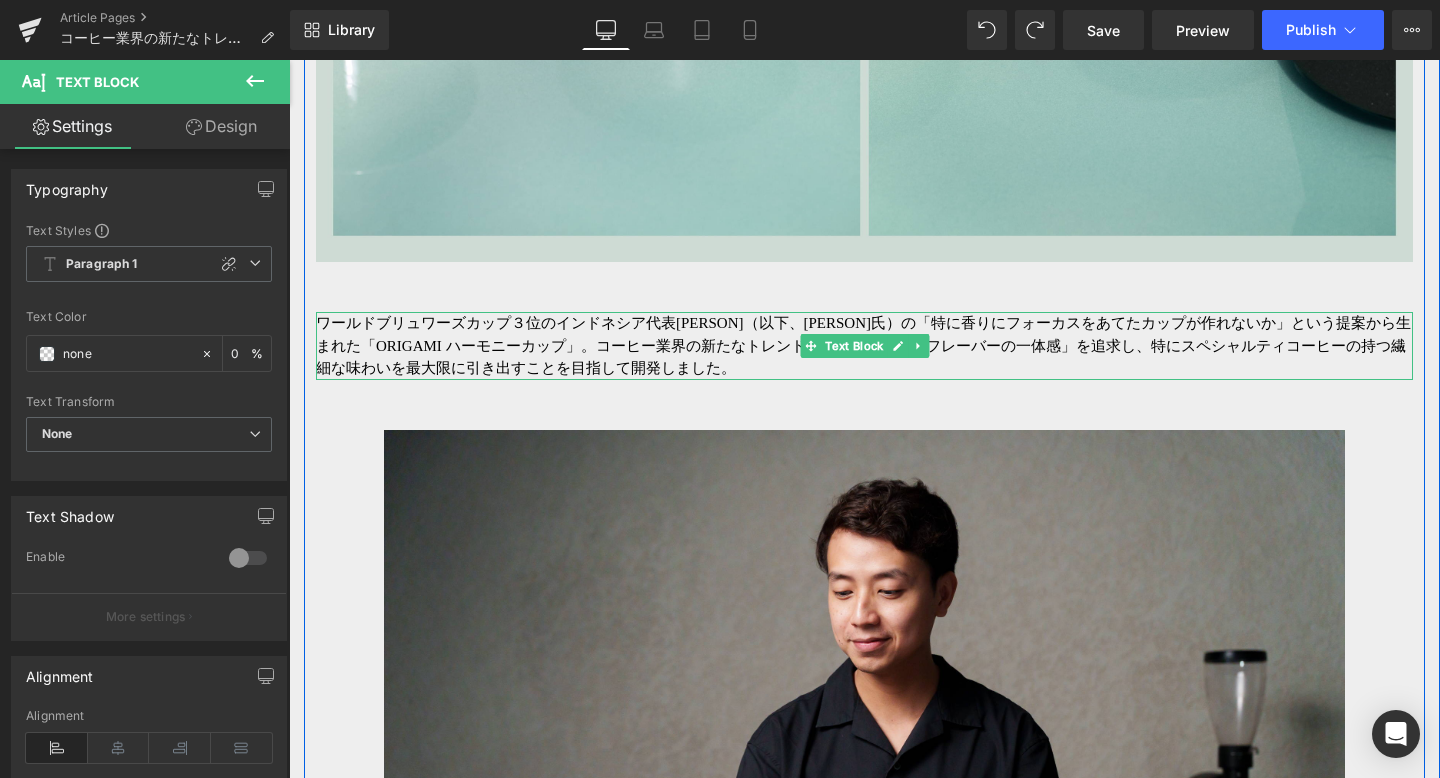 click on "ワールドブリュワーズカップ３位のインドネシア代表[PERSON]（以下、[PERSON]氏）の「特に香りにフォーカスをあてたカップが作れないか」という提案から生まれた「ORIGAMI ハーモニーカップ」。 コーヒー業界の新たなトレンドである、「香りとフレーバーの一体感」を追求し、特にスペシャルティコーヒーの持つ繊細な味わいを最大限に引き出すことを目指して開発しました。" at bounding box center [864, 346] 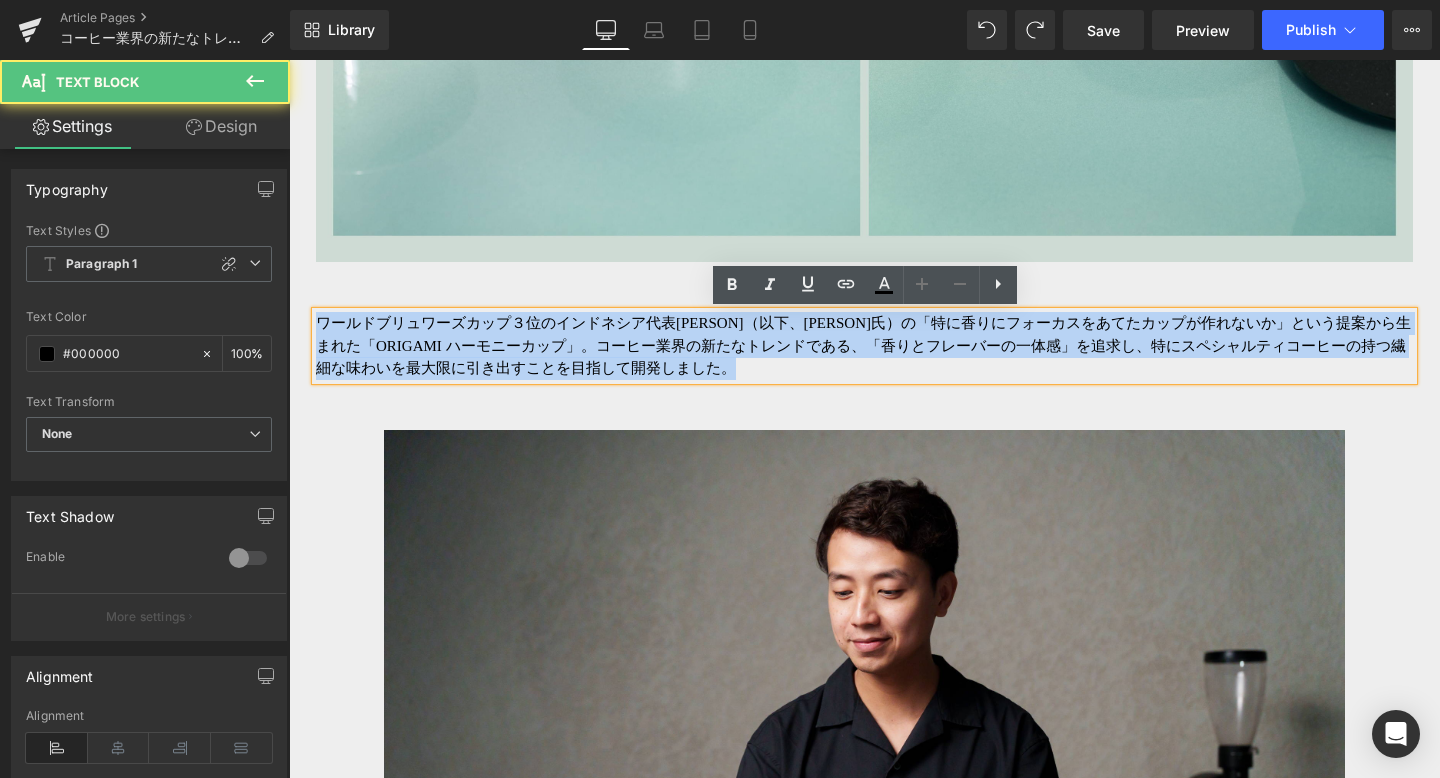 drag, startPoint x: 319, startPoint y: 318, endPoint x: 799, endPoint y: 380, distance: 483.9876 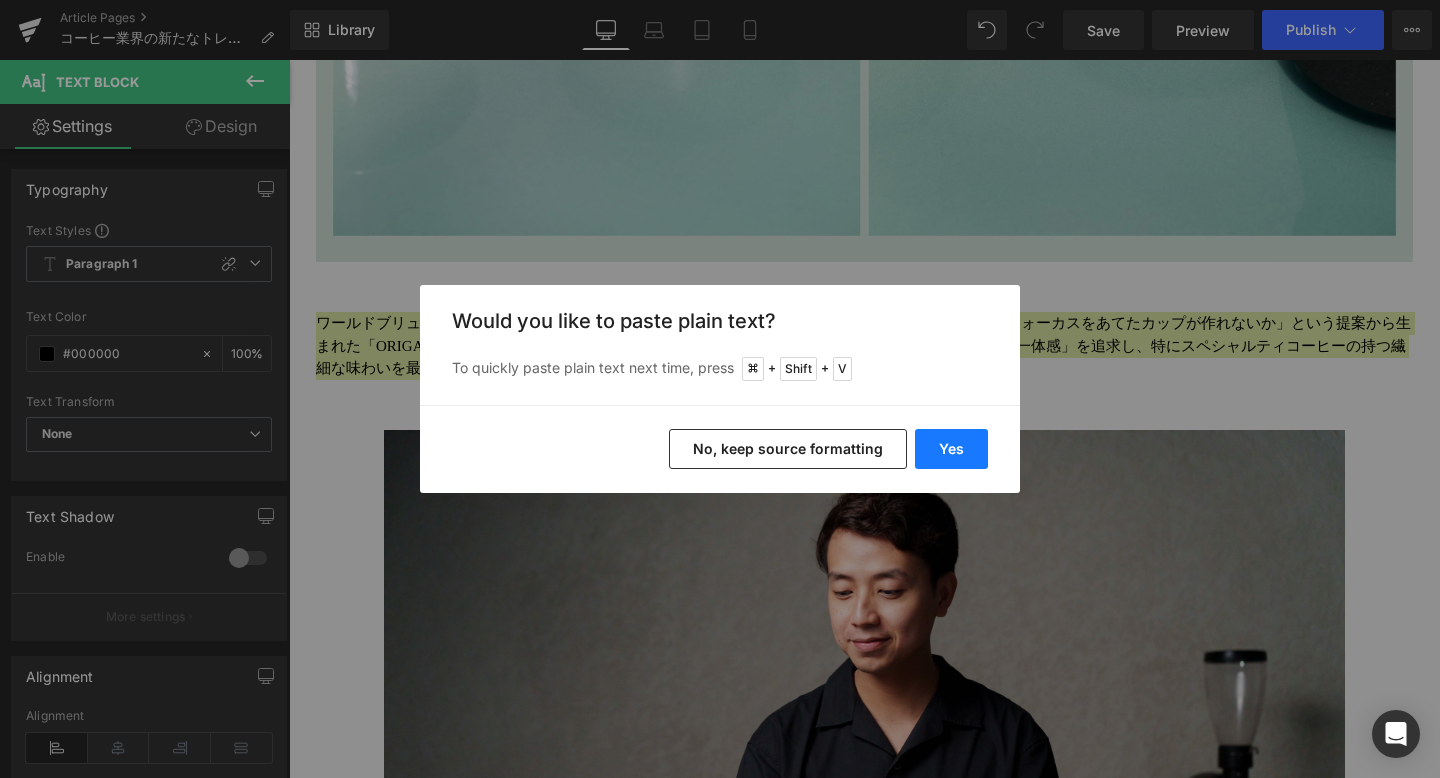 click on "Yes" at bounding box center (951, 449) 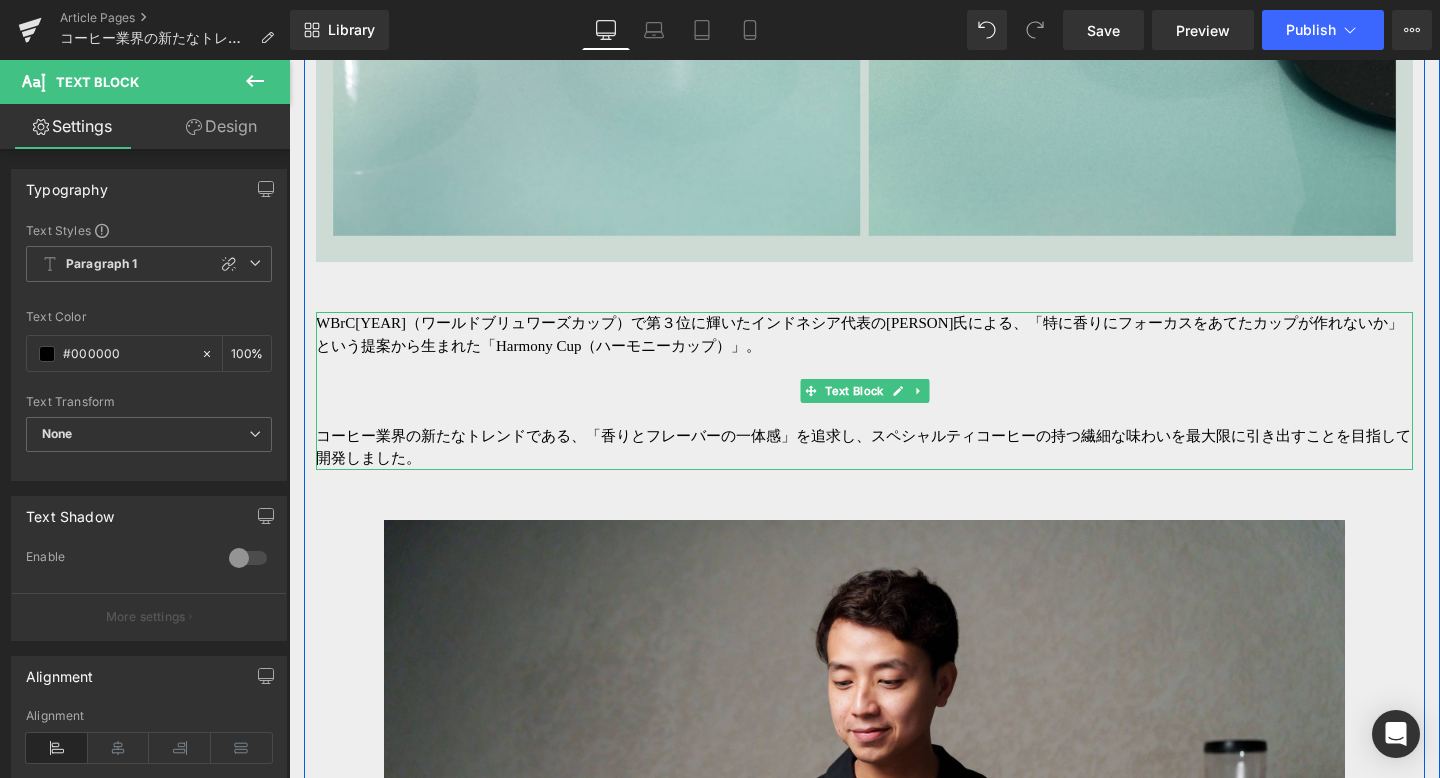 click on "コーヒー業界の新たなトレンドである、「香りとフレーバーの一体感」を追求し、スペシャルティコーヒーの持つ繊細な味わいを最大限に引き出すことを目指して開発しました。" at bounding box center [864, 447] 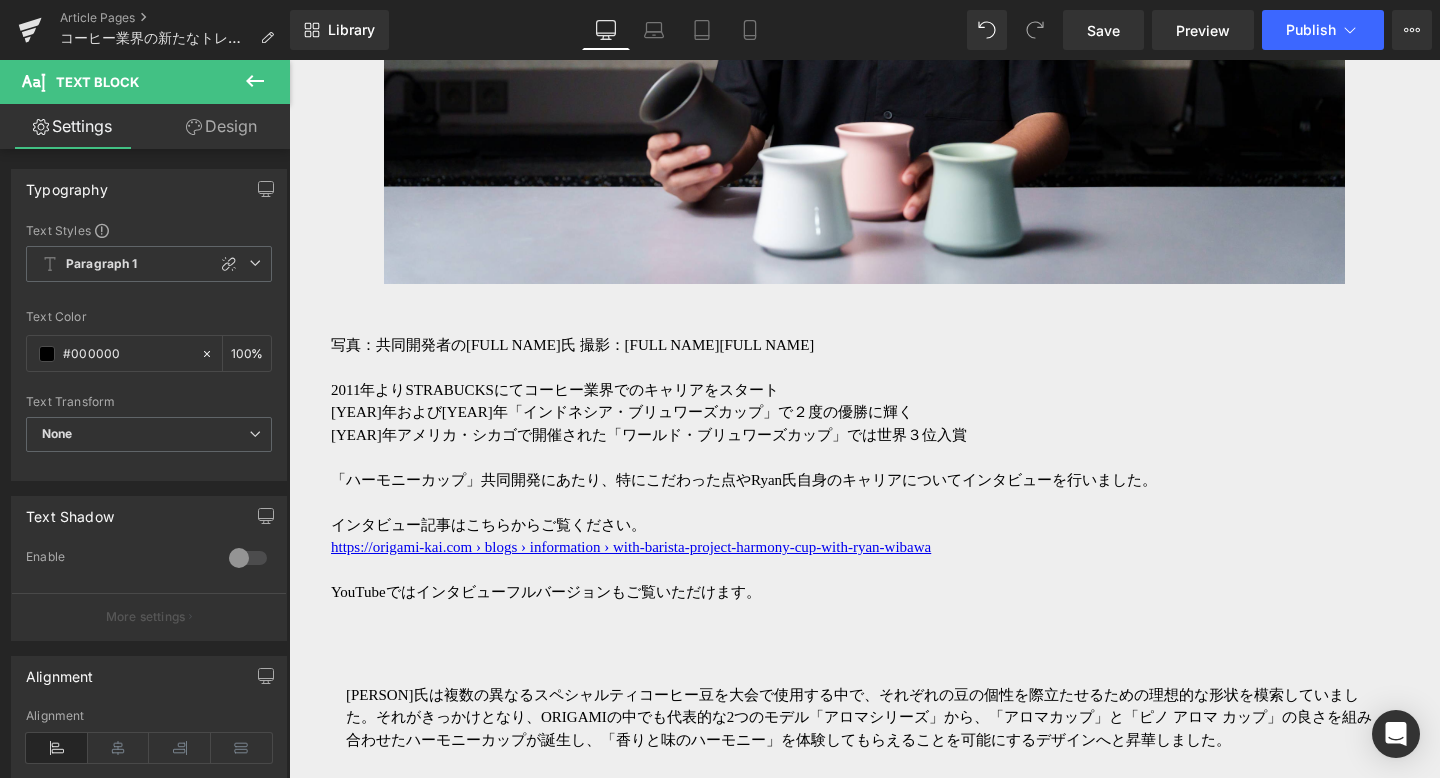 scroll, scrollTop: 2838, scrollLeft: 0, axis: vertical 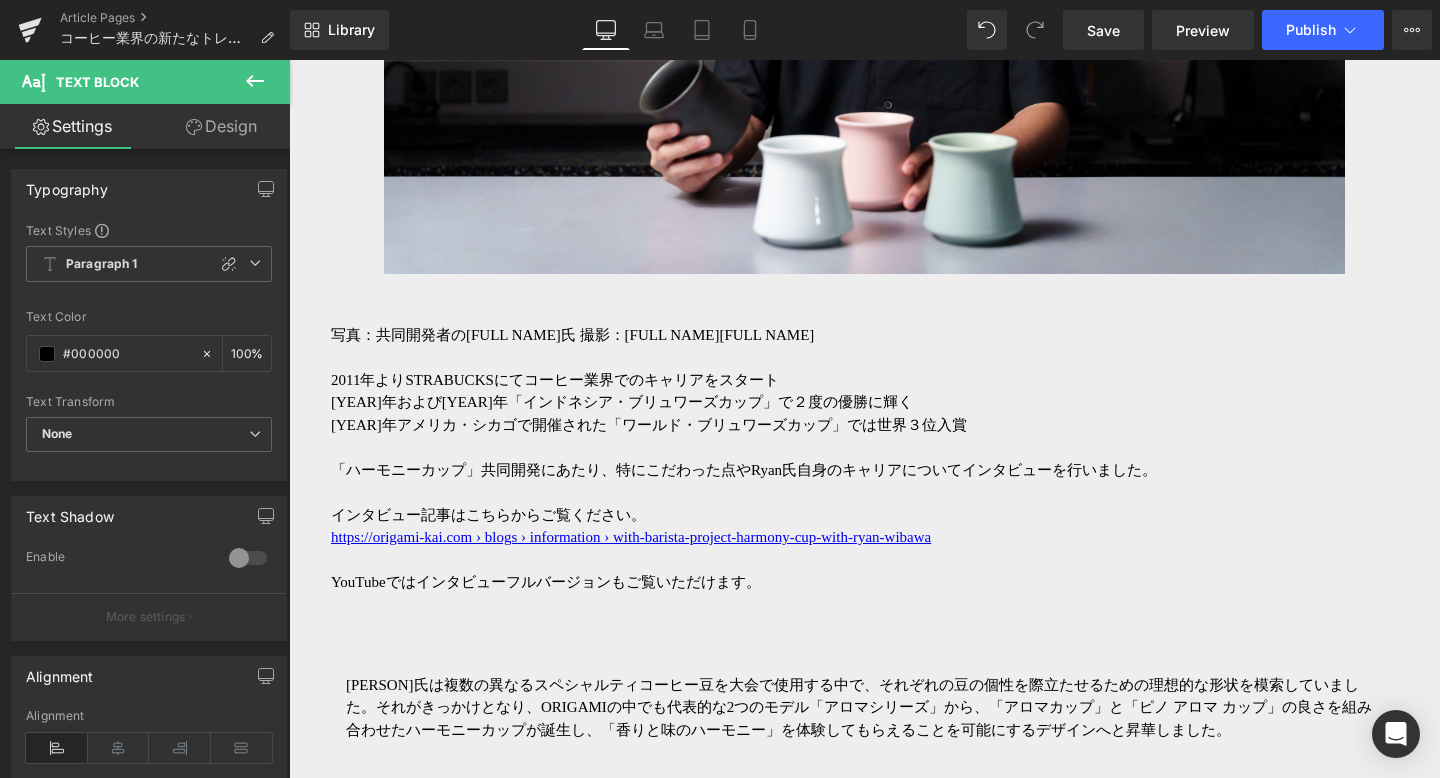 click on "[YEAR]年および[YEAR]年「インドネシア・ブリュワーズカップ」で２度の優勝に輝く" at bounding box center (864, 402) 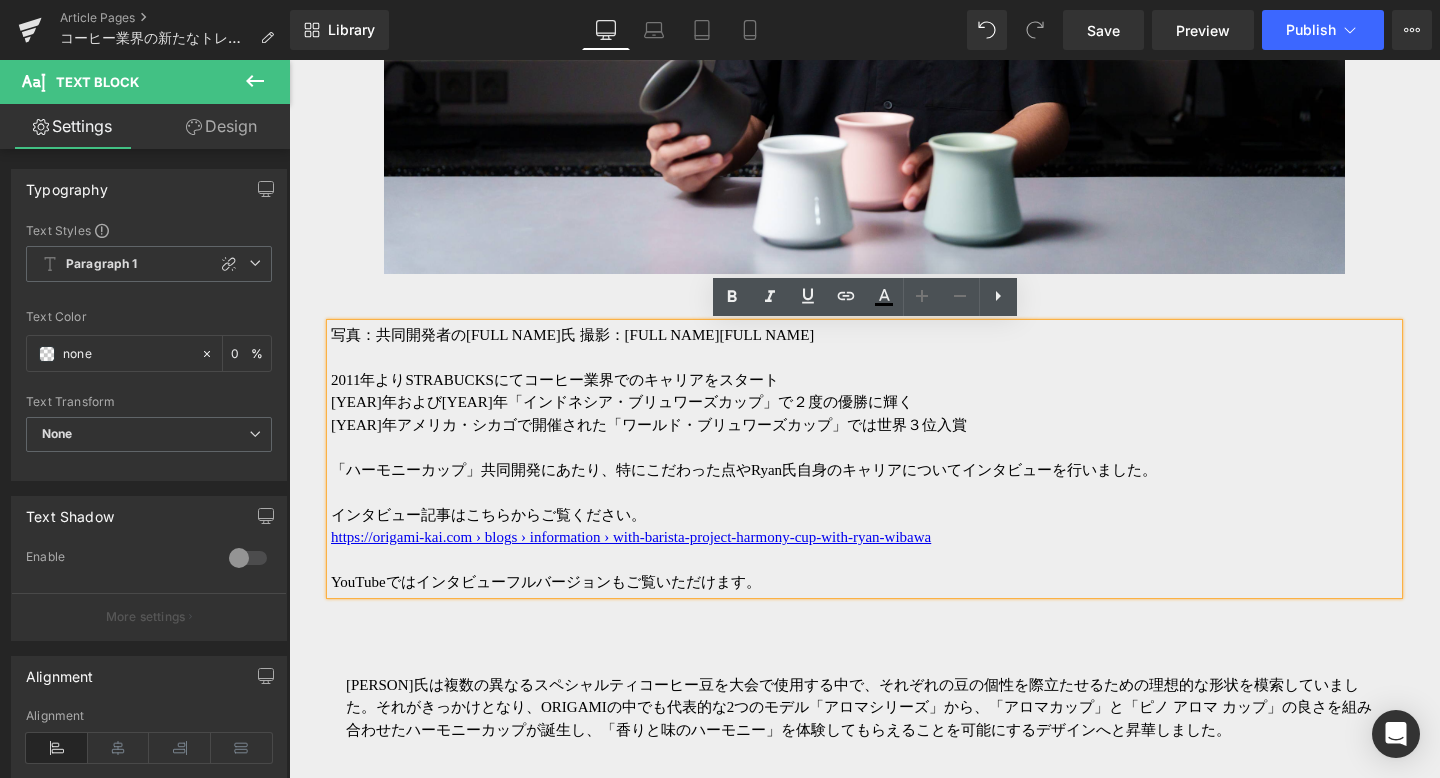 click on "写真：共同開発者の[FULL NAME]氏	撮影：[FULL NAME][FULL NAME]" at bounding box center [864, 335] 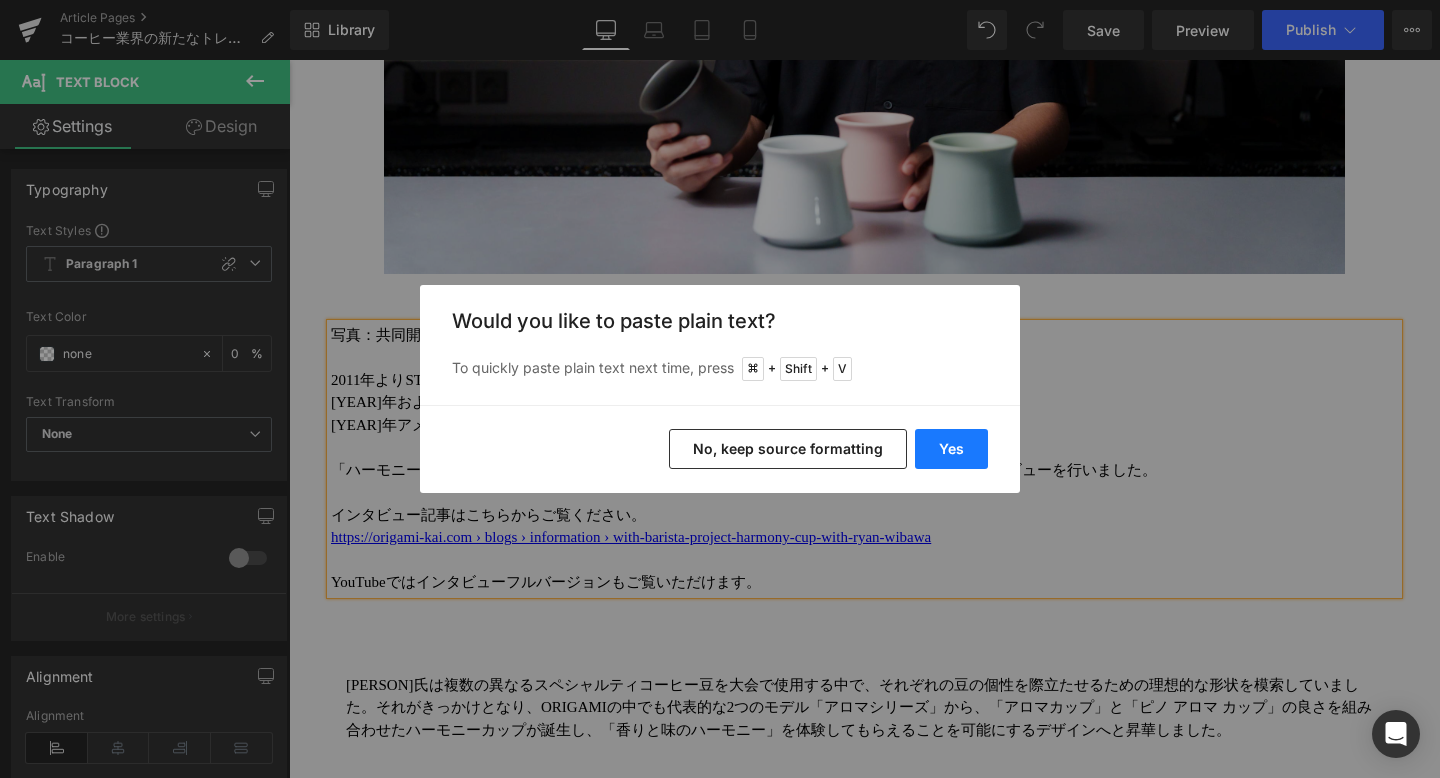click on "Yes" at bounding box center [951, 449] 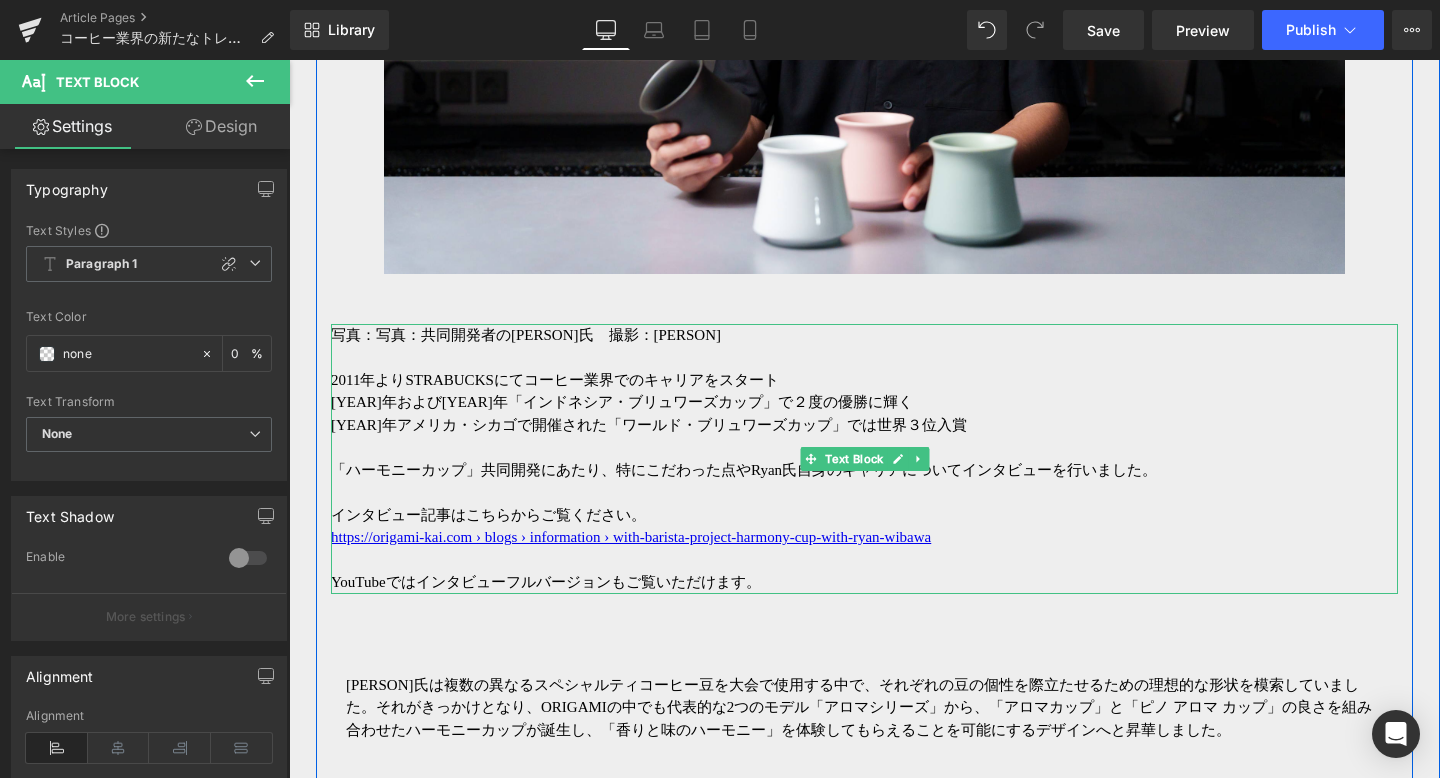 click on "写真：写真：共同開発者の[PERSON]氏　撮影：[PERSON]" at bounding box center [864, 335] 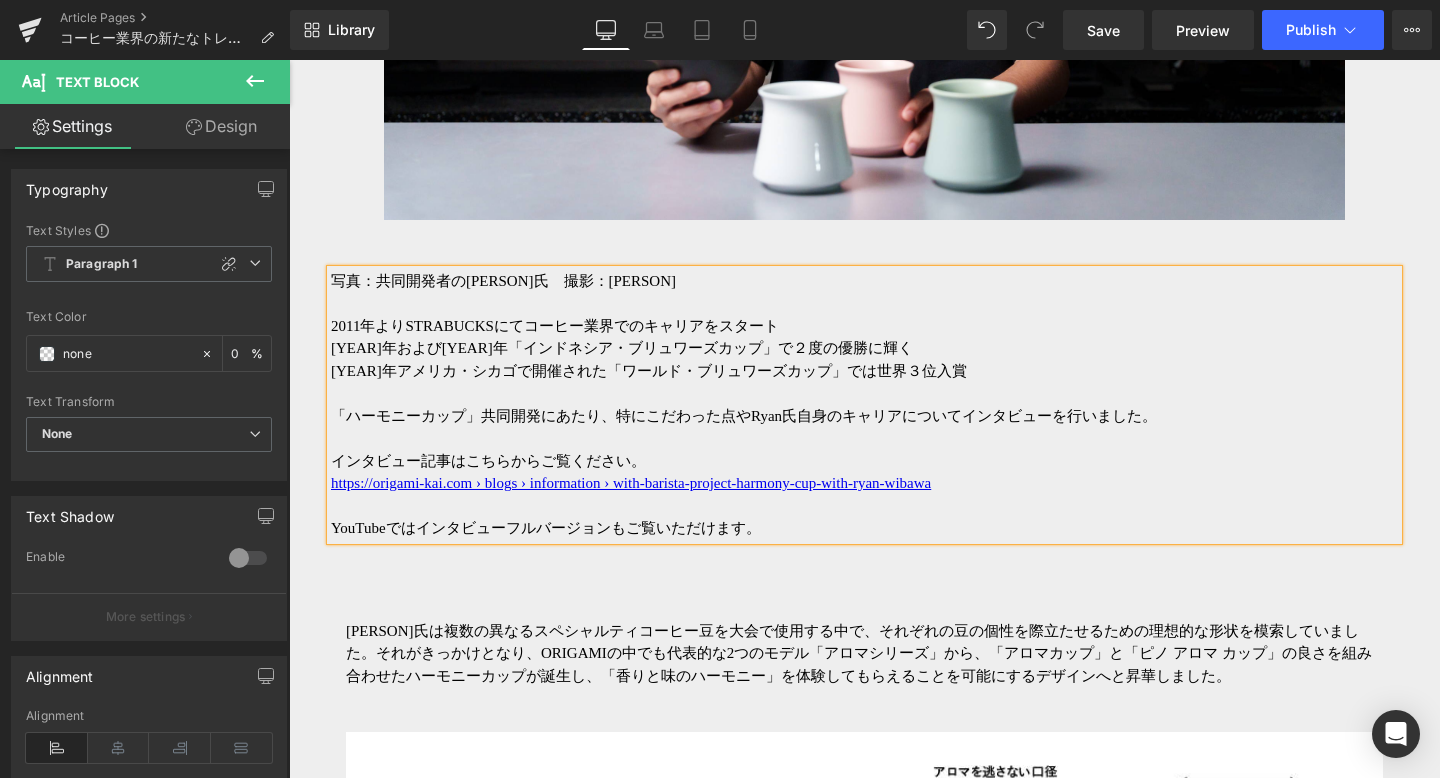 scroll, scrollTop: 2865, scrollLeft: 0, axis: vertical 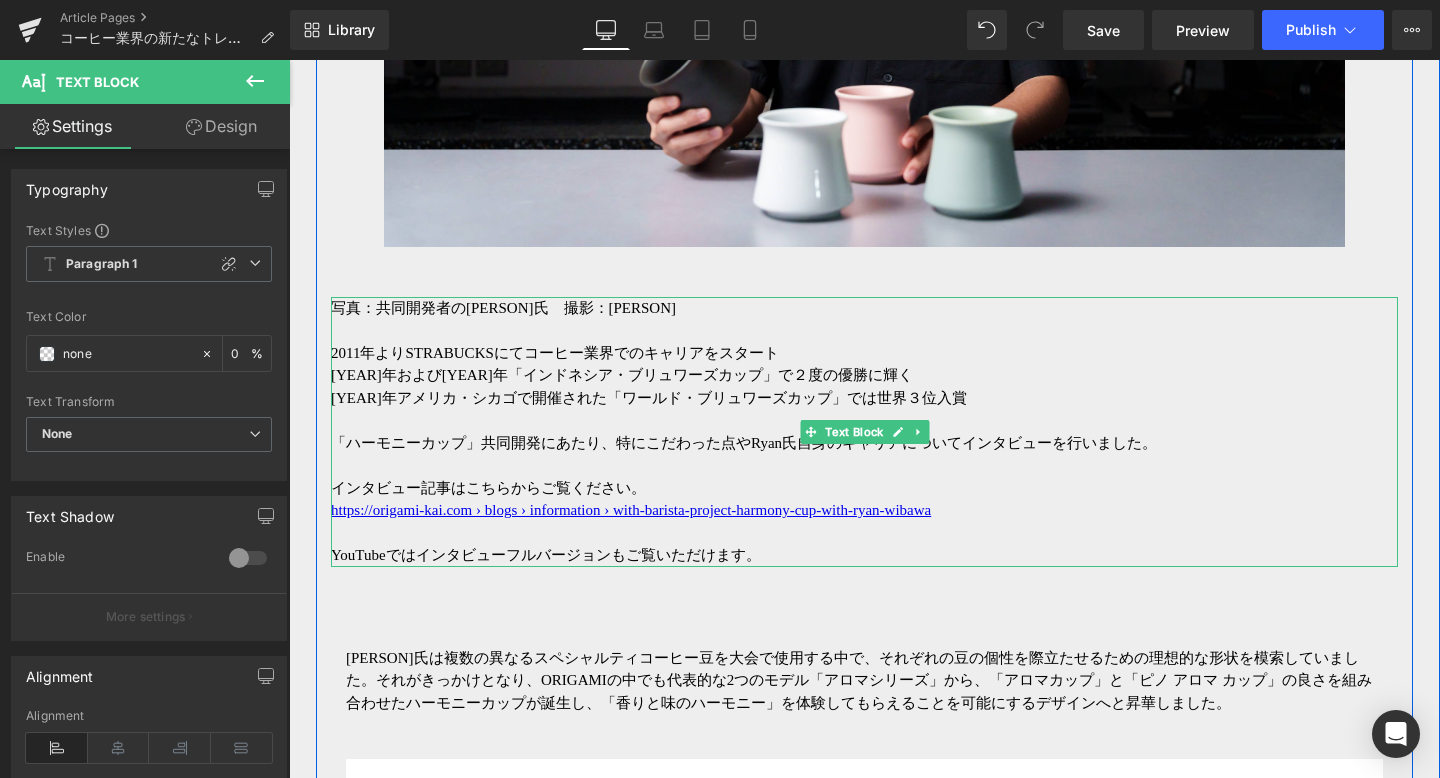 click on "YouTubeではインタビューフルバージョンもご覧いただけます。" at bounding box center [864, 555] 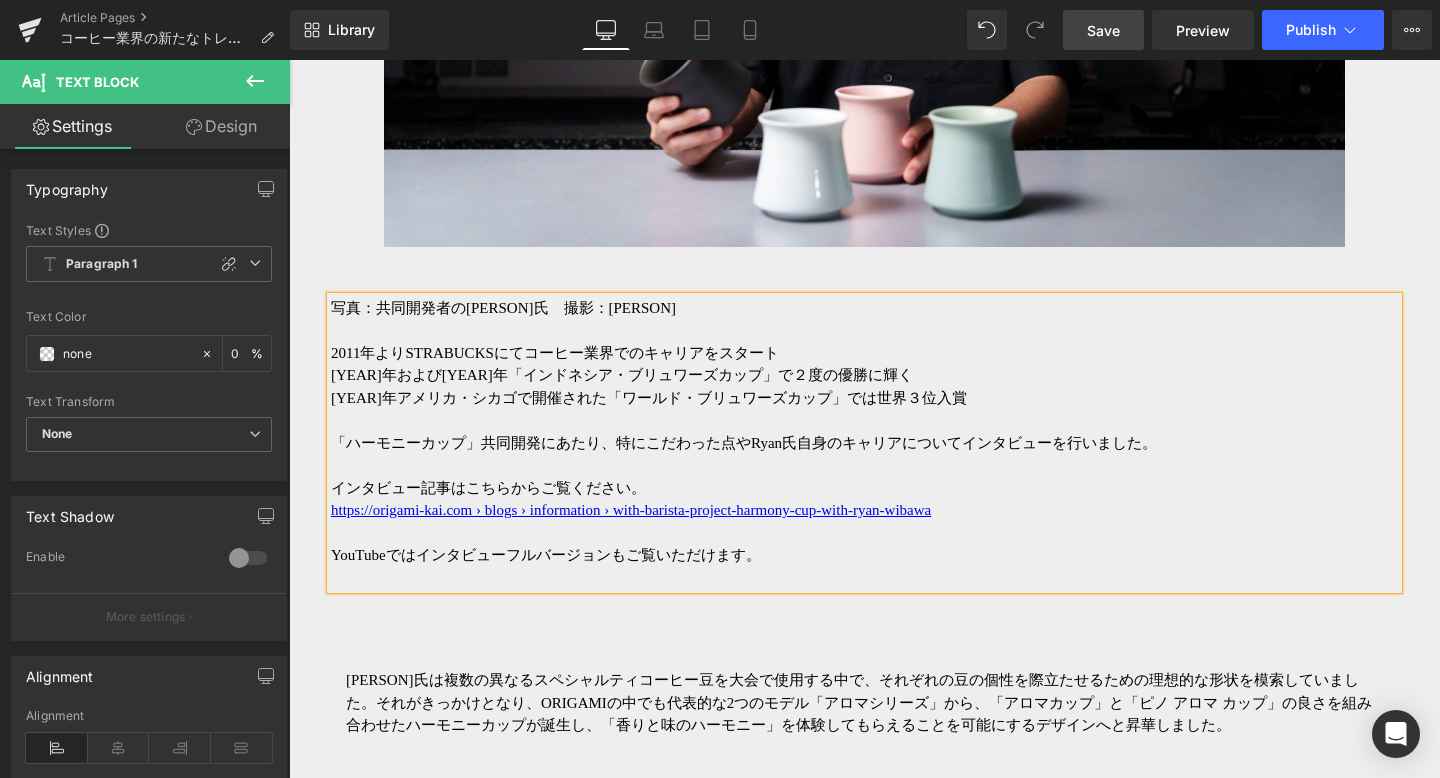 click on "Save" at bounding box center (1103, 30) 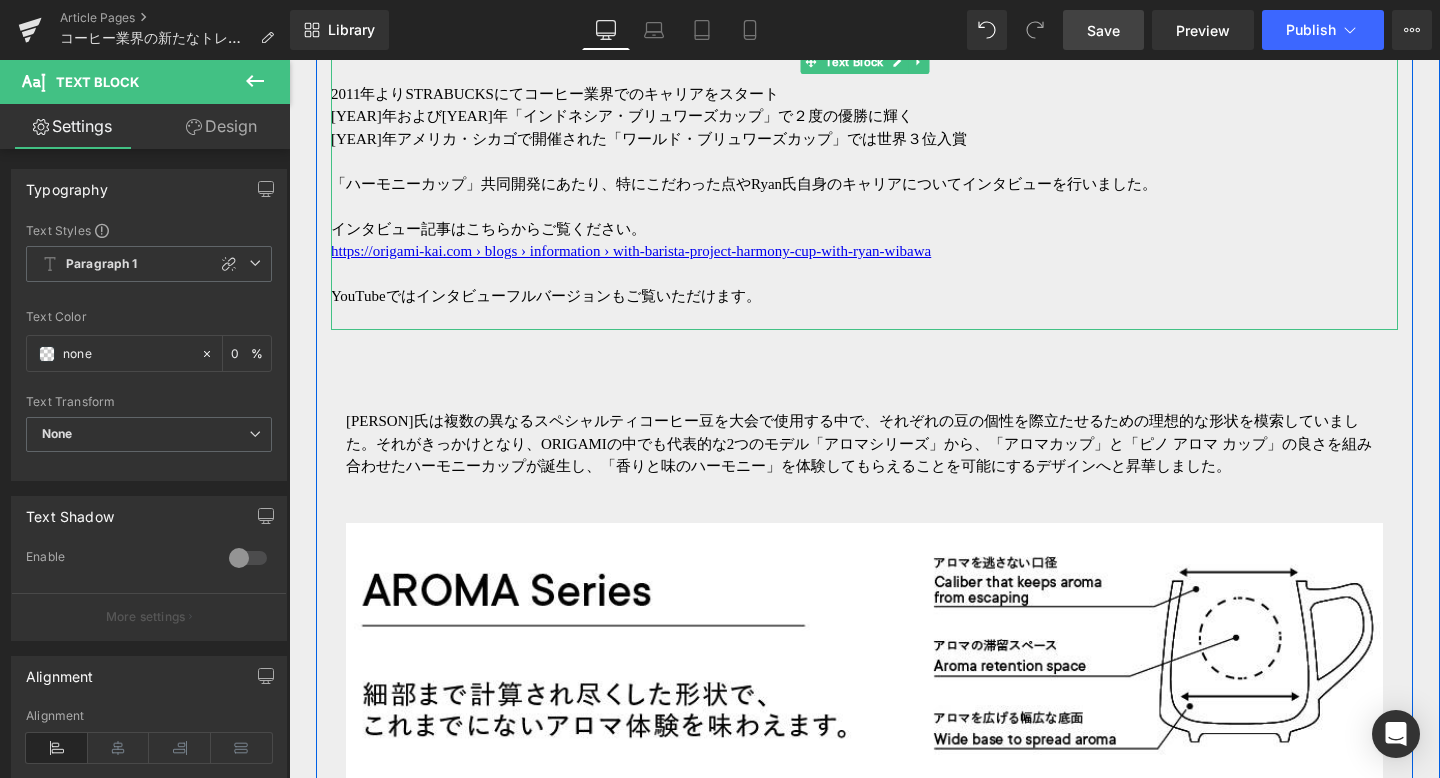 scroll, scrollTop: 3130, scrollLeft: 0, axis: vertical 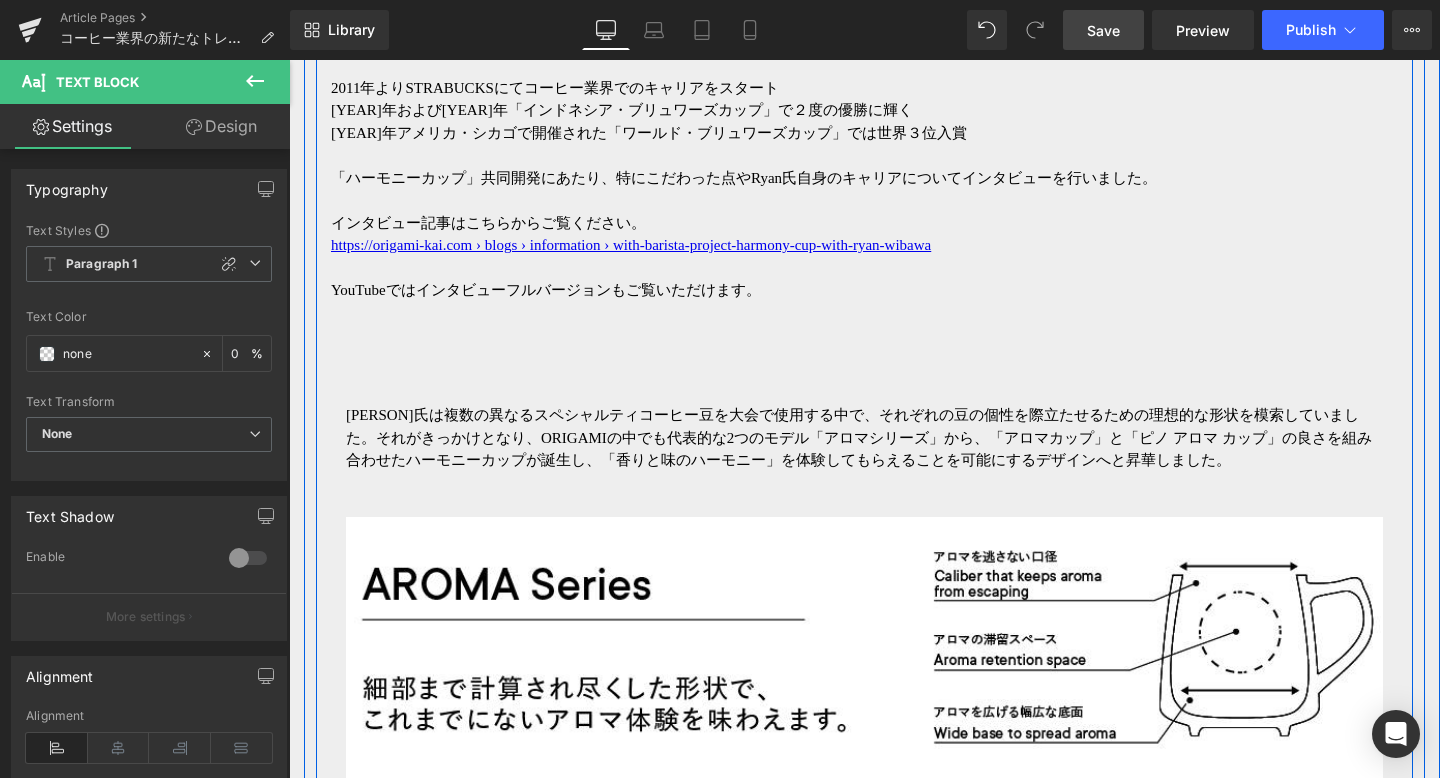 click on "[PERSON]氏は複数の異なるスペシャルティコーヒー豆を大会で使用する中で、それぞれの豆の個性を際立たせるための理想的な形状を模索していました。それがきっかけとなり、ORIGAMIの中でも代表的な2つのモデル「アロマシリーズ」から、「アロマカップ」と「ピノ アロマ カップ」の良さを組み合わせたハーモニーカップが誕生し、「香りと味のハーモニー」を体験してもらえることを可能にするデザインへと昇華しました。" at bounding box center (864, 438) 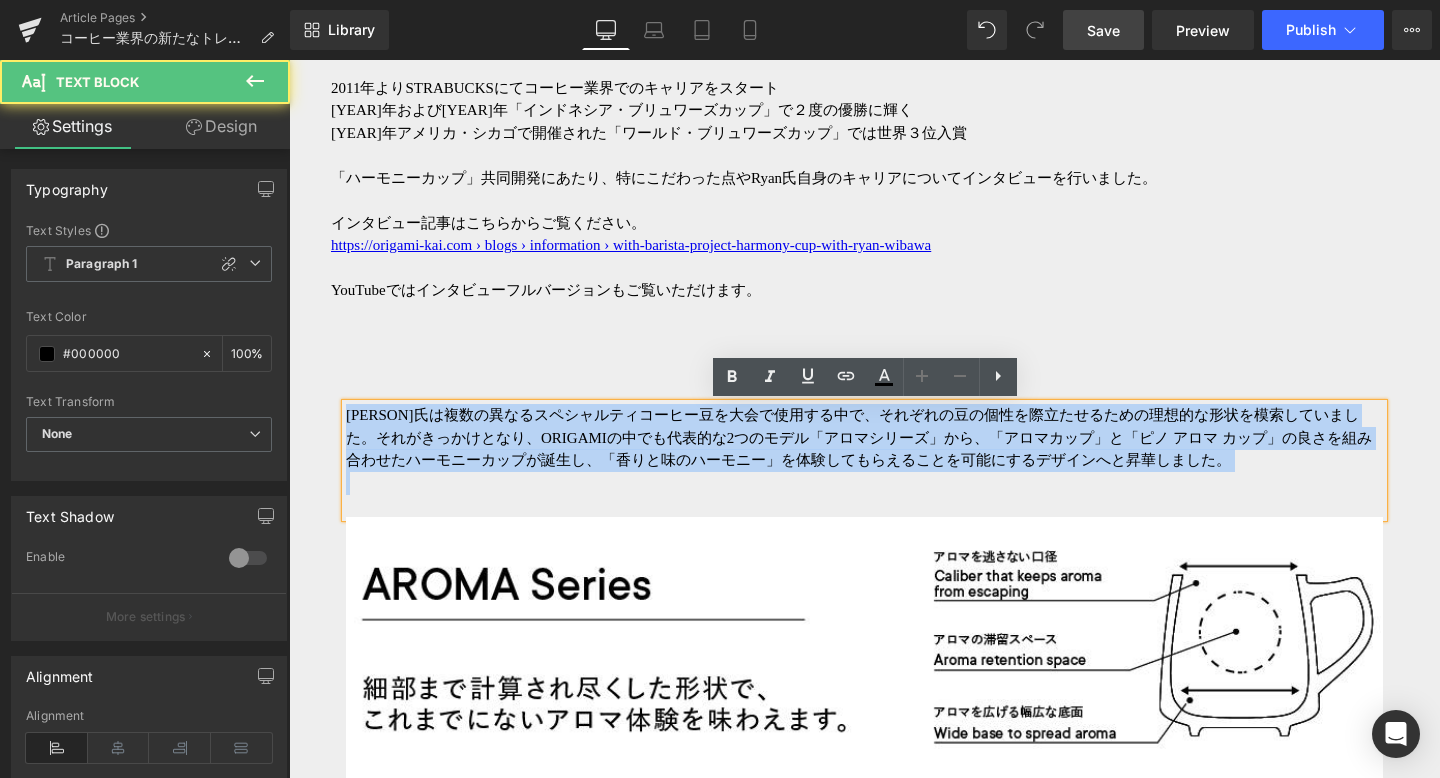 drag, startPoint x: 347, startPoint y: 416, endPoint x: 473, endPoint y: 478, distance: 140.42792 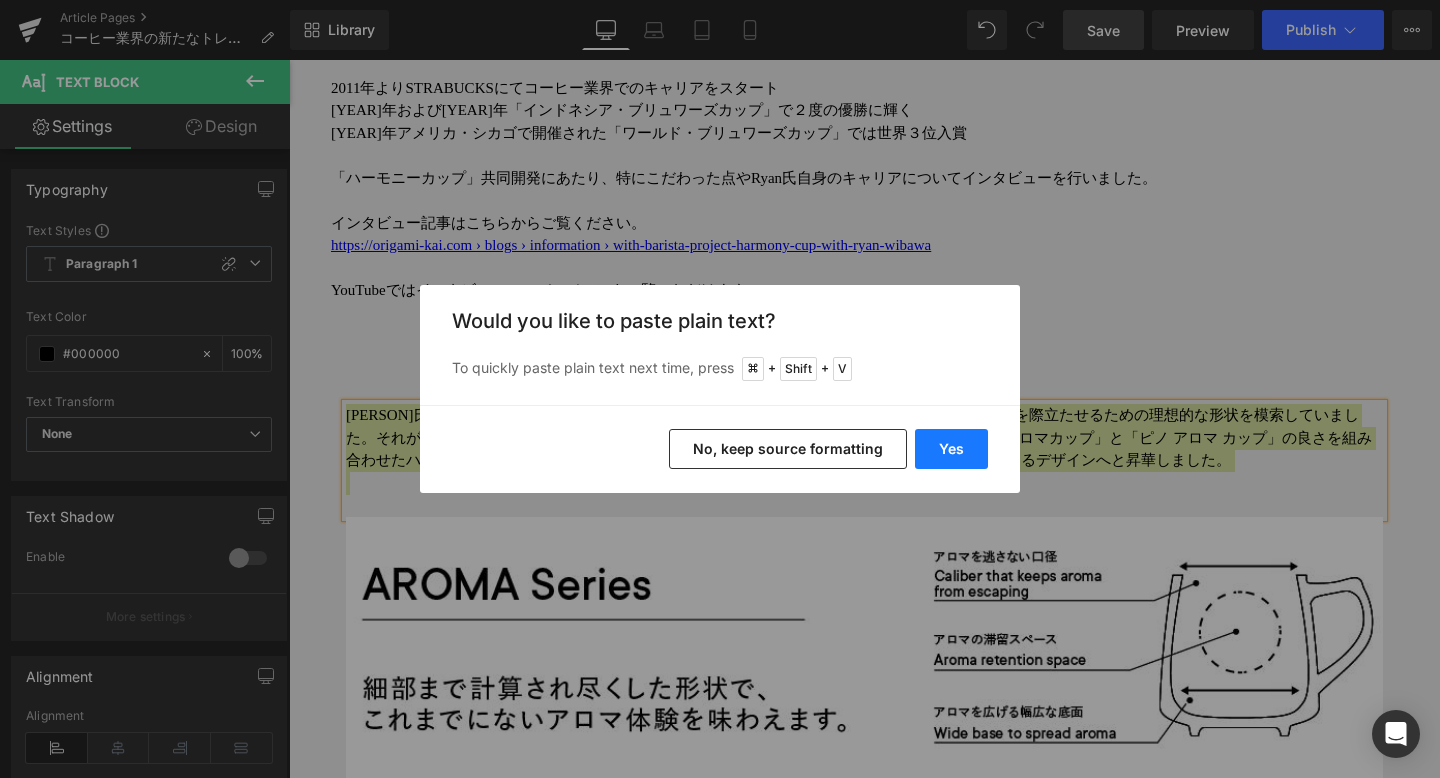 click on "Yes" at bounding box center [951, 449] 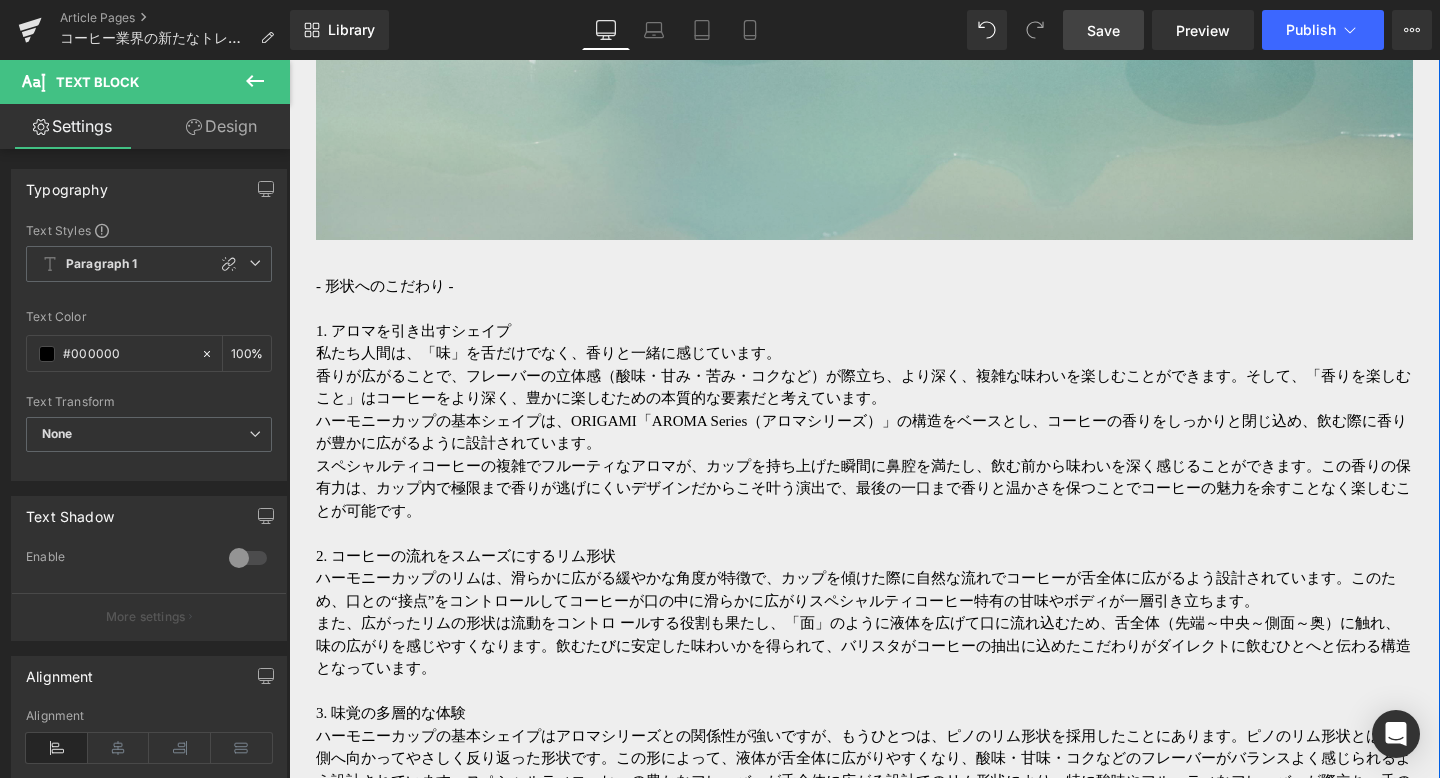 click on "ハーモニーカップの基本シェイプは、ORIGAMI「AROMA Series（アロマシリーズ）」の構造をベースとし、コーヒーの香りをしっかりと閉じ込め、飲む際に香りが豊かに広がるように設計されています。" at bounding box center [864, 432] 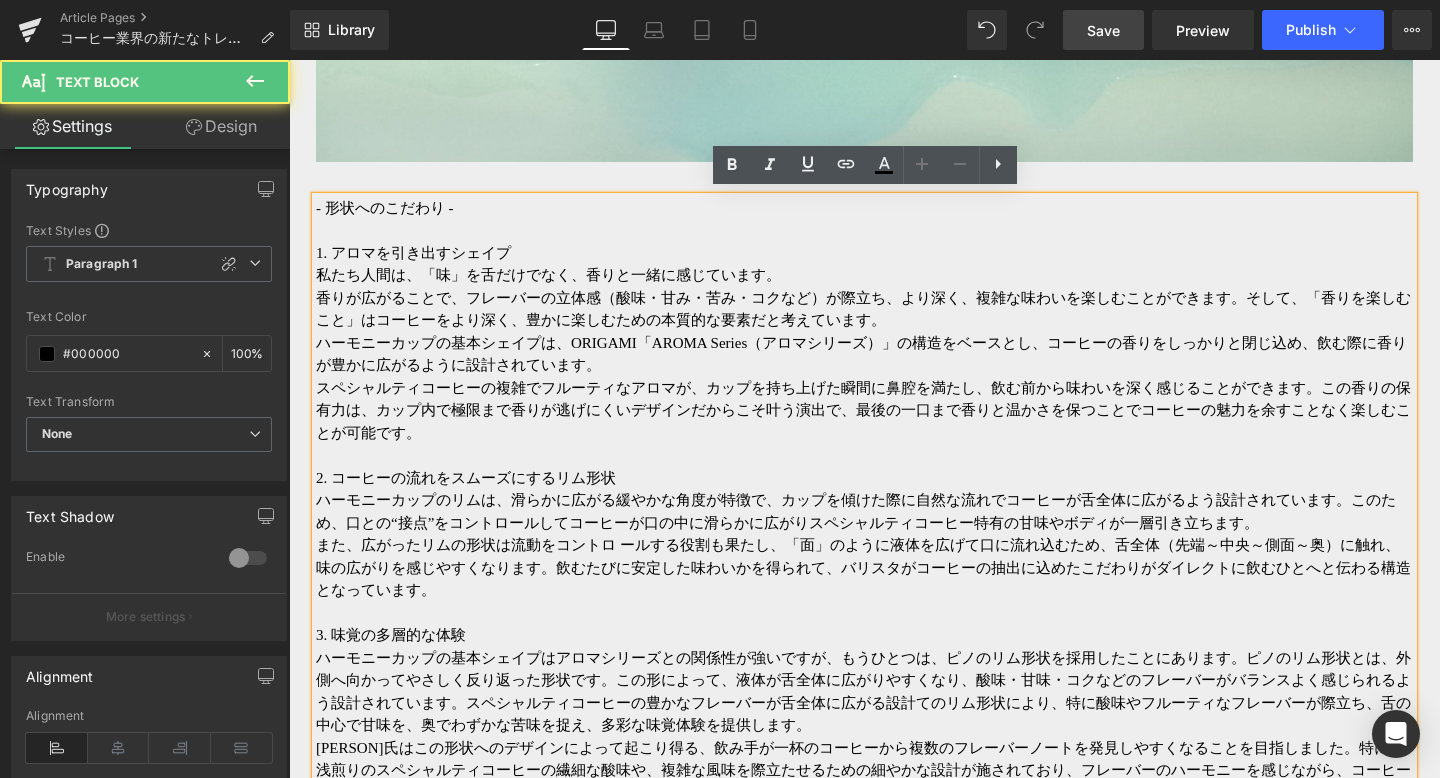 scroll, scrollTop: 5623, scrollLeft: 0, axis: vertical 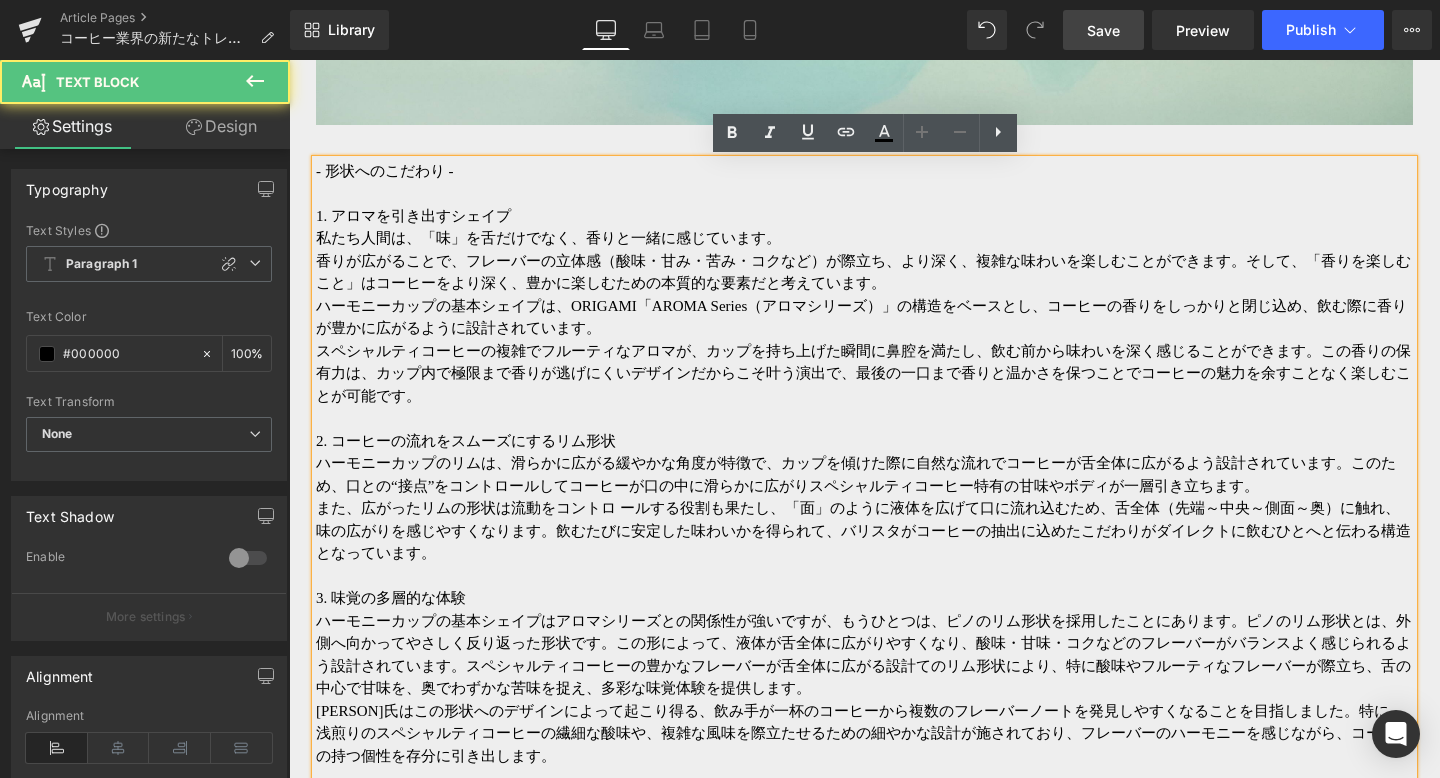 click on "- 形状へのこだわり -" at bounding box center [864, 171] 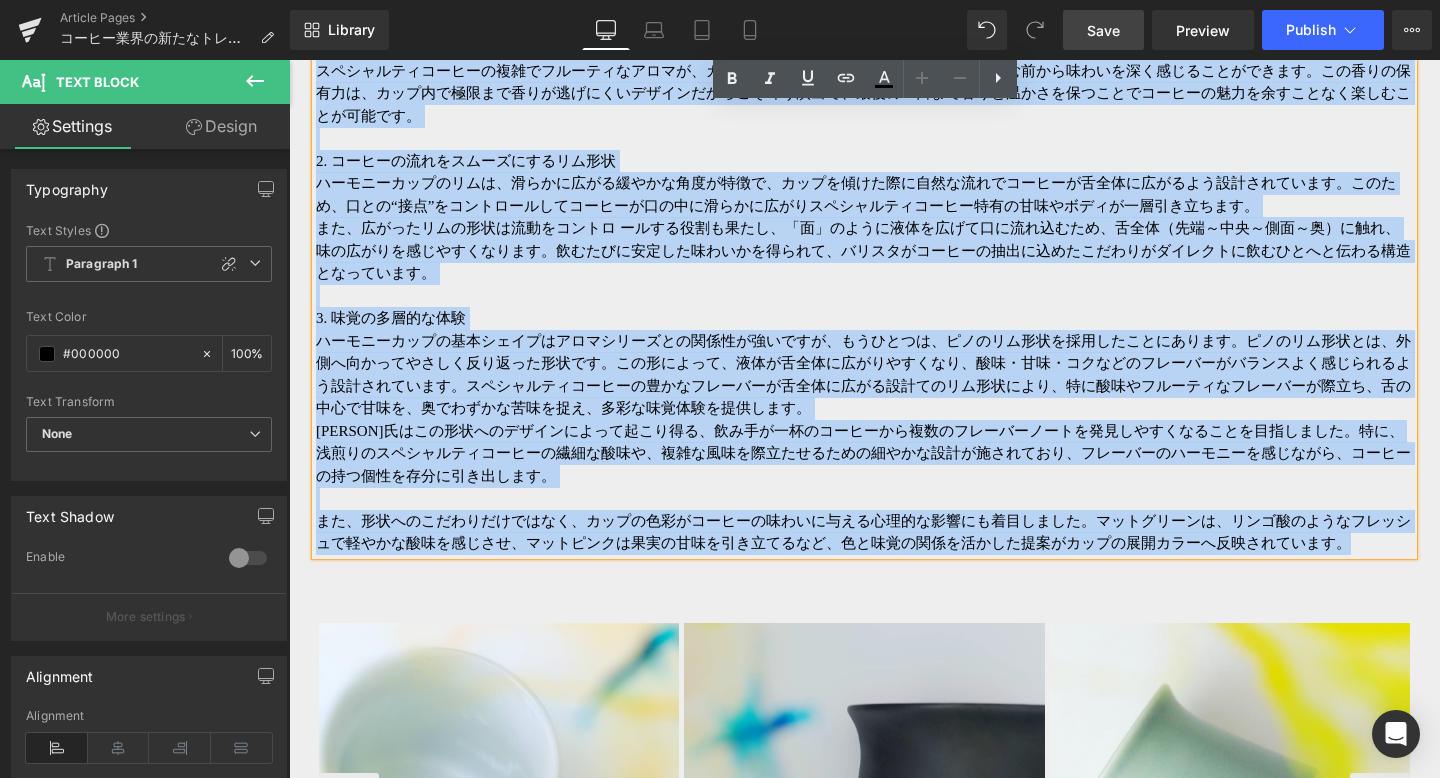 scroll, scrollTop: 5955, scrollLeft: 0, axis: vertical 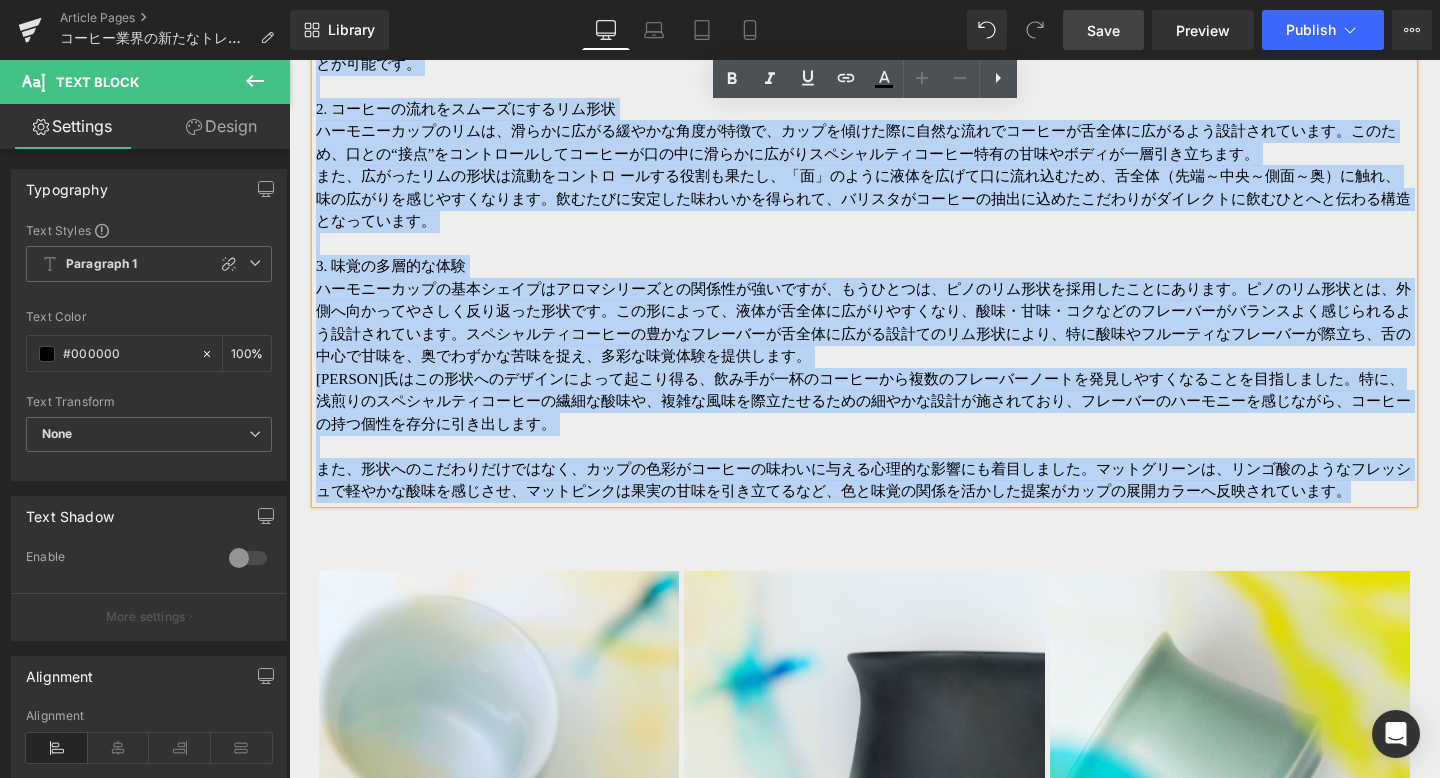 drag, startPoint x: 316, startPoint y: 171, endPoint x: 1359, endPoint y: 507, distance: 1095.7852 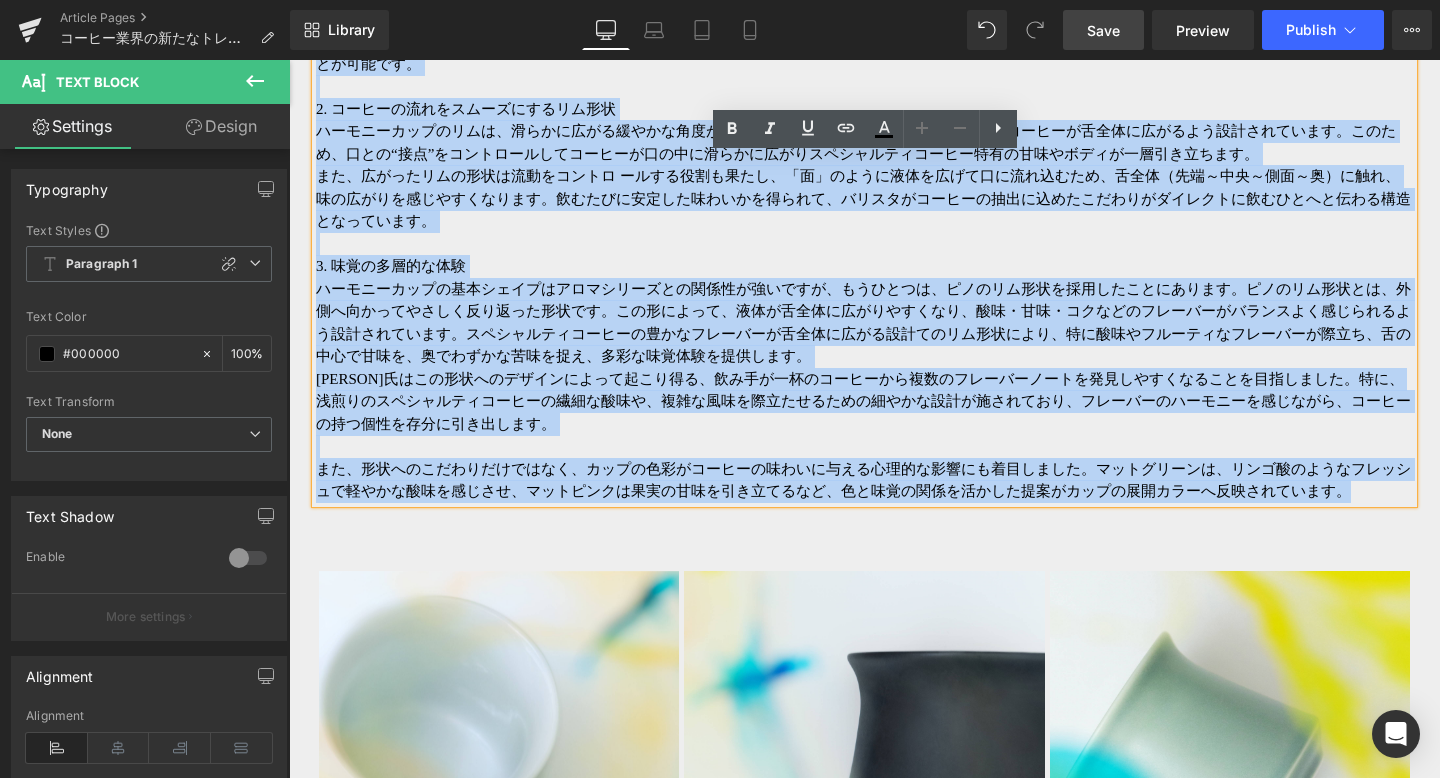 type 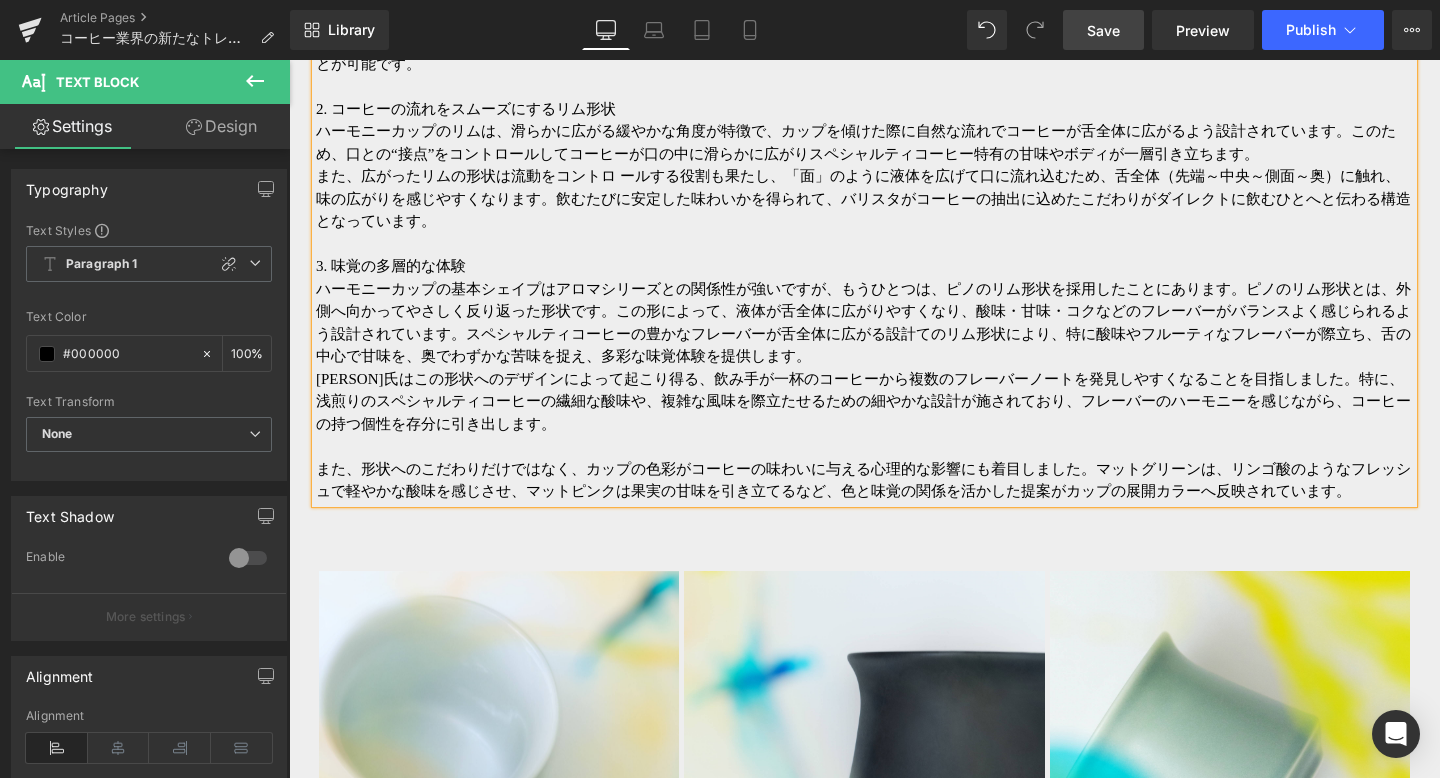 scroll, scrollTop: 5726, scrollLeft: 0, axis: vertical 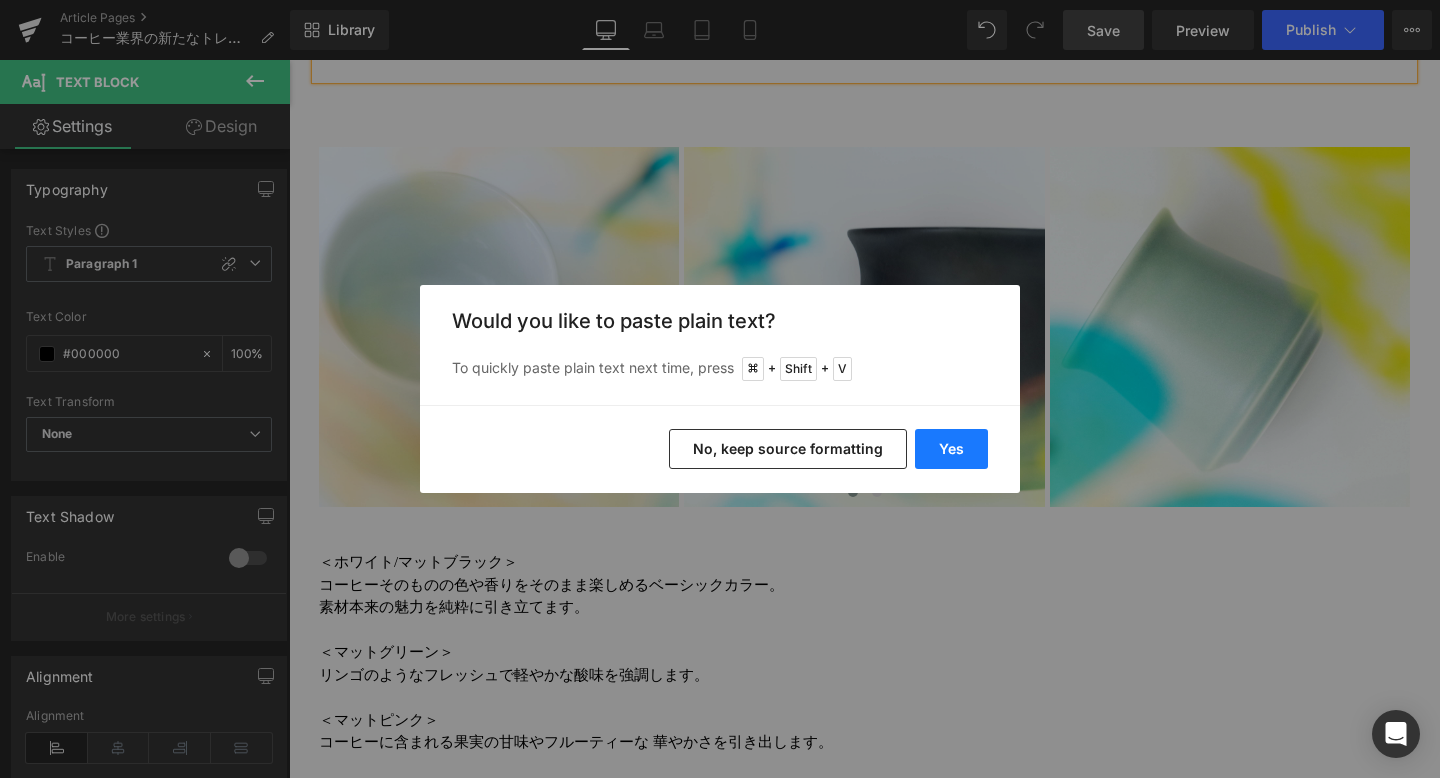 click on "Yes" at bounding box center (951, 449) 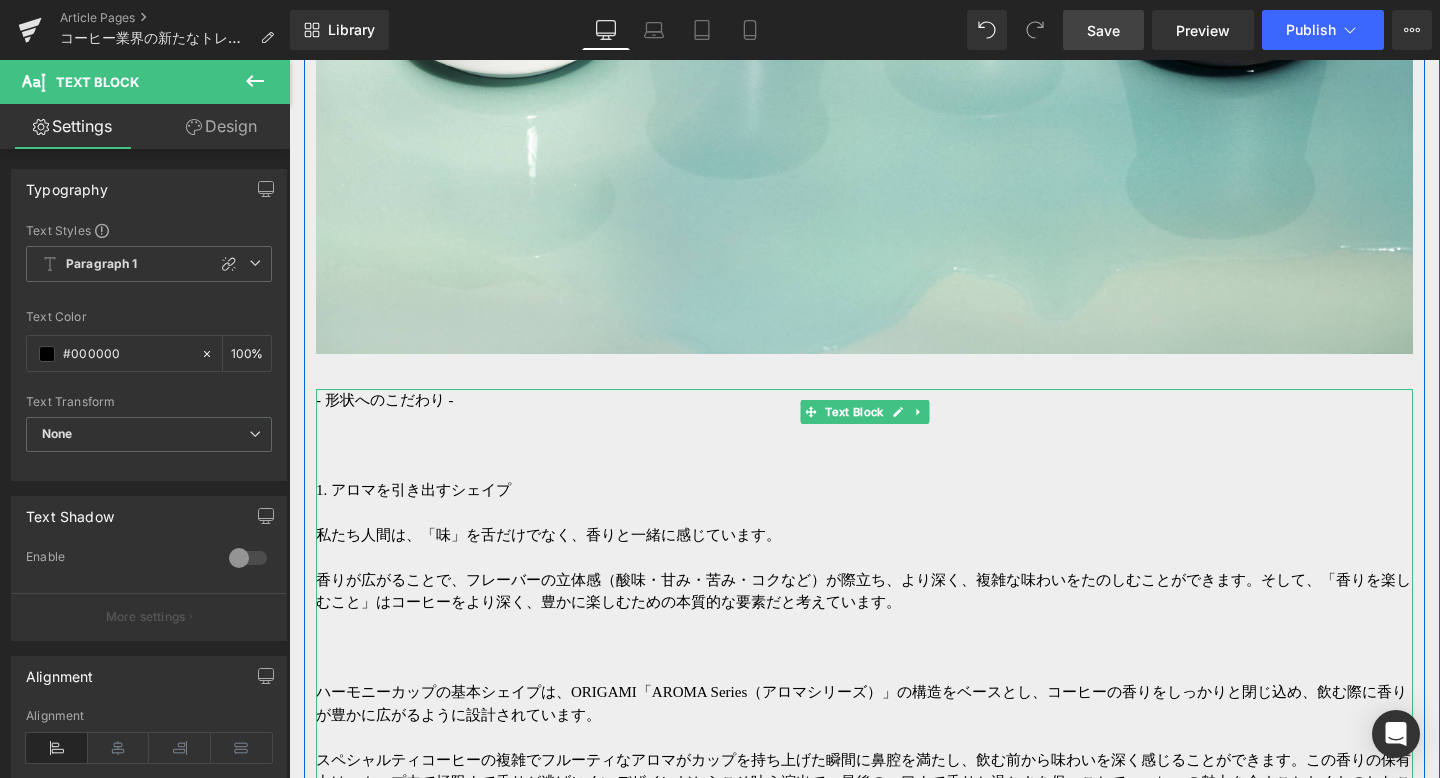 scroll, scrollTop: 5379, scrollLeft: 0, axis: vertical 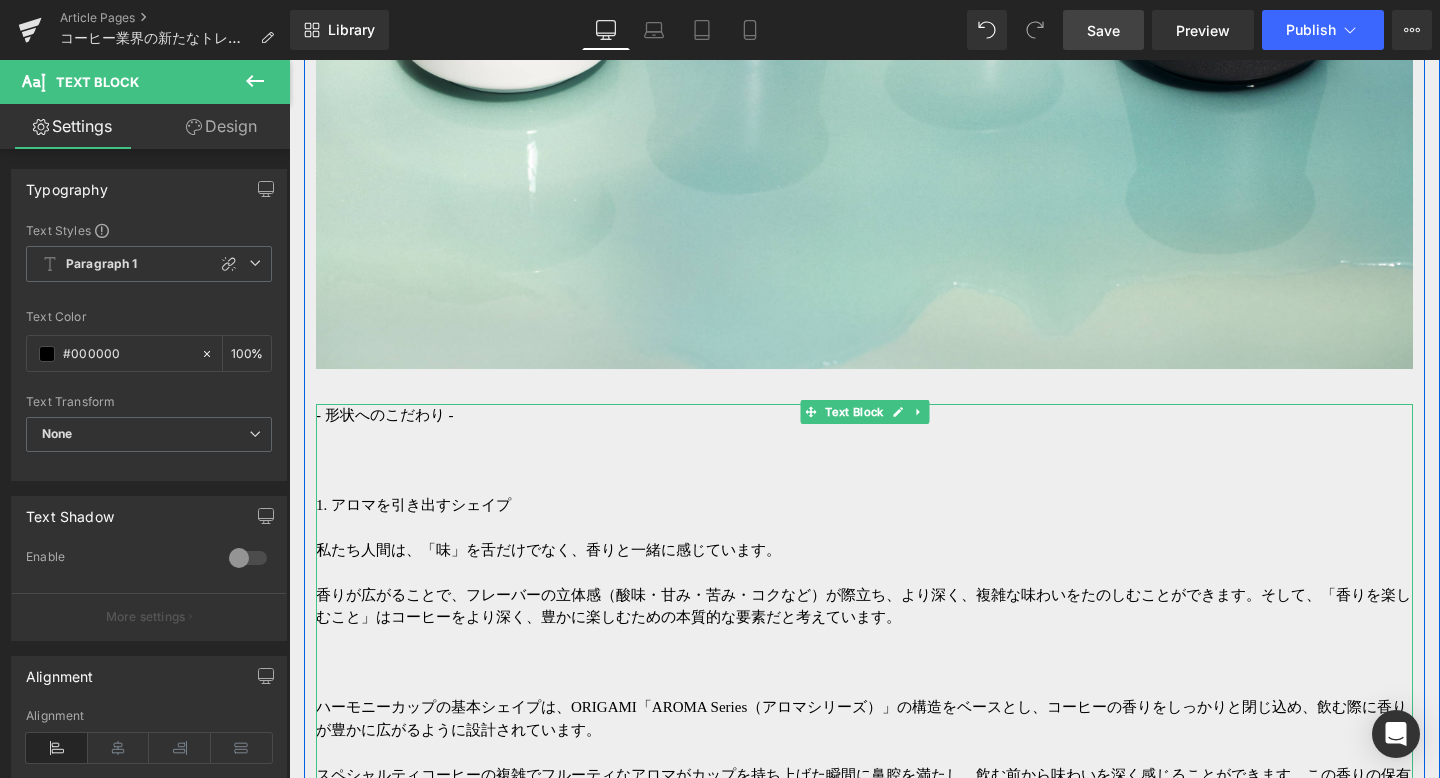 click at bounding box center [864, 460] 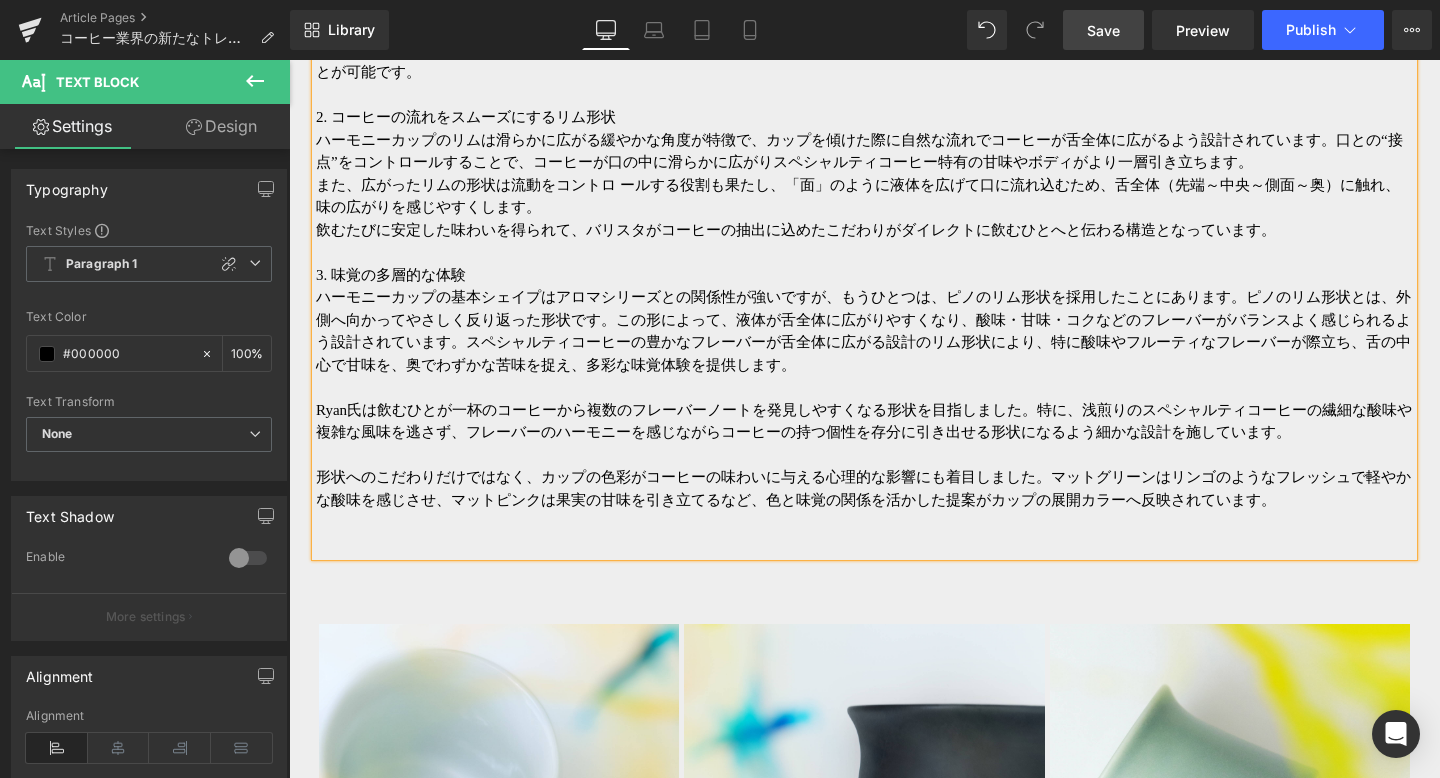 scroll, scrollTop: 5973, scrollLeft: 0, axis: vertical 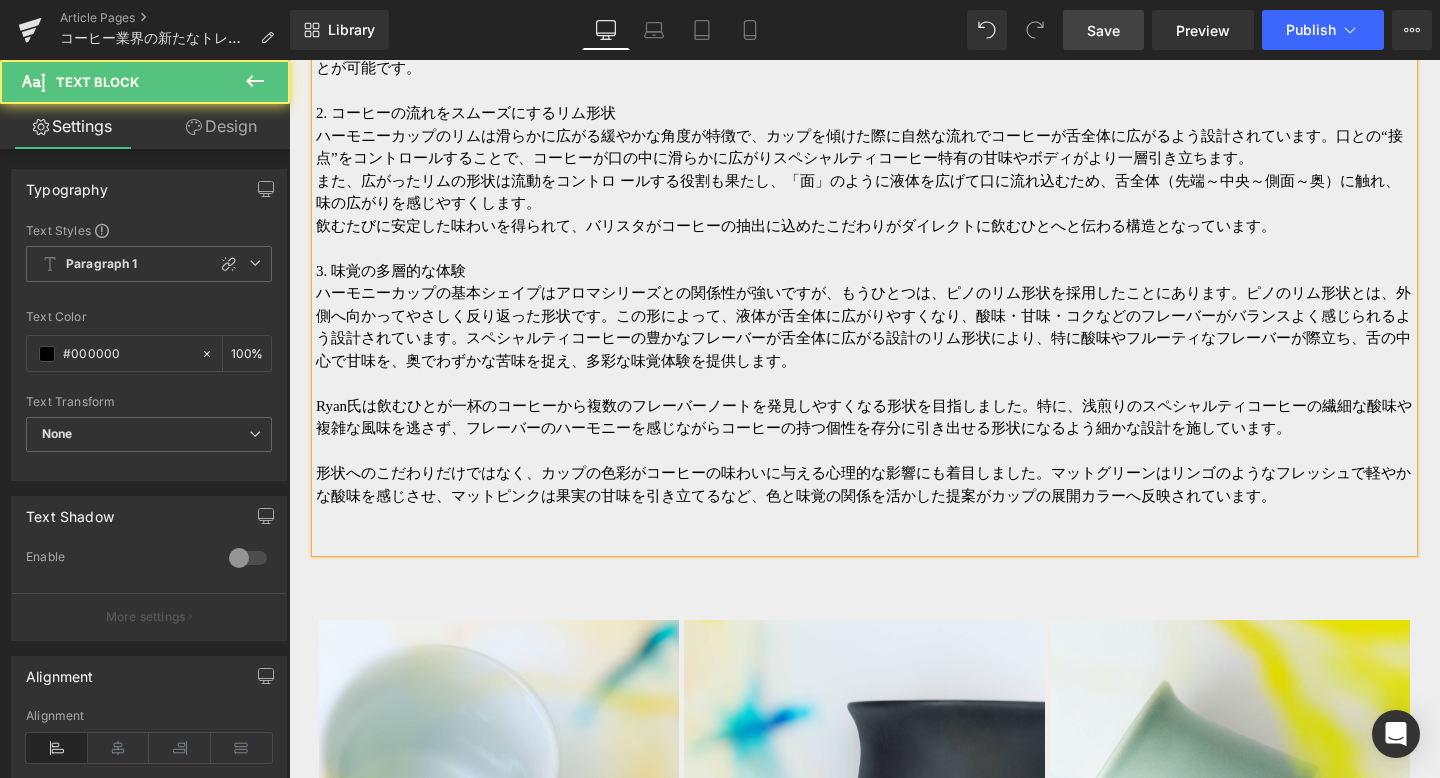 click at bounding box center [864, 541] 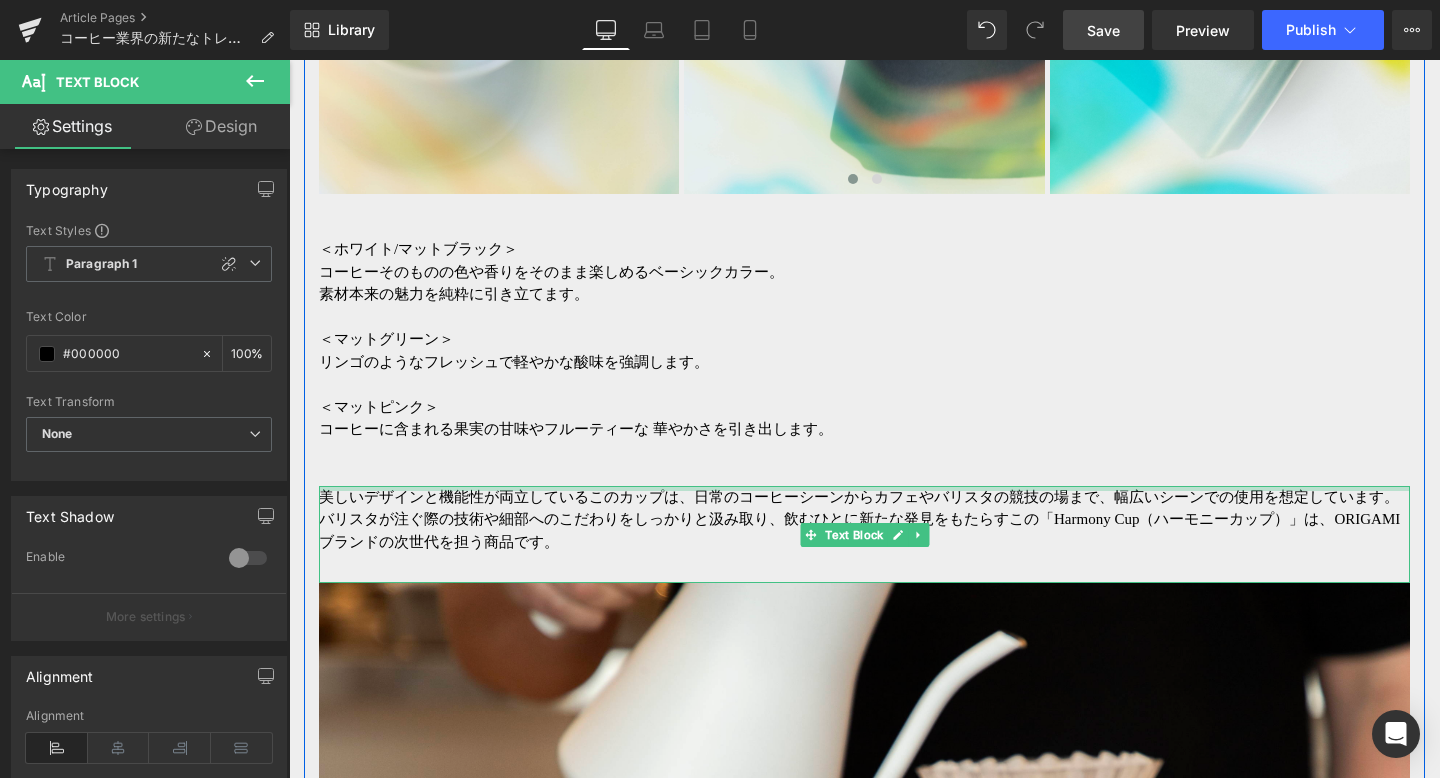scroll, scrollTop: 6728, scrollLeft: 0, axis: vertical 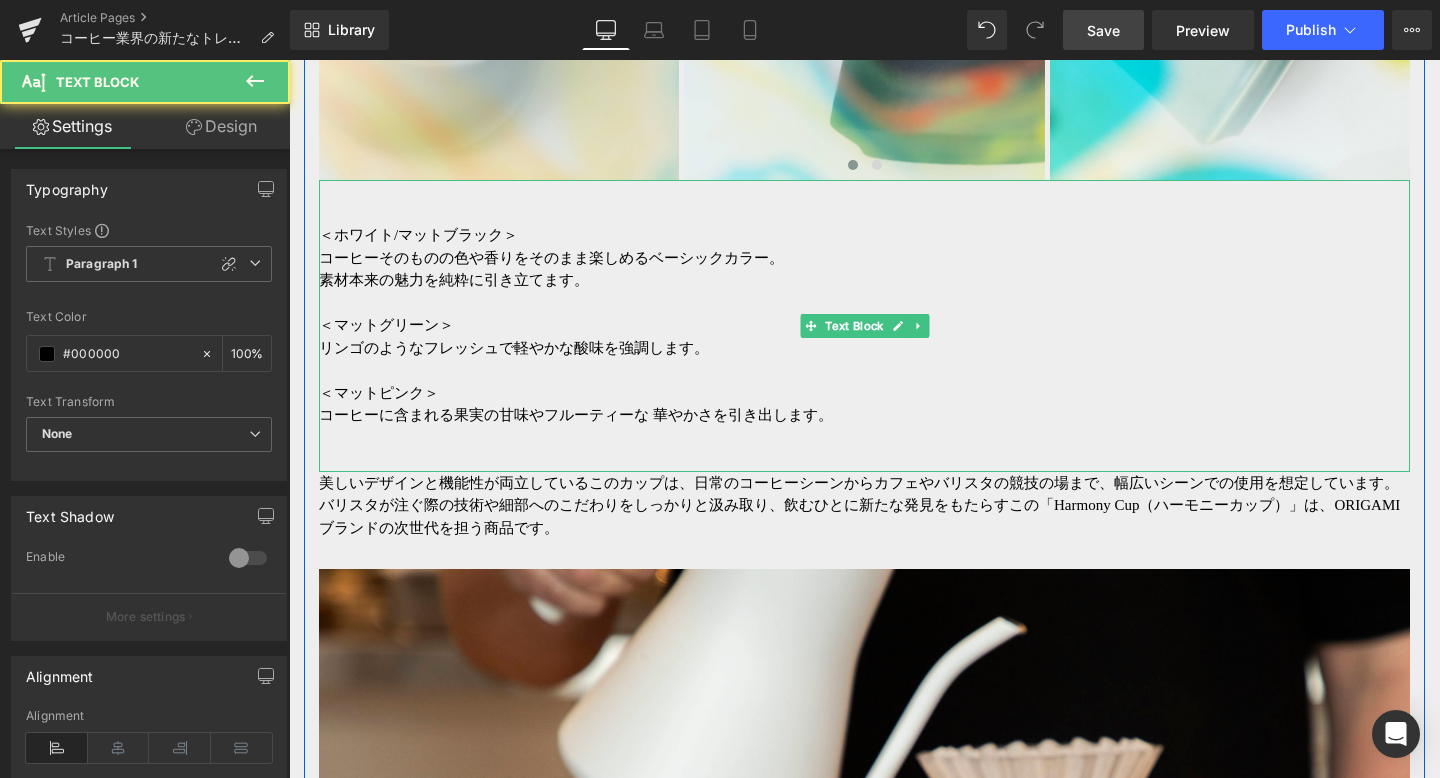 drag, startPoint x: 526, startPoint y: 467, endPoint x: 530, endPoint y: 435, distance: 32.24903 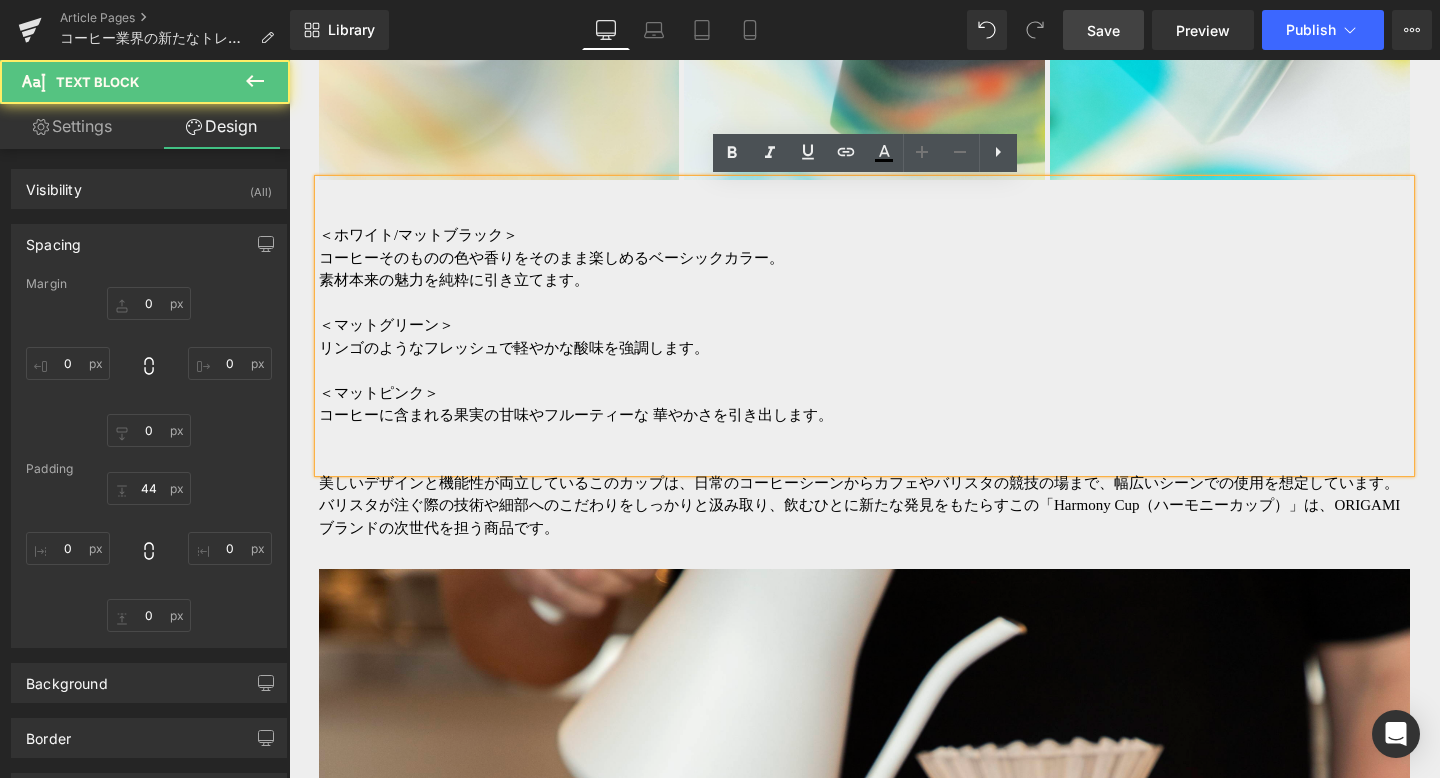 click at bounding box center [864, 438] 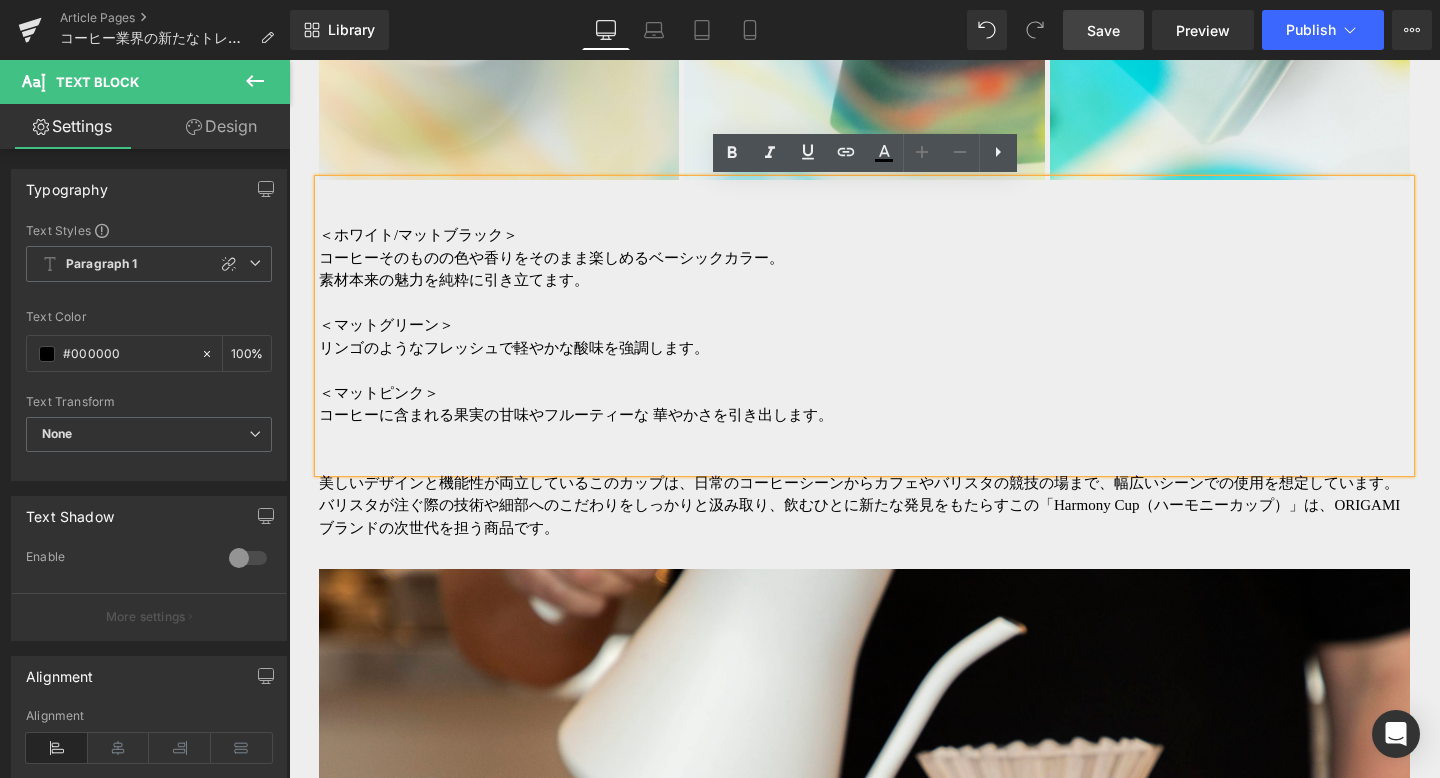 type 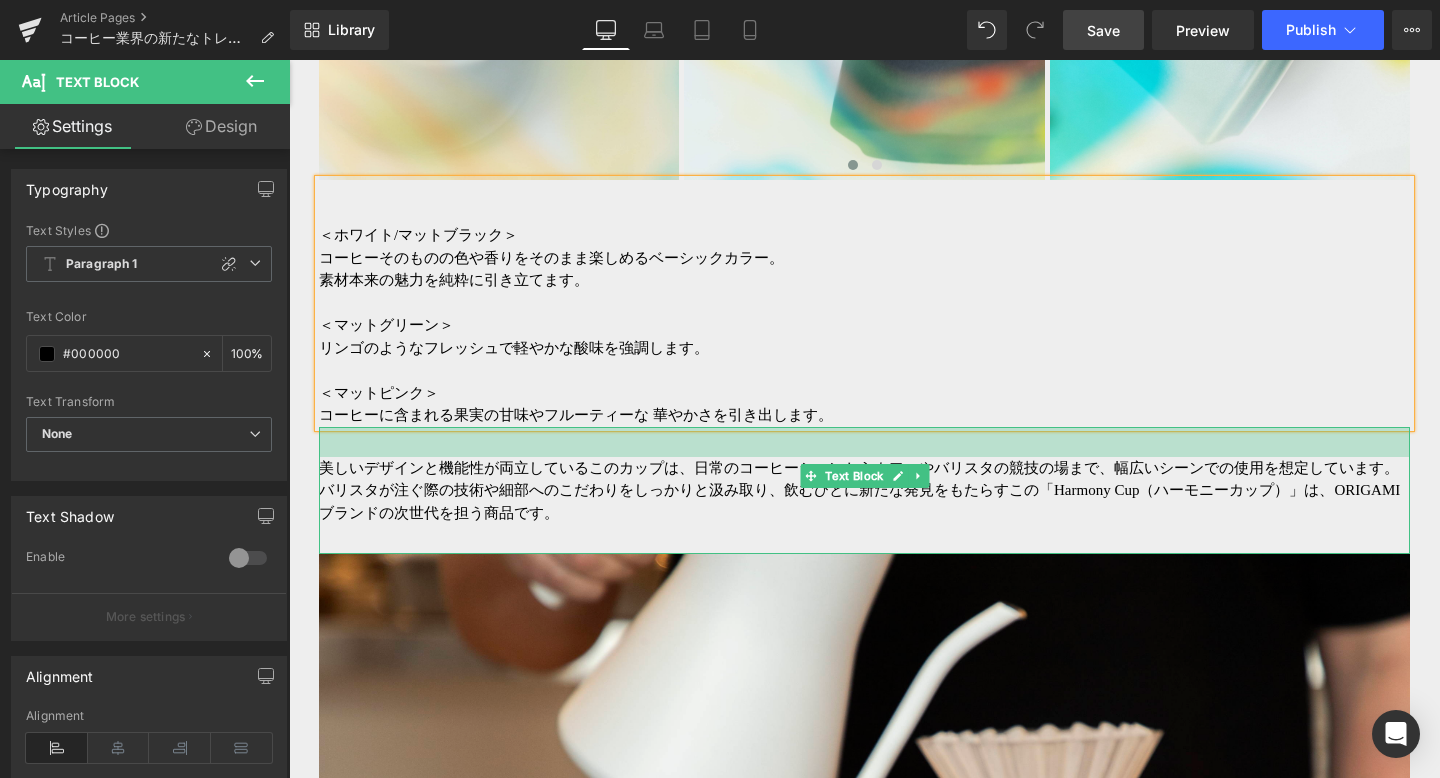 drag, startPoint x: 911, startPoint y: 430, endPoint x: 911, endPoint y: 460, distance: 30 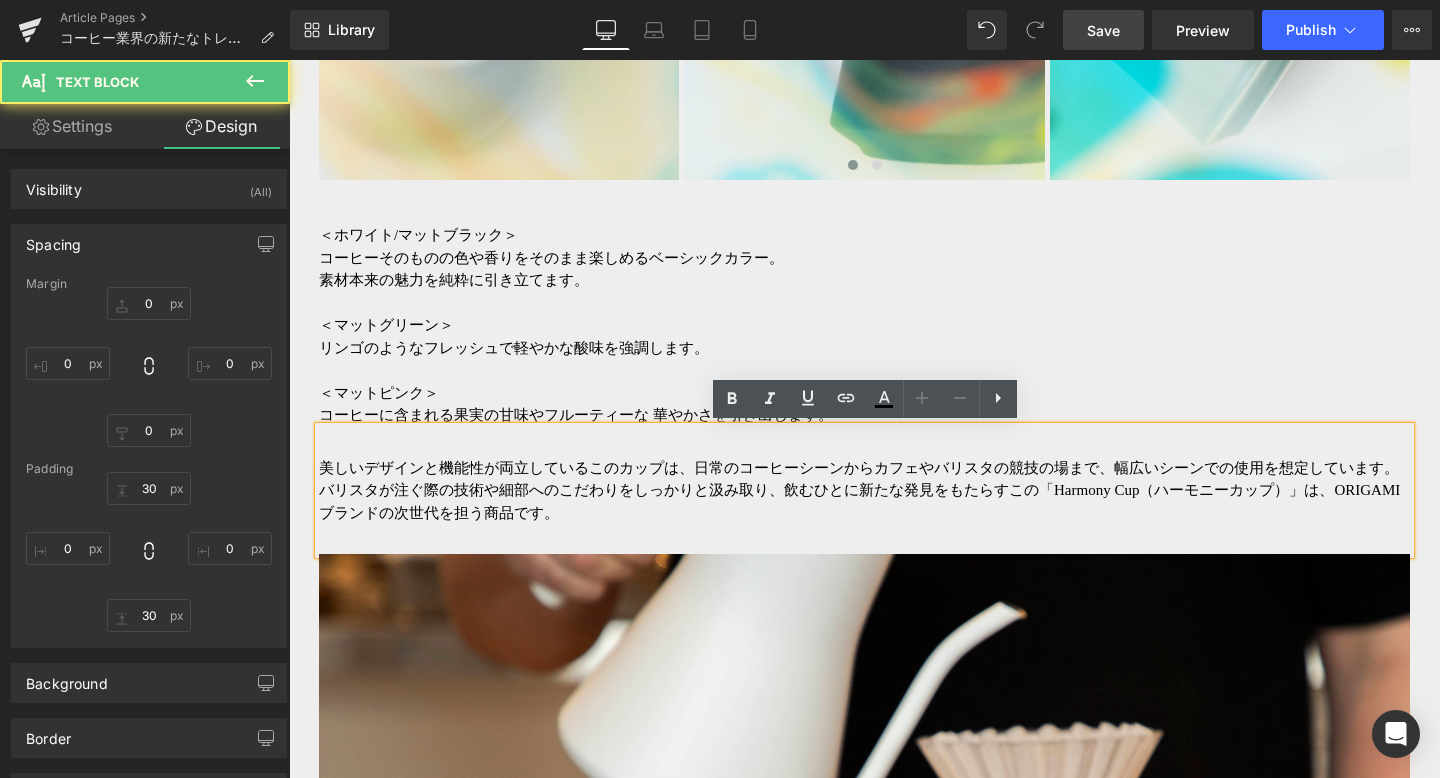 click on "美しいデザインと機能性が両立しているこのカップは、日常のコーヒーシーンからカフェやバリスタの競技の場まで、幅広いシーンでの使用を想定しています。バリスタが注ぐ際の技術や細部へのこだわりをしっかりと汲み取り、飲むひとに新たな発見をもたらすこの「Harmony Cup（ハーモニーカップ）」は、ORIGAMIブランドの次世代を担う商品です。" at bounding box center (864, 491) 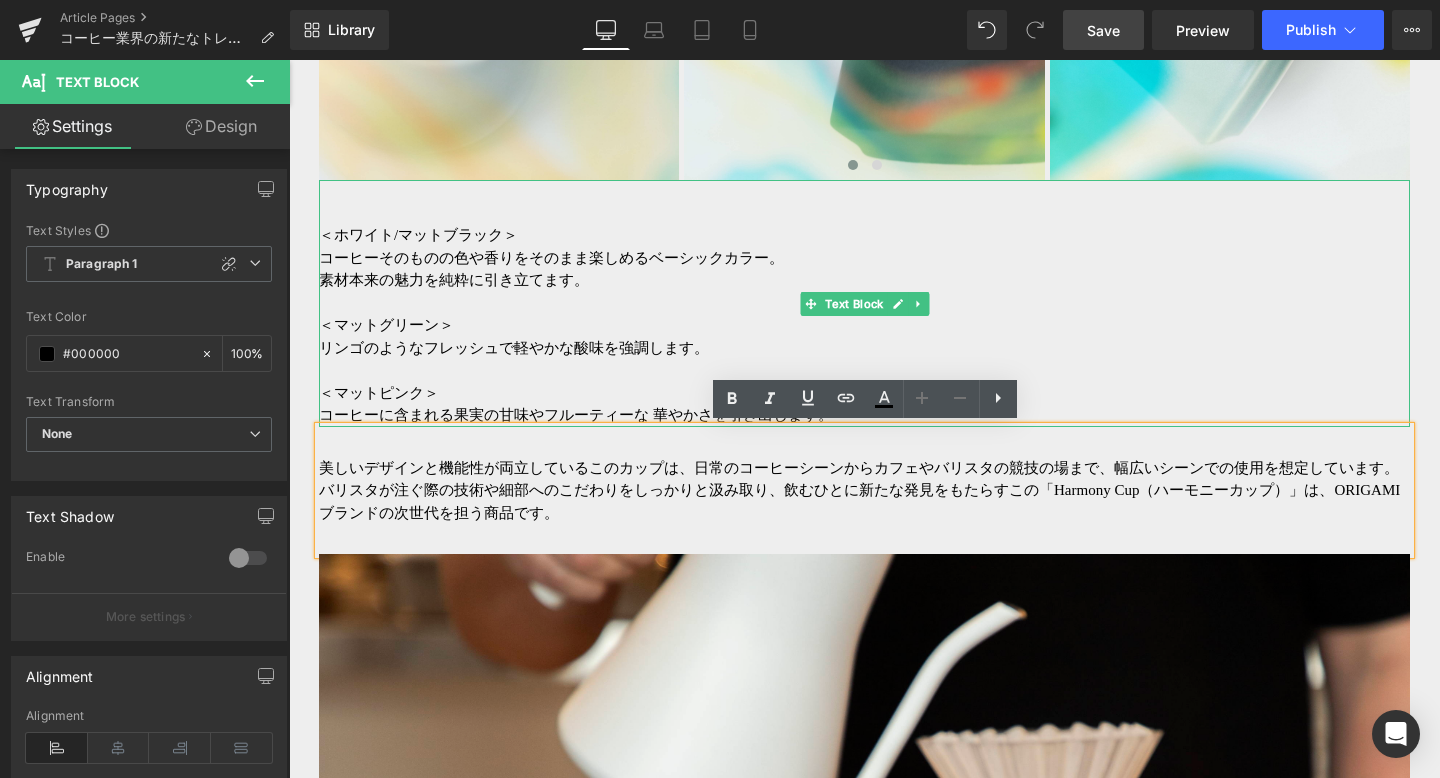 click on "コーヒーに含まれる果実の甘味やフルーティーな 華やかさを引き出します。" at bounding box center (864, 415) 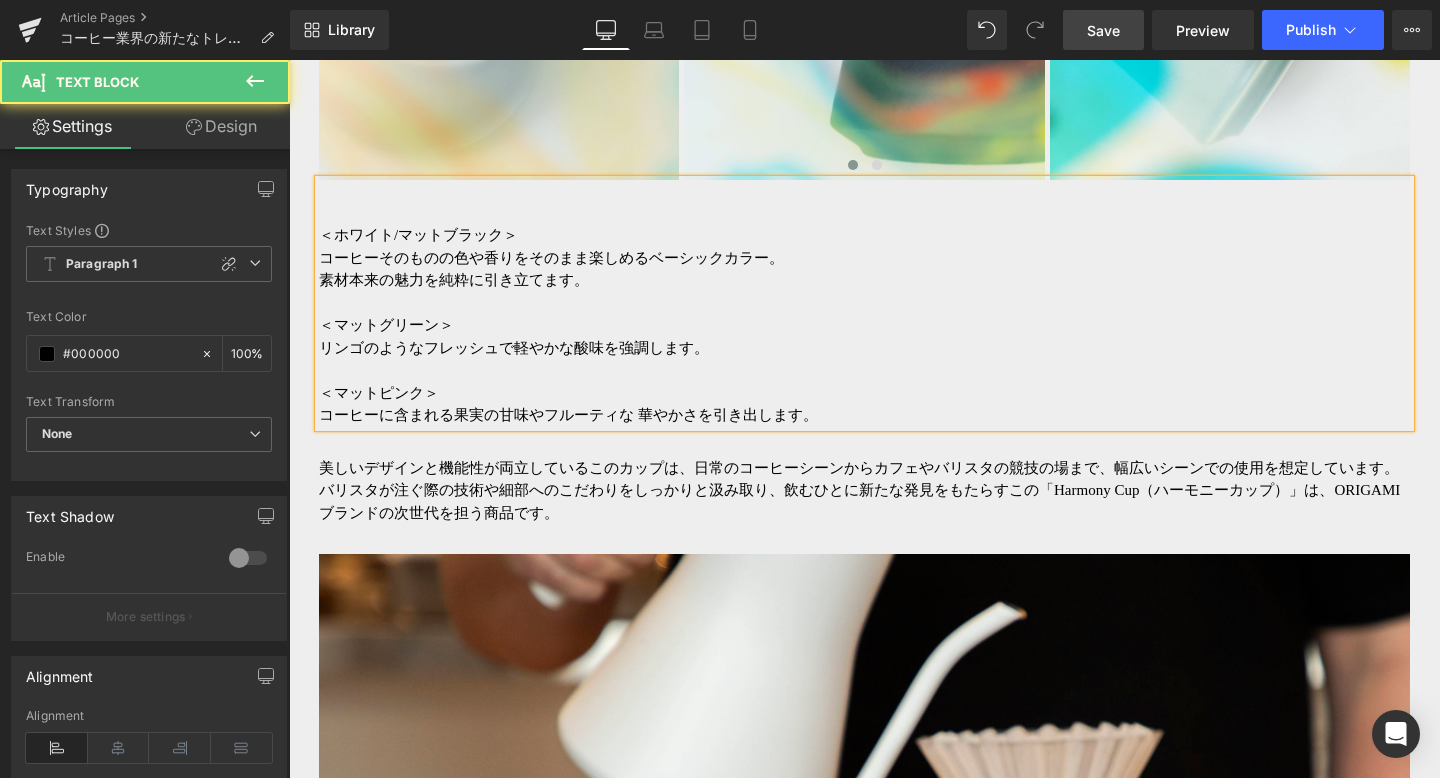 click on "＜ホワイト/マットブラック＞" at bounding box center [864, 235] 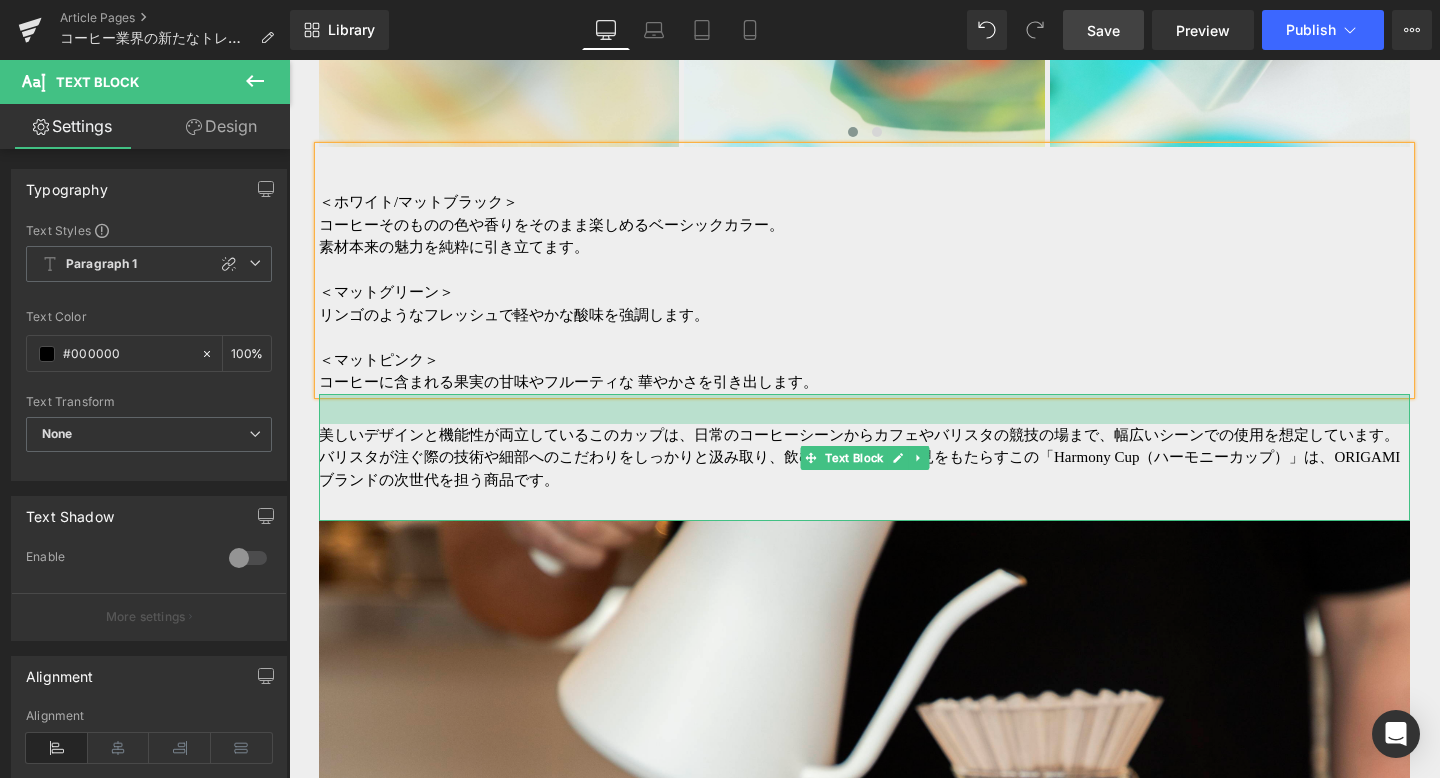 scroll, scrollTop: 6774, scrollLeft: 0, axis: vertical 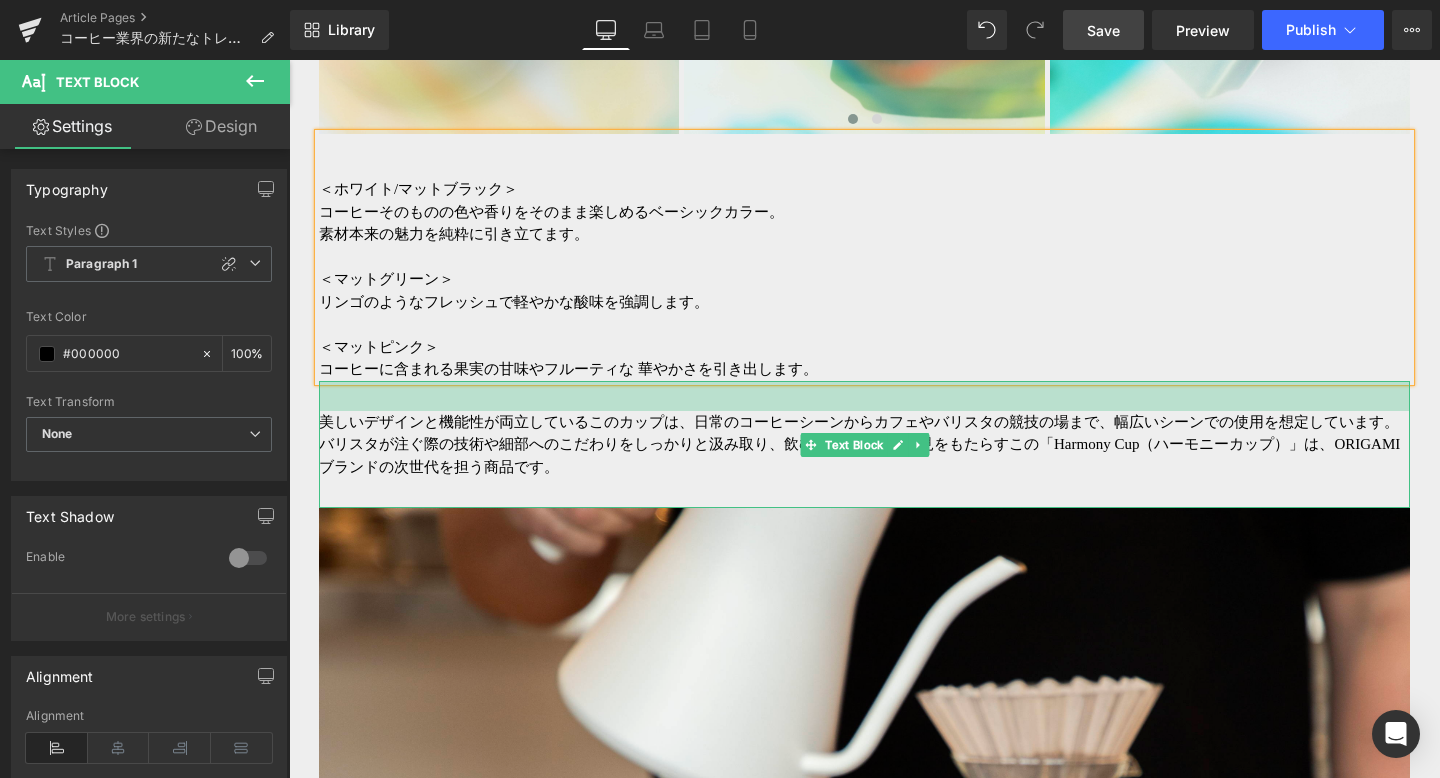 click on "美しいデザインと機能性が両立しているこのカップは、日常のコーヒーシーンからカフェやバリスタの競技の場まで、幅広いシーンでの使用を想定しています。バリスタが注ぐ際の技術や細部へのこだわりをしっかりと汲み取り、飲むひとに新たな発見をもたらすこの「Harmony Cup（ハーモニーカップ）」は、ORIGAMIブランドの次世代を担う商品です。" at bounding box center [864, 445] 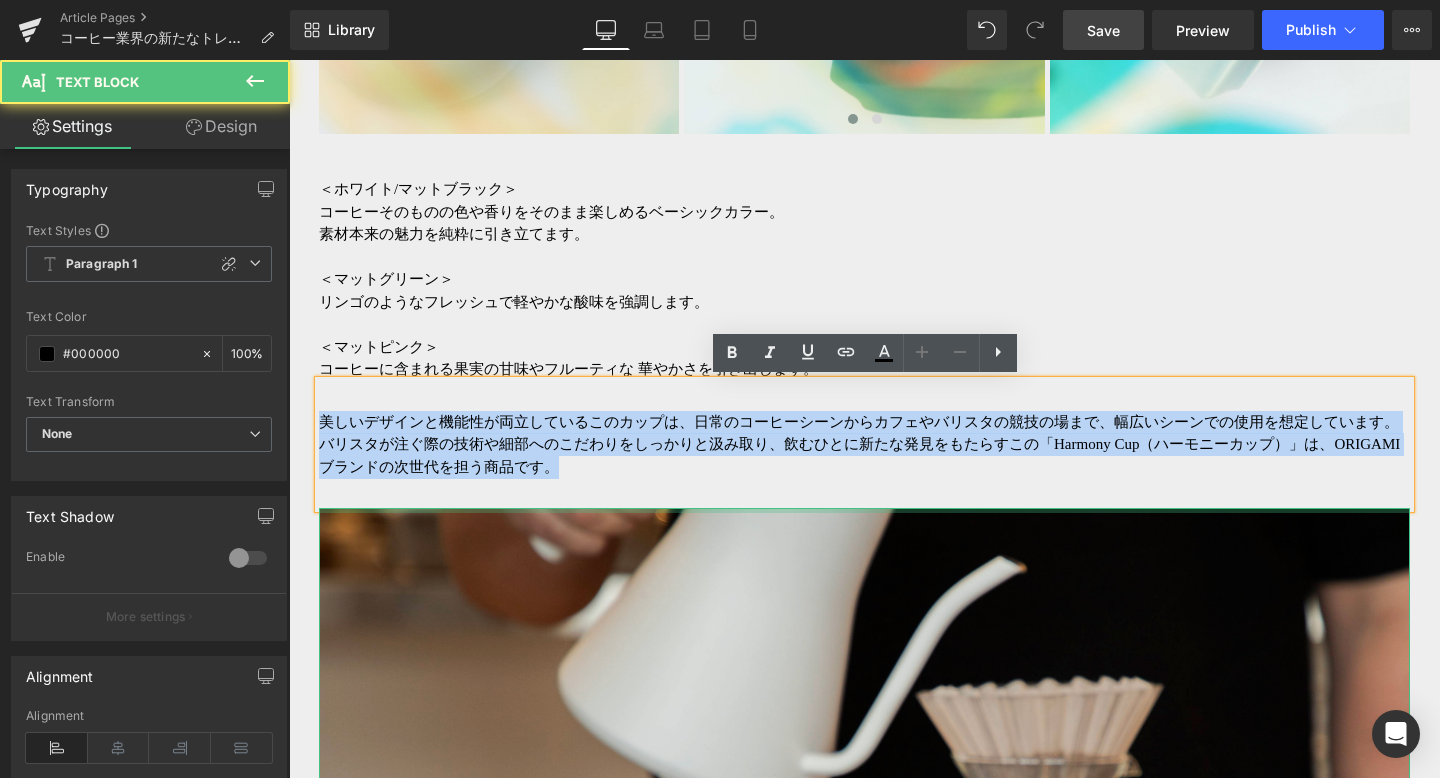 drag, startPoint x: 324, startPoint y: 412, endPoint x: 659, endPoint y: 508, distance: 348.48386 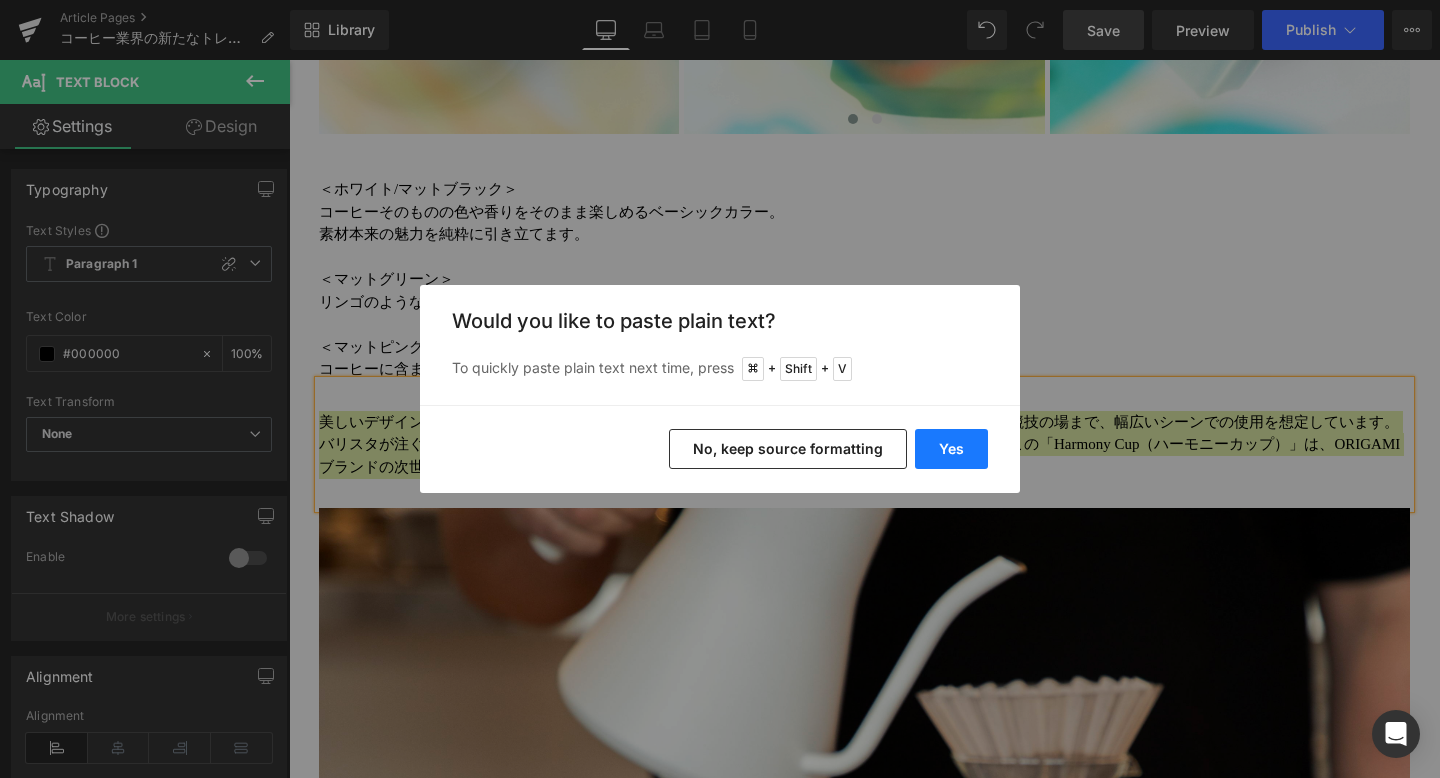 click on "Yes" at bounding box center [951, 449] 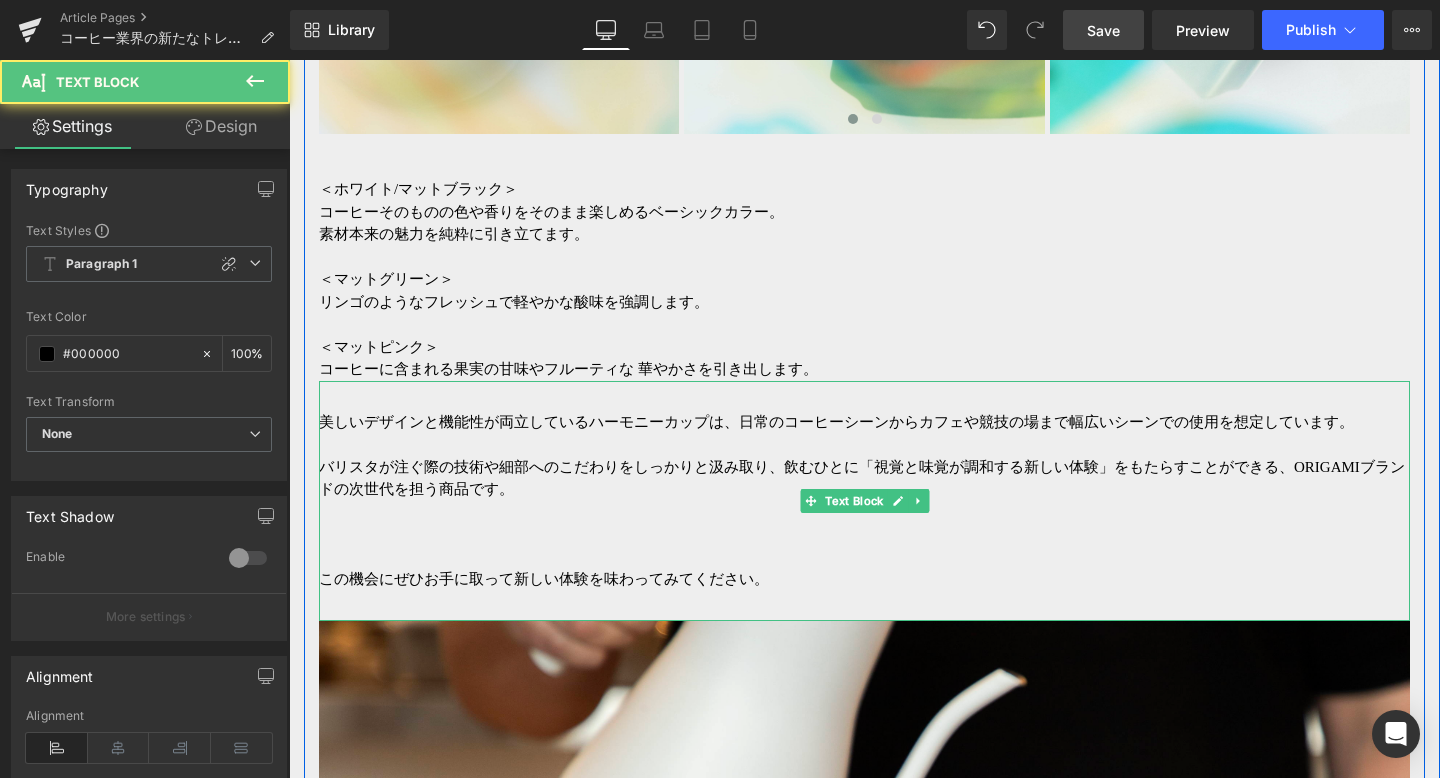 click at bounding box center (864, 534) 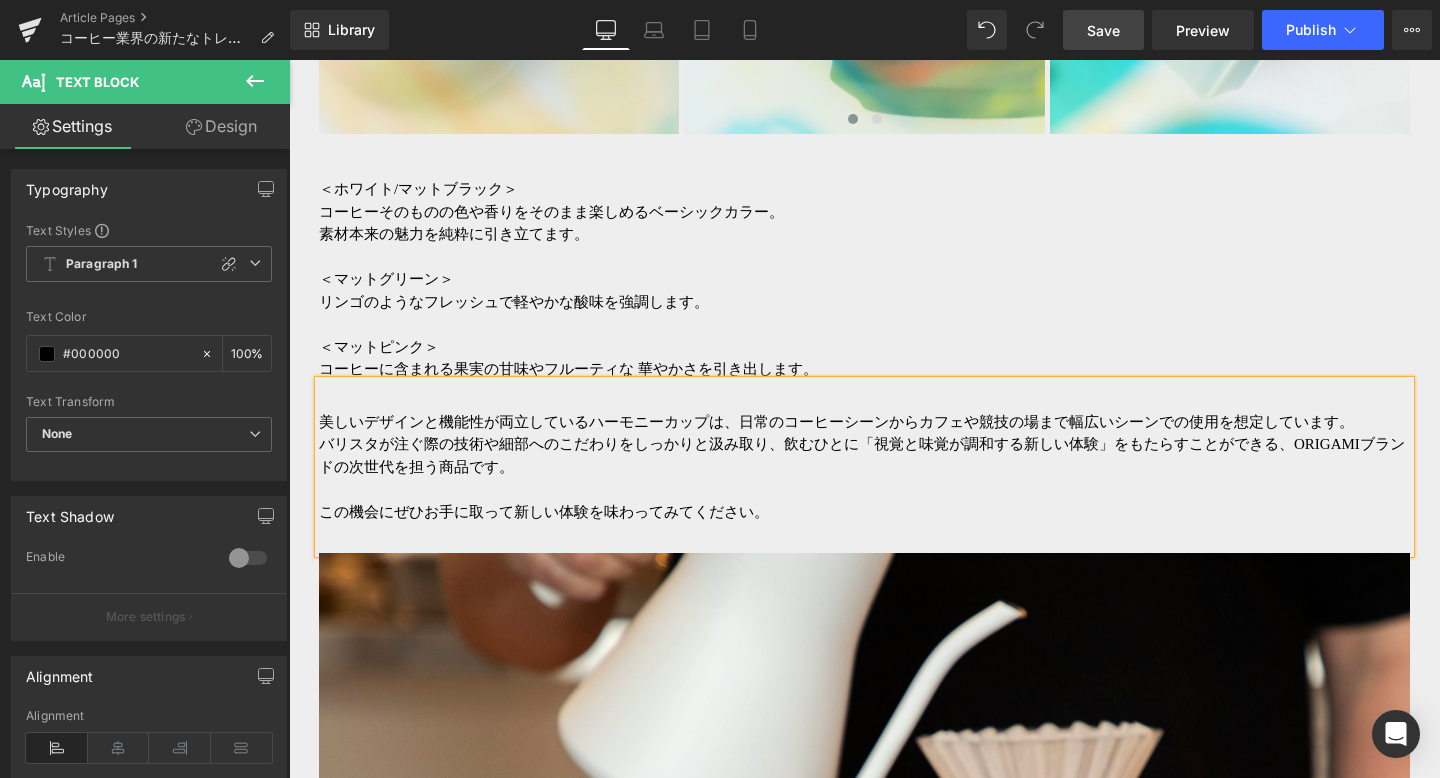 click on "＜マットピンク＞" at bounding box center [864, 347] 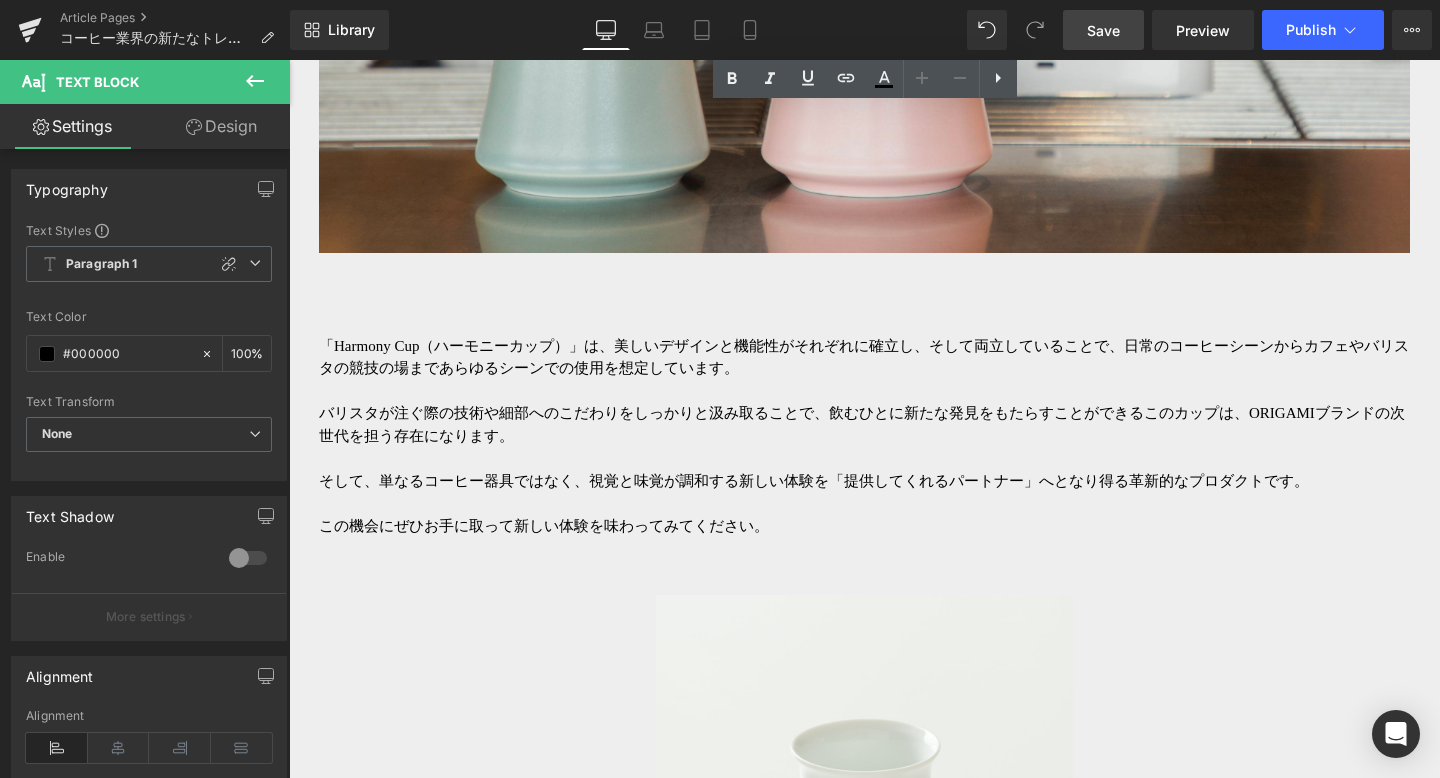 scroll, scrollTop: 7810, scrollLeft: 0, axis: vertical 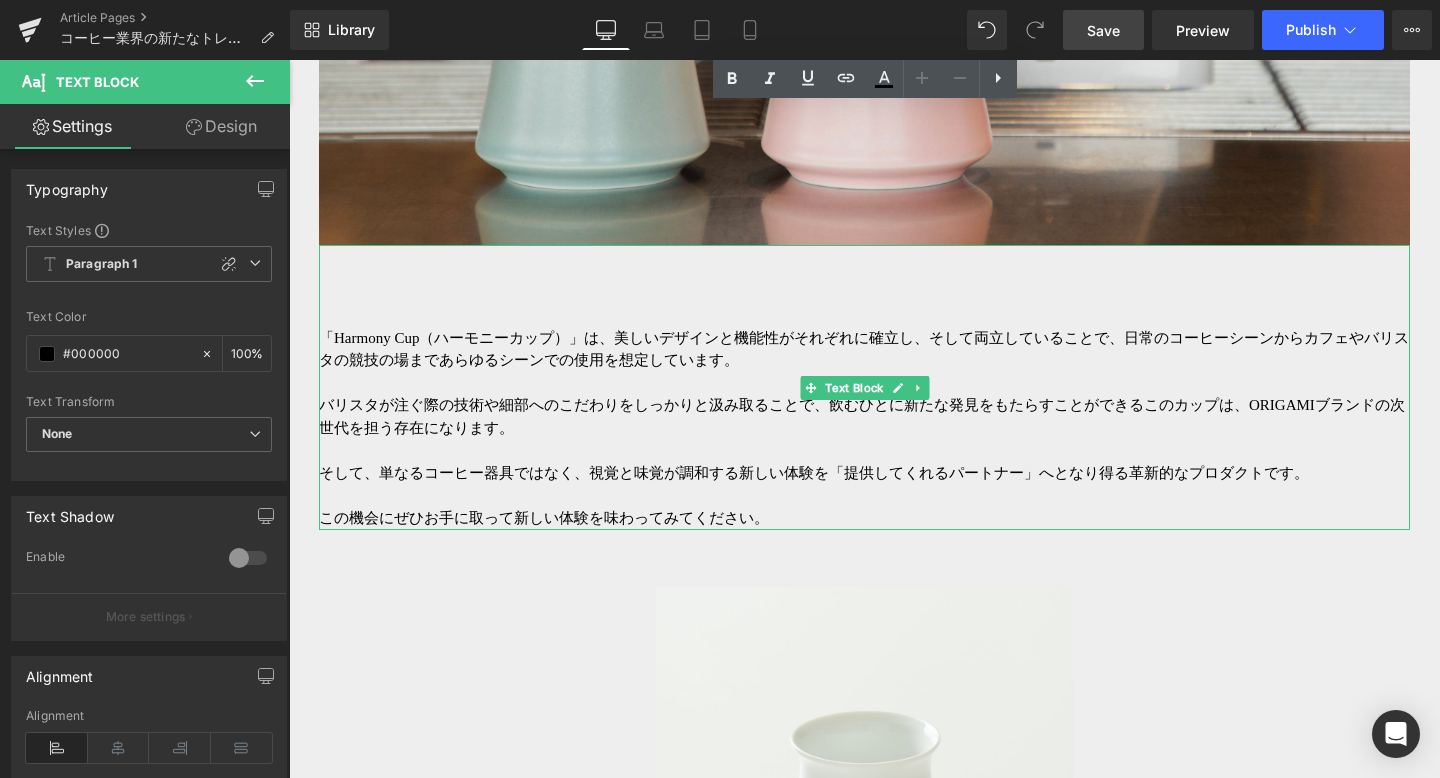 click on "「Harmony Cup（ハーモニーカップ）」は、美しいデザインと機能性がそれぞれに確立し、そして両立していることで、日常のコーヒーシーンからカフェやバリスタの競技の場まであらゆるシーンでの使用を想定しています。" at bounding box center [864, 349] 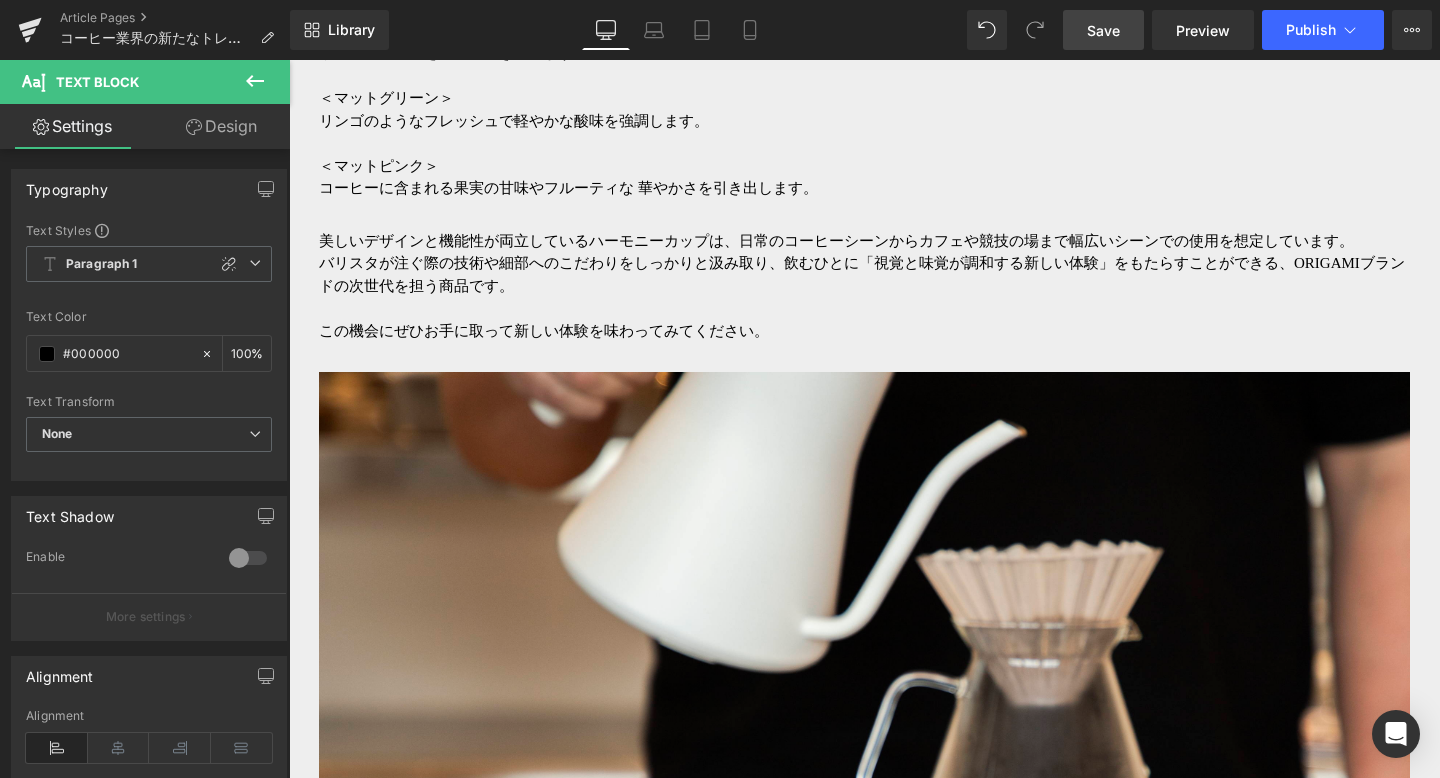 scroll, scrollTop: 6956, scrollLeft: 0, axis: vertical 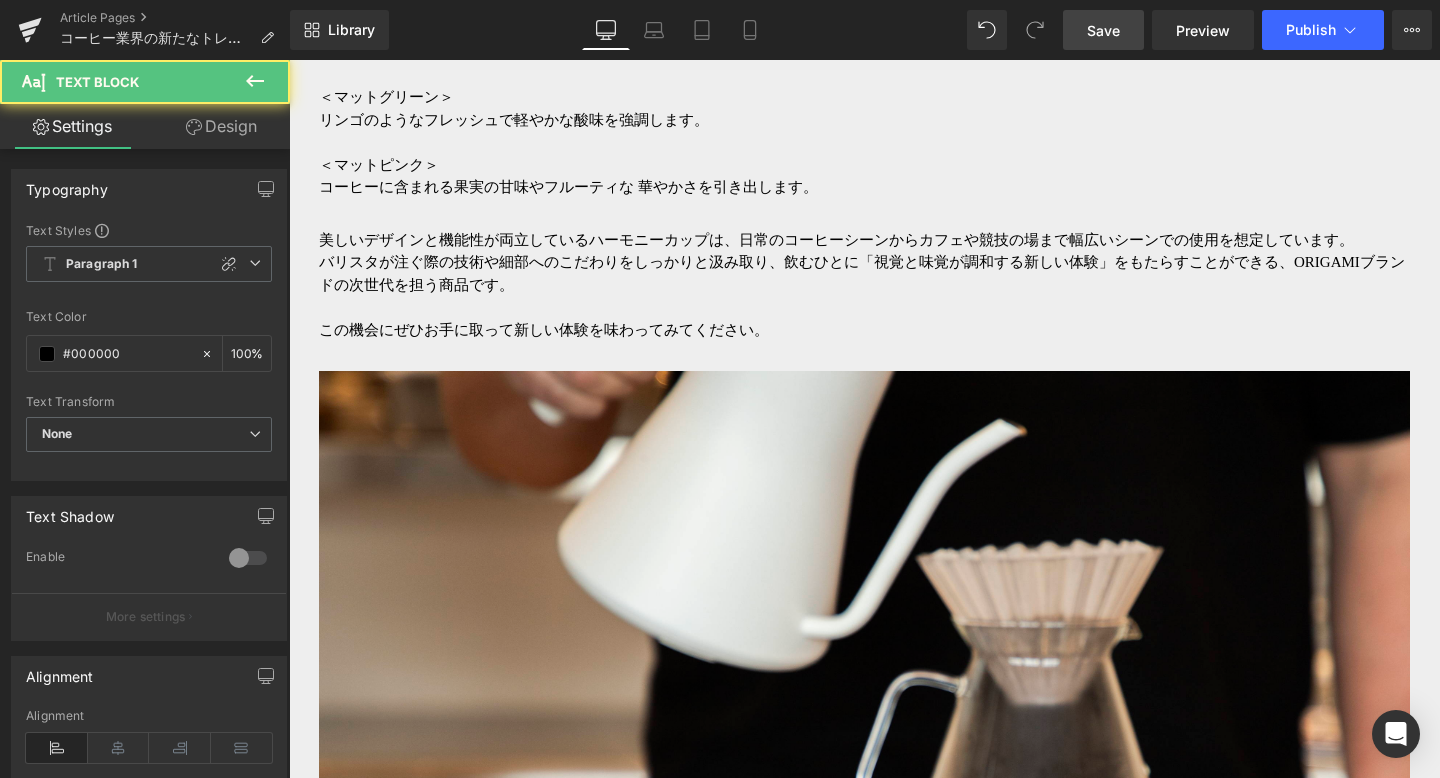 click on "この機会にぜひお手に取って新しい体験を味わってみてください。" at bounding box center (864, 330) 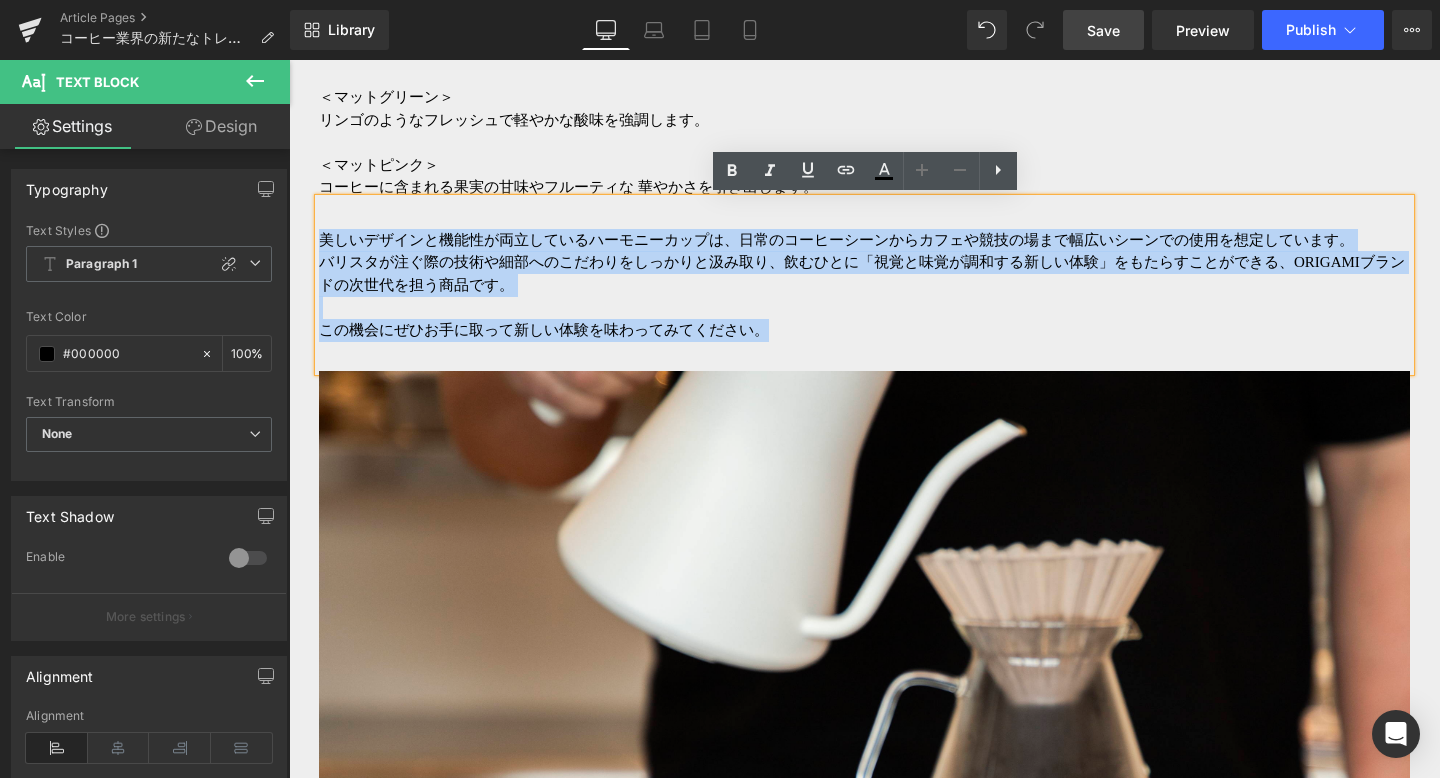 drag, startPoint x: 326, startPoint y: 227, endPoint x: 776, endPoint y: 344, distance: 464.9613 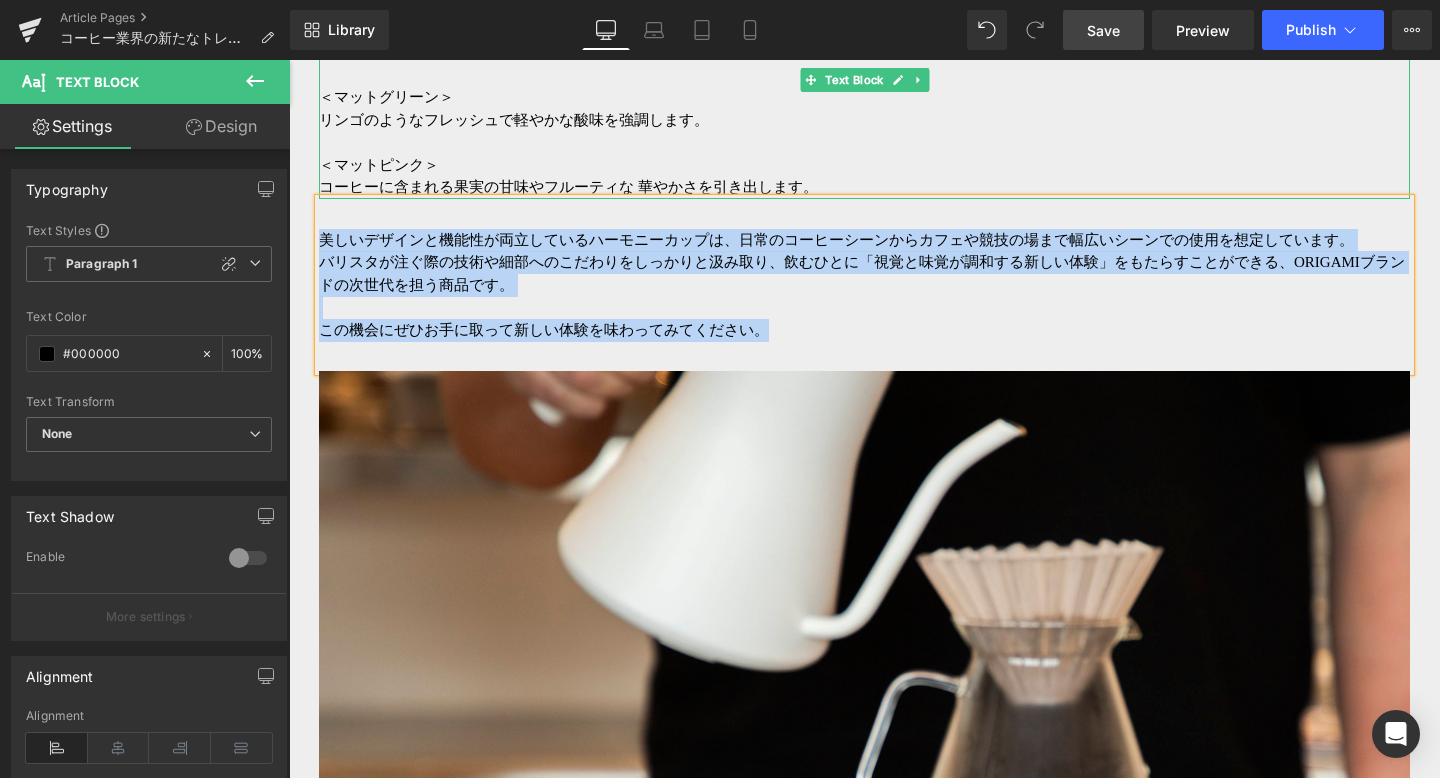 click at bounding box center (864, 142) 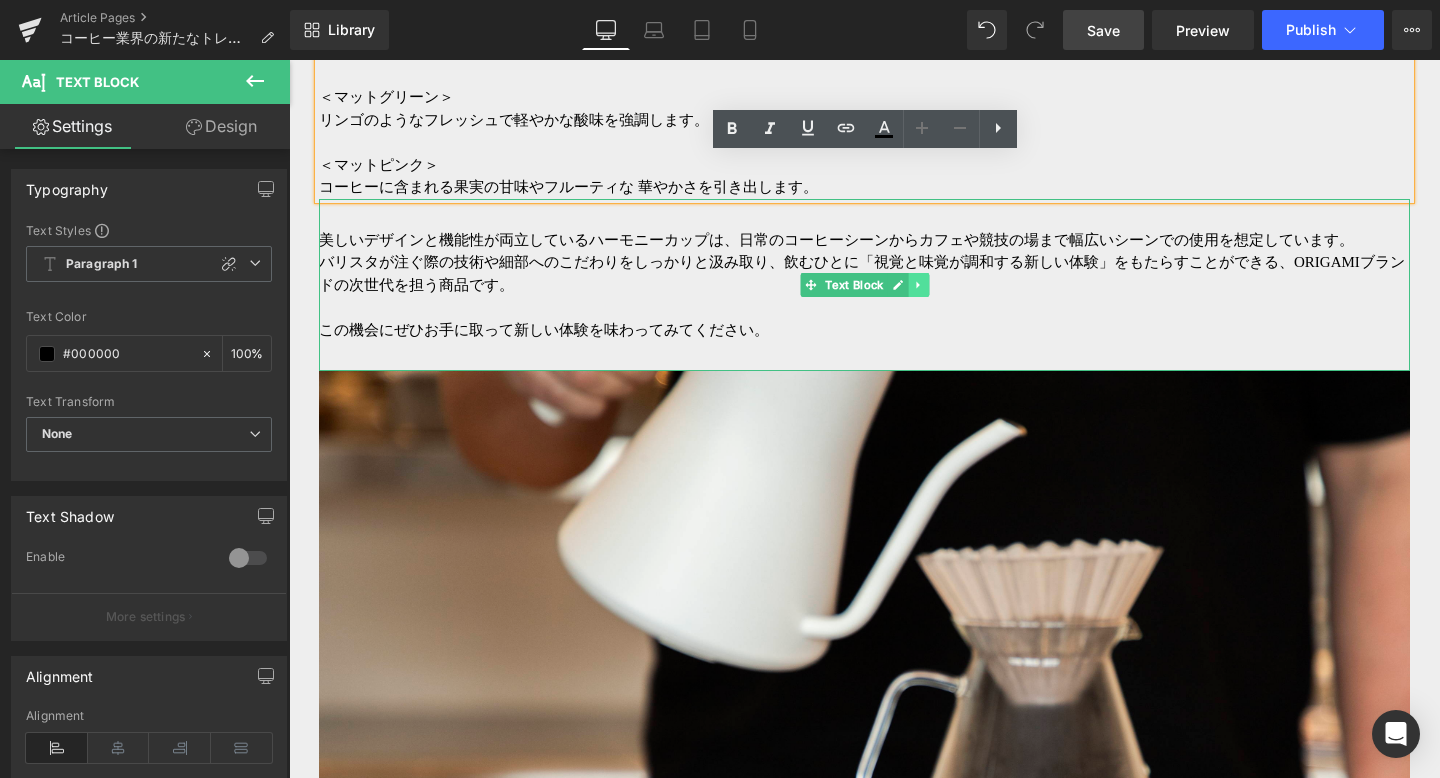 click 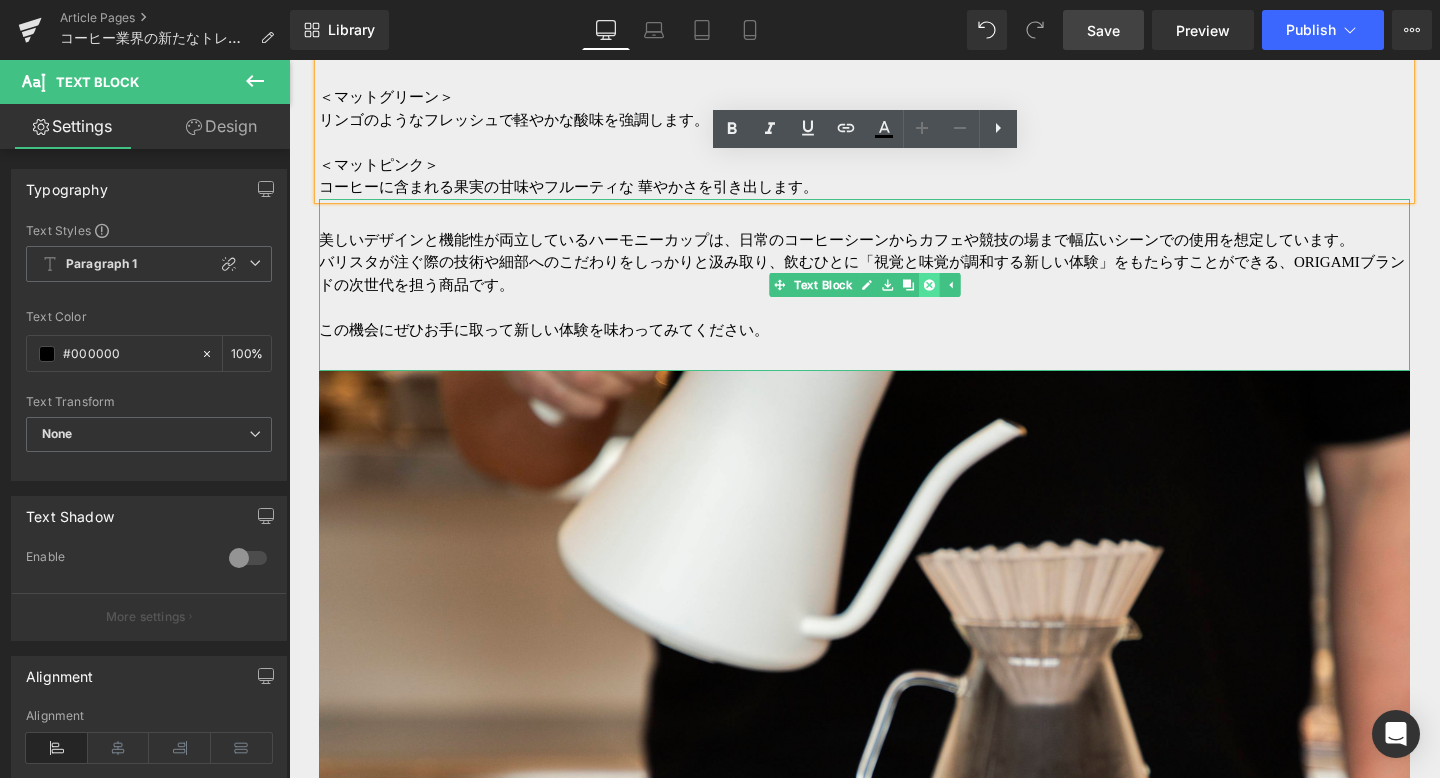 click 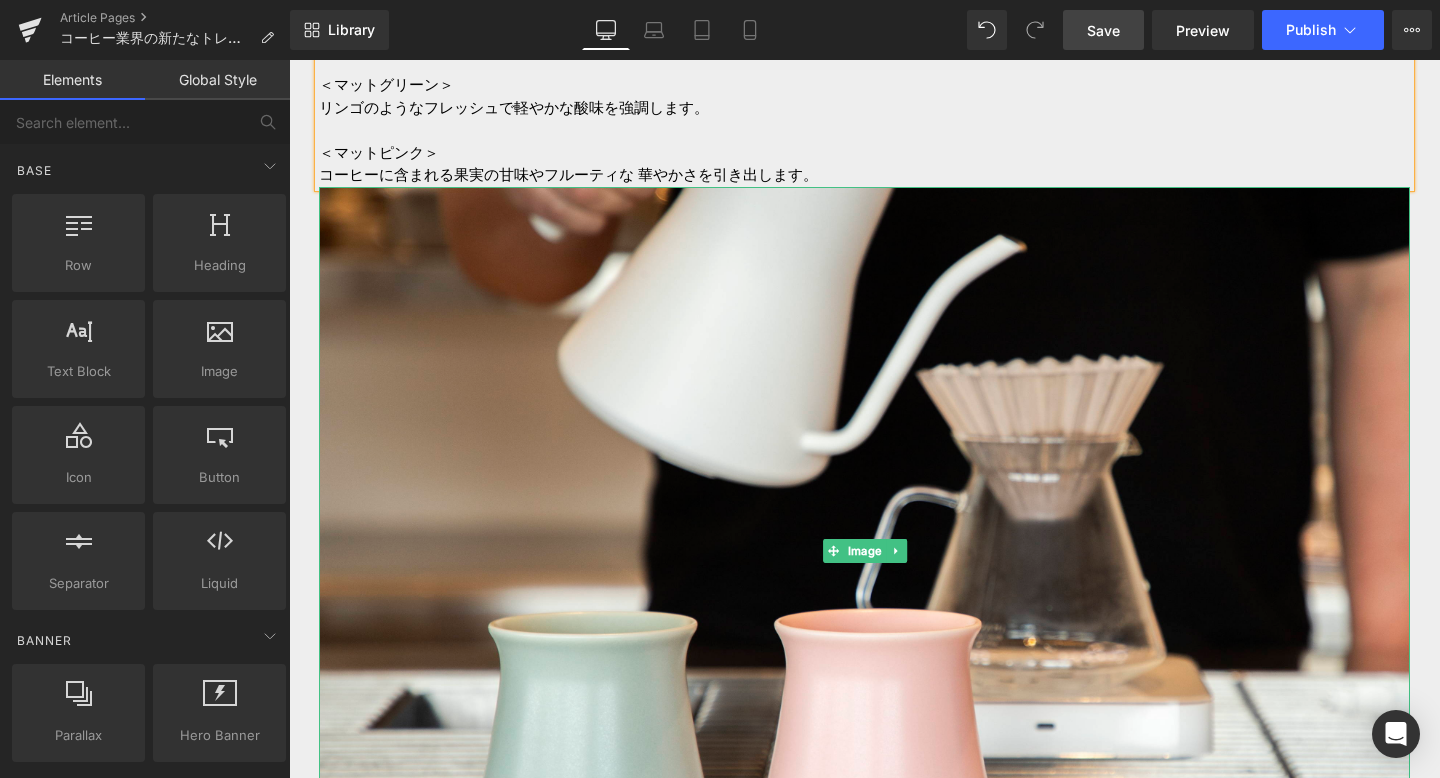 scroll, scrollTop: 6978, scrollLeft: 0, axis: vertical 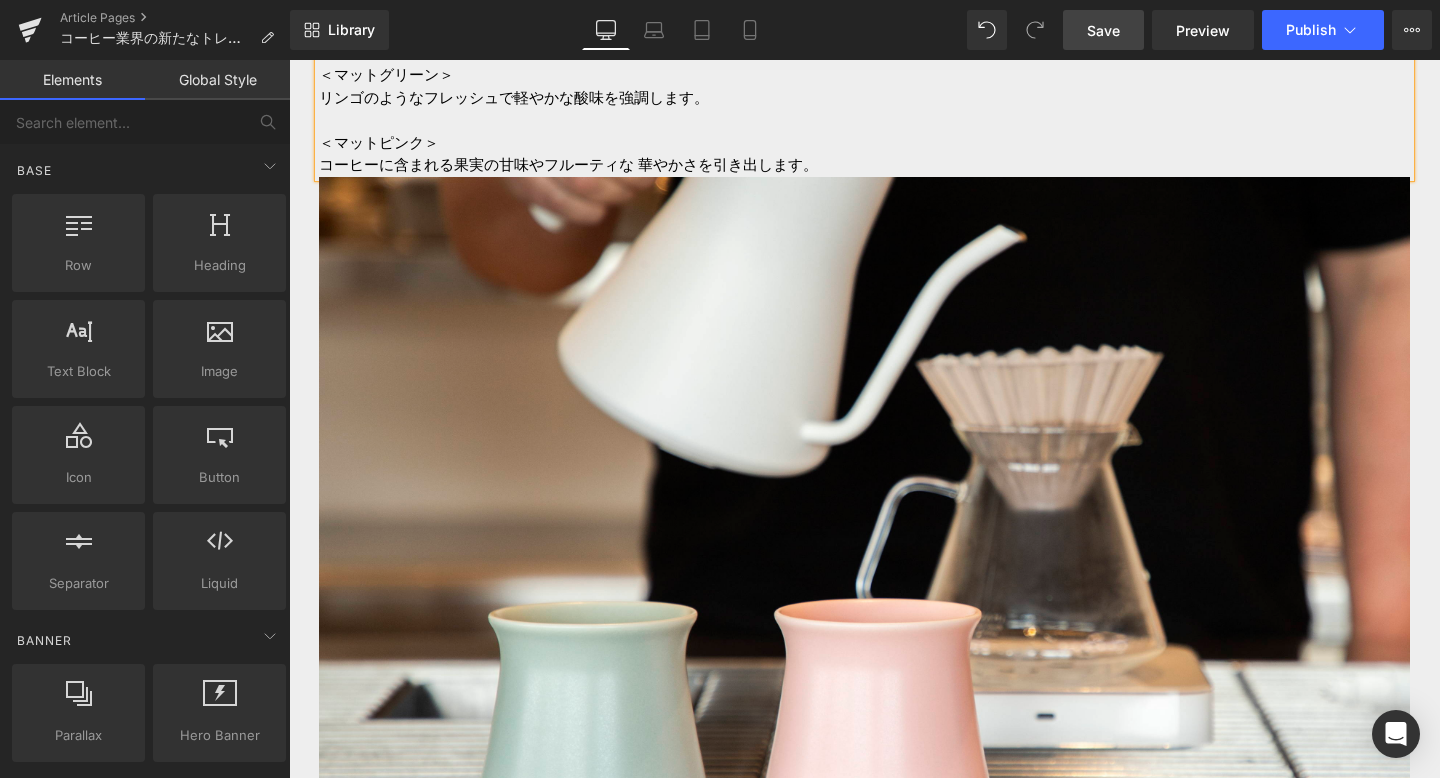 click on "Image" at bounding box center [864, 540] 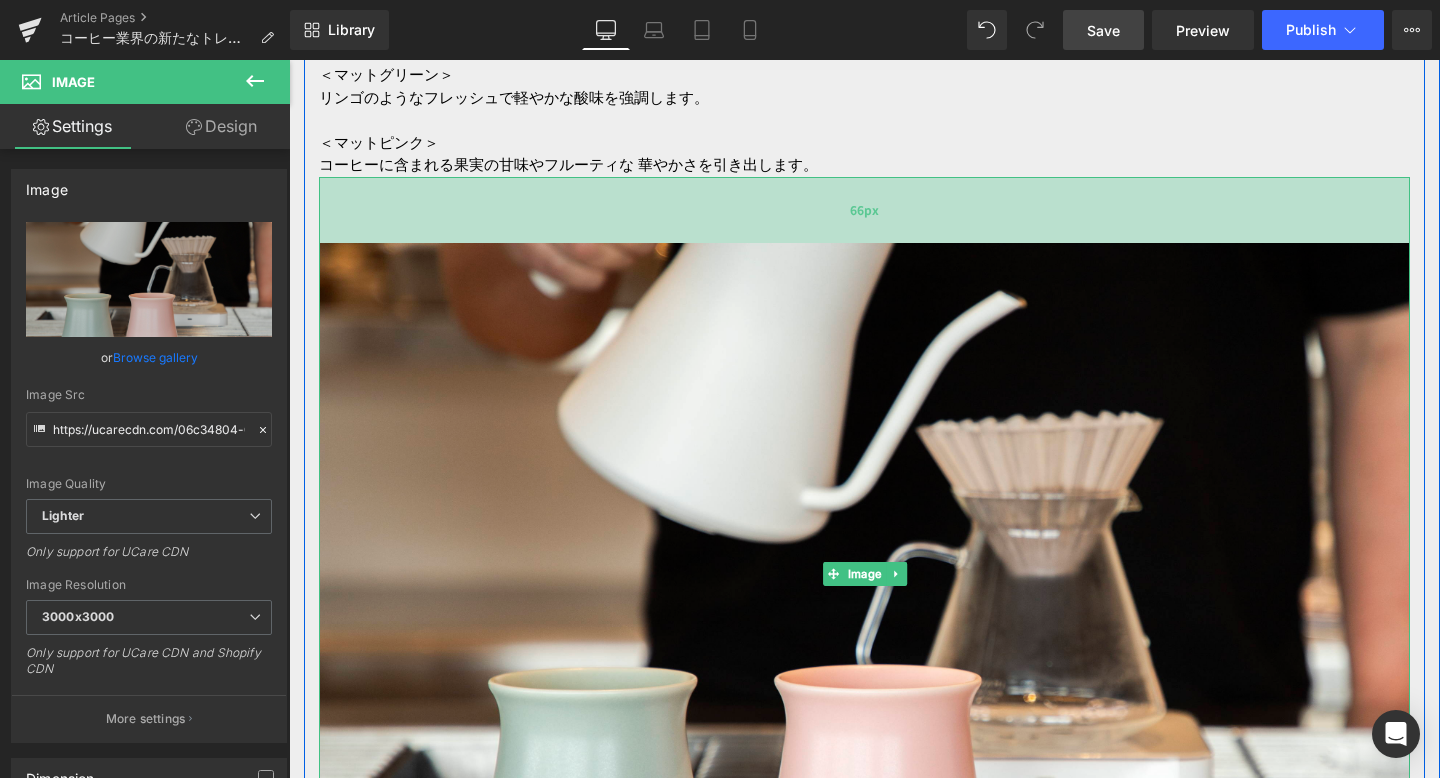 drag, startPoint x: 904, startPoint y: 177, endPoint x: 907, endPoint y: 239, distance: 62.072536 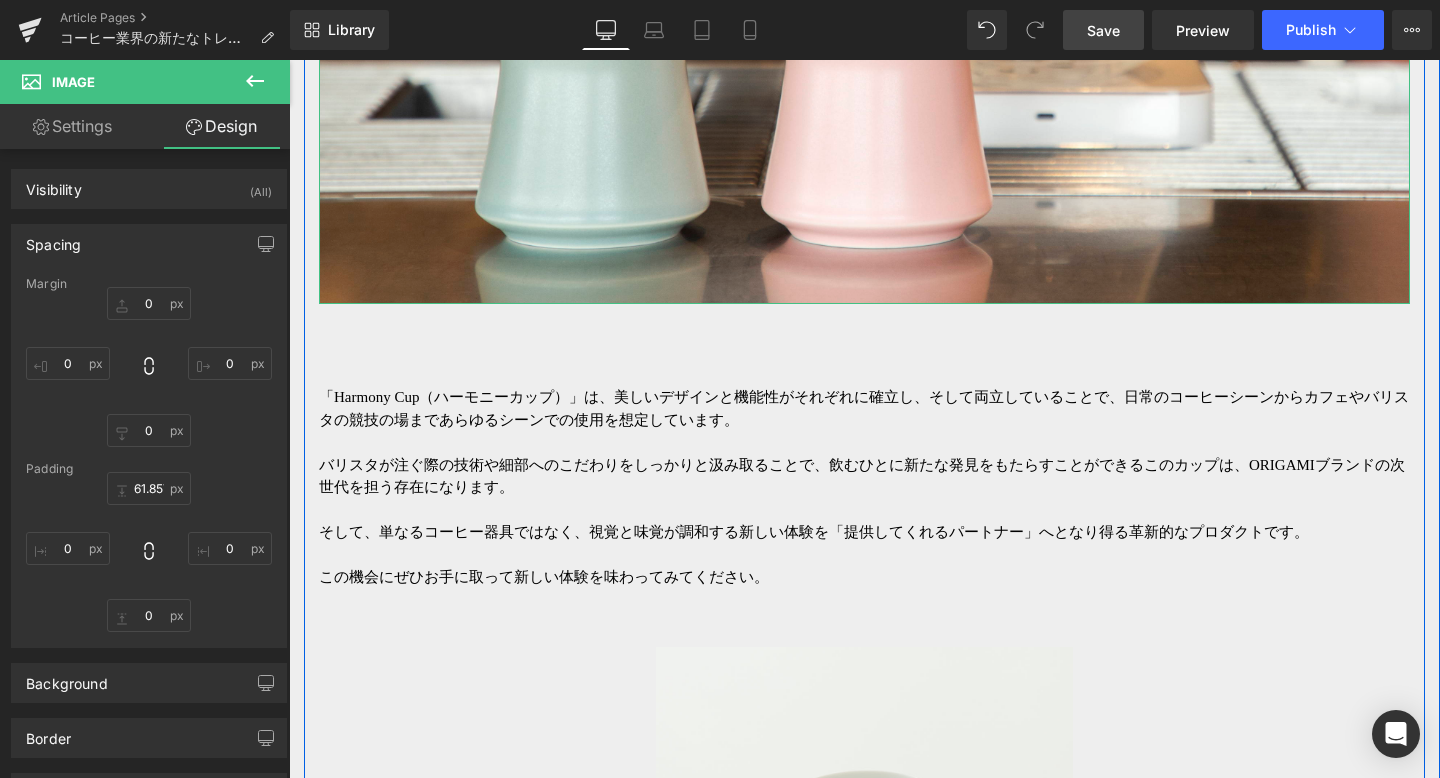scroll, scrollTop: 7652, scrollLeft: 0, axis: vertical 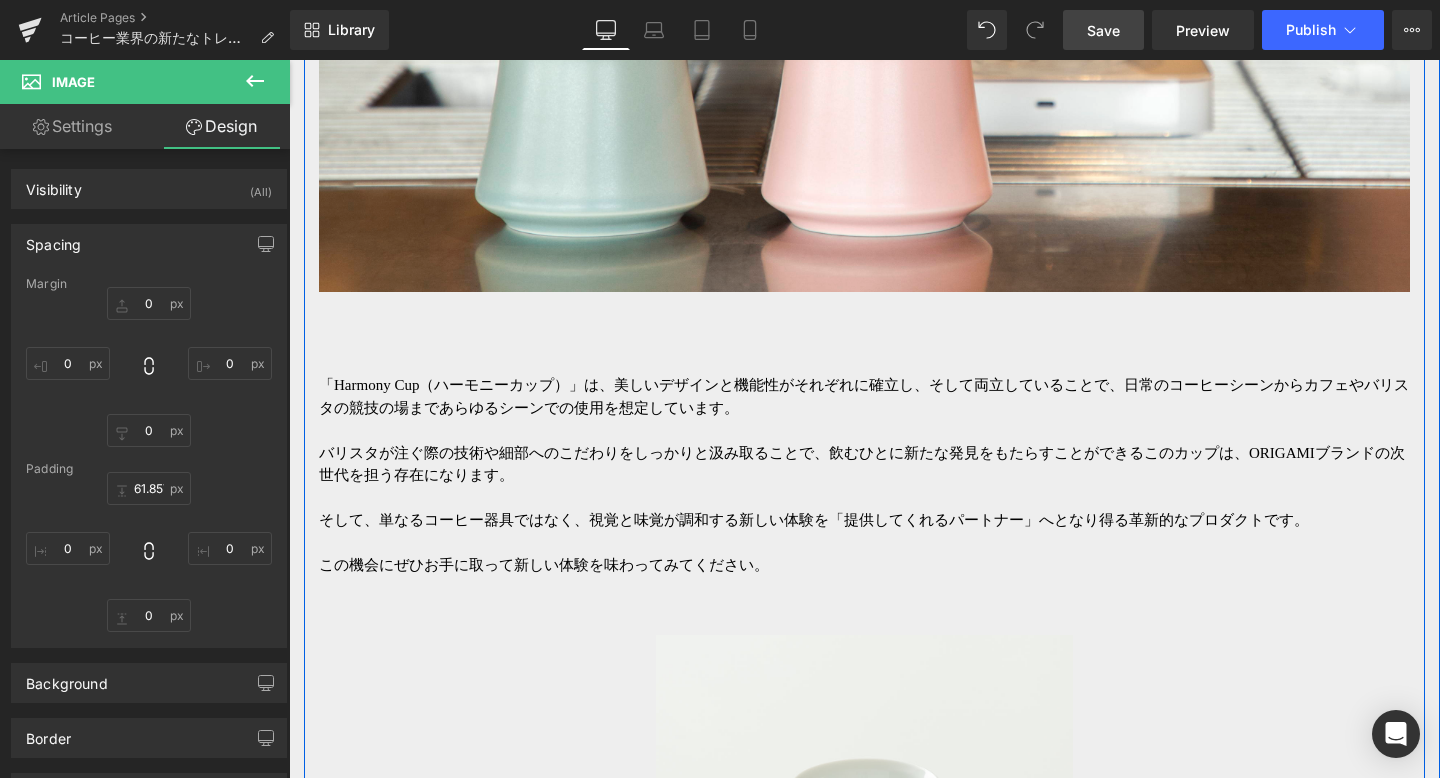 click on "バリスタが注ぐ際の技術や細部へのこだわりをしっかりと汲み取ることで、飲むひとに新たな発見をもたらすことができるこのカップは、ORIGAMIブランドの次世代を担う存在になります。" at bounding box center [864, 464] 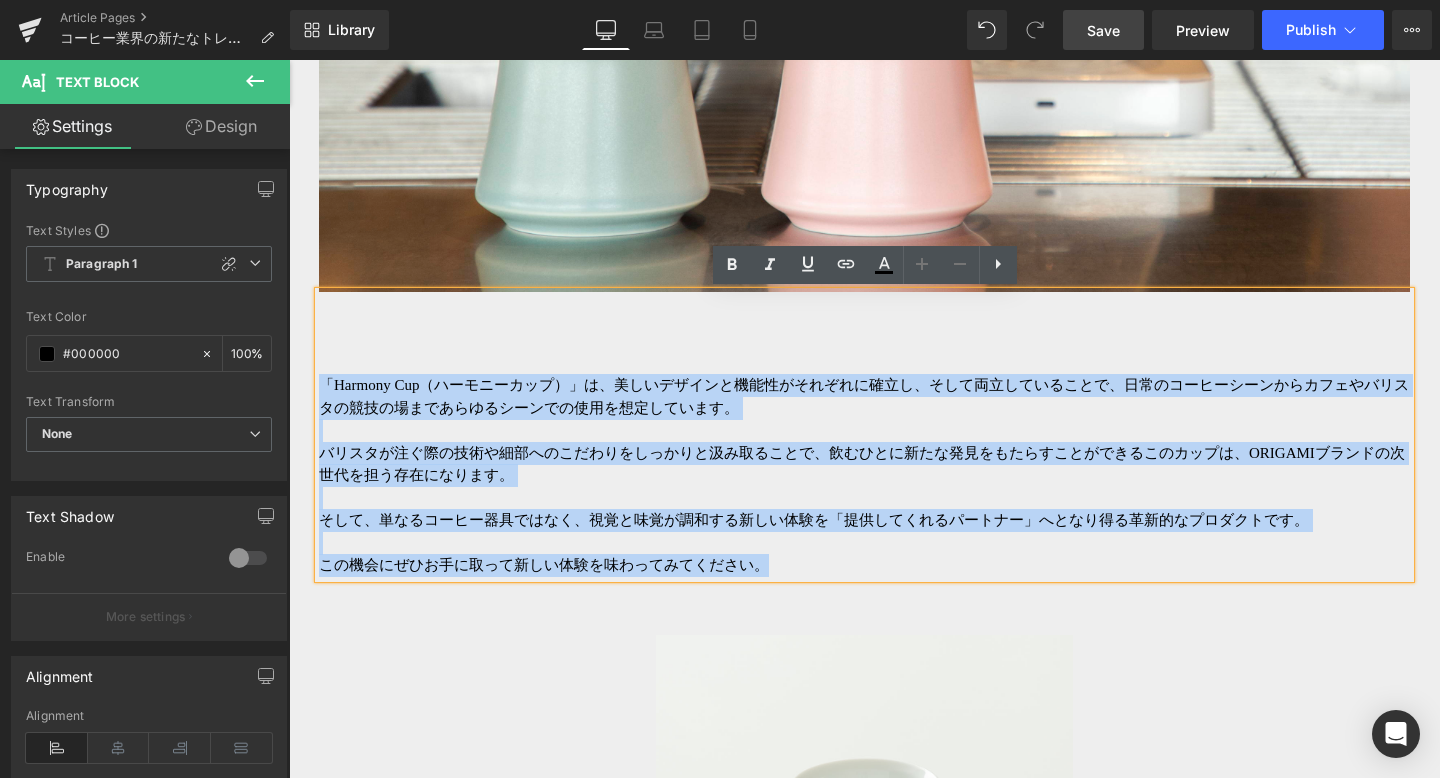 drag, startPoint x: 768, startPoint y: 564, endPoint x: 323, endPoint y: 319, distance: 507.9862 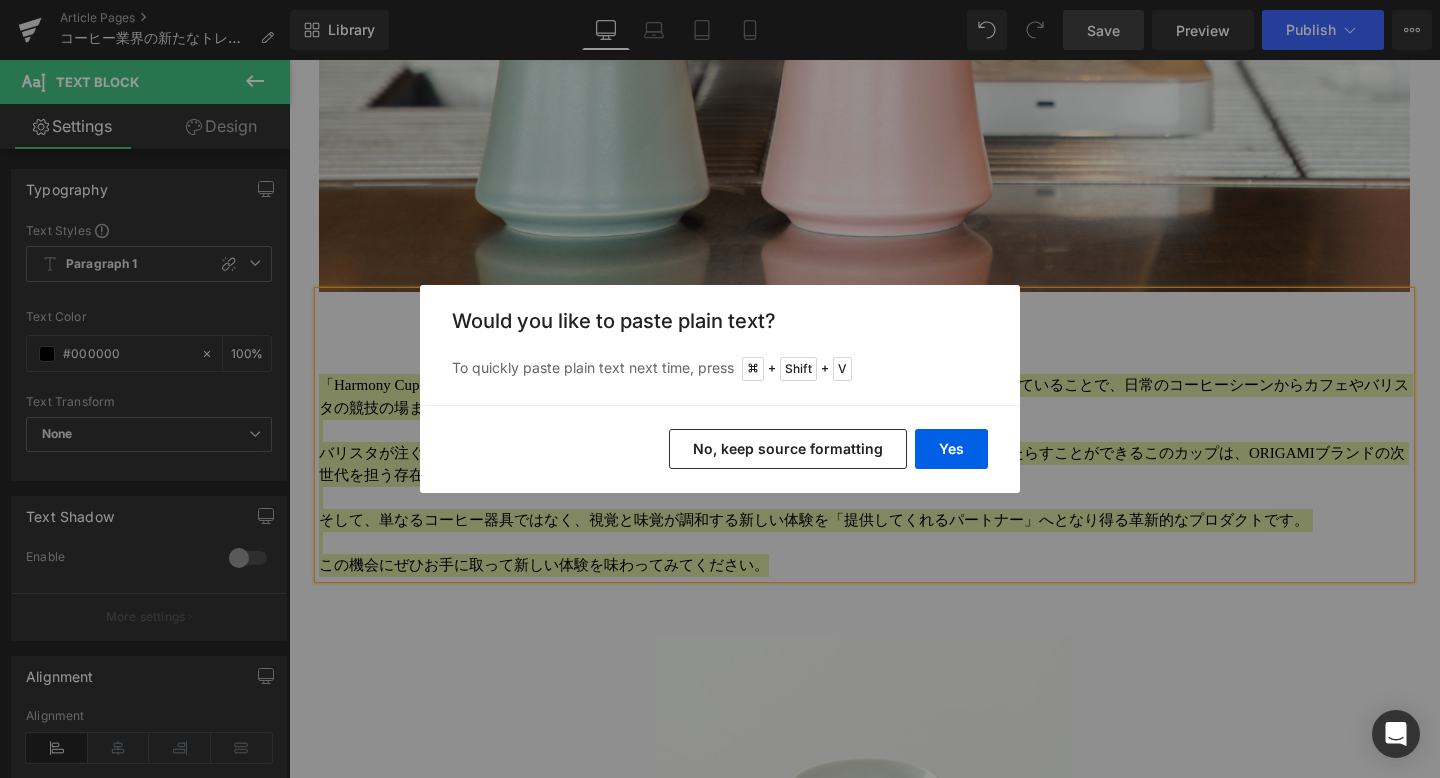 click on "Yes No, keep source formatting" at bounding box center [720, 449] 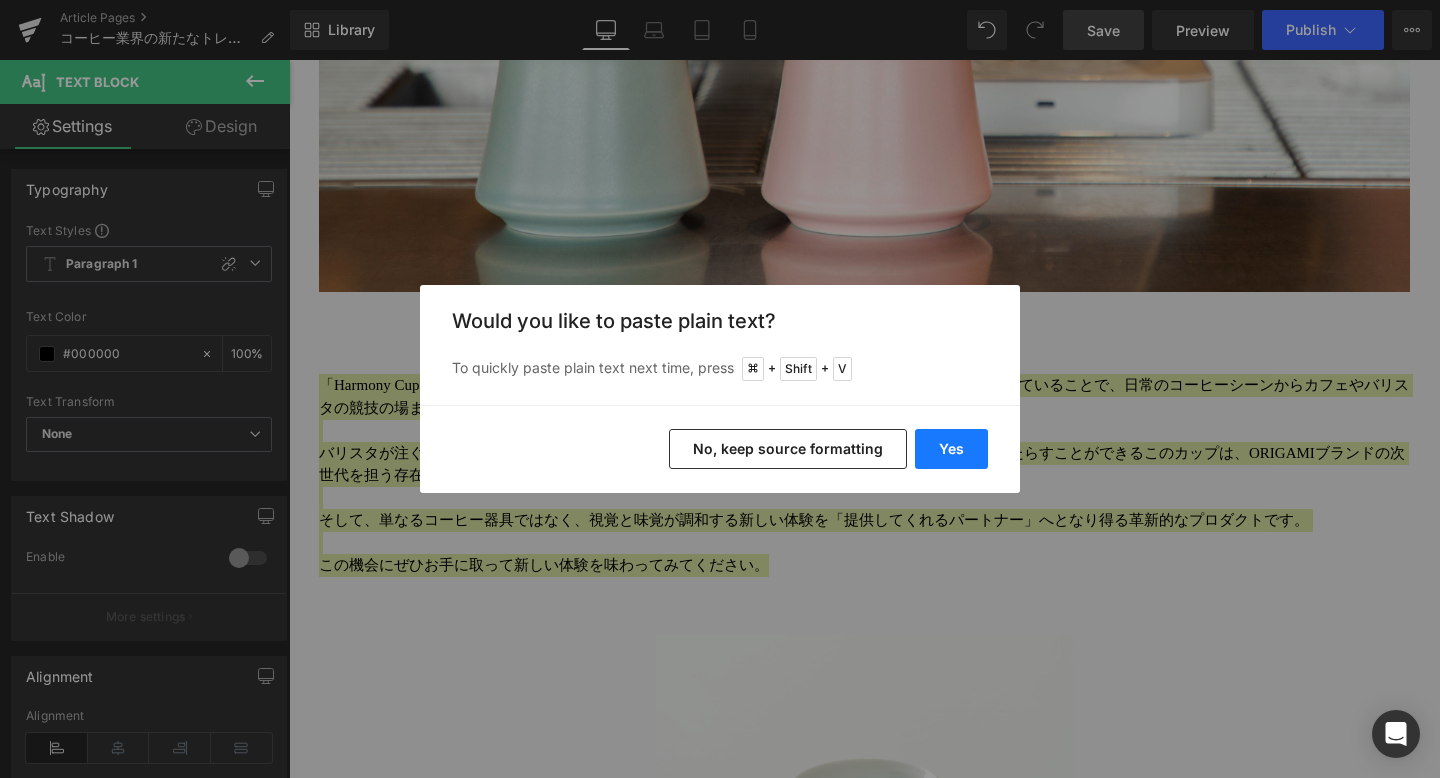 click on "Yes" at bounding box center (951, 449) 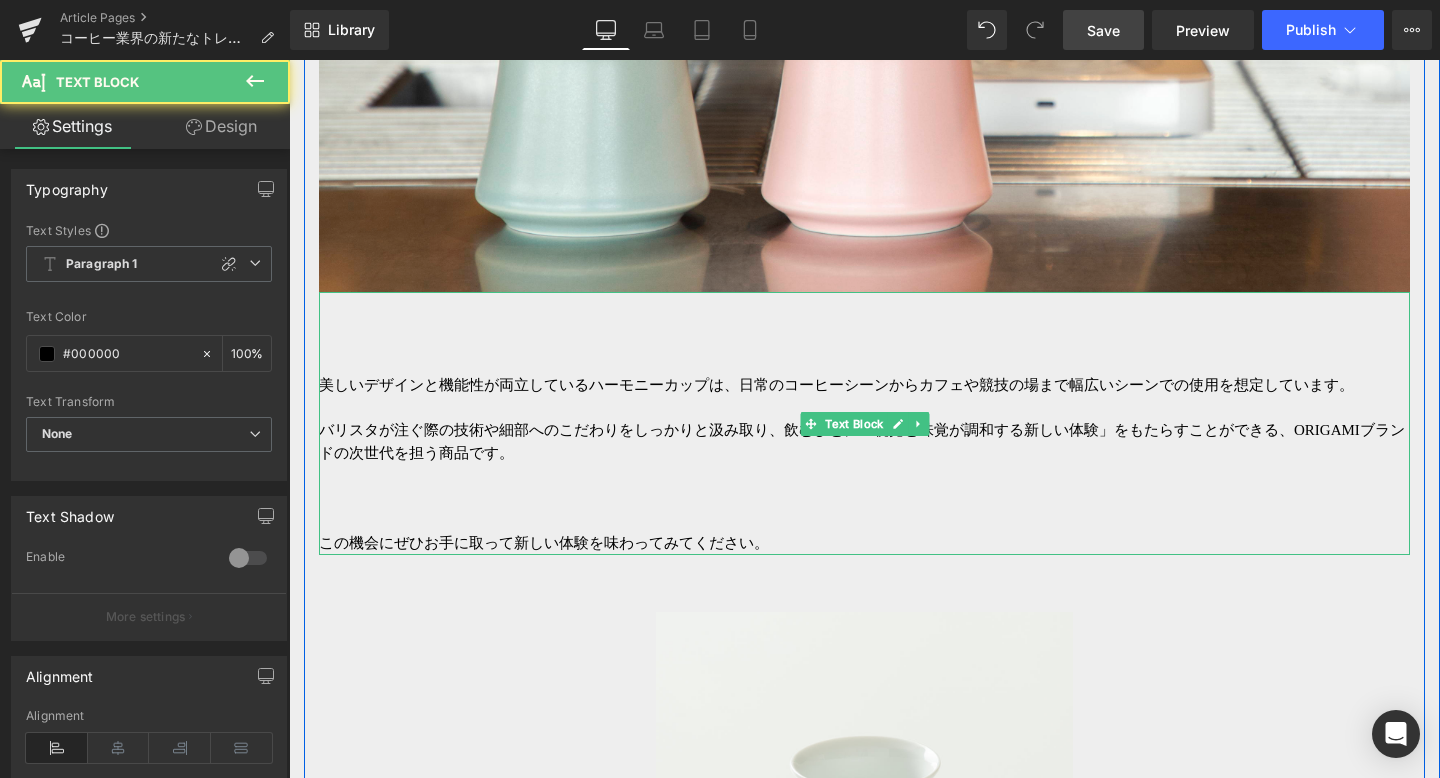 click at bounding box center (864, 520) 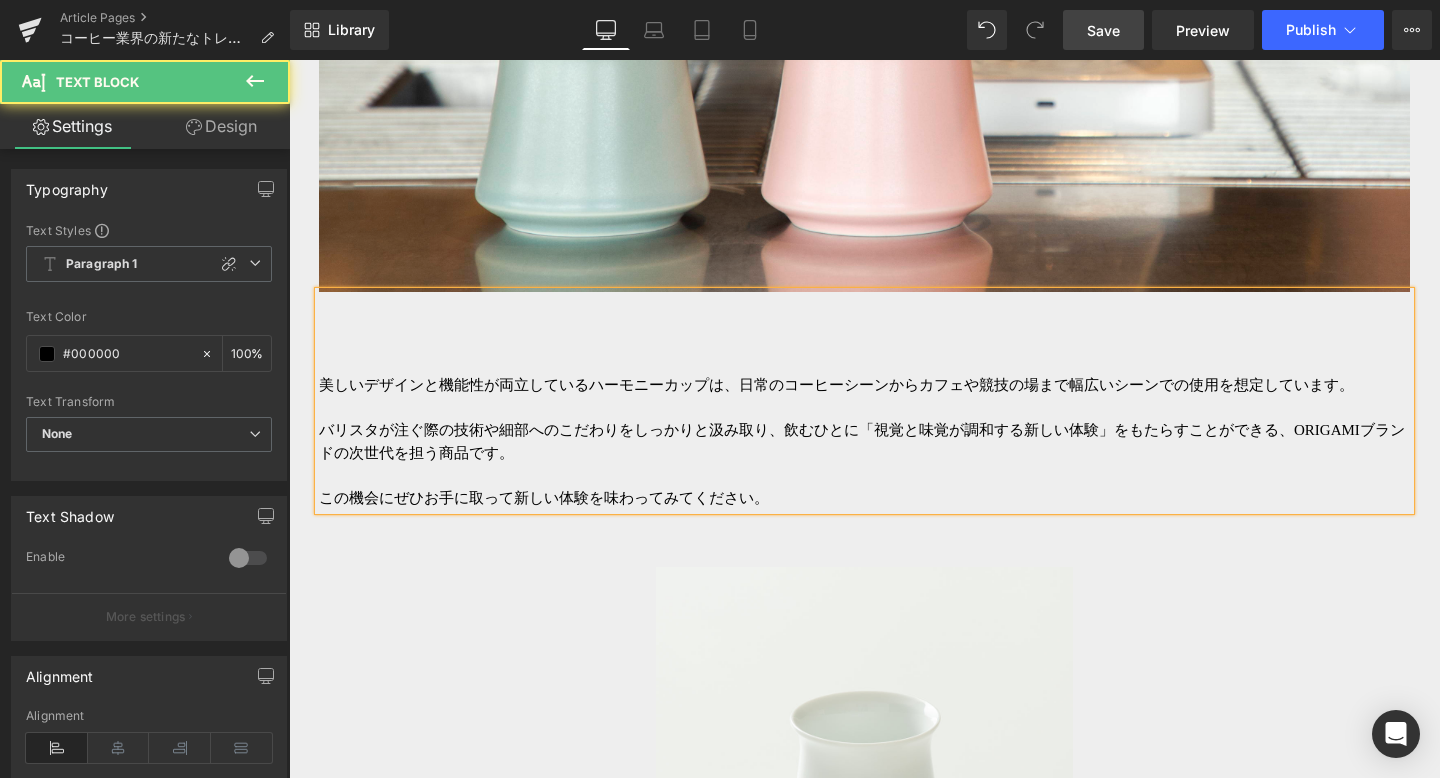 click on "美しいデザインと機能性が両立しているハーモニーカップは、日常のコーヒーシーンからカフェや競技の場まで幅広いシーンでの使用を想定しています。 バリスタが注ぐ際の技術や細部へのこだわりをしっかりと汲み取り、飲むひとに「視覚と味覚が調和する新しい体験」をもたらすことができる、ORIGAMIブランドの次世代を担う商品です。 この機会にぜひお手に取って新しい体験を味わってみてください。" at bounding box center [864, 401] 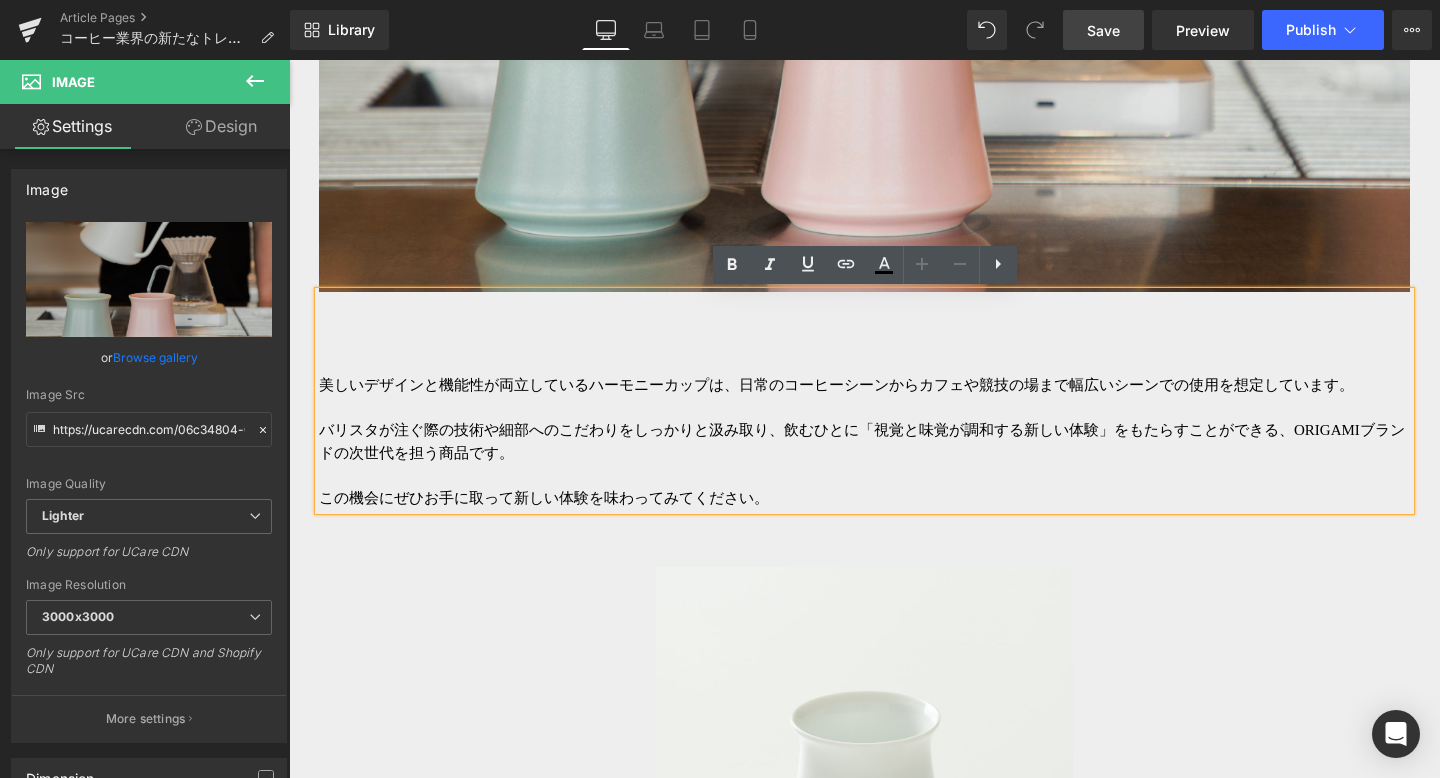 click at bounding box center (864, -103) 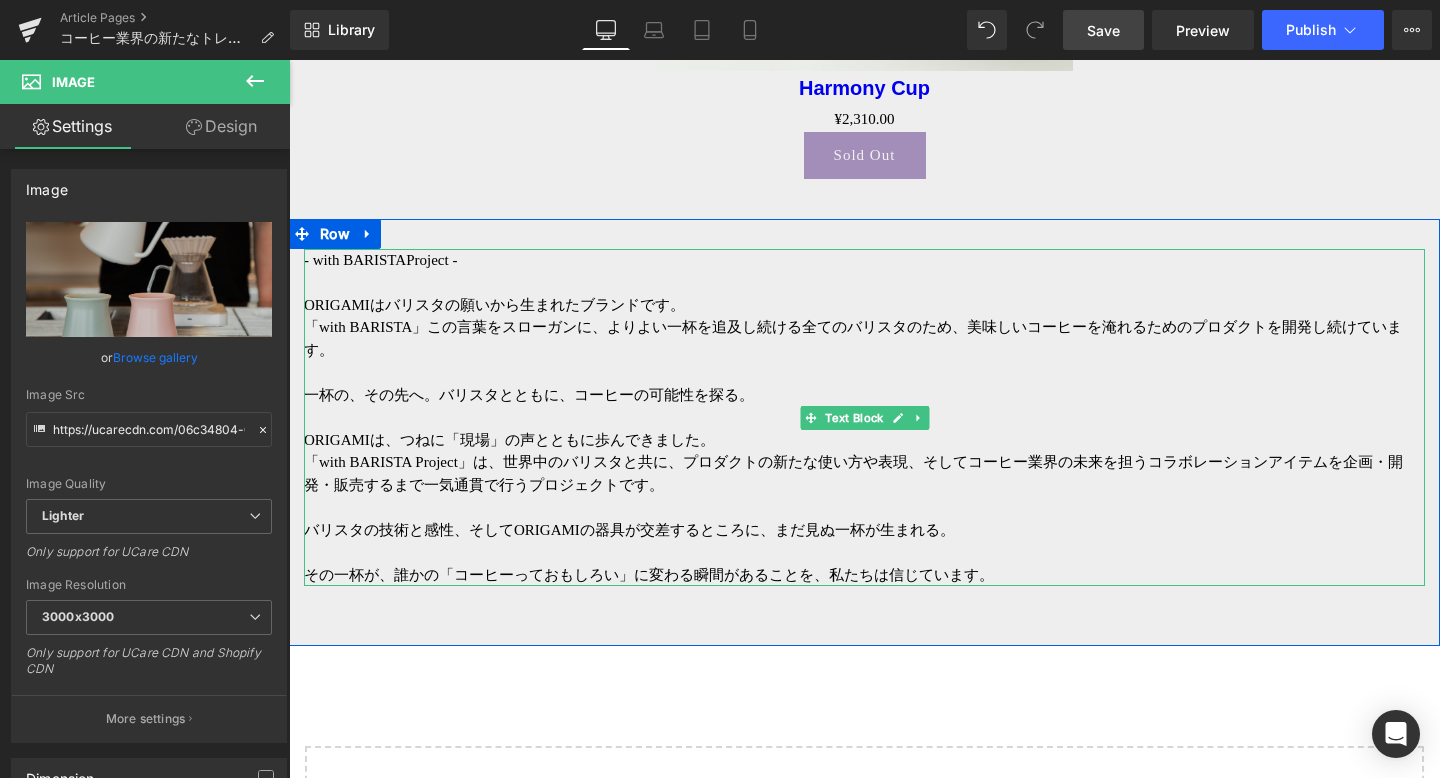 scroll, scrollTop: 8560, scrollLeft: 0, axis: vertical 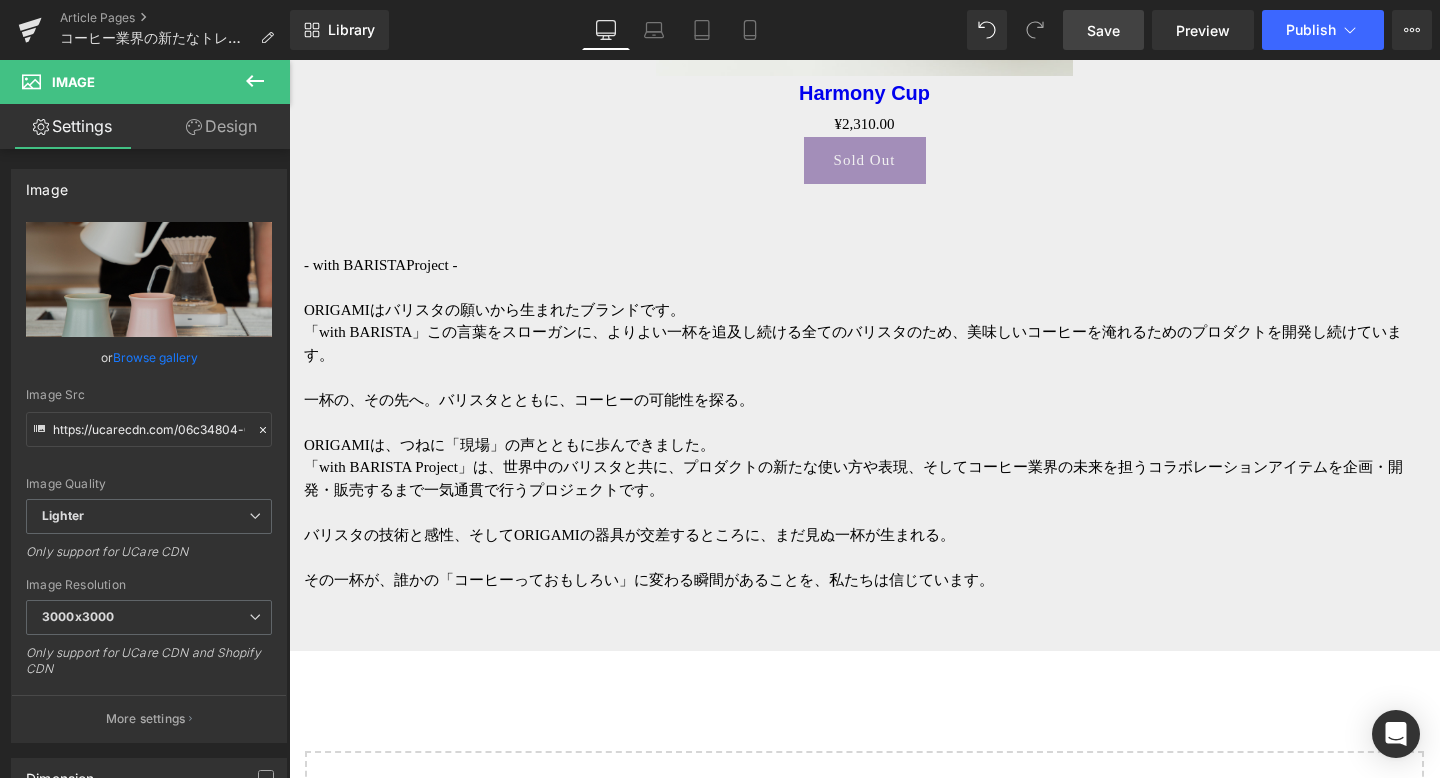 click on "Save" at bounding box center (1103, 30) 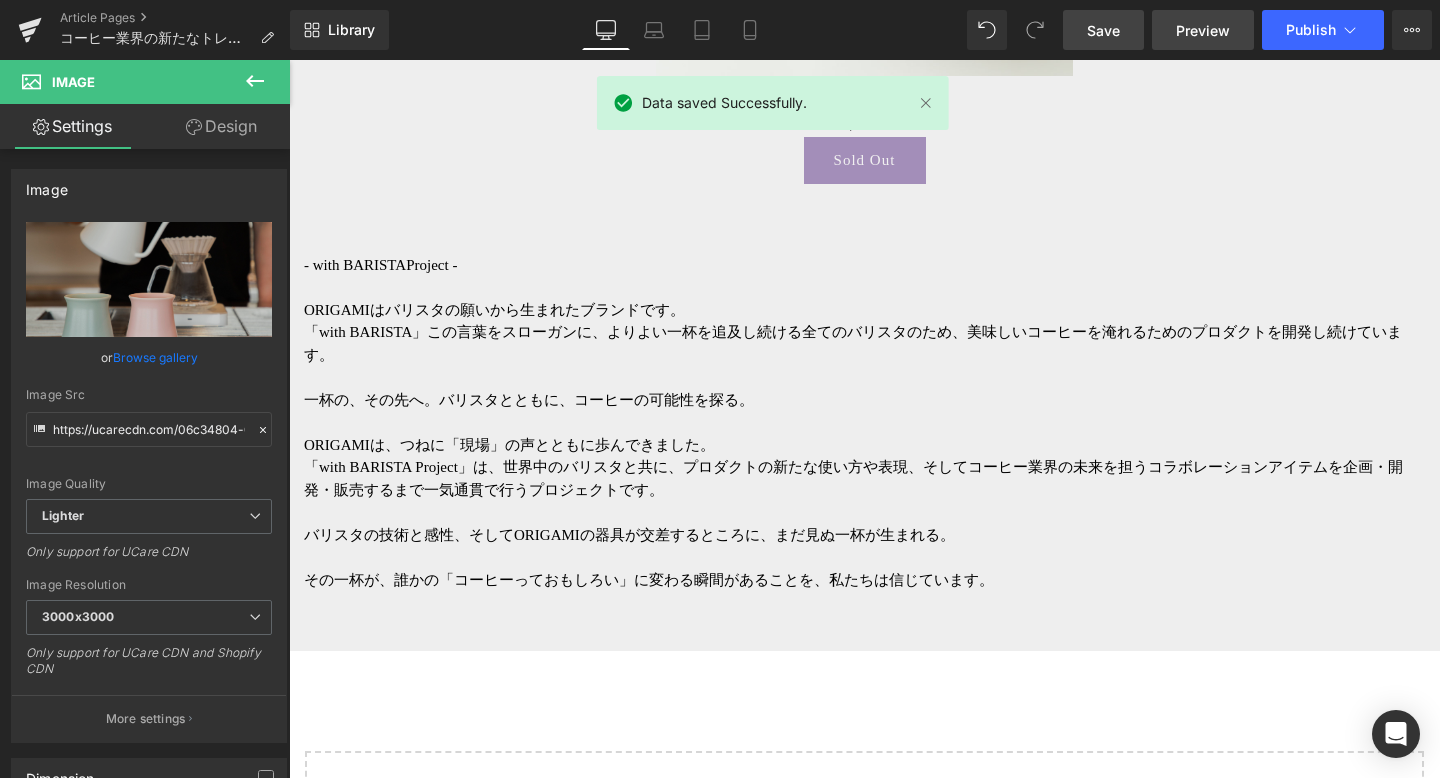 click on "Preview" at bounding box center (1203, 30) 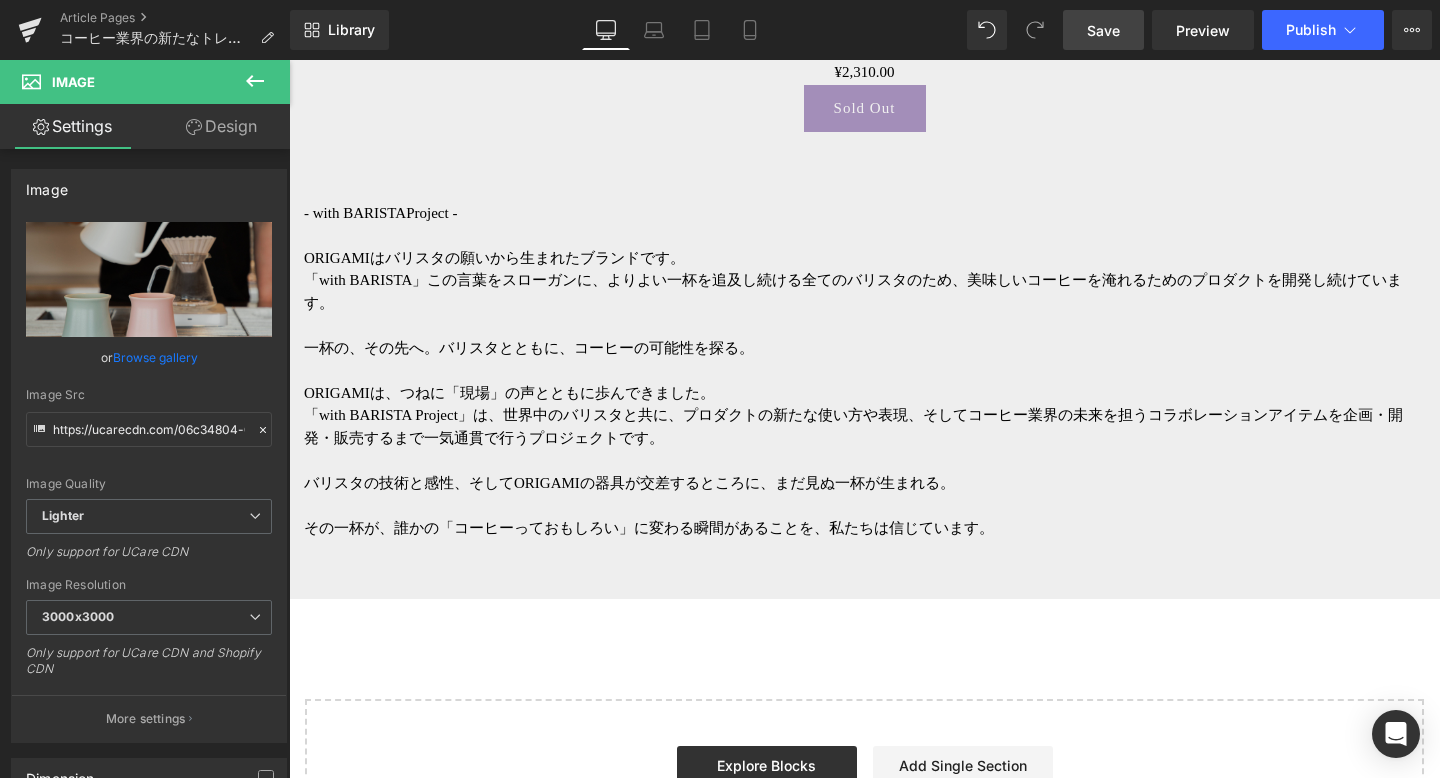scroll, scrollTop: 8375, scrollLeft: 0, axis: vertical 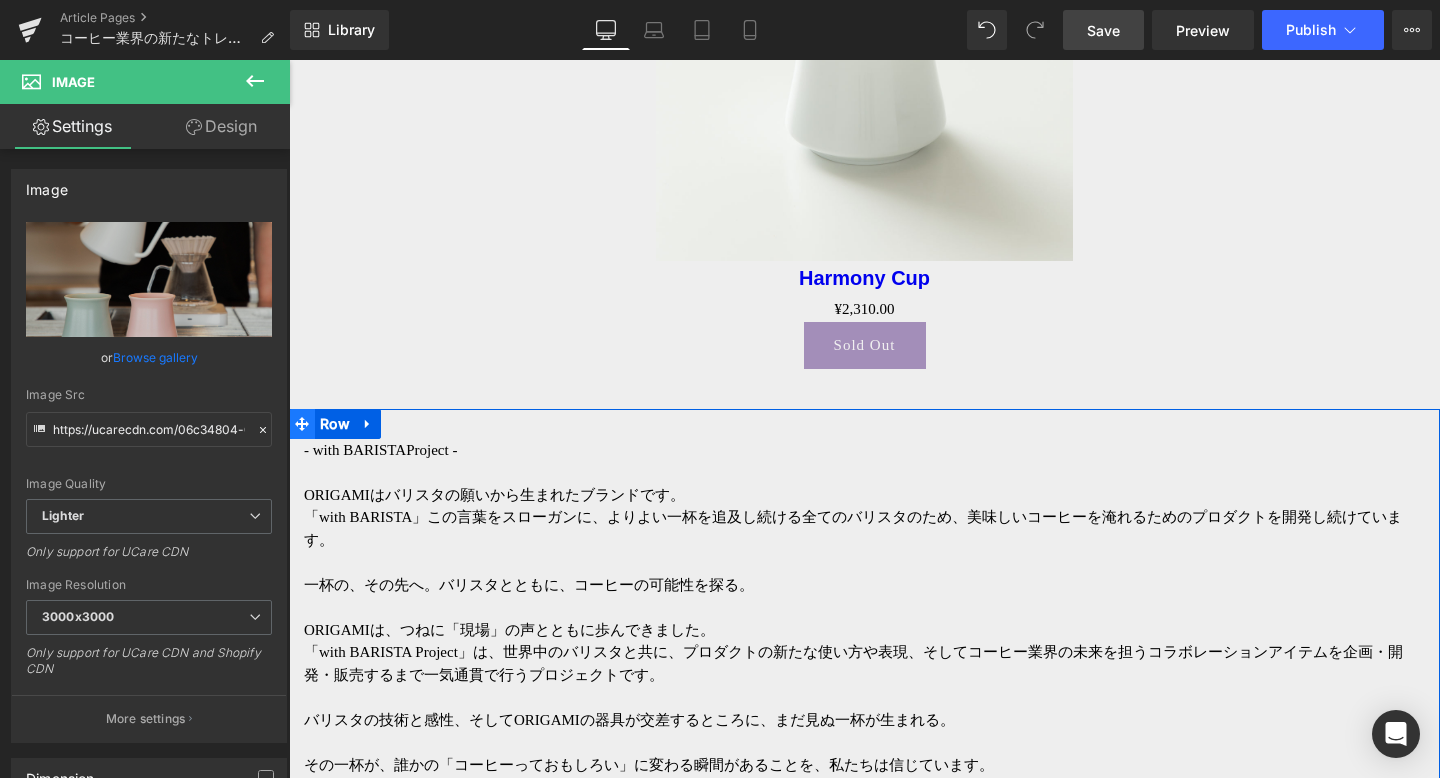 click 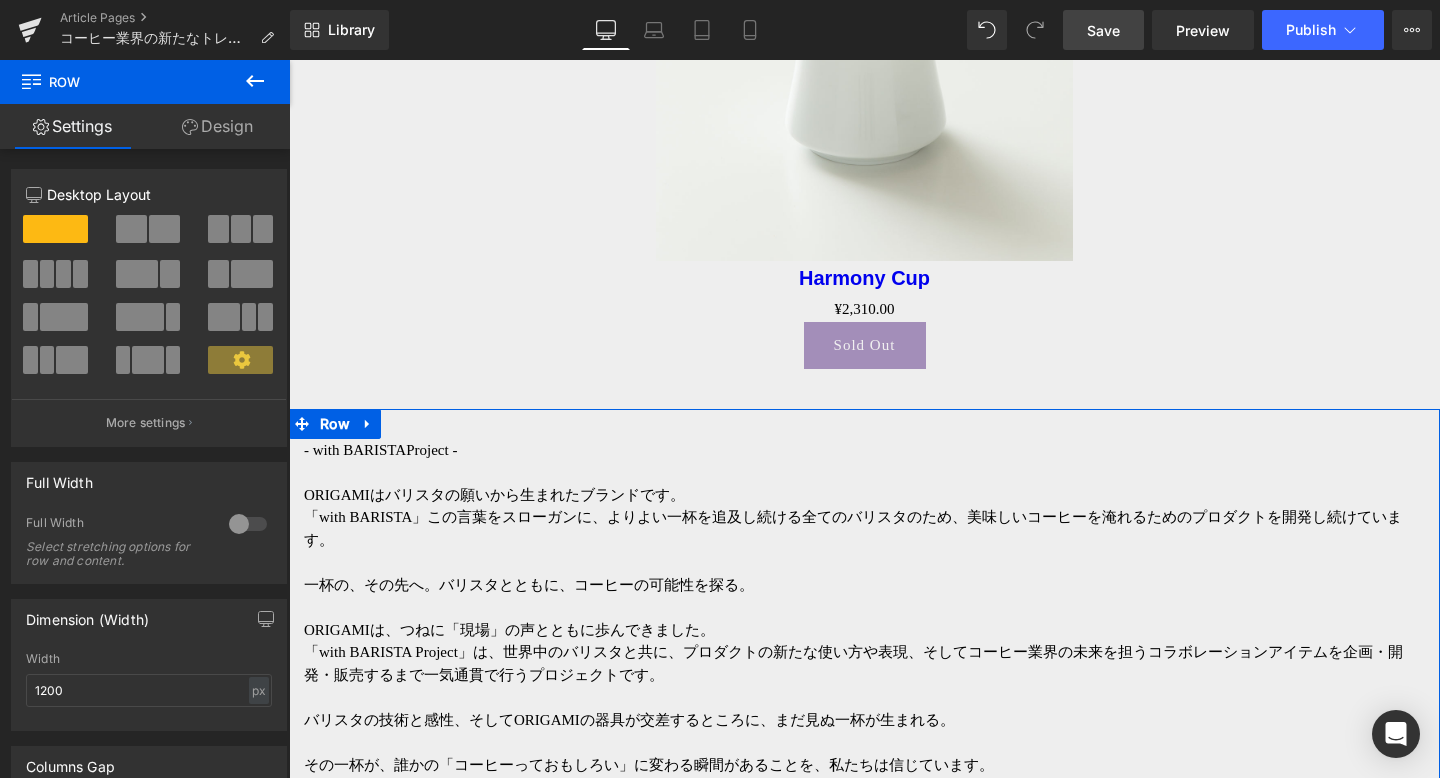 click on "Design" at bounding box center [217, 126] 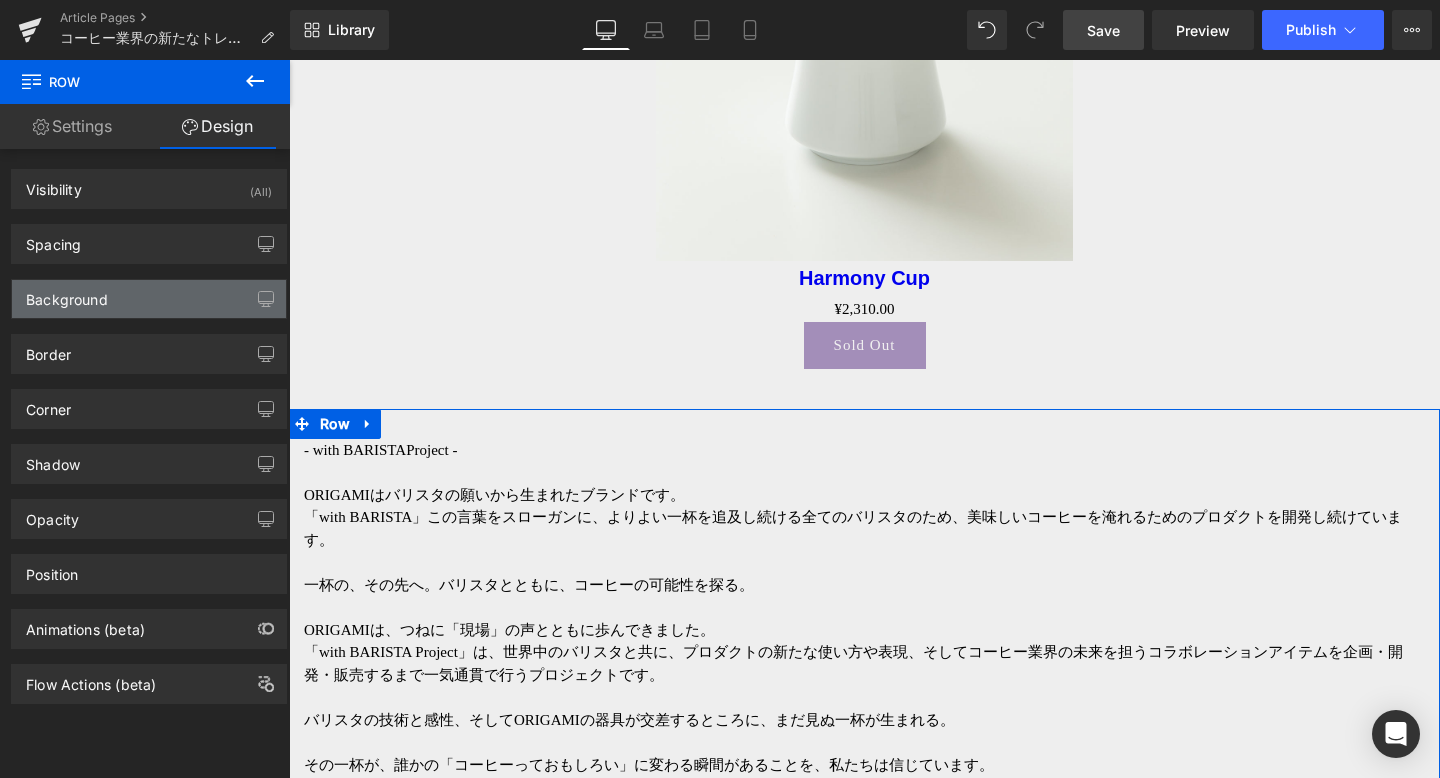click on "Background" at bounding box center (149, 299) 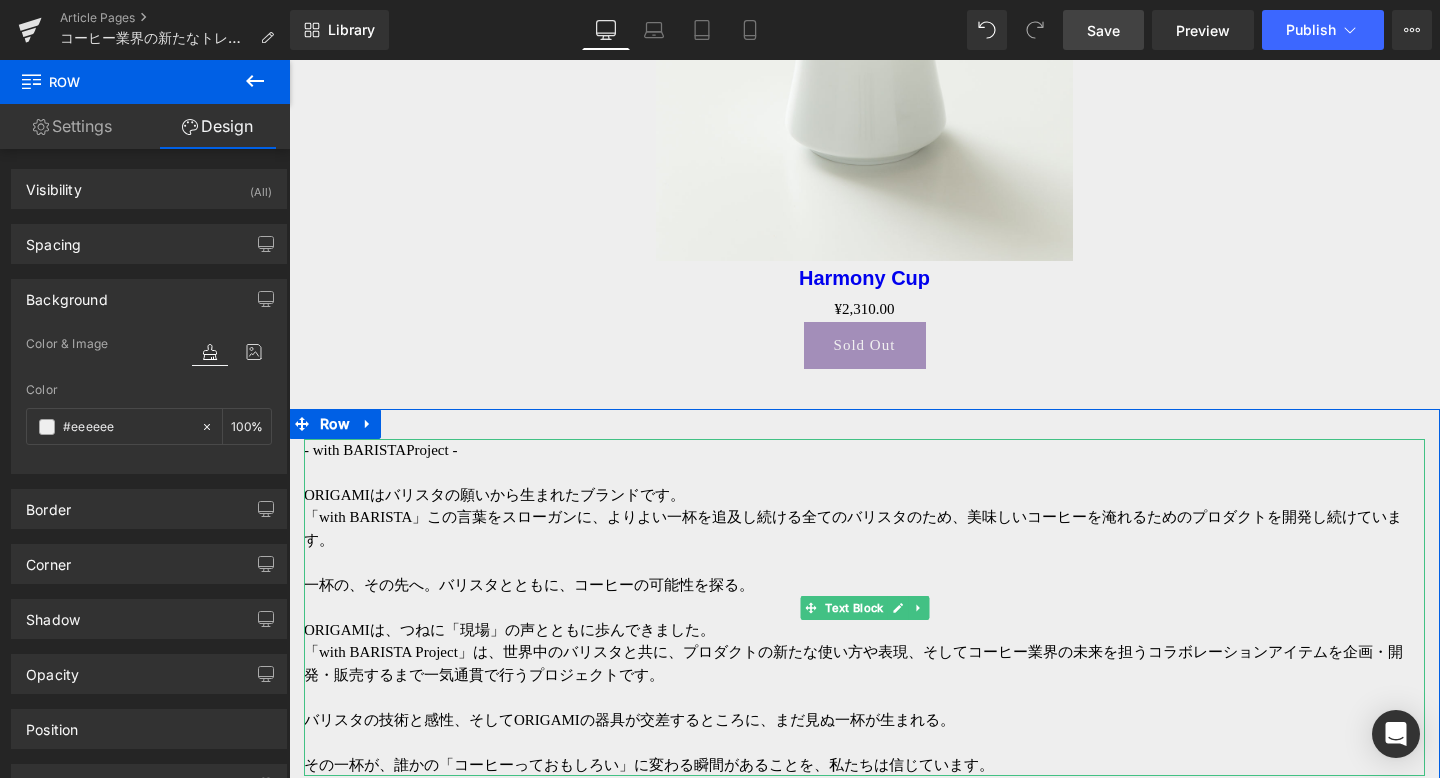 click at bounding box center (864, 472) 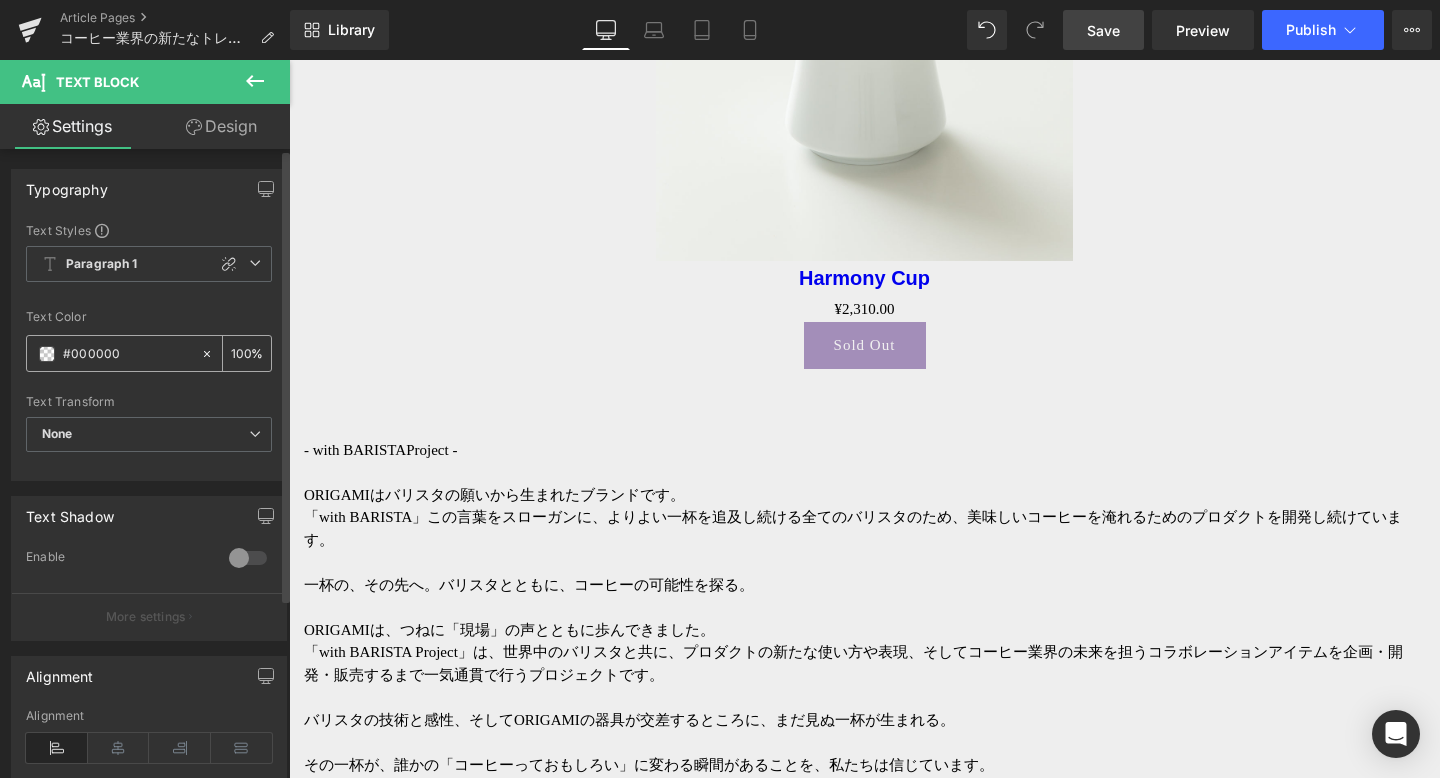 click on "#000000" at bounding box center (113, 353) 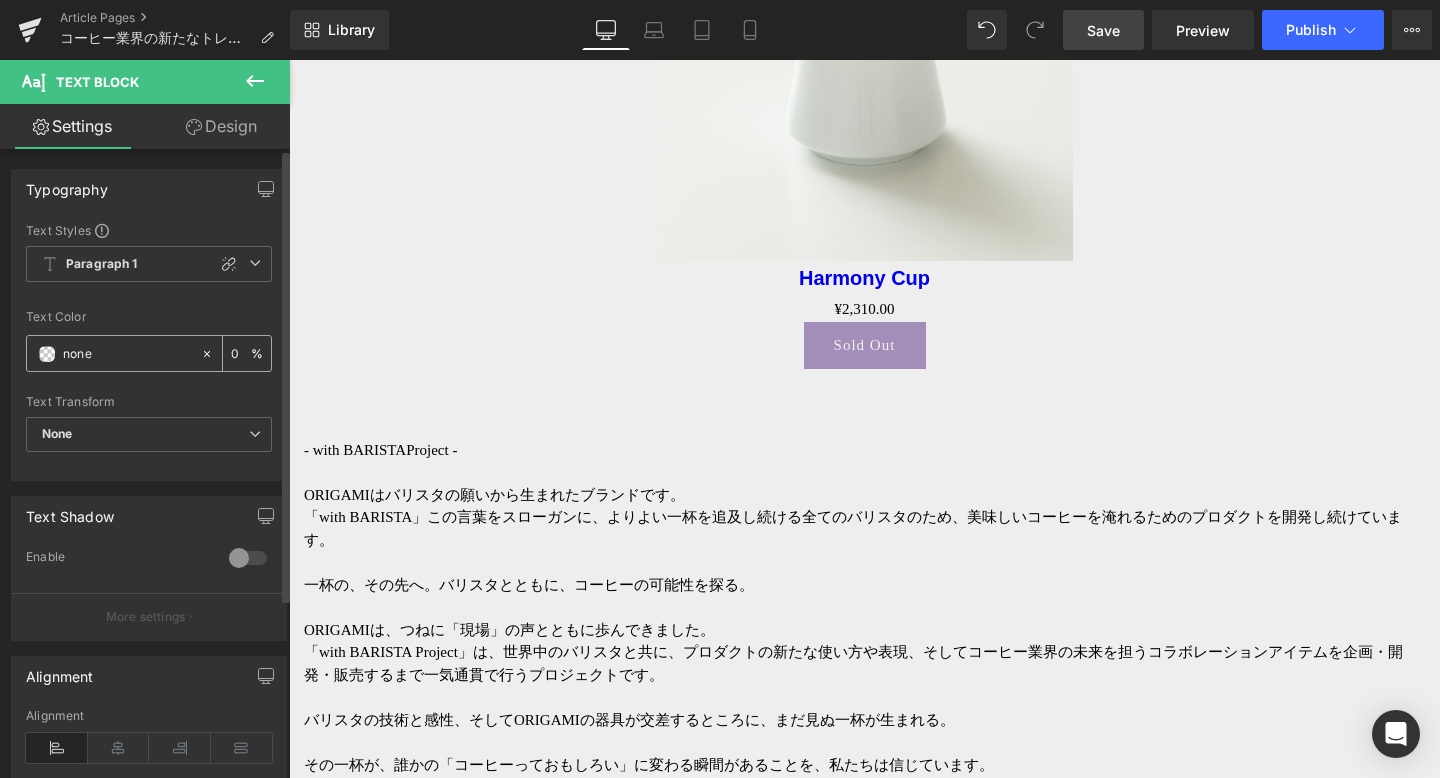 click on "none" at bounding box center [113, 353] 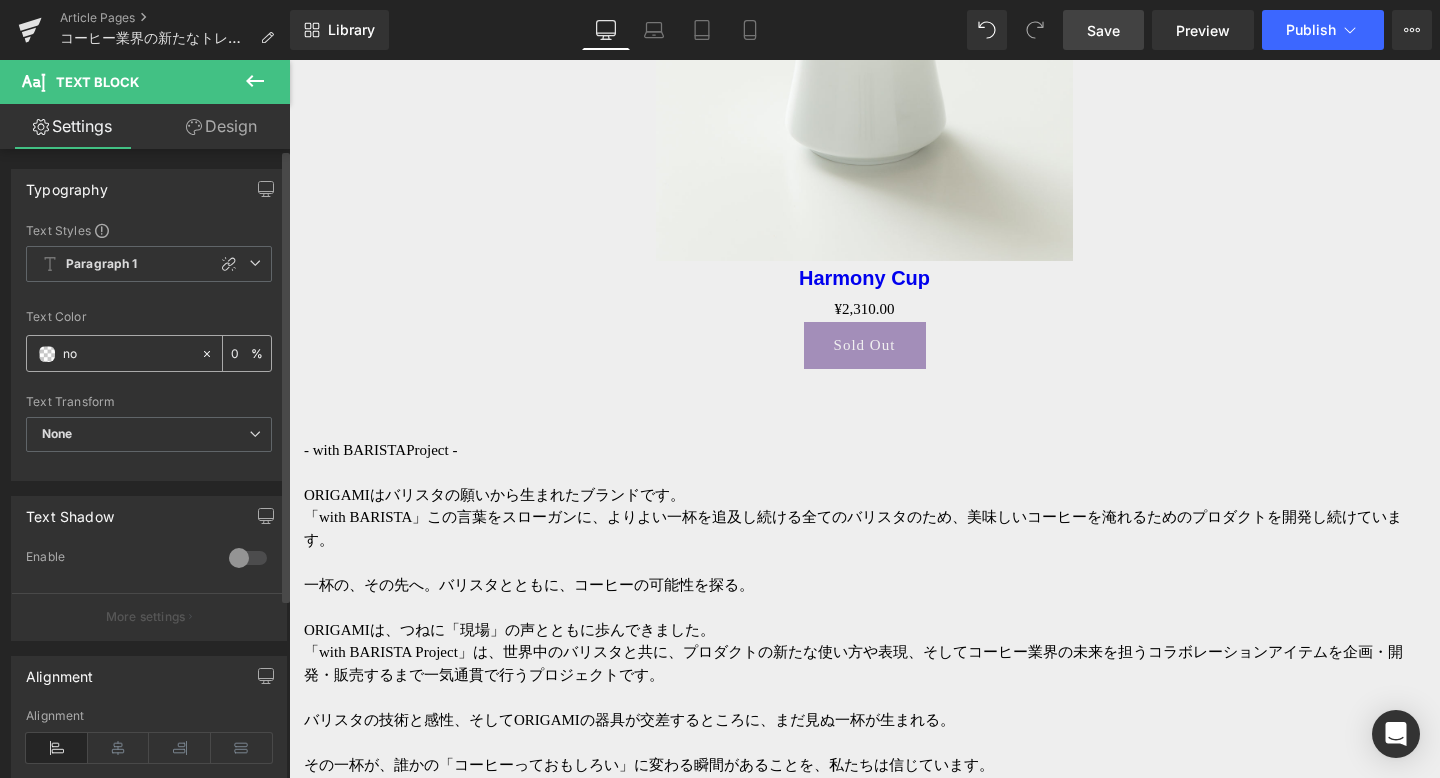 type on "n" 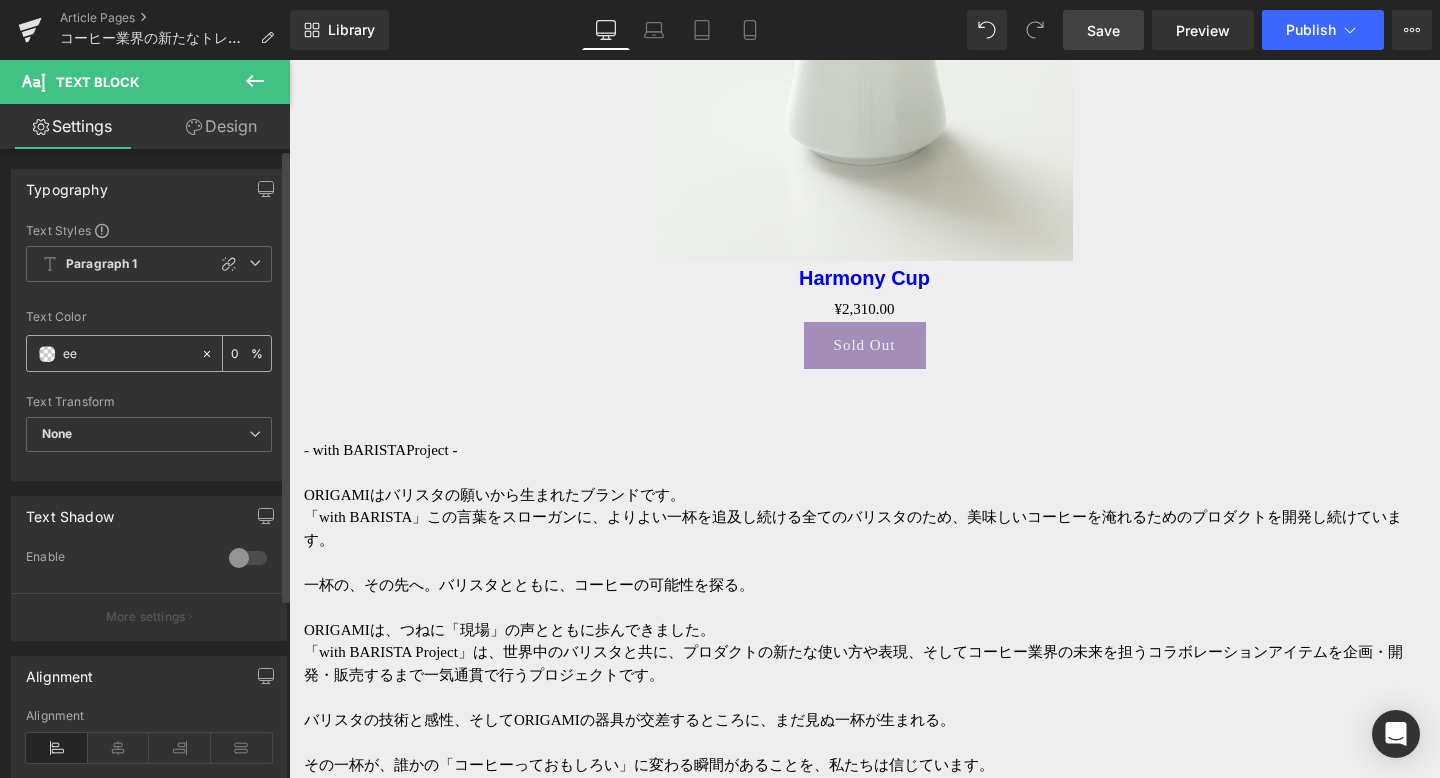 type on "eee" 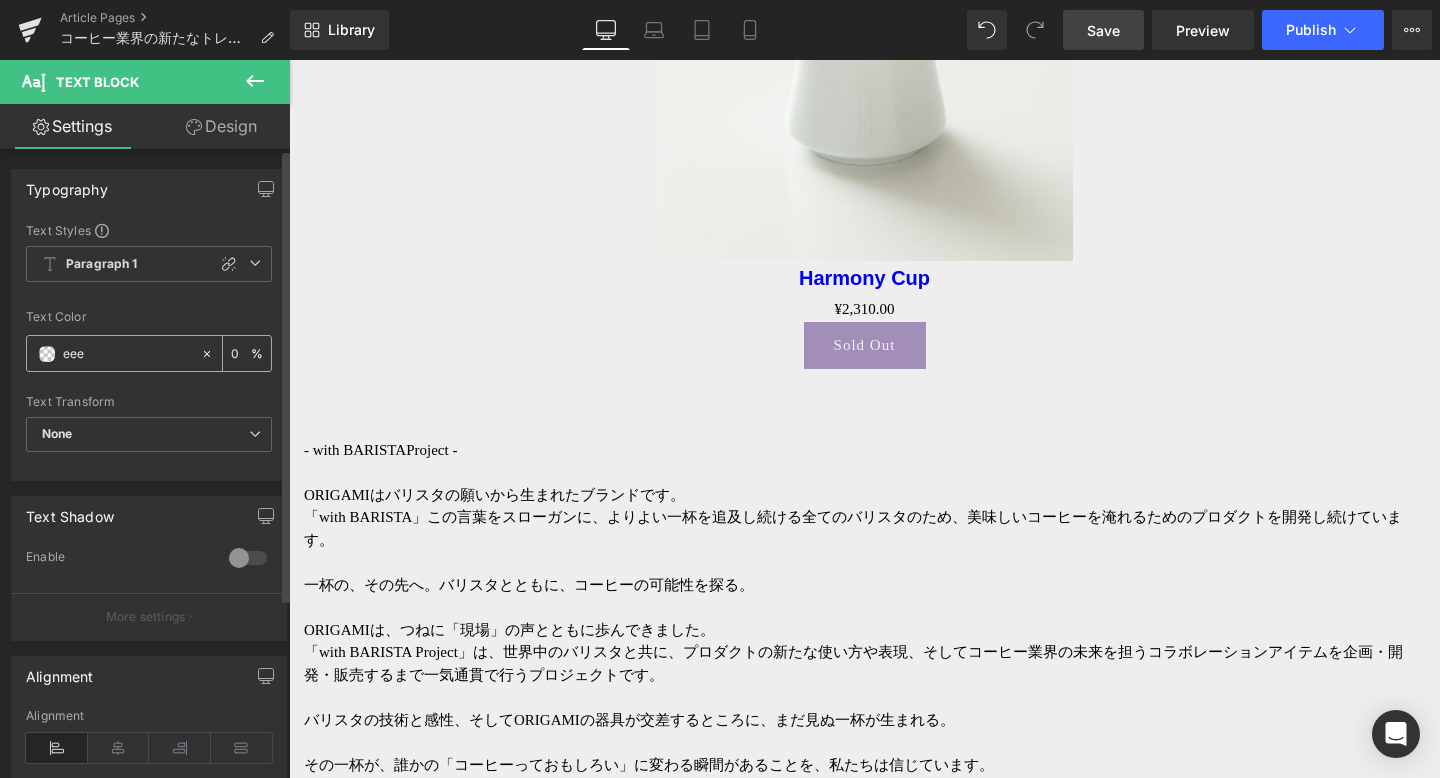 type on "100" 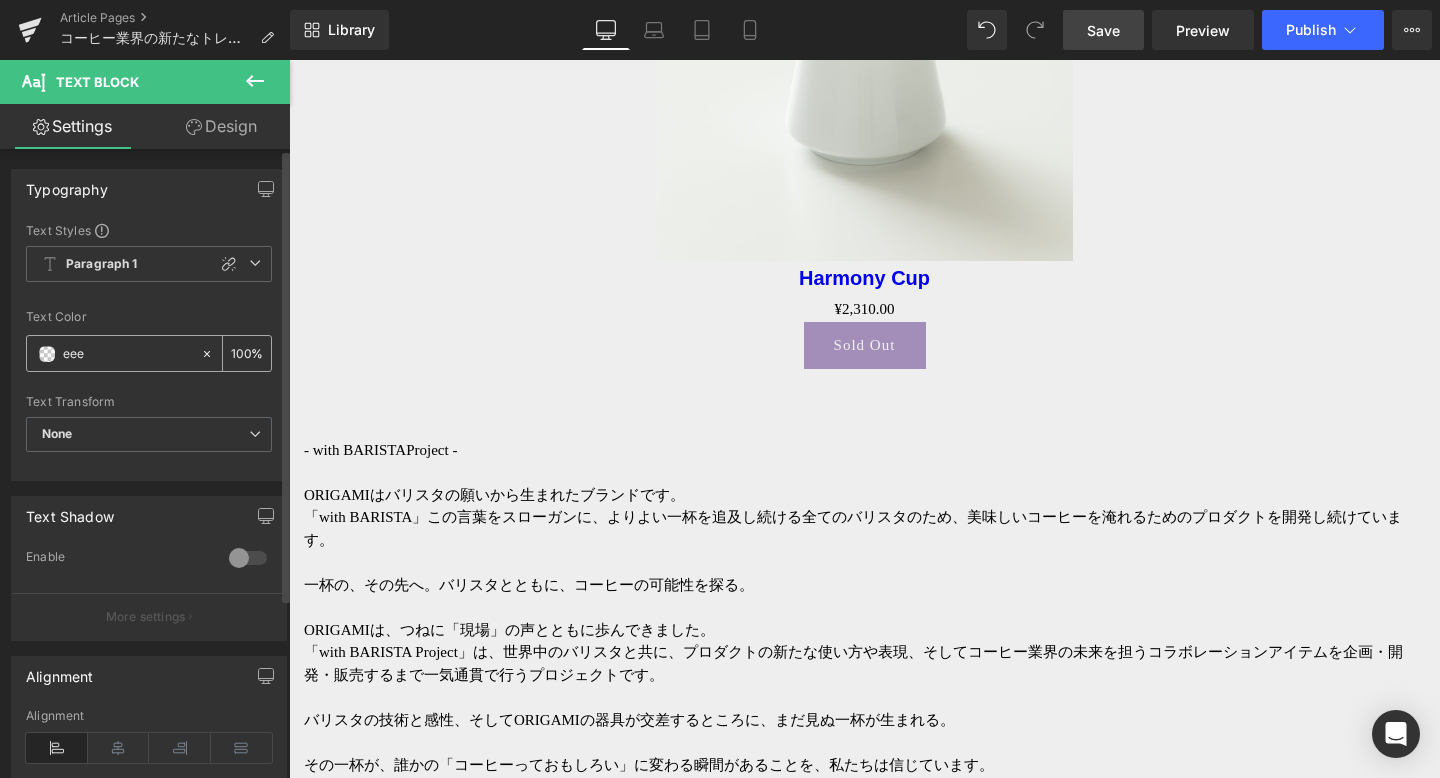 type on "eeee" 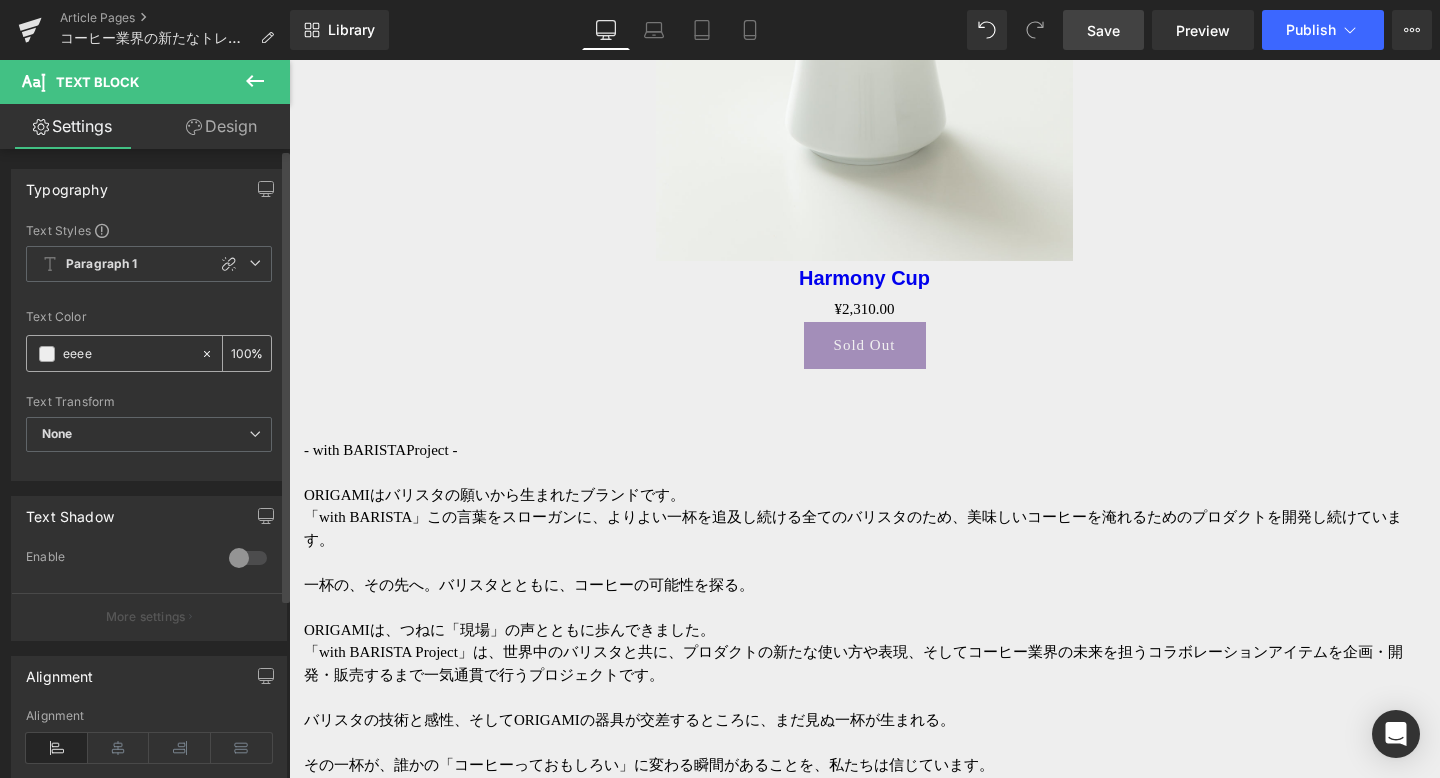 type on "93" 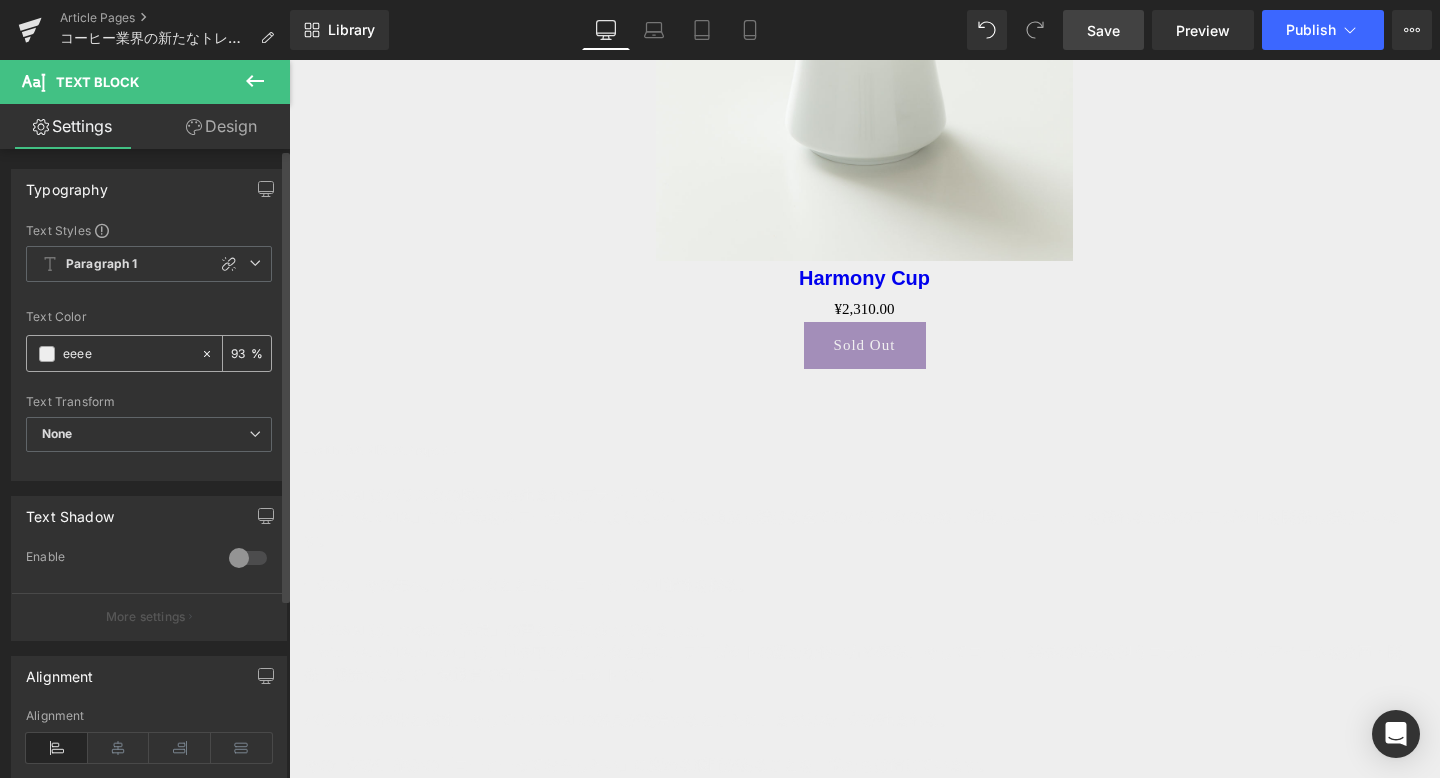 type on "eeeee" 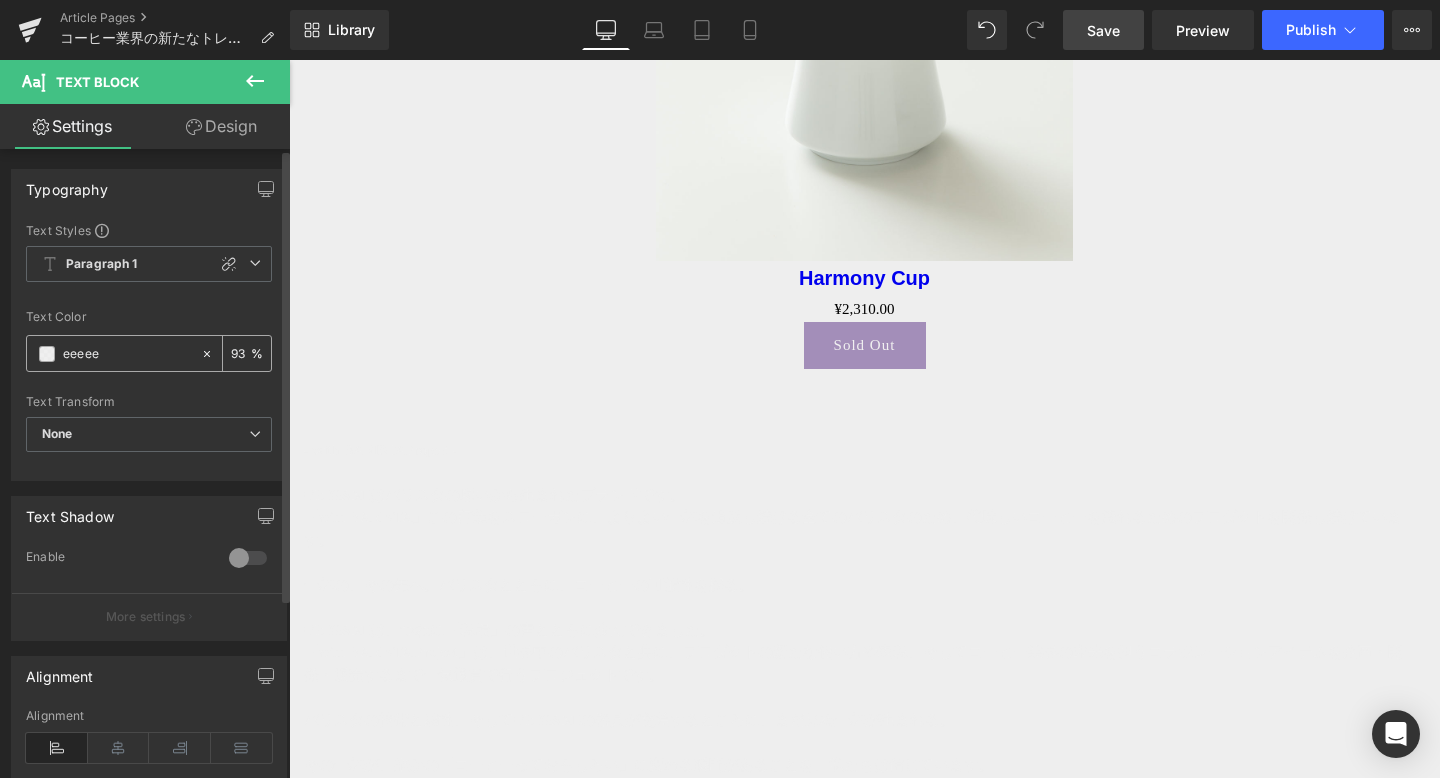 type on "0" 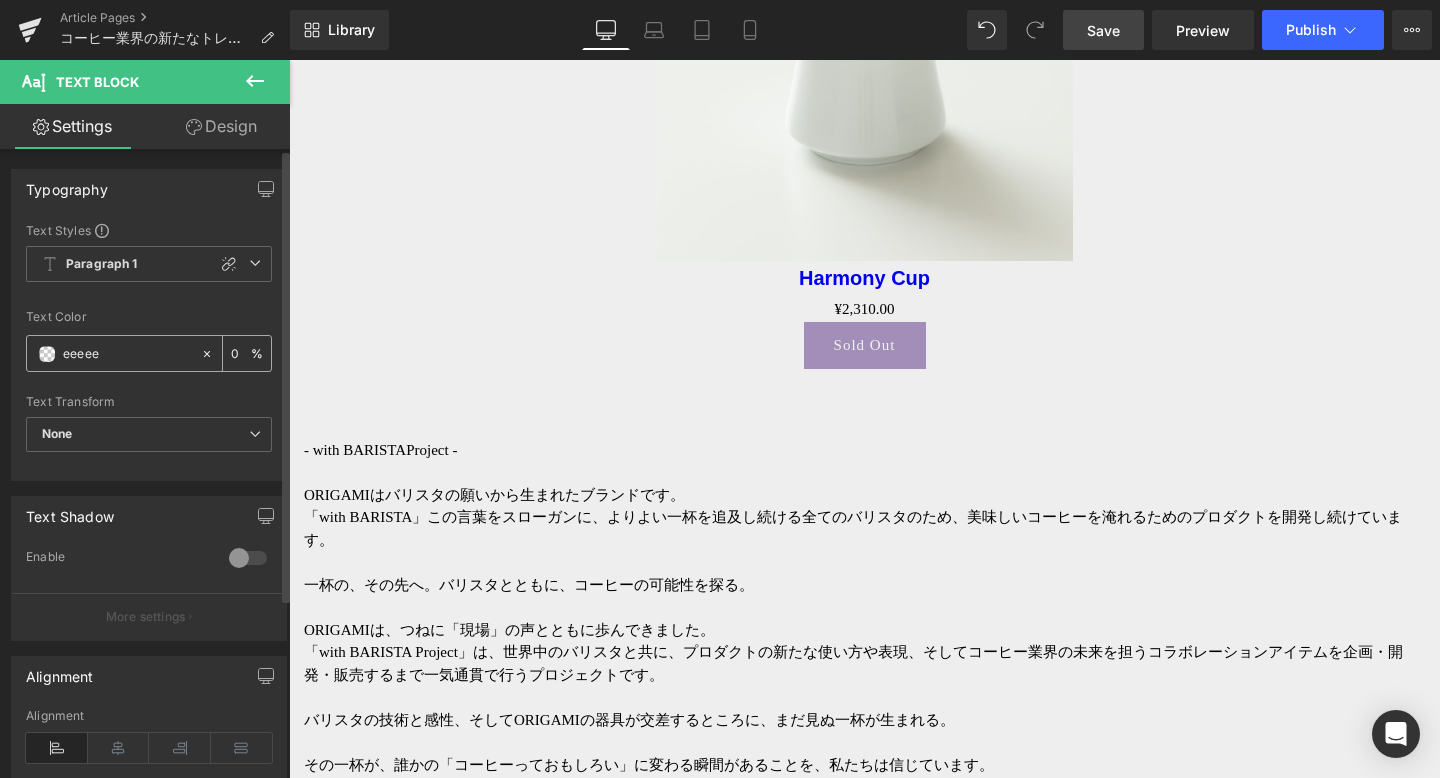 type on "eeeeee" 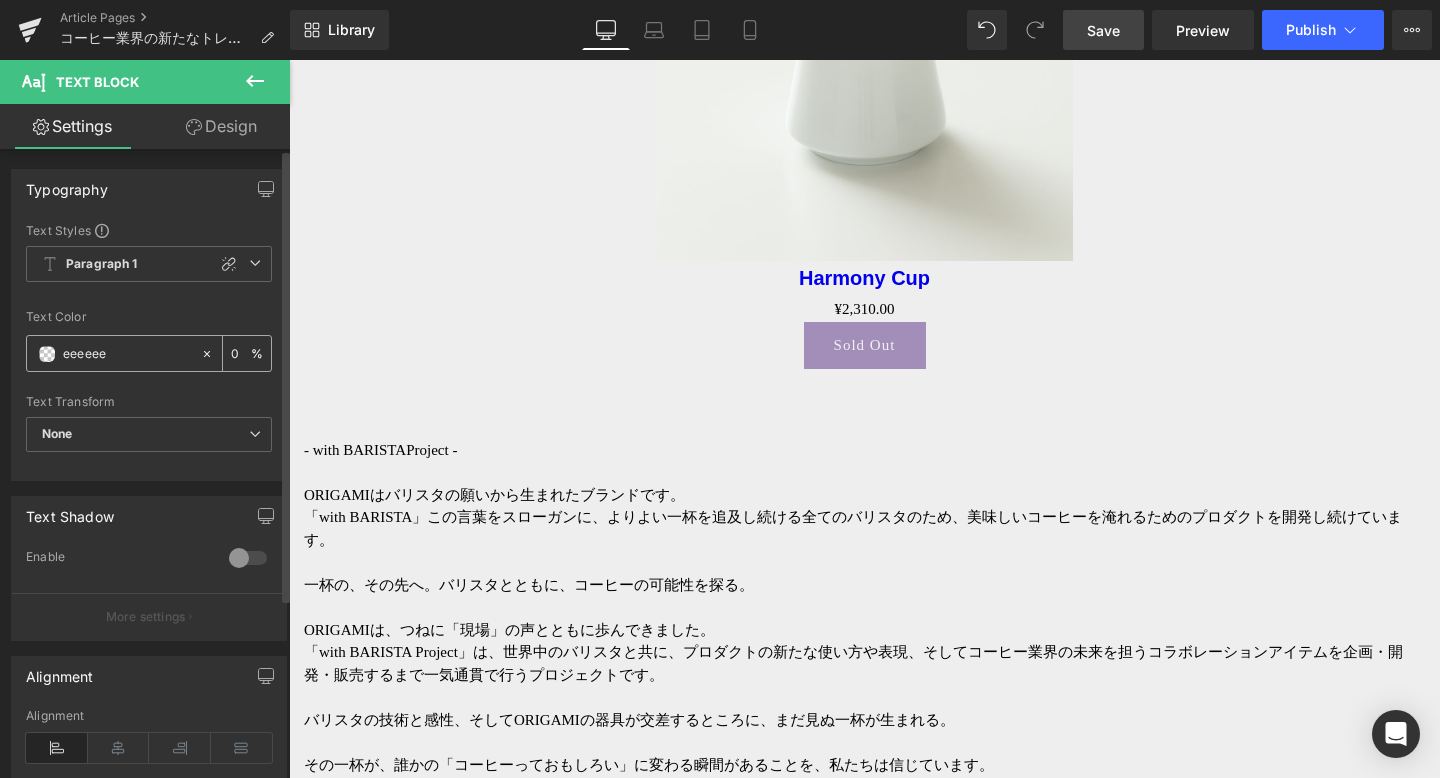 type on "100" 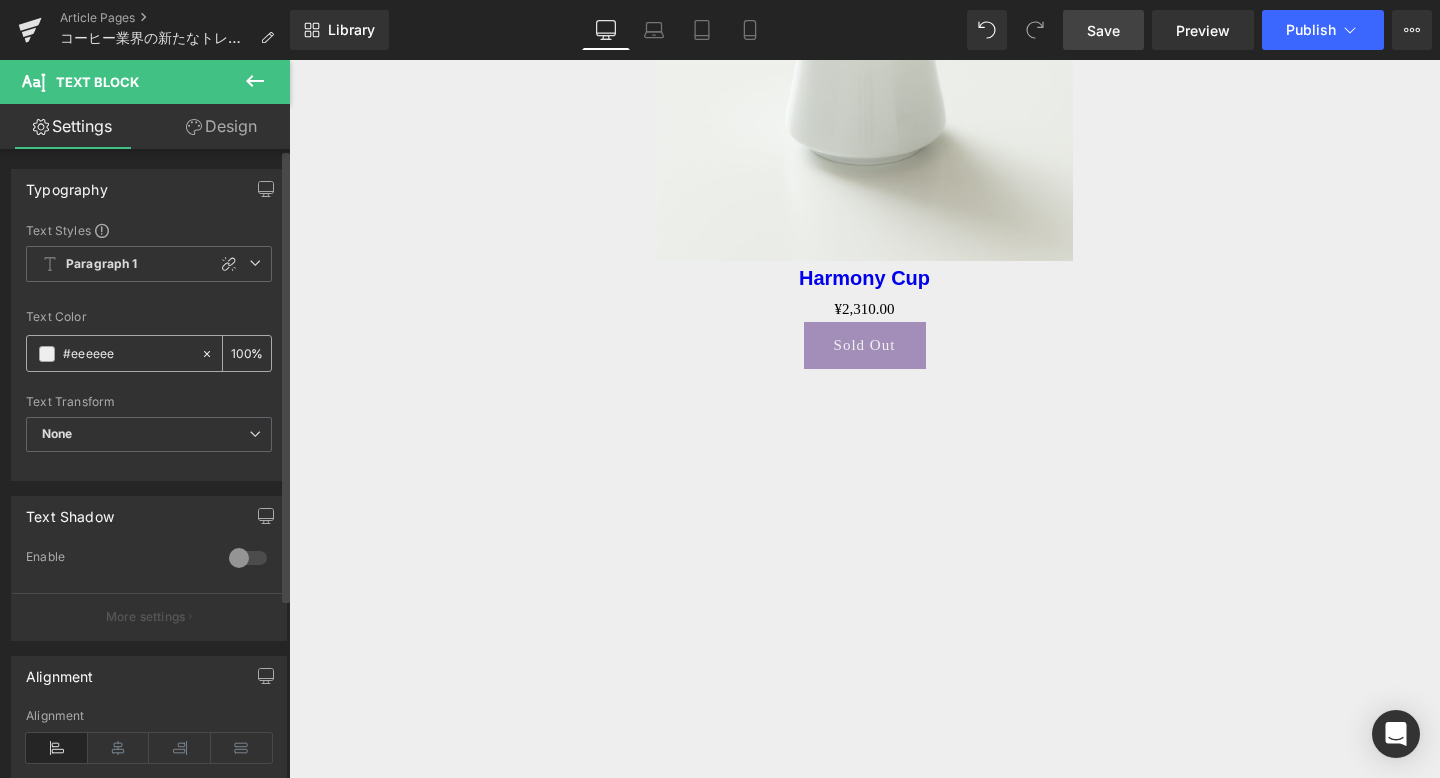 click 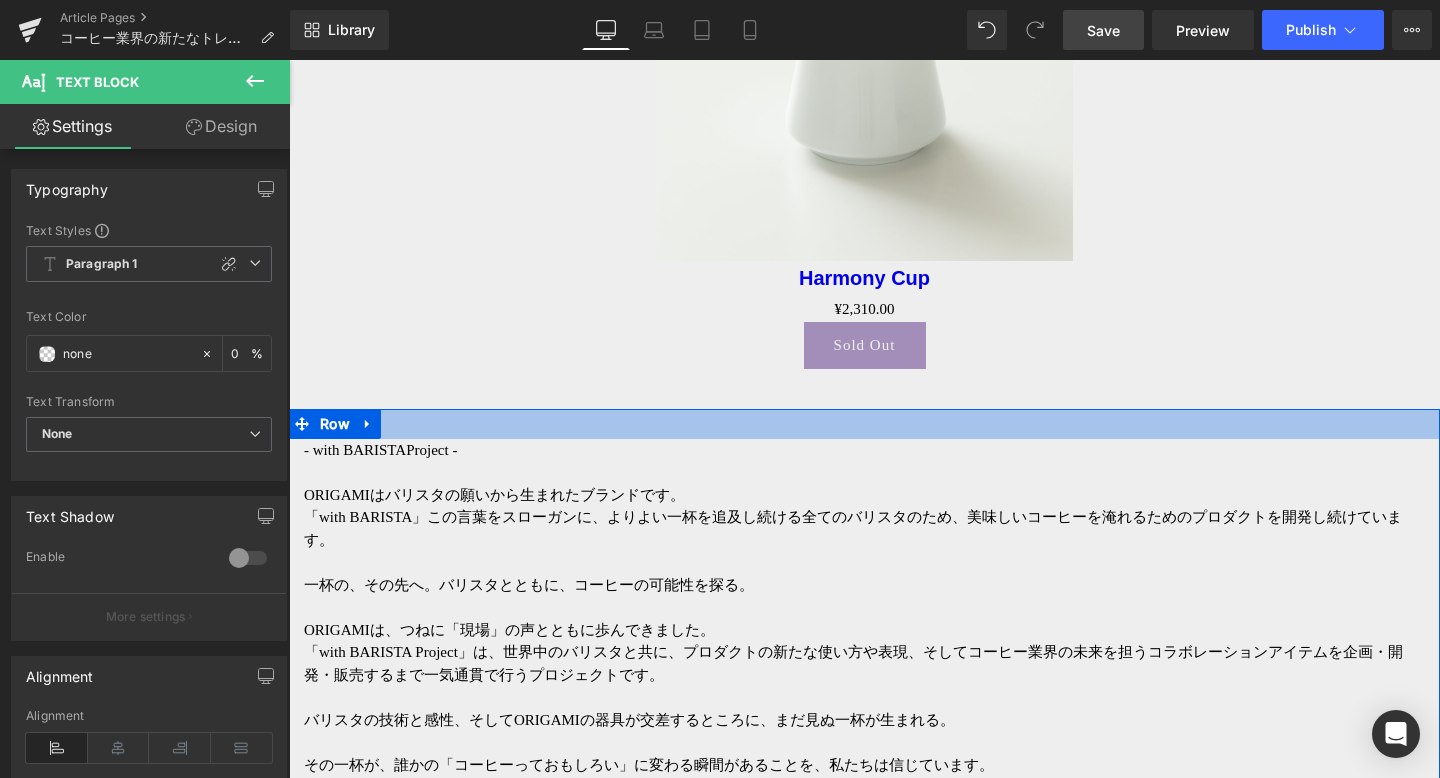 click at bounding box center [864, 424] 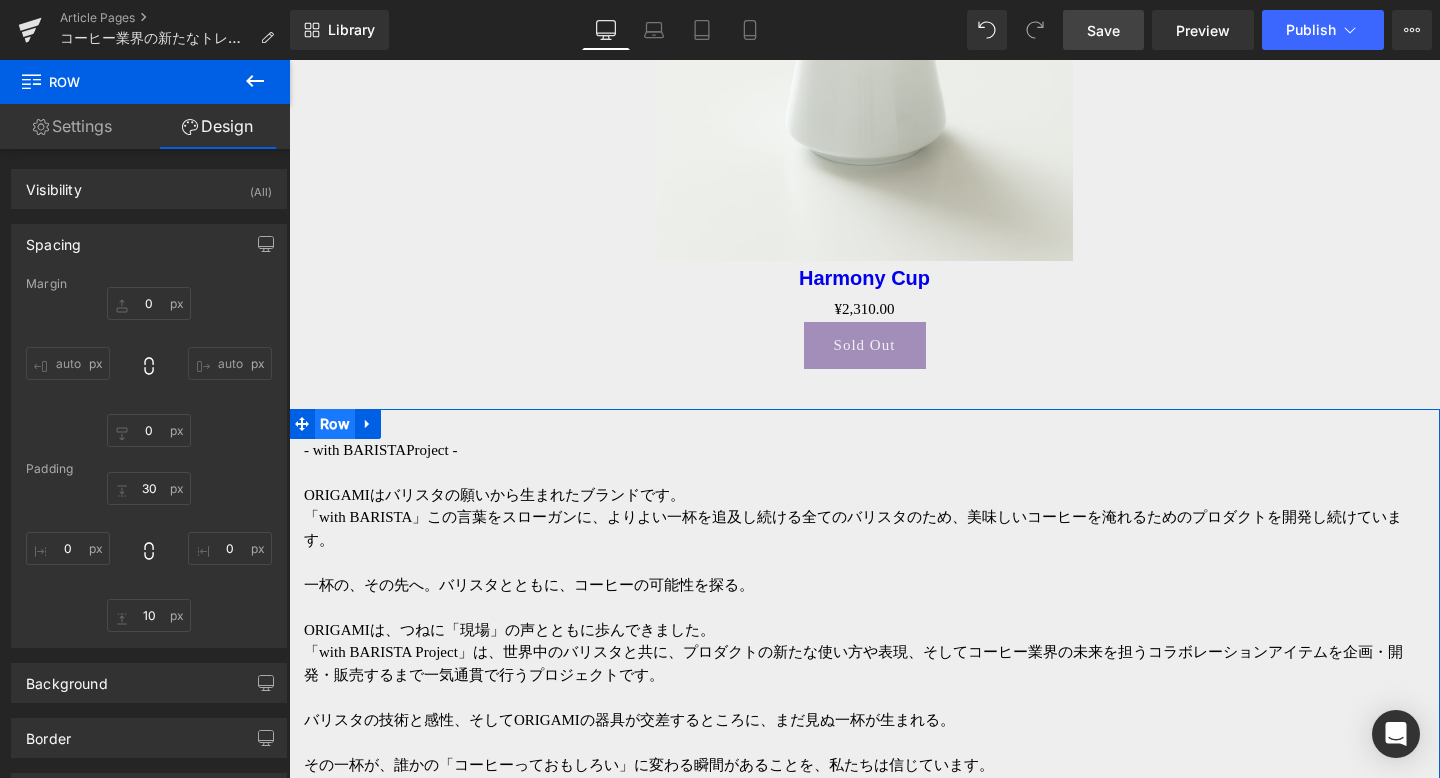 click on "Row" at bounding box center (335, 424) 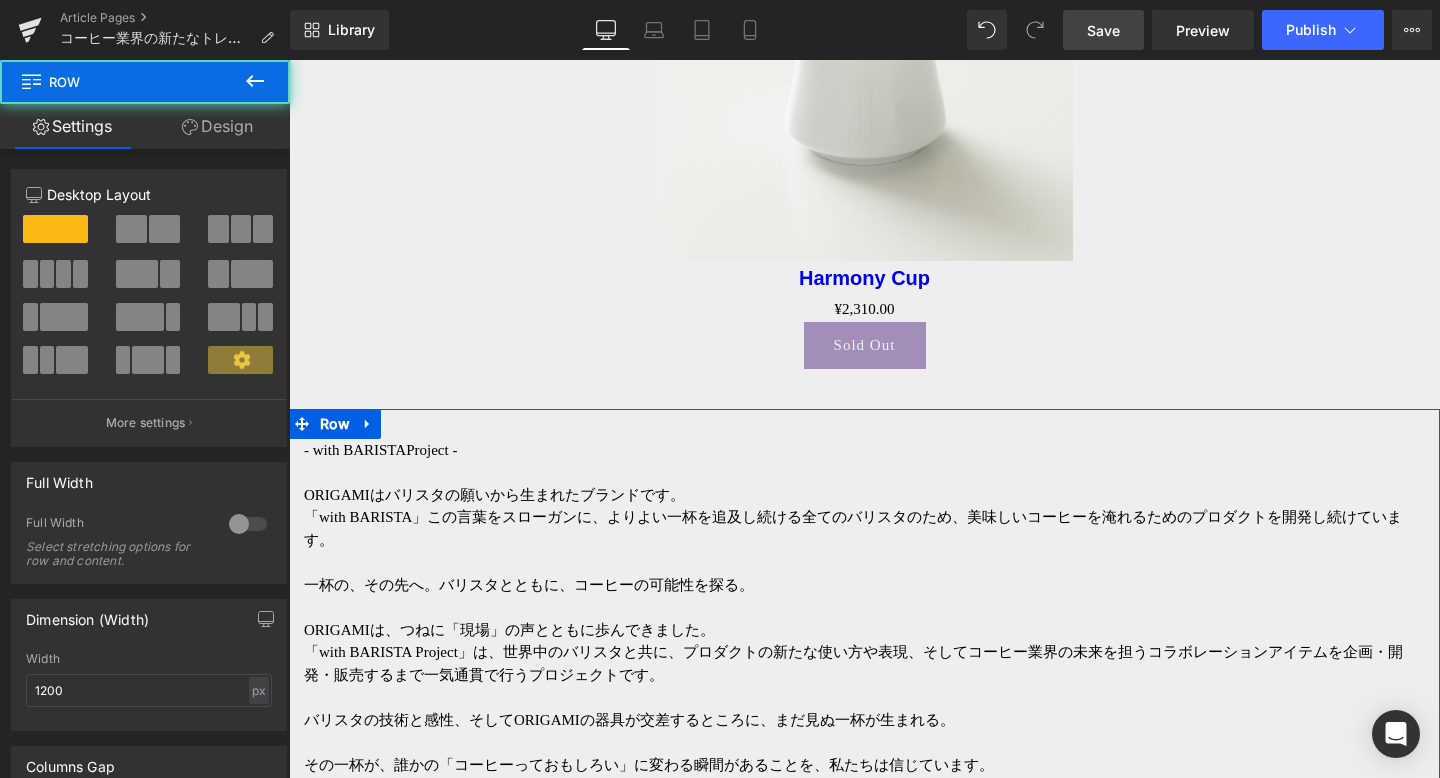 click on "Design" at bounding box center (217, 126) 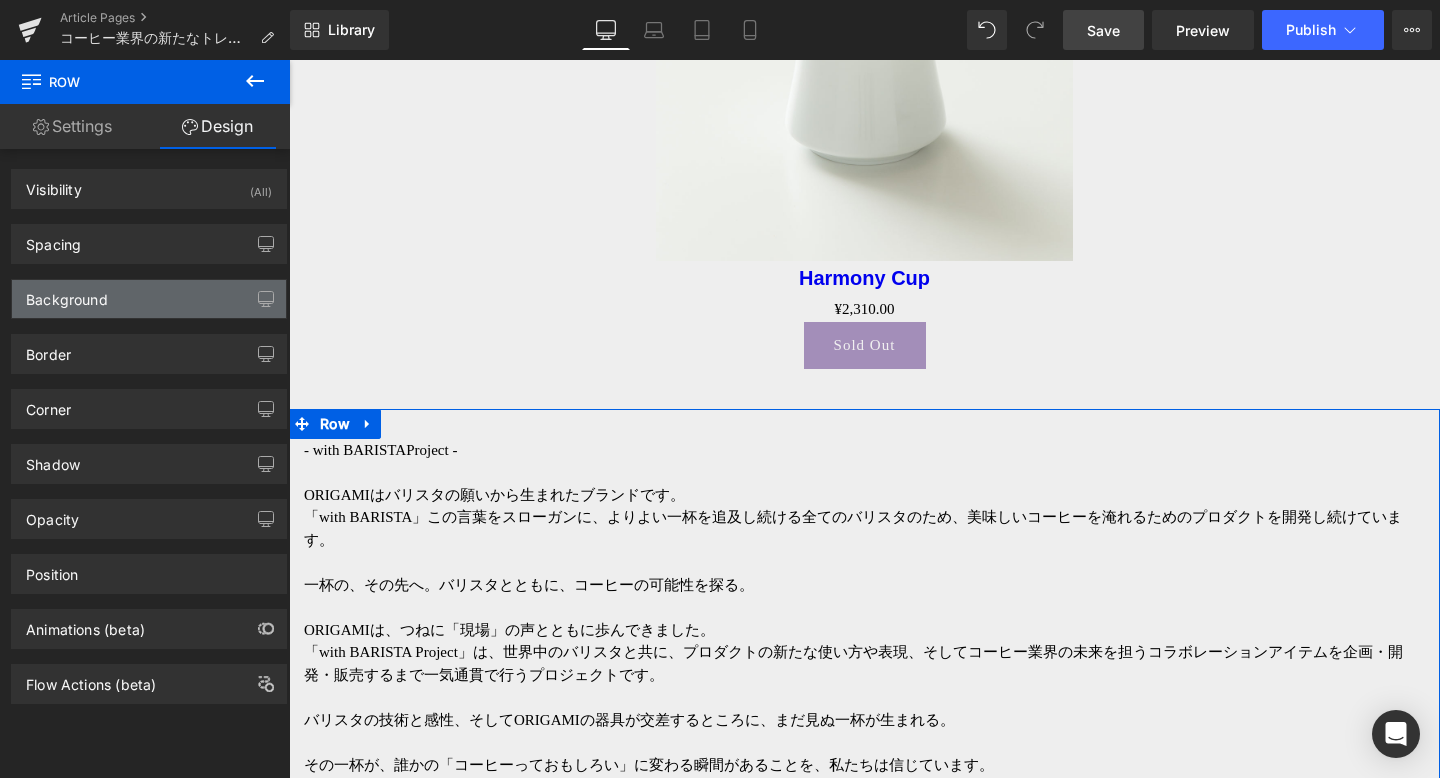 click on "Background" at bounding box center (67, 294) 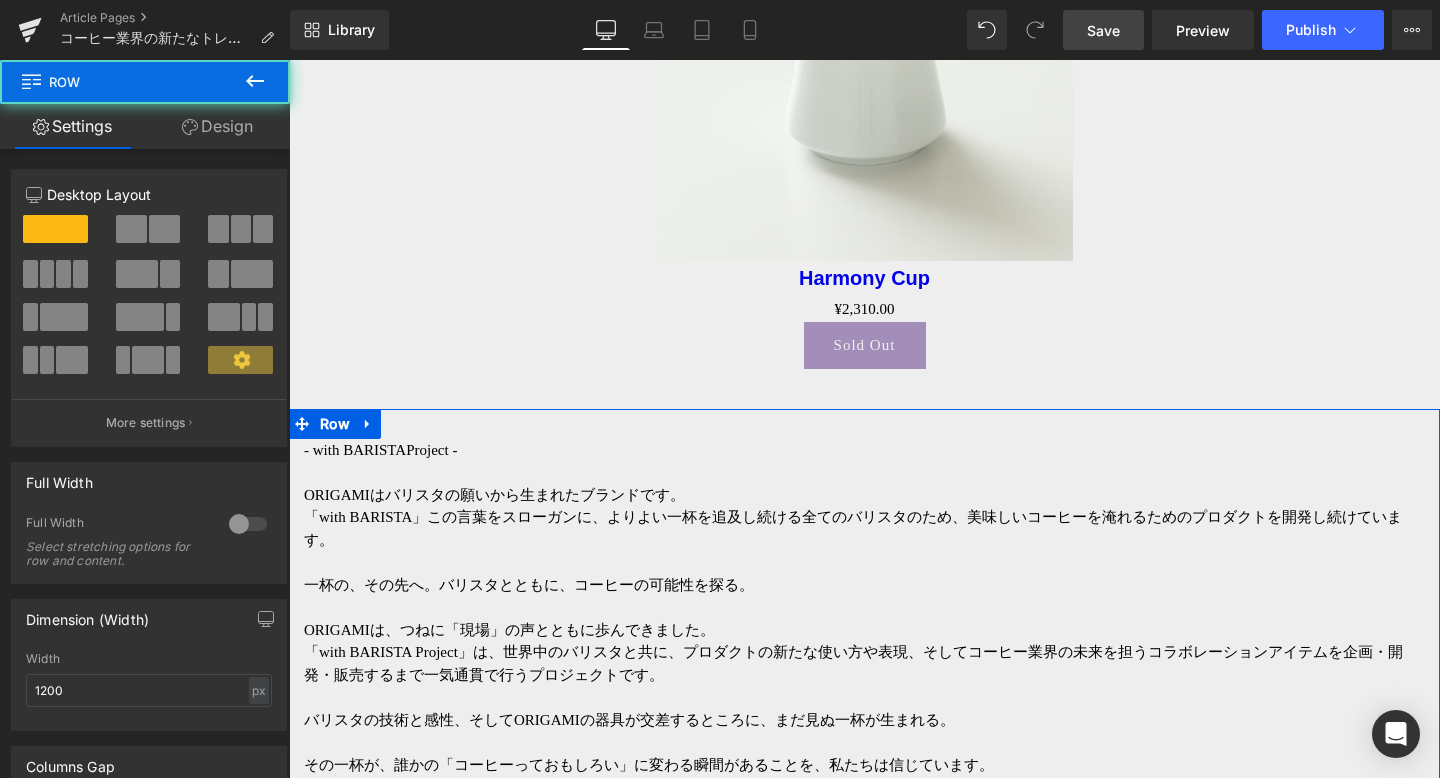 click on "- with BARISTA  Project - ORIGAMIはバリスタの願いから生まれたブランドです。 「with BARISTA」この言葉をスローガンに、よりよい一杯を追及し続ける全てのバリスタのため、美味しいコーヒーを淹れるためのプロダクトを開発し続けています。 一杯の、その先へ 。バリスタとともに、コーヒーの可能性を探る。 ORIGAMIは、つねに「現場」の声とともに歩んできました。 「with BARISTA Project」は、世界中のバリスタと共に、プロダクトの新たな使い方や表現、そしてコーヒー業界の未来を担うコラボレーションアイテムを企画・開発・販売するまで一気通貫で行うプロジェクトです。 バリスタの技術と感性、そしてORIGAMIの器具が交差するところに、まだ見ぬ一杯が生まれる。 Text Block" at bounding box center (864, 633) 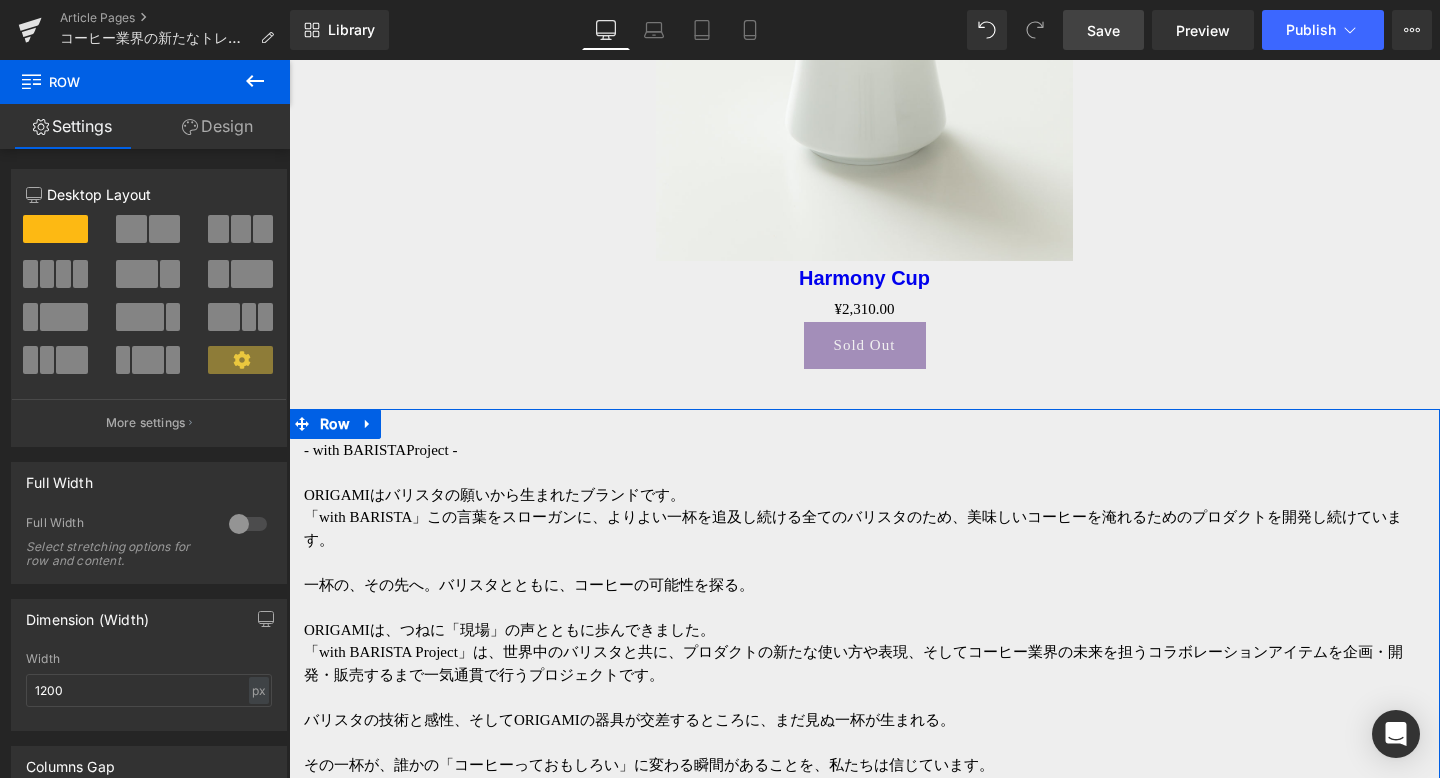 click on "Design" at bounding box center [217, 126] 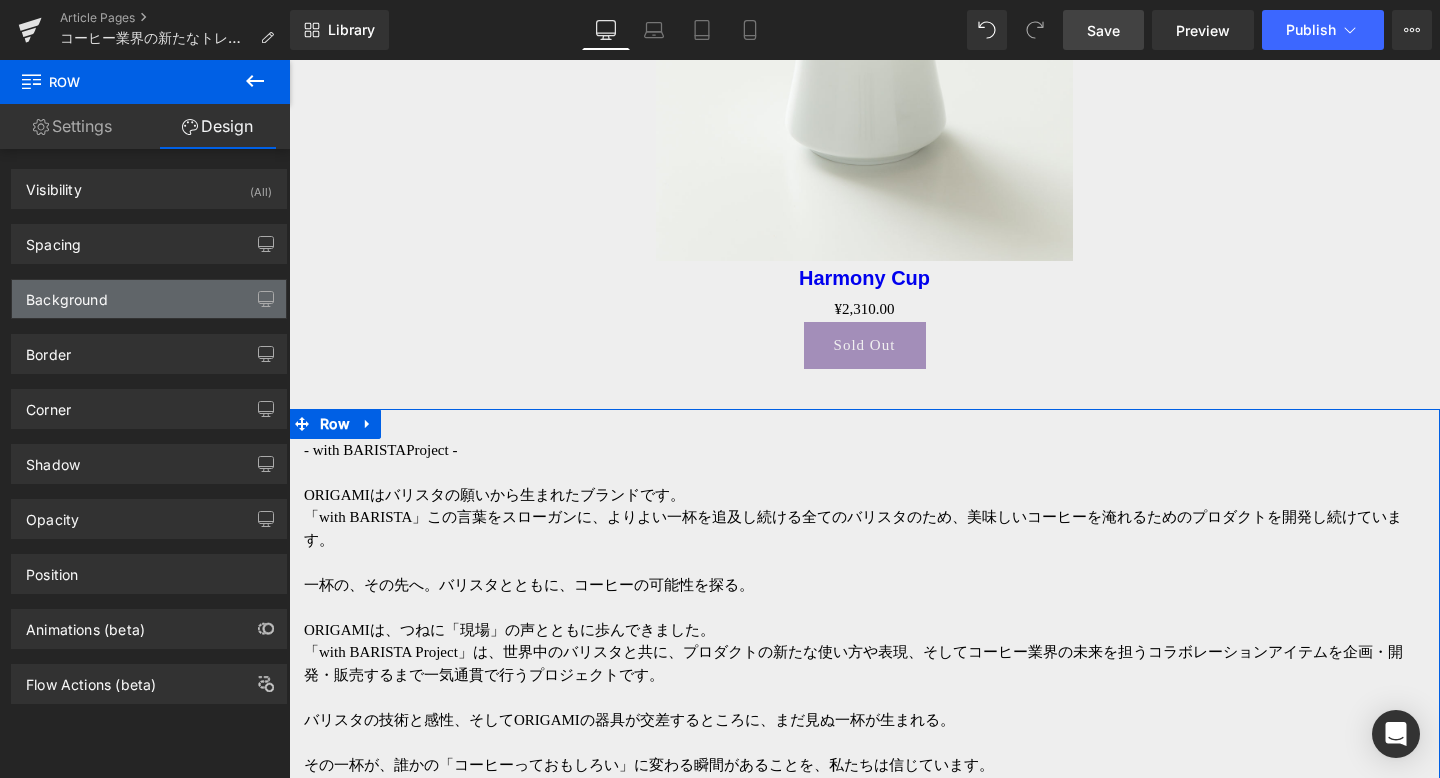 click on "Background" at bounding box center (149, 299) 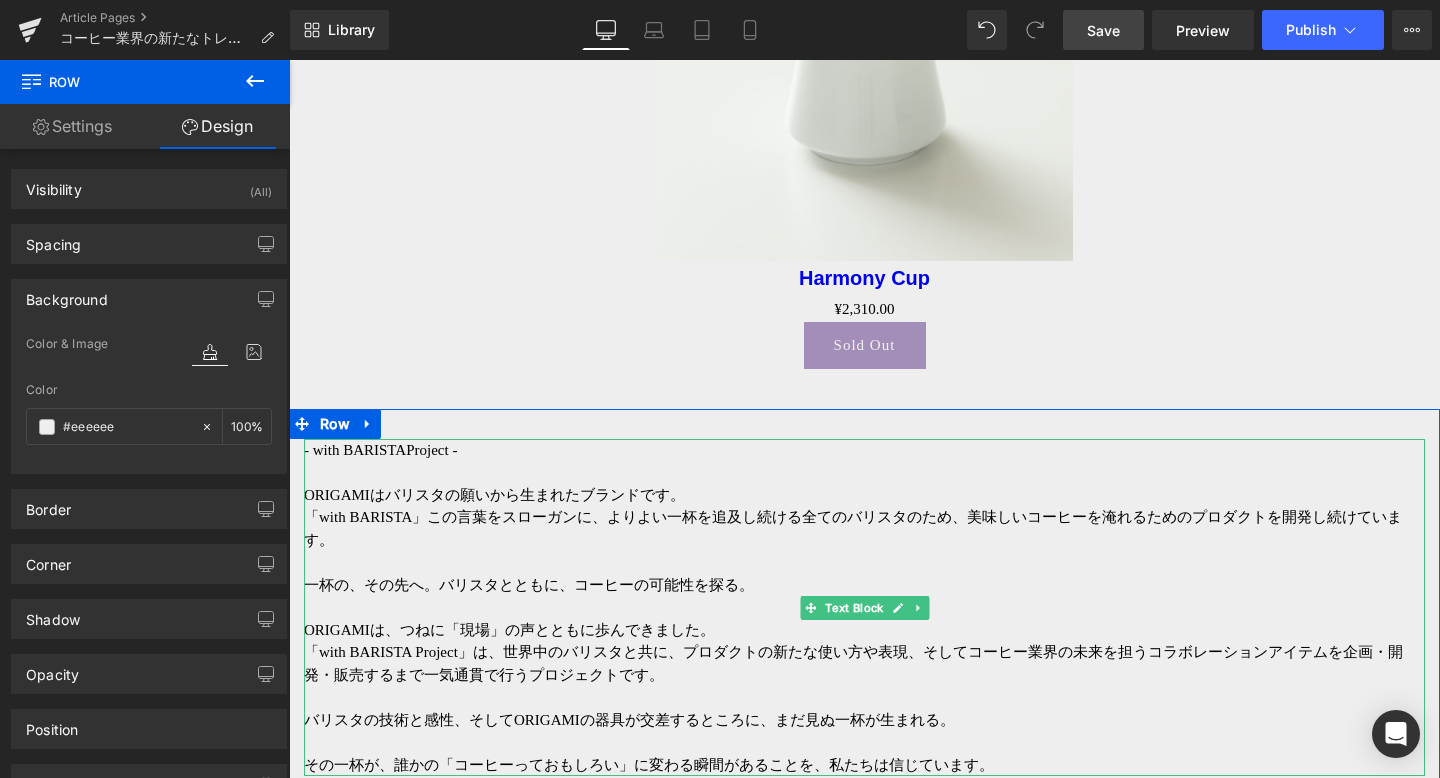 click on "ORIGAMIはバリスタの願いから生まれたブランドです。" at bounding box center [864, 495] 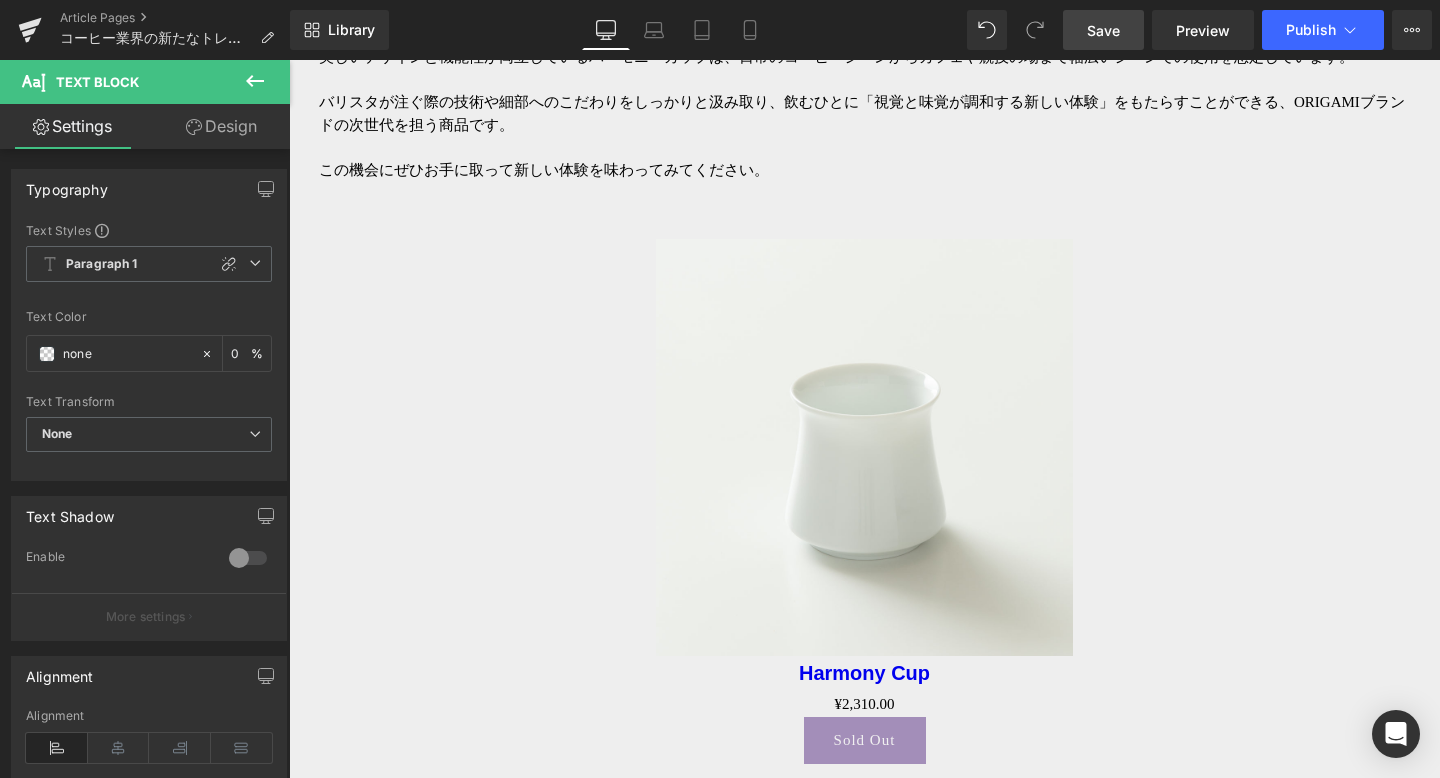 scroll, scrollTop: 7897, scrollLeft: 0, axis: vertical 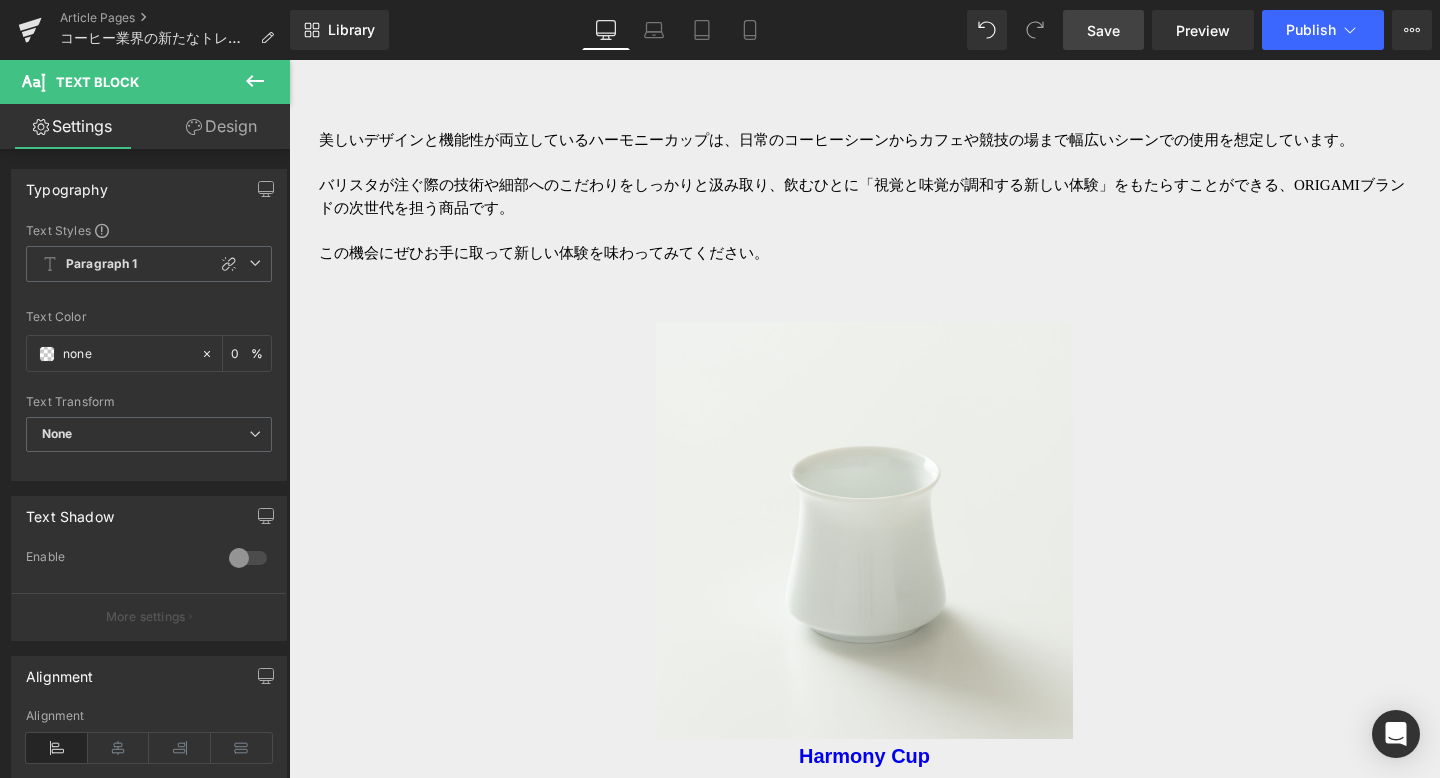 click on "Sale Off" at bounding box center [864, 530] 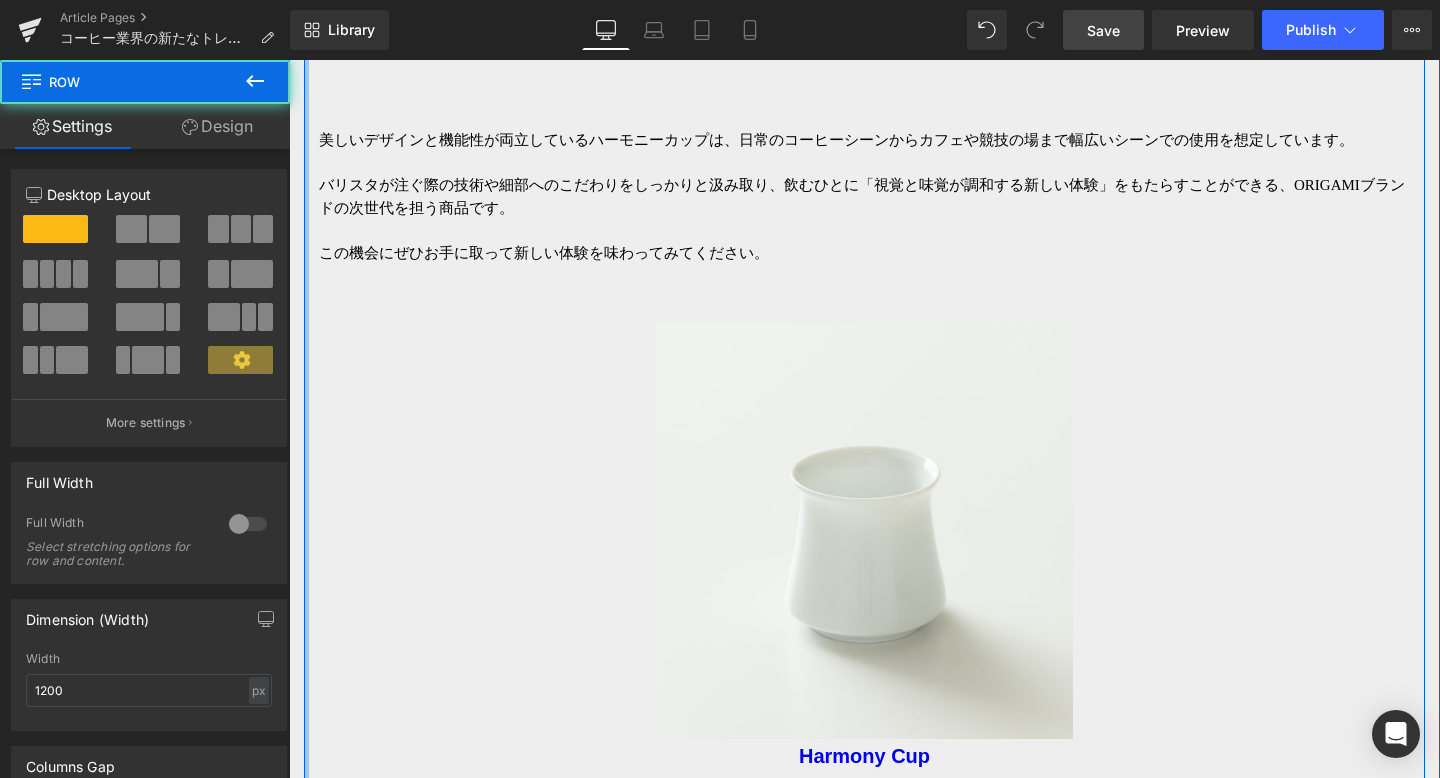 click at bounding box center [306, -260] 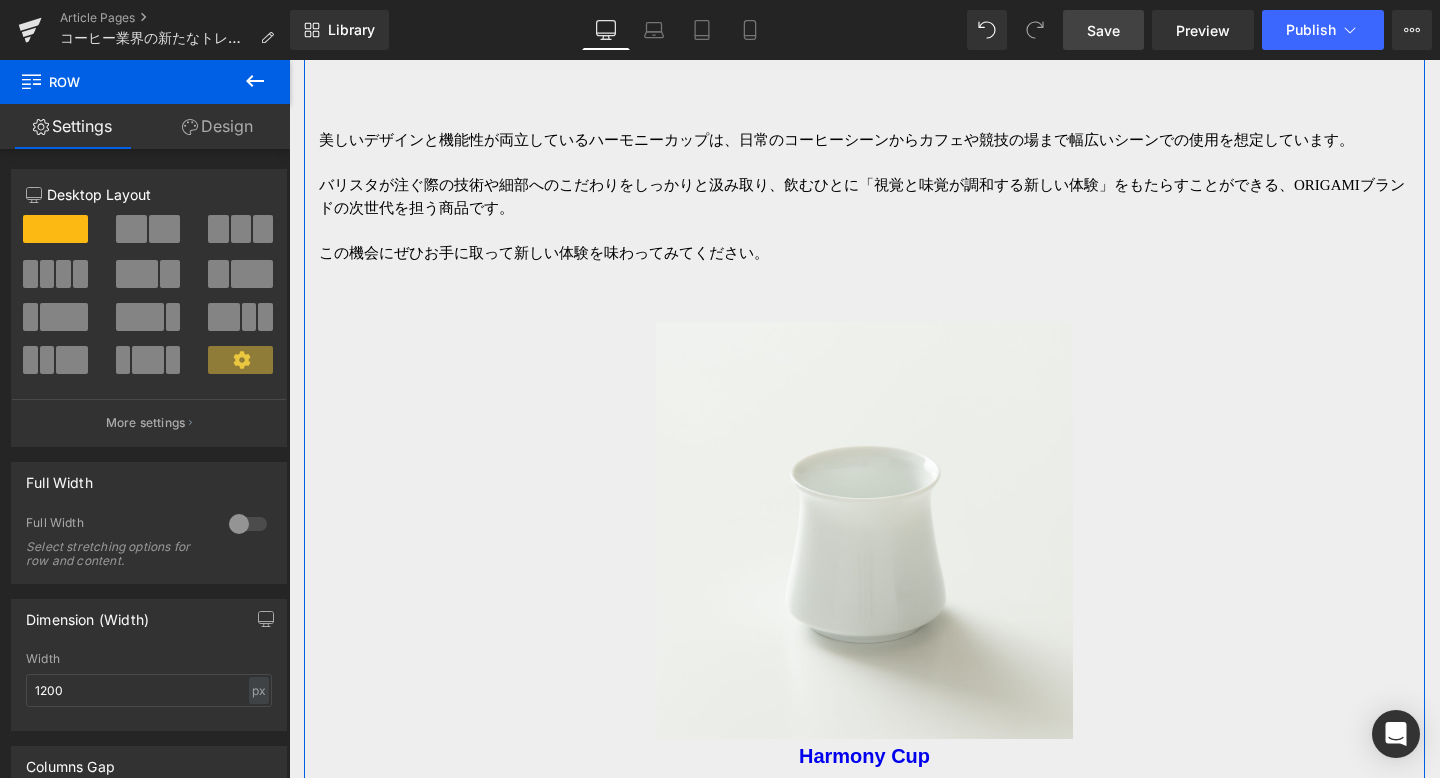 click on "Design" at bounding box center [217, 126] 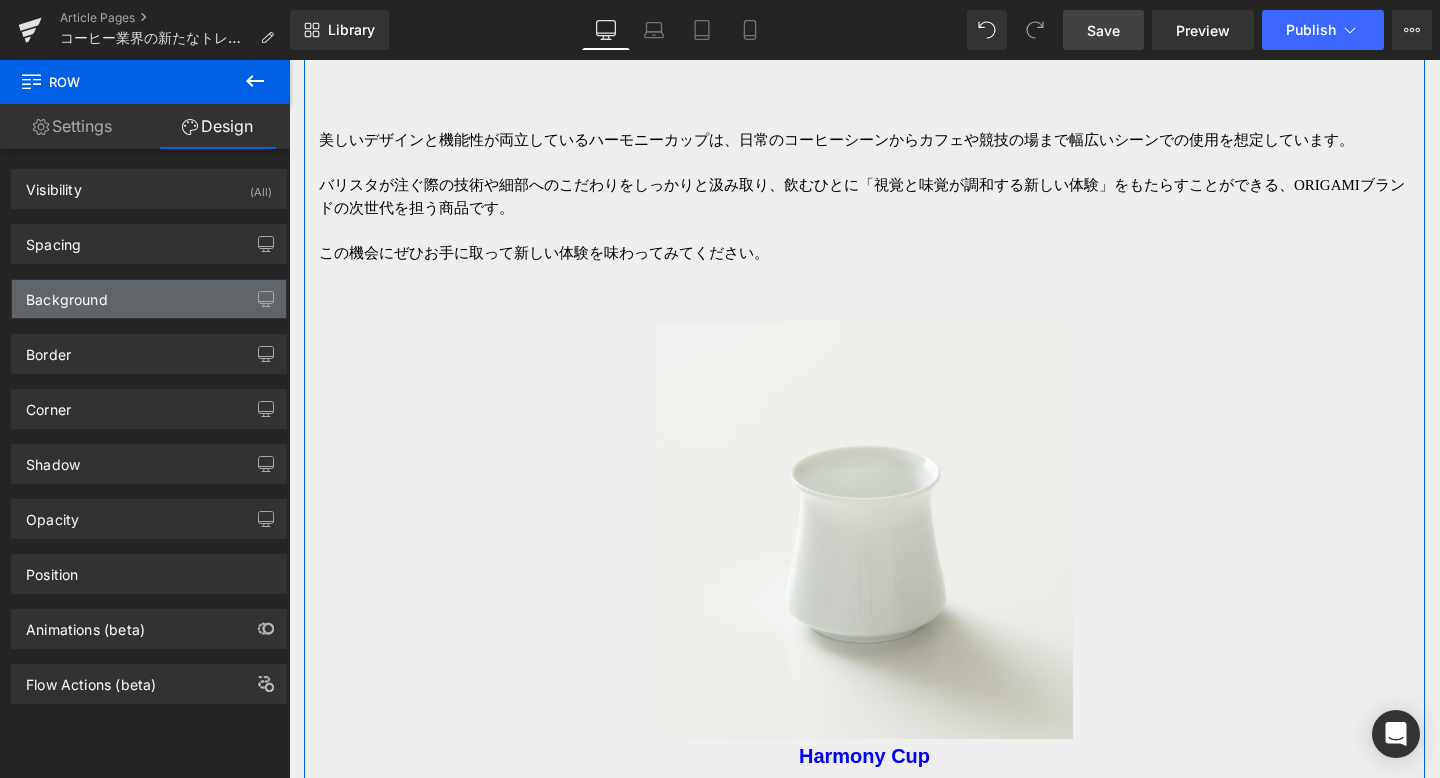 click on "Background" at bounding box center (149, 299) 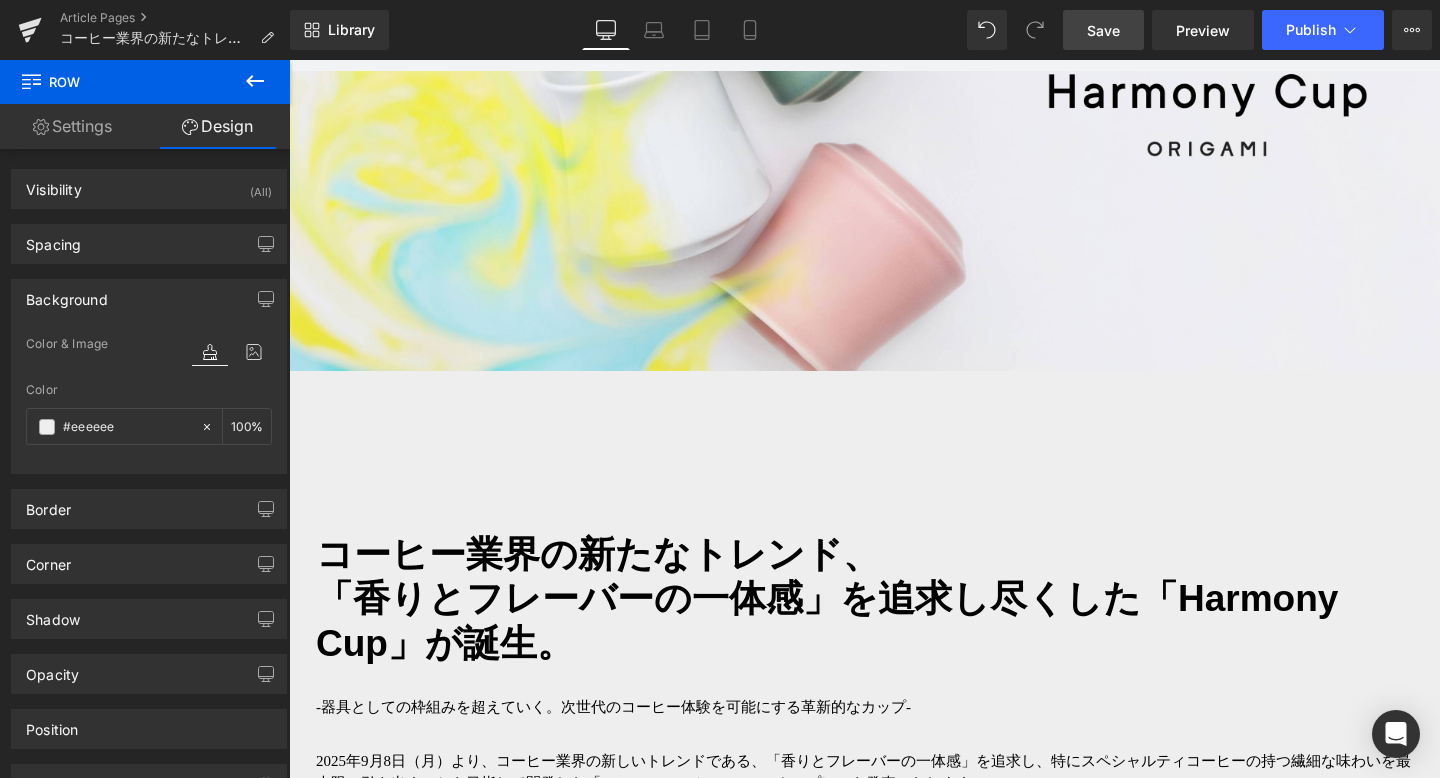 scroll, scrollTop: 613, scrollLeft: 0, axis: vertical 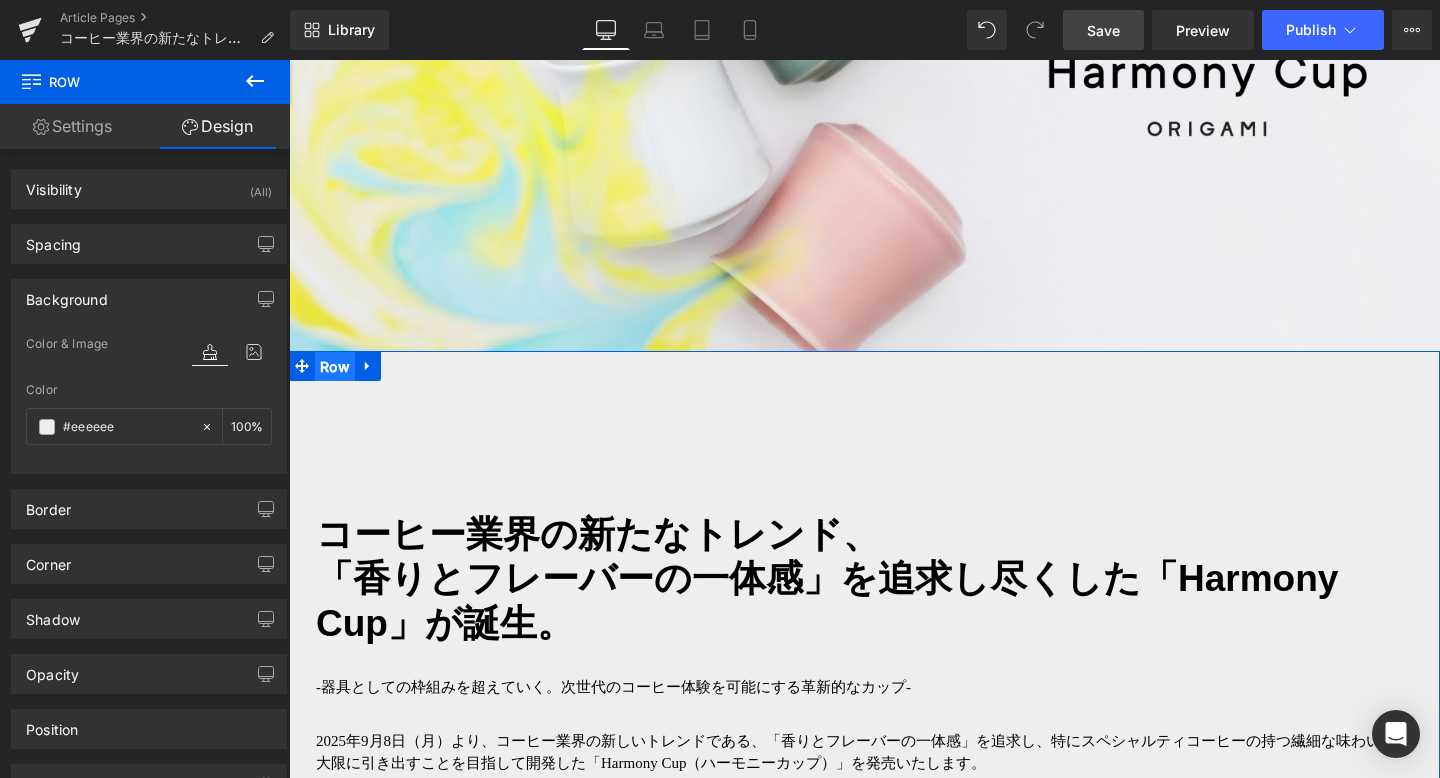 click on "Row" at bounding box center [335, 367] 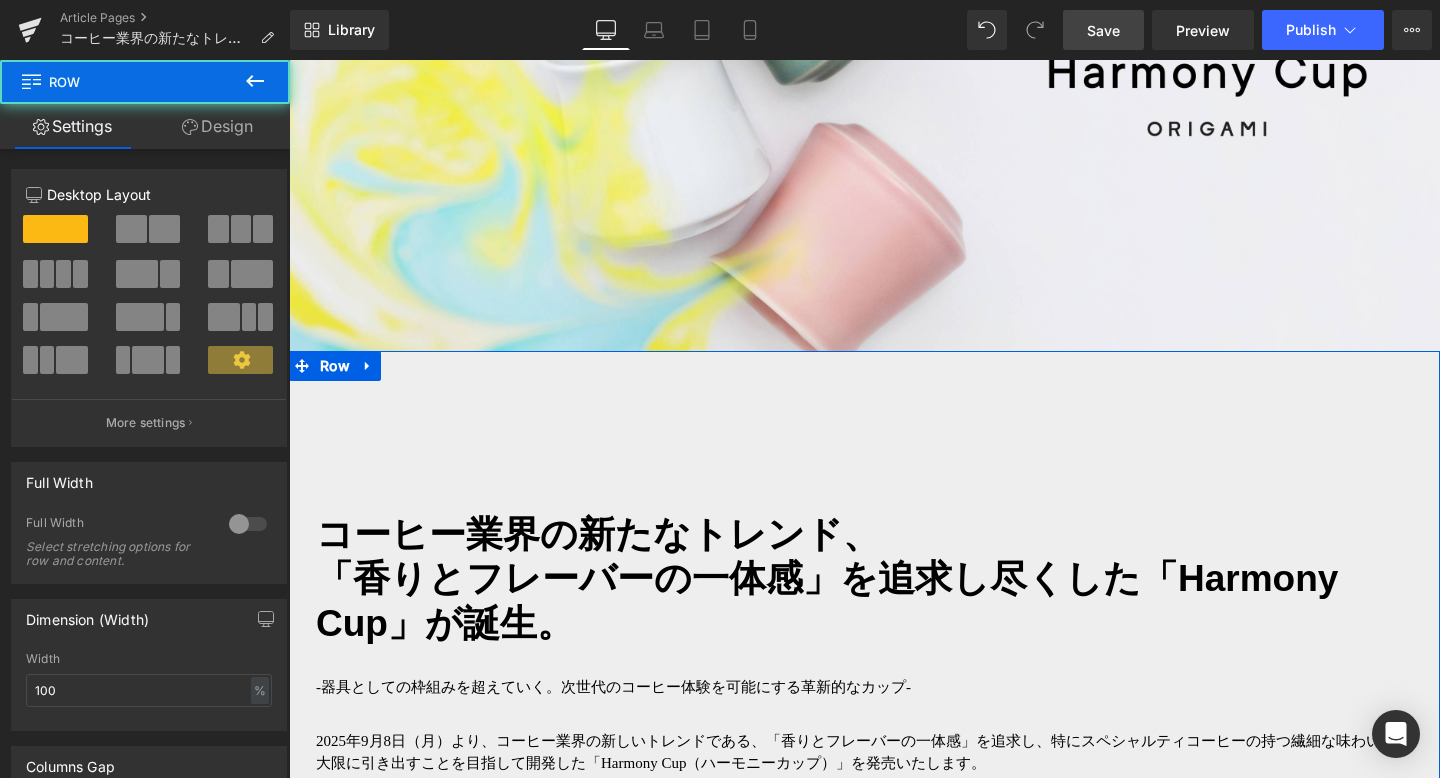 click on "Design" at bounding box center [217, 126] 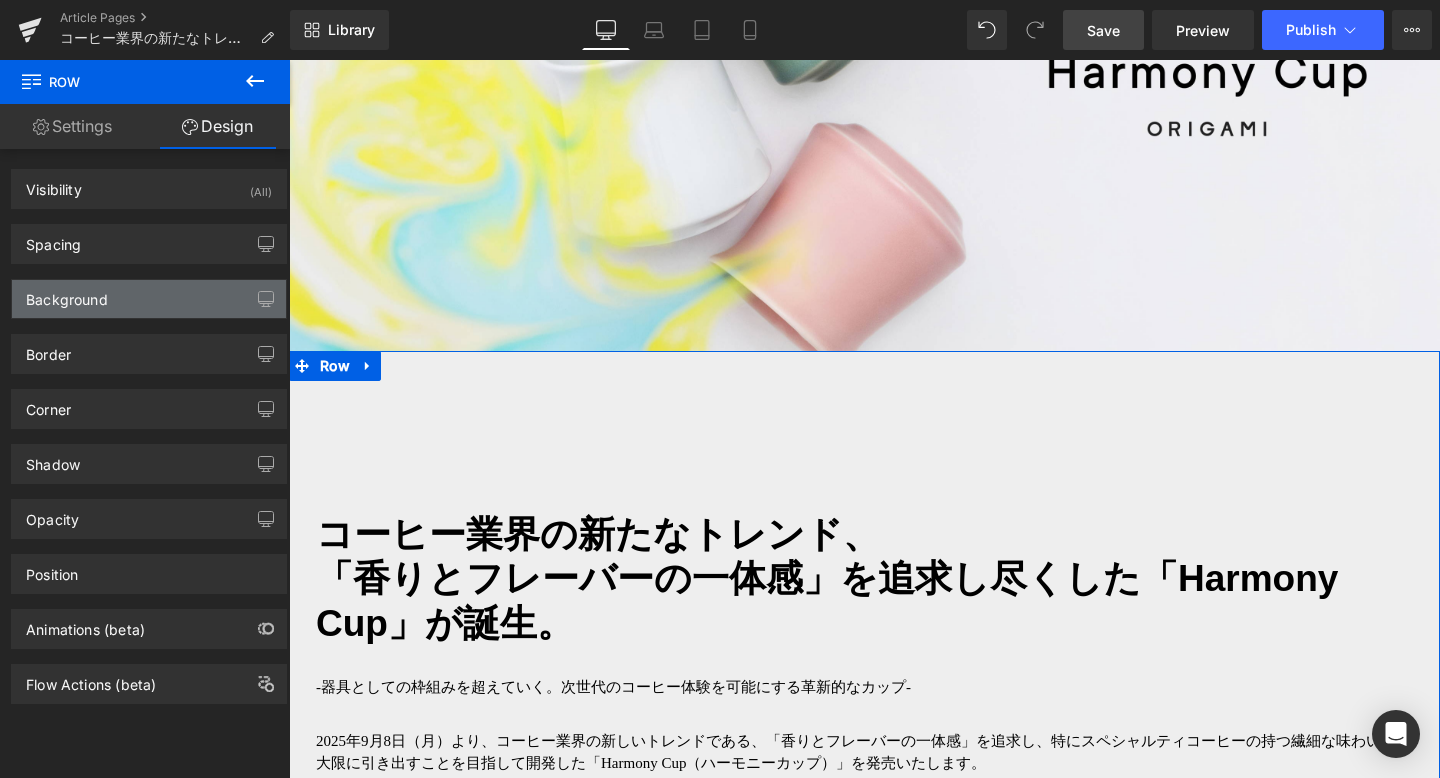 click on "Background" at bounding box center (67, 294) 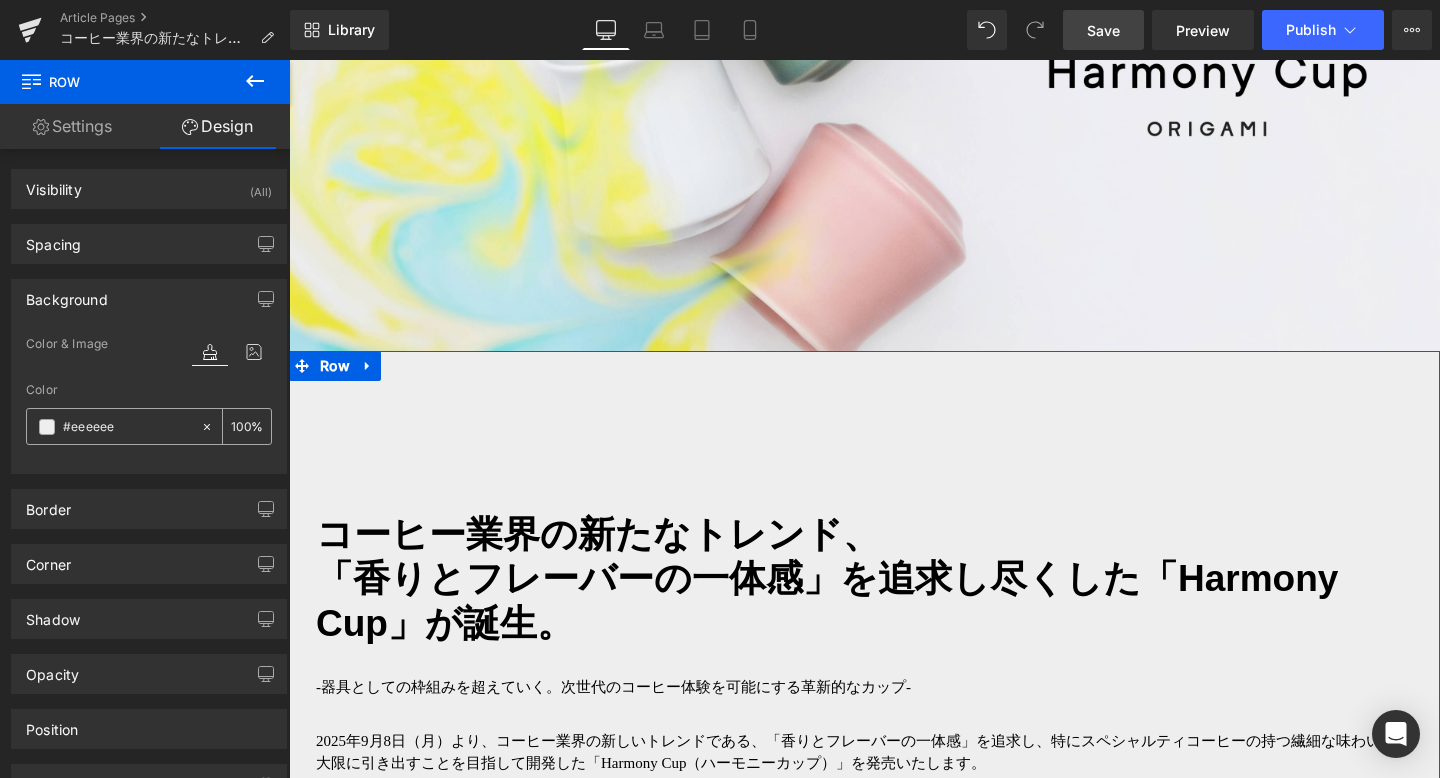 click on "#eeeeee" at bounding box center [127, 427] 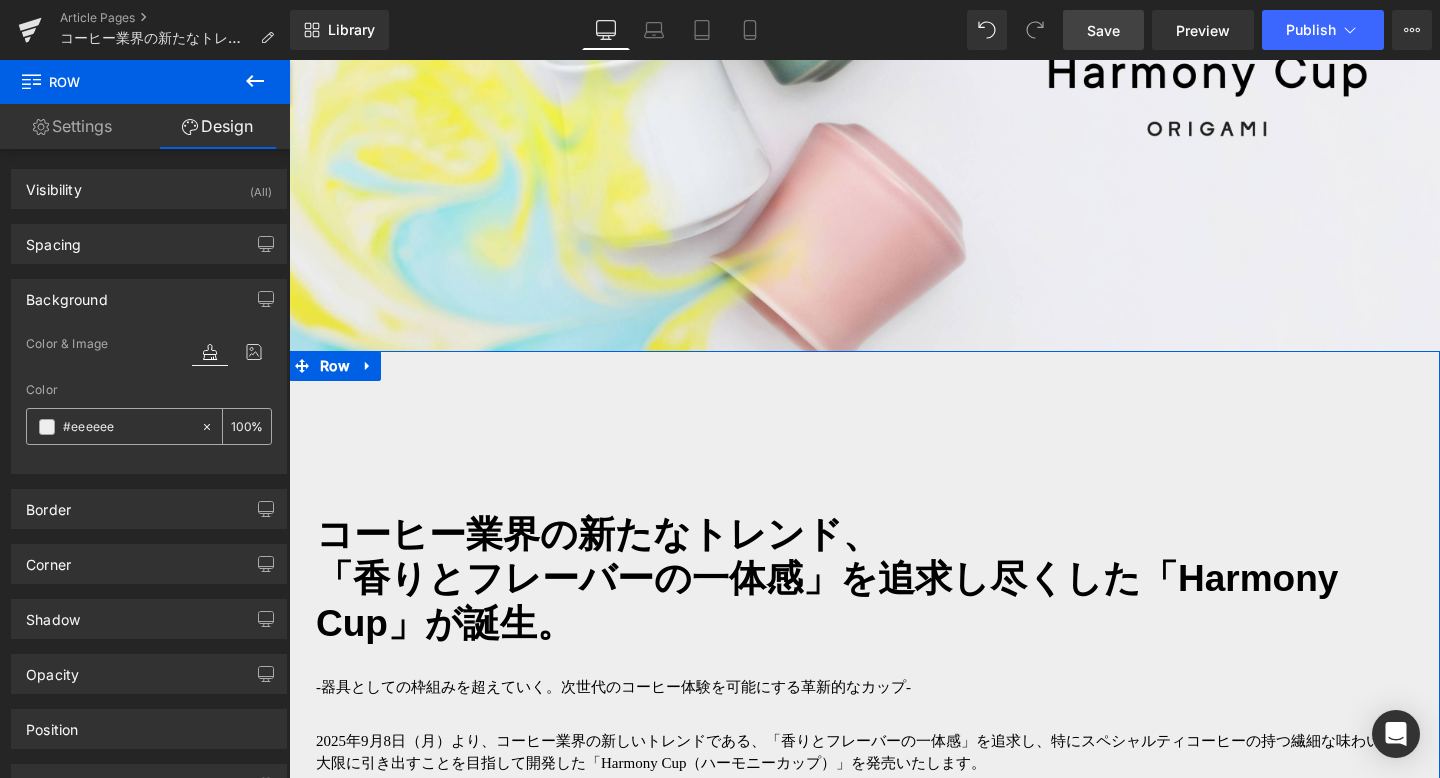 type on "e" 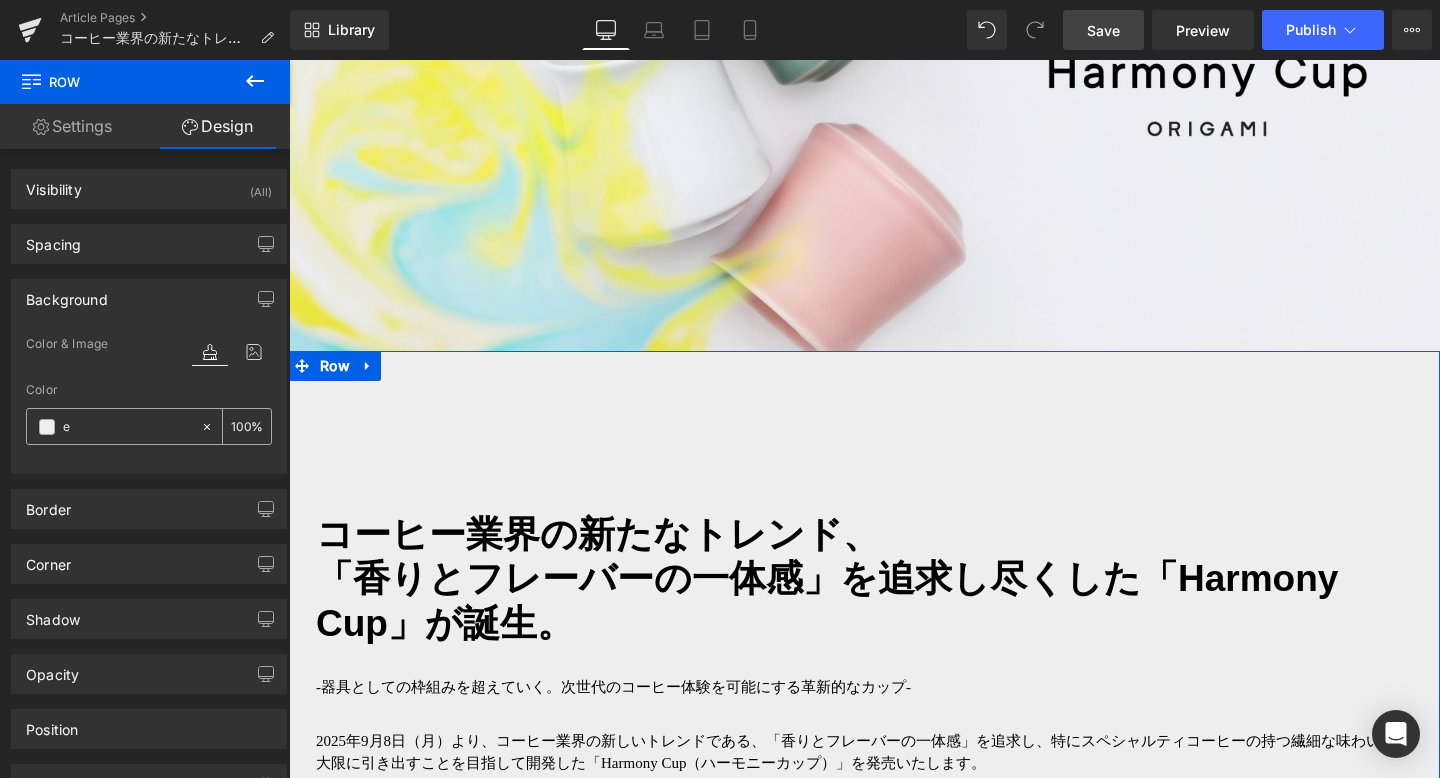 type on "0" 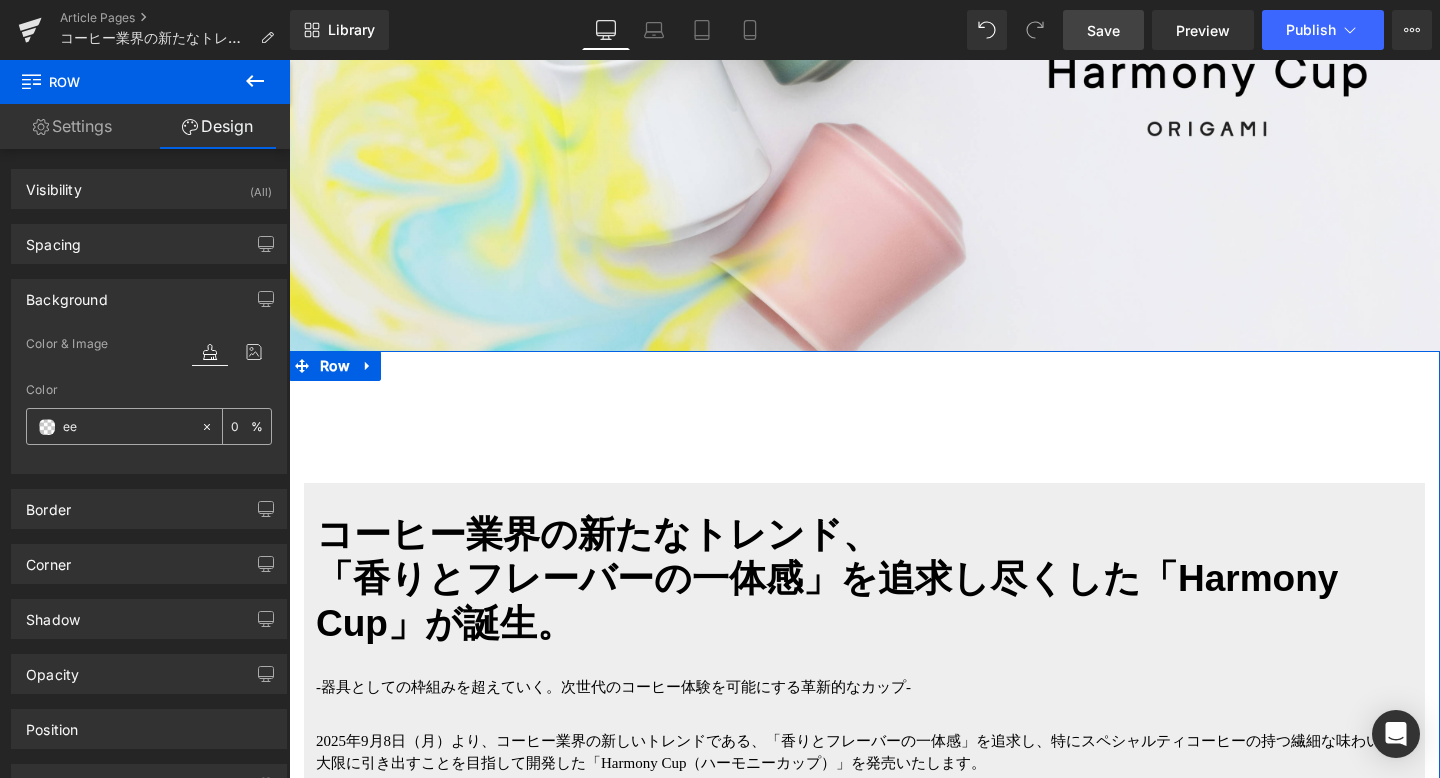 type on "eee" 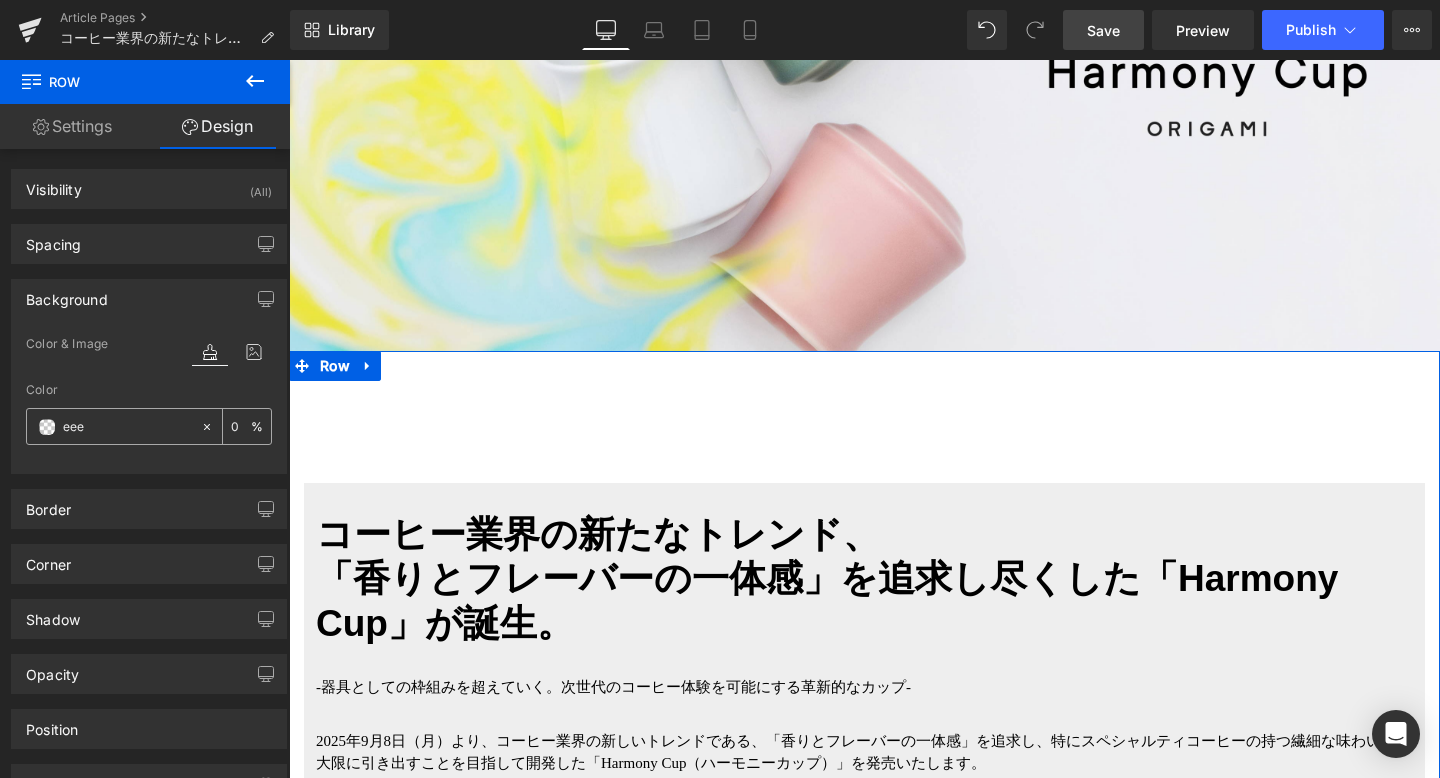type on "100" 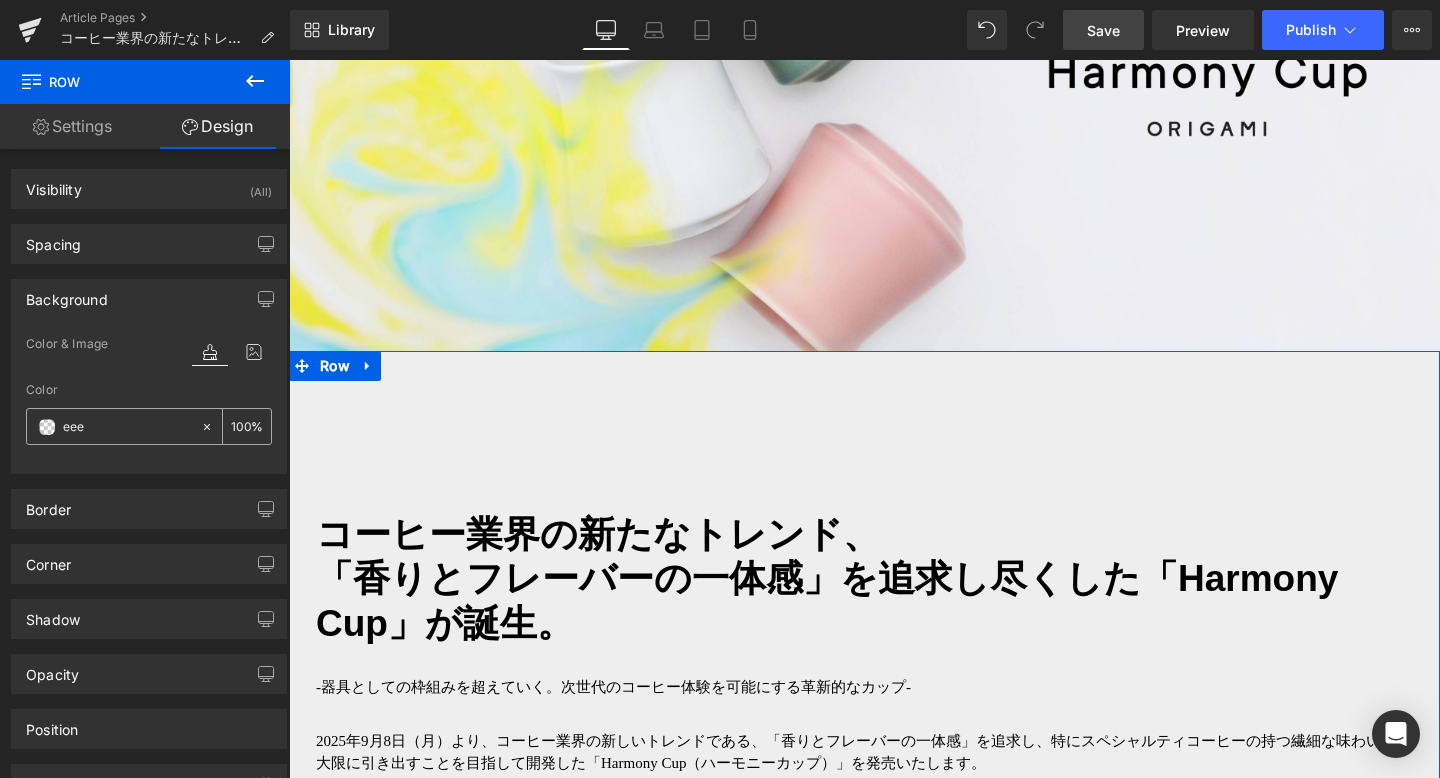 type on "eeee" 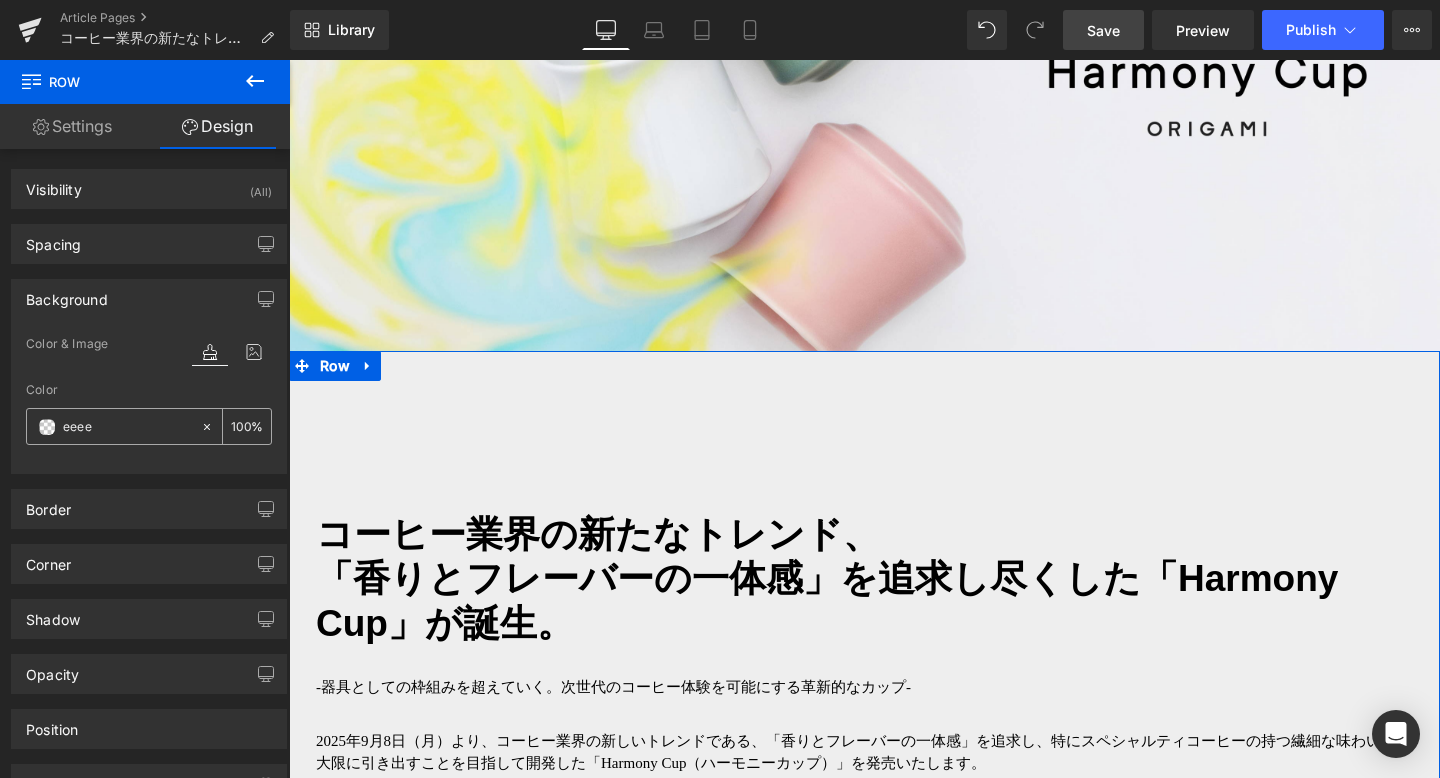 type on "93" 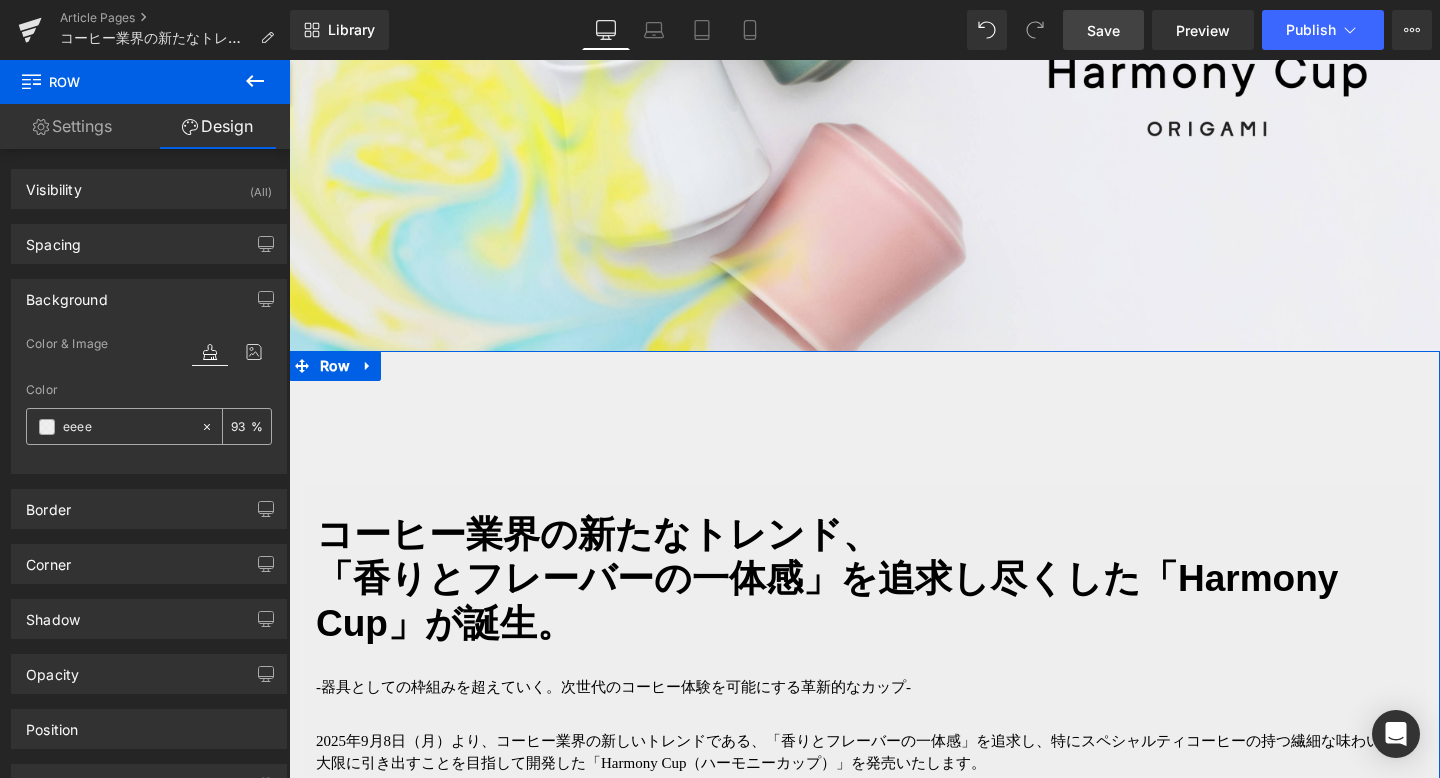 type on "eeeee" 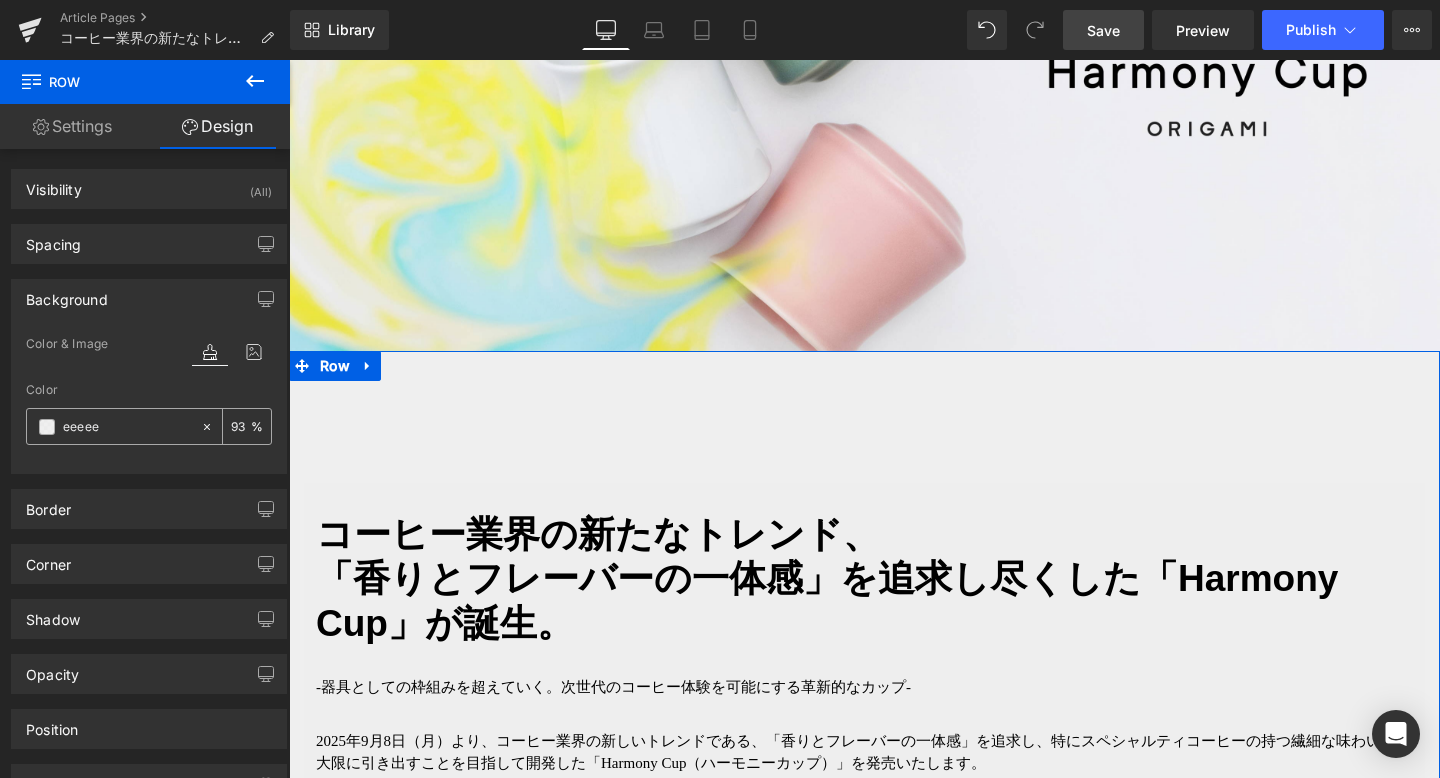 type on "0" 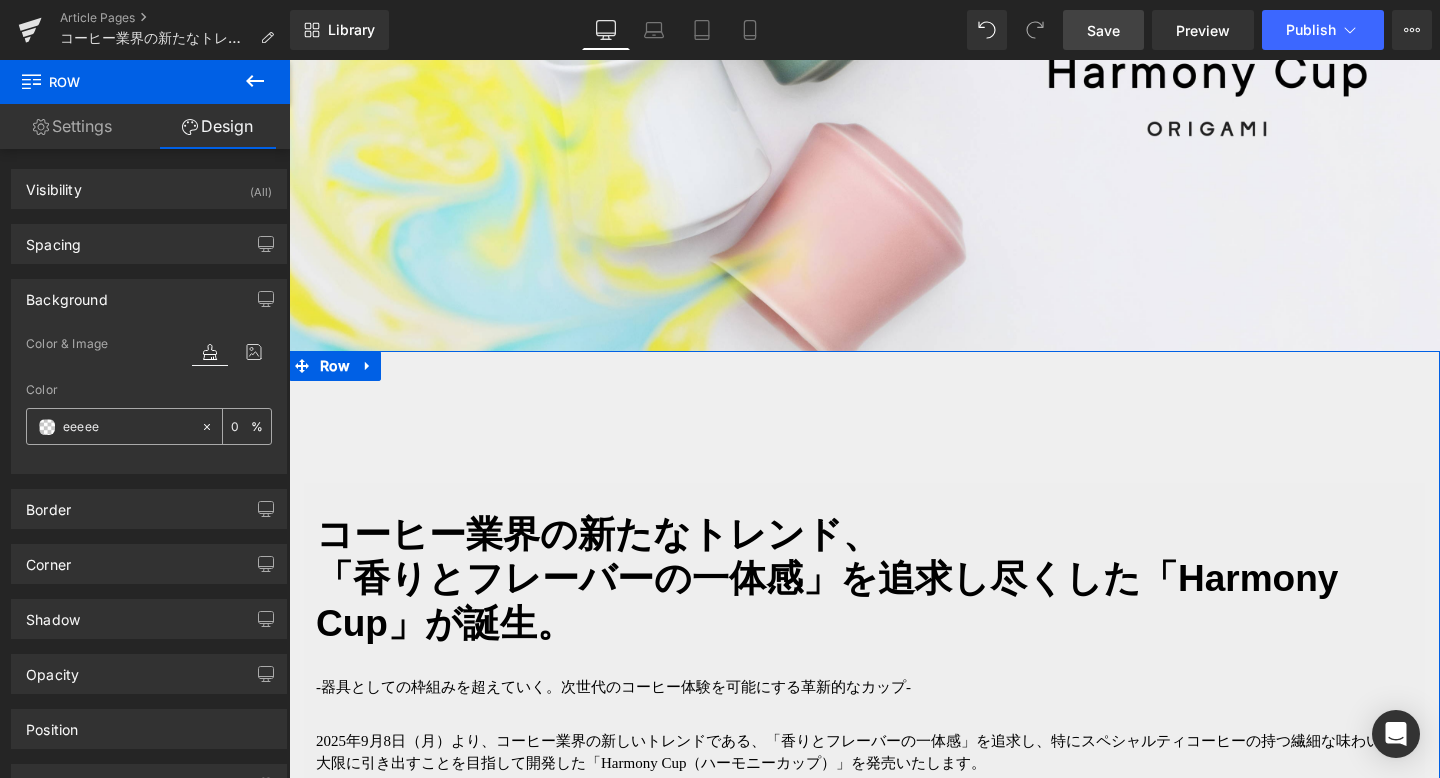 type on "eeeeee" 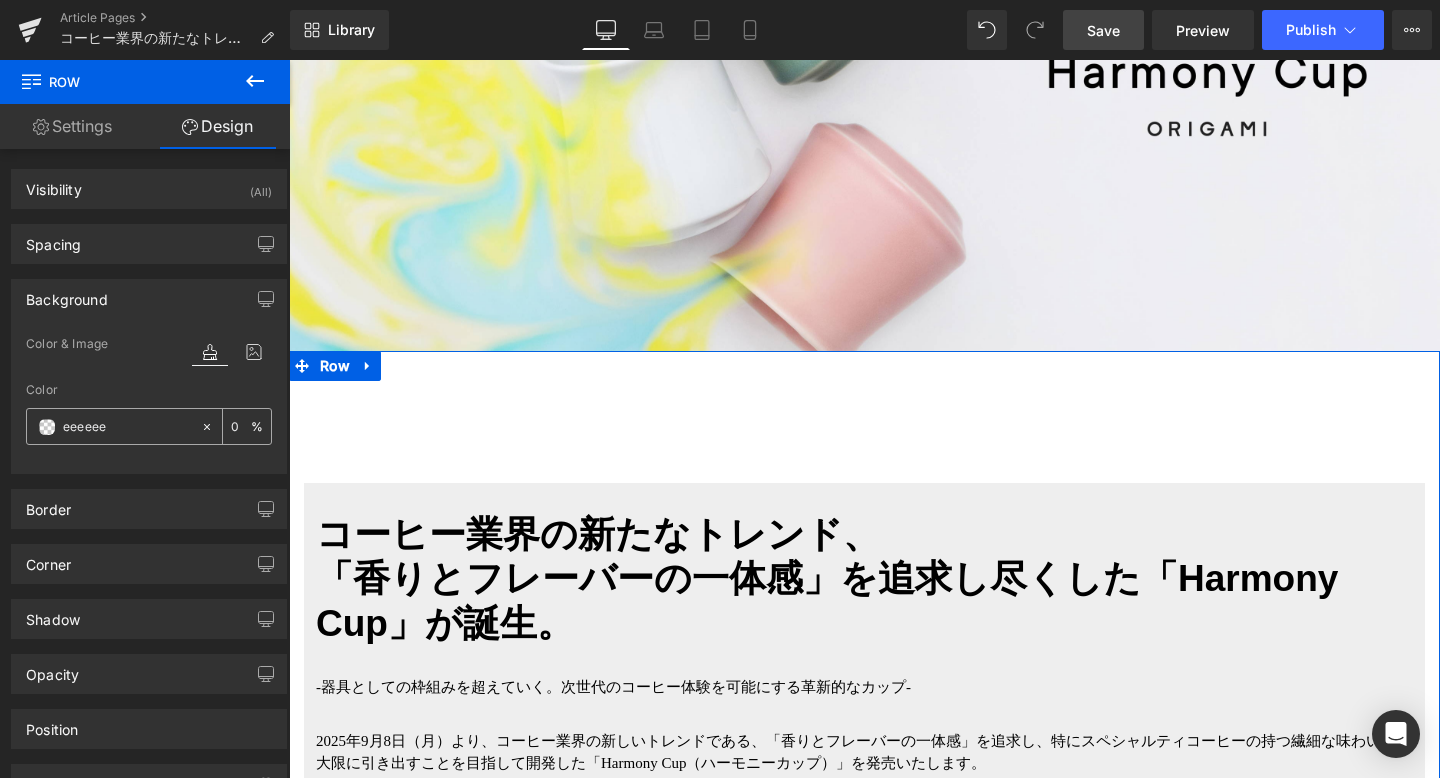 type on "100" 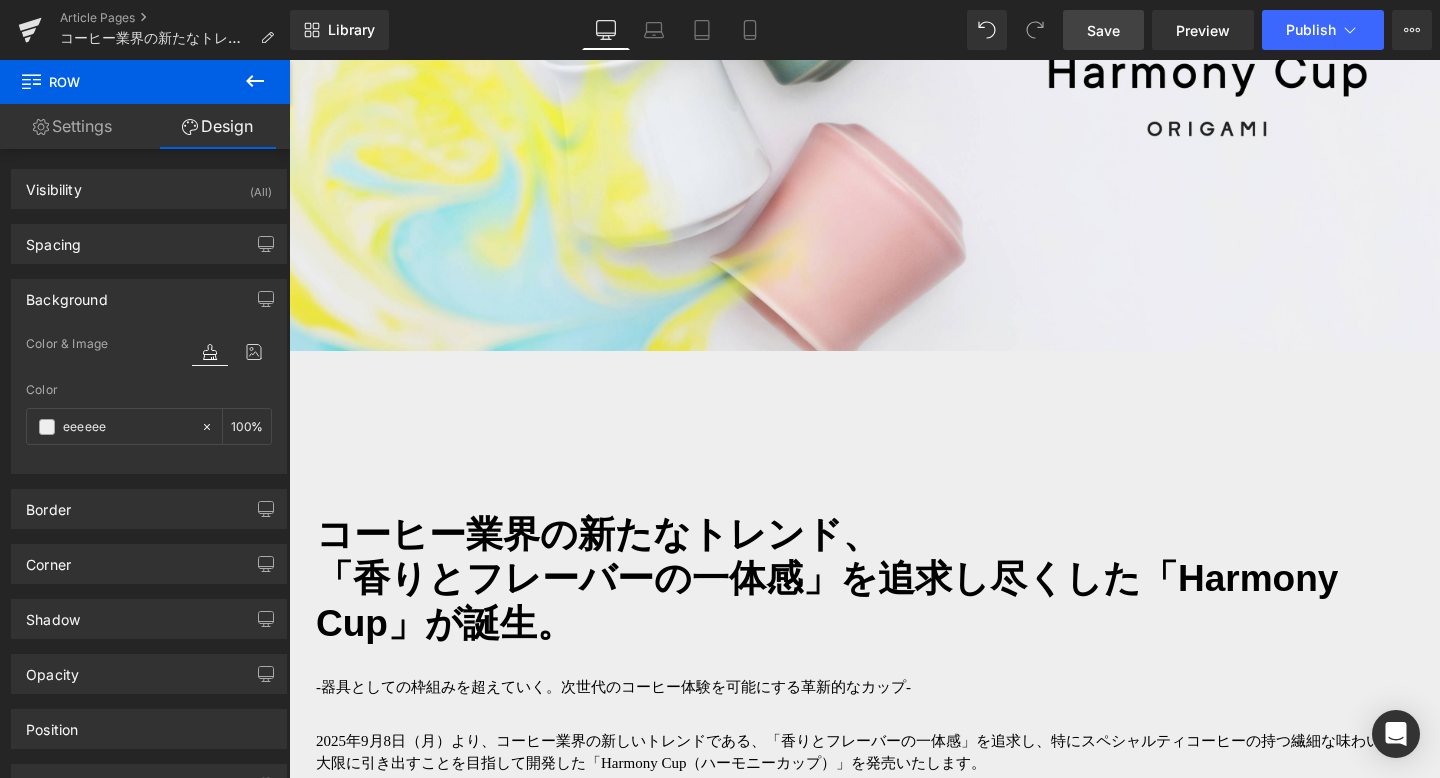 click at bounding box center [864, 76] 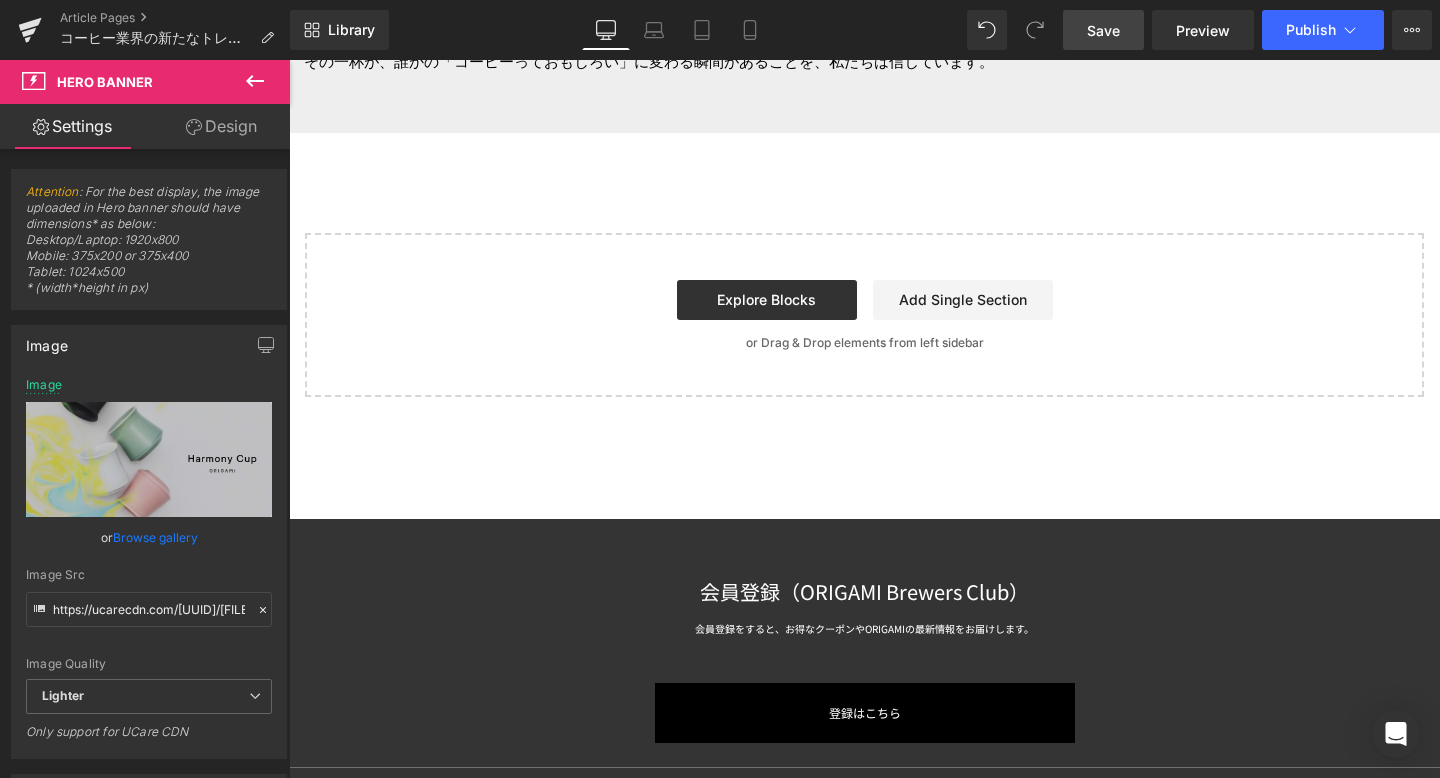 scroll, scrollTop: 8954, scrollLeft: 0, axis: vertical 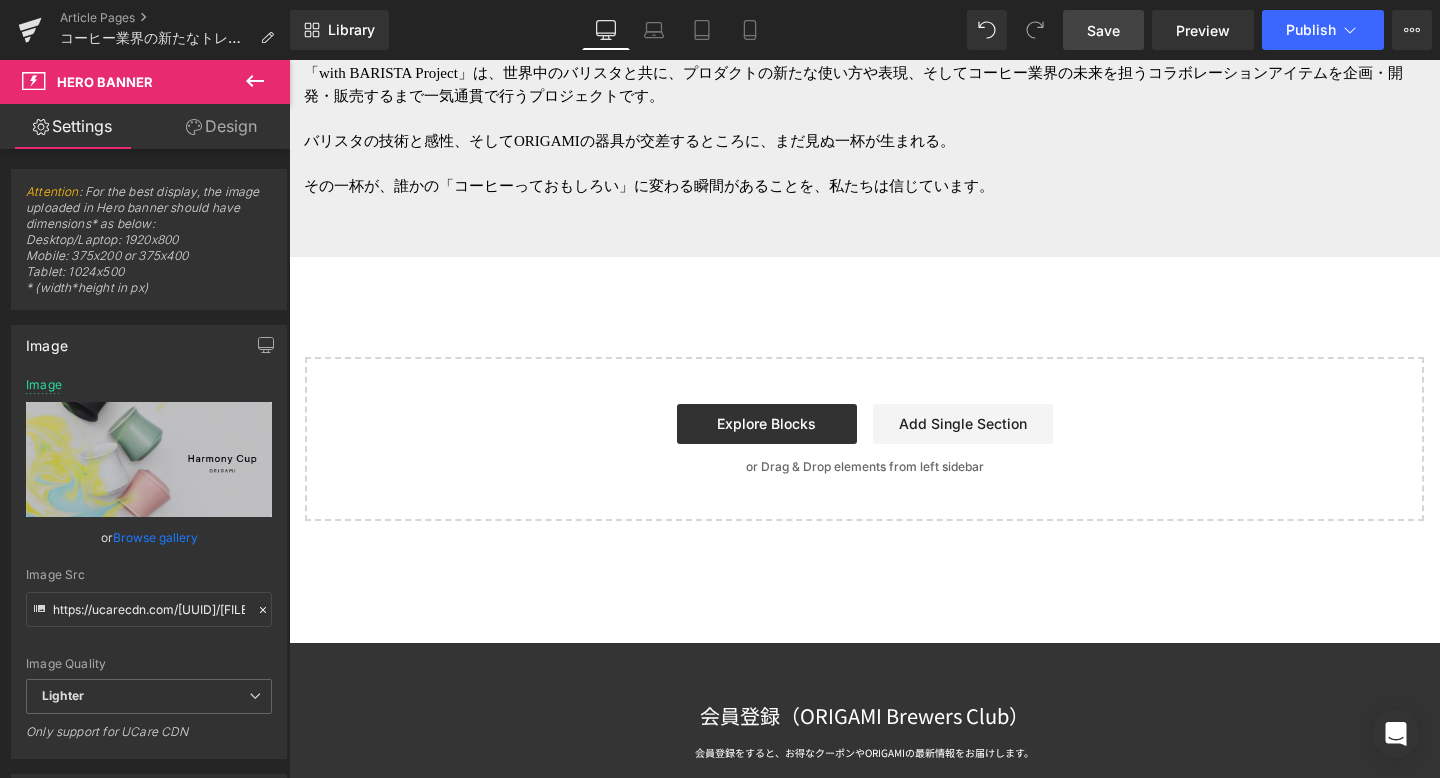 click at bounding box center [864, 597] 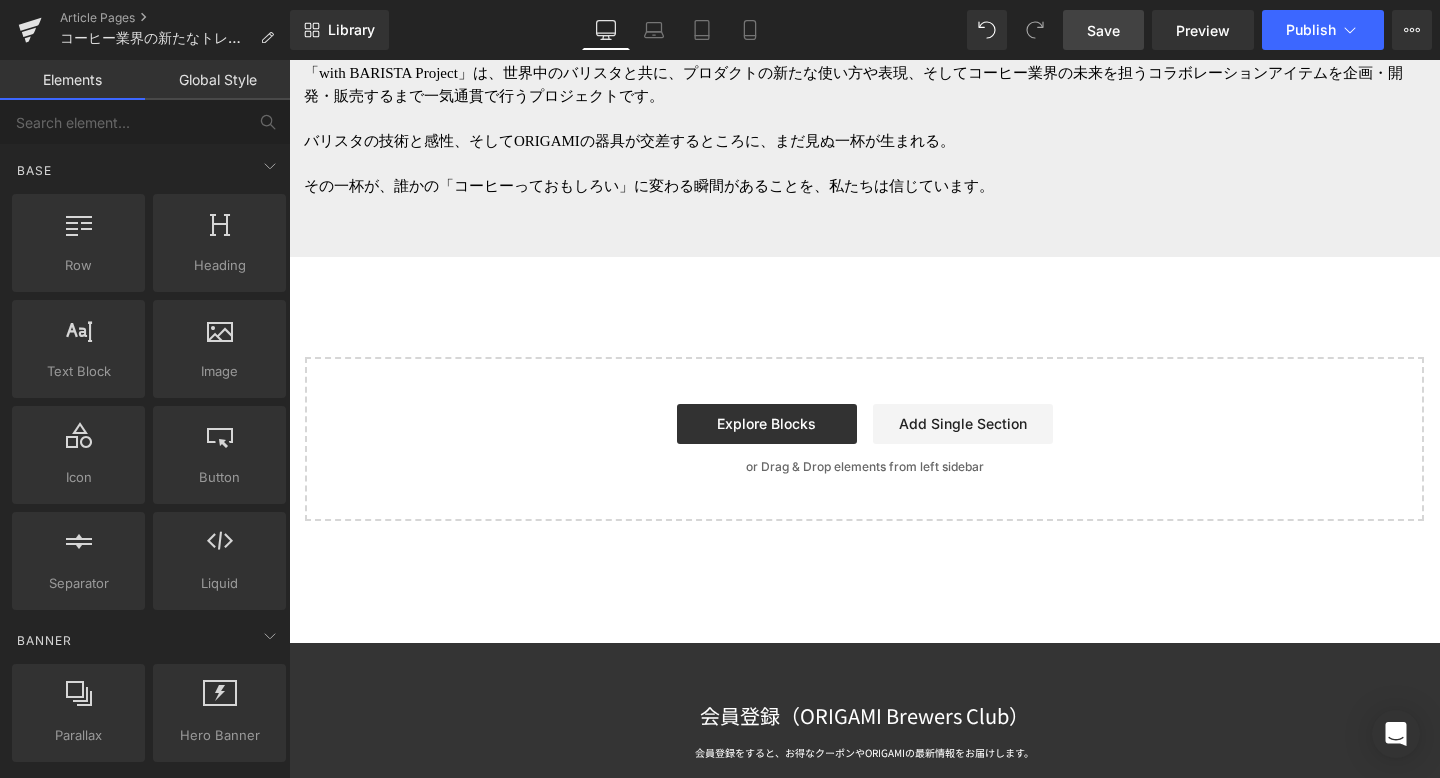 click on "Hero Banner         コーヒー業界の新たなトレンド、 「香りとフレーバーの一体感」を追求し尽くした「Harmony Cup」が誕生。 Heading         -器具としての枠組みを超えていく。次世代のコーヒー体験を可能にする革新的なカップ- Text Block         [YEAR]年[MONTH]月[DAY]日（月）より、コーヒー業界の新しいトレンドである、「香りとフレーバーの一体感」を追求し、特にスペシャルティコーヒーの持つ繊細な味わいを最大限に引き出すことを目指して開発した「Harmony Cup（ハーモニーカップ）」を発売いたします。 Text Block         Image         コーヒー業界の新たなトレンドである、「香りとフレーバーの一体感」を追求し、スペシャルティコーヒーの持つ繊細な味わいを最大限に引き出すことを目指して開発しました。" at bounding box center [864, -4010] 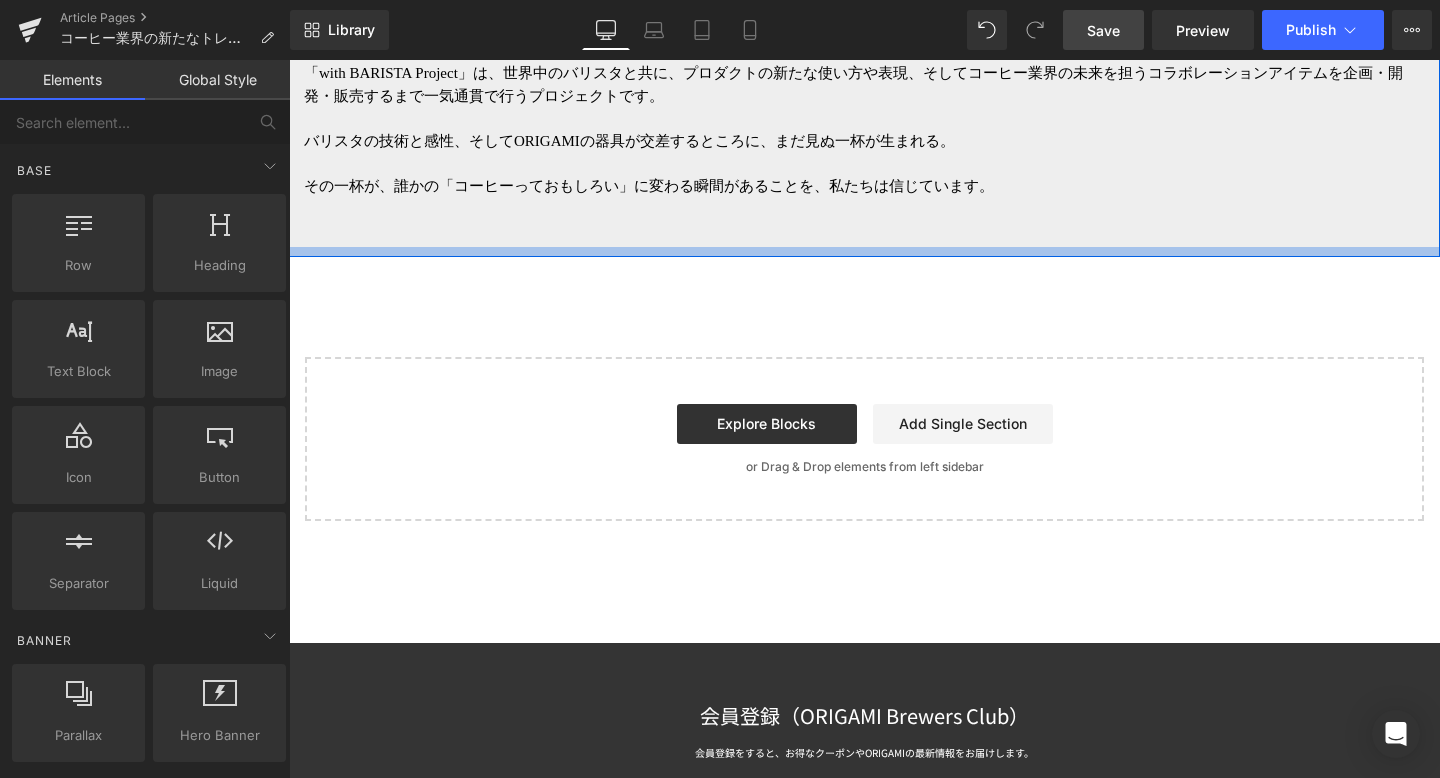 click at bounding box center (864, 252) 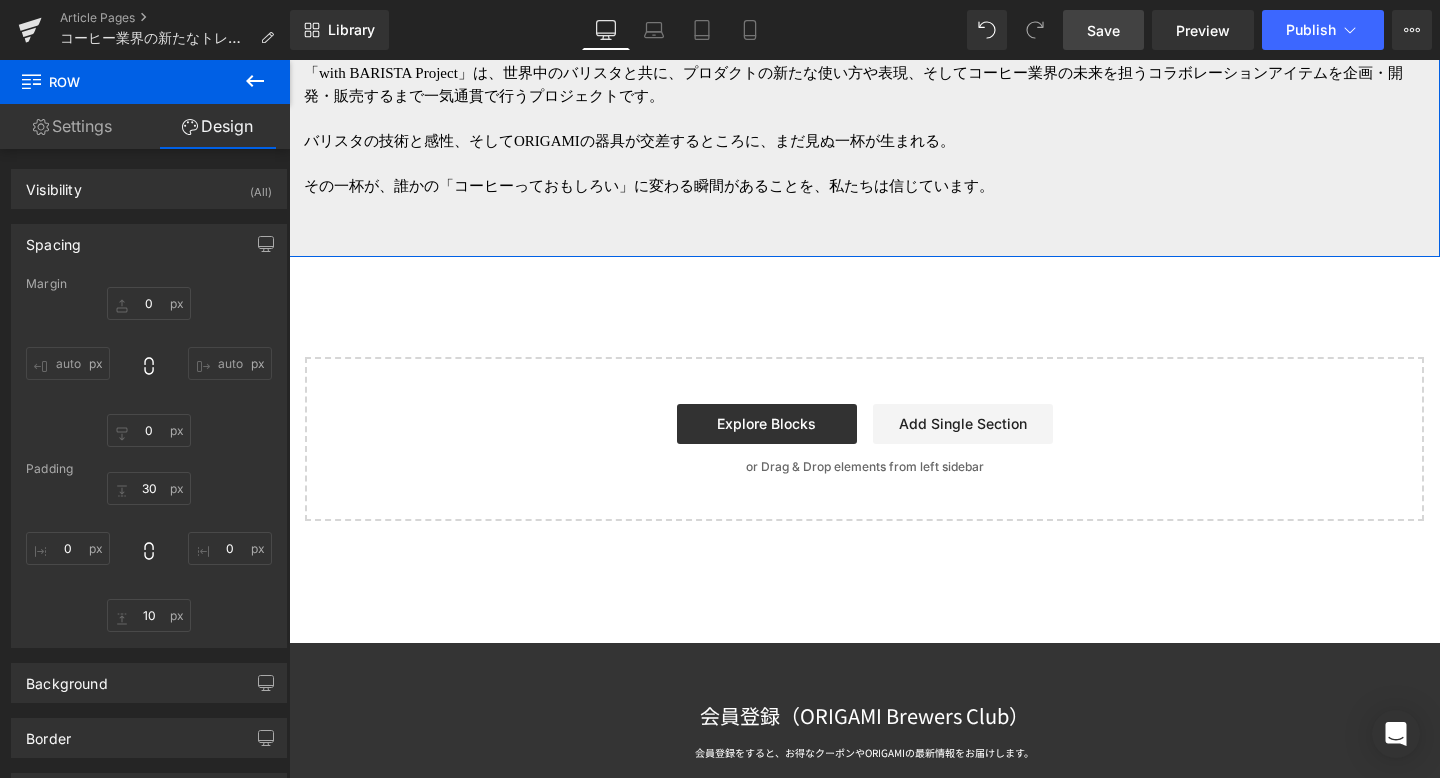 click on "Design" at bounding box center (217, 126) 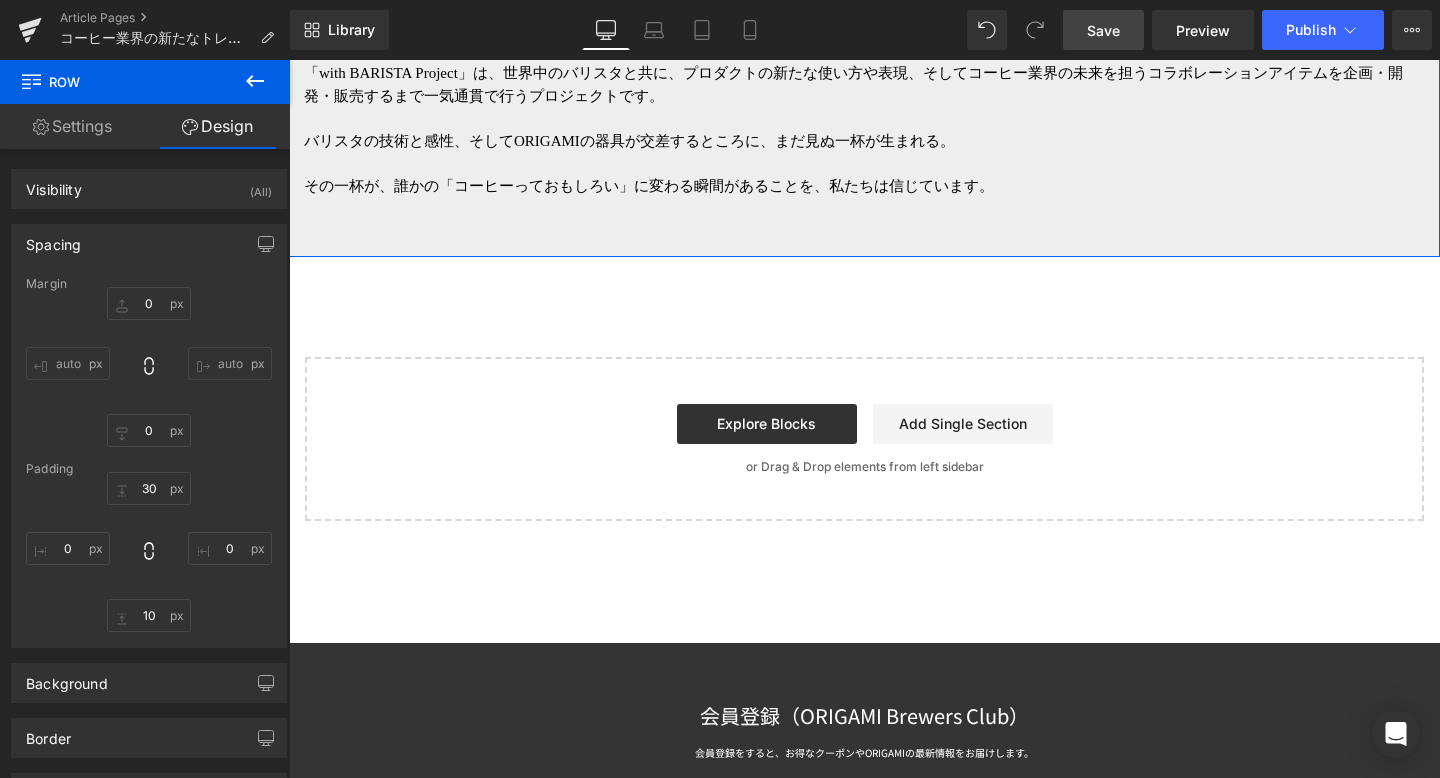 click on "Settings" at bounding box center [72, 126] 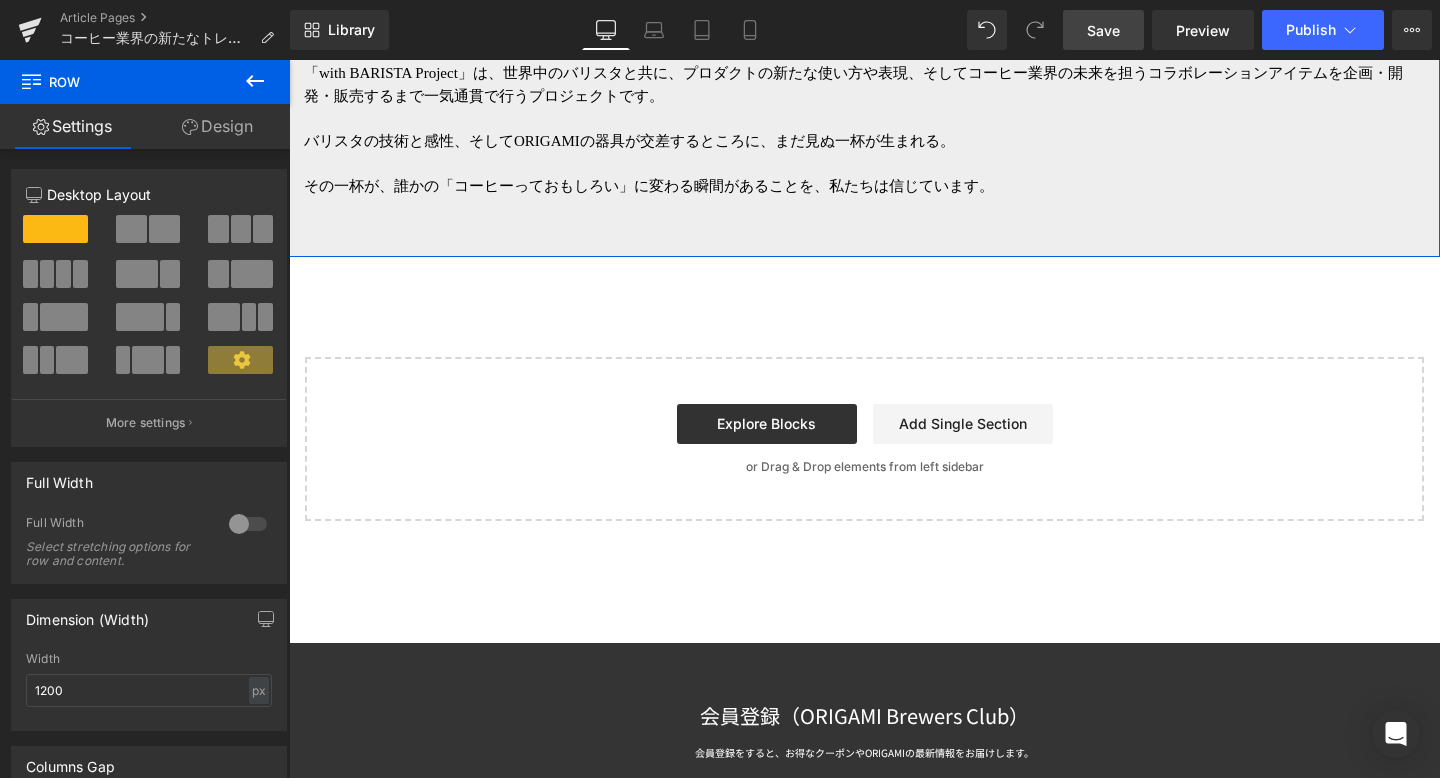 click 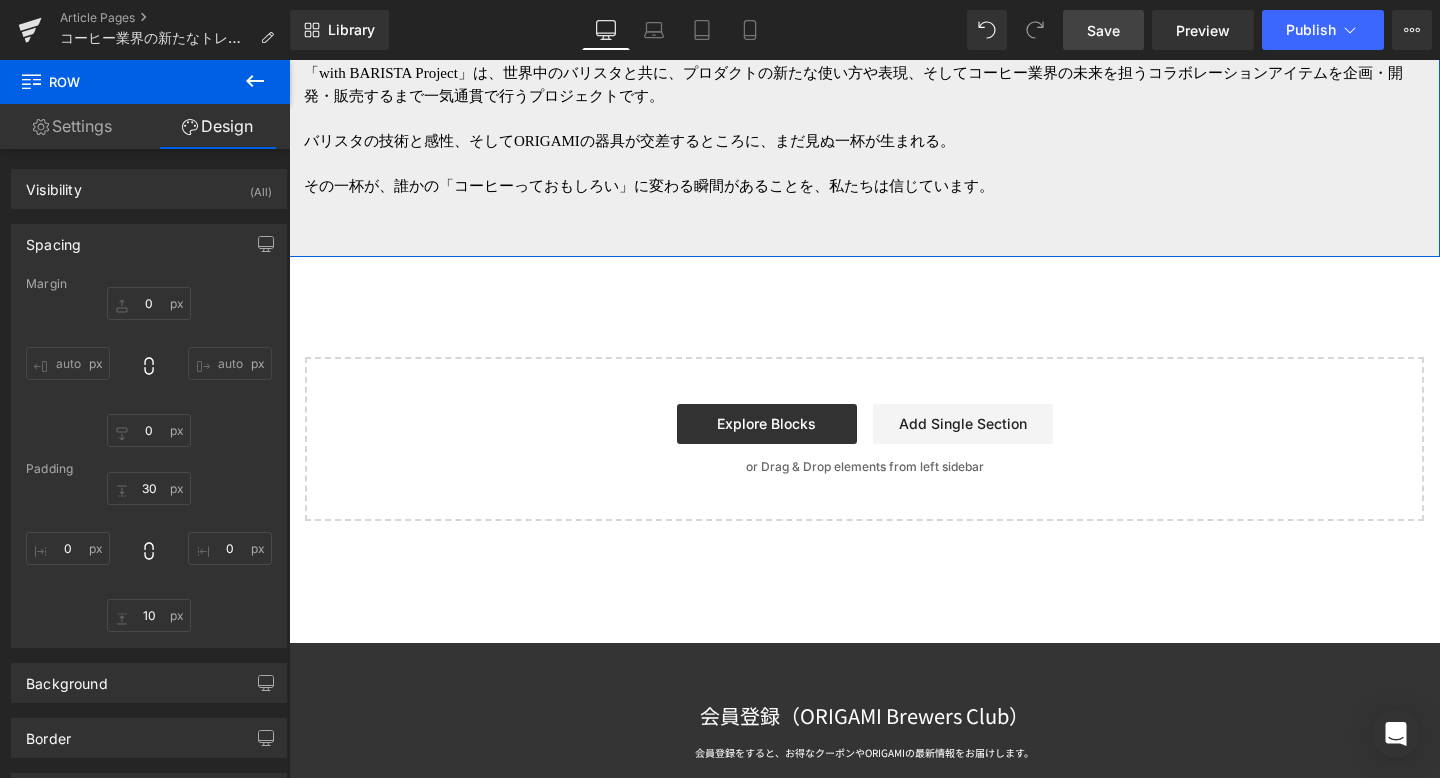 type on "0" 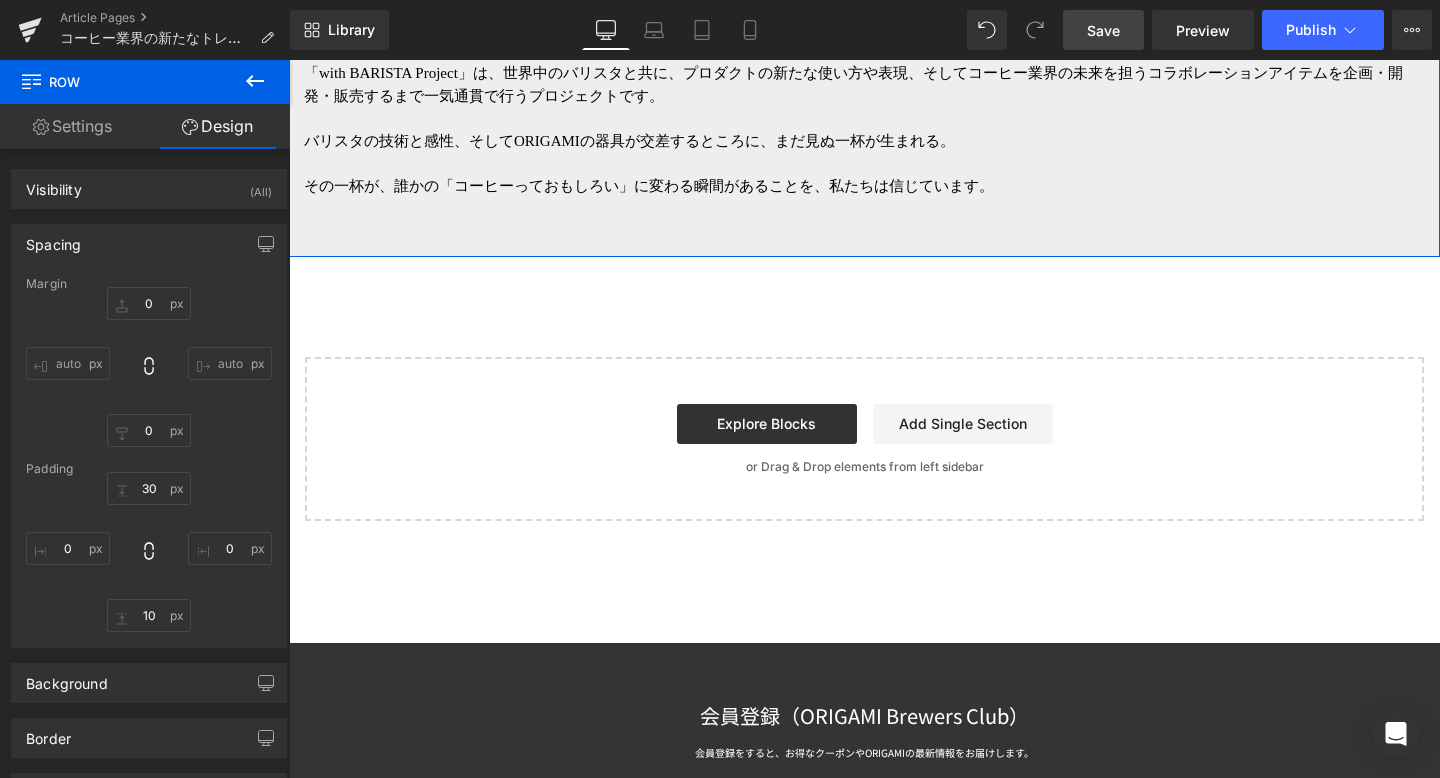 type on "0" 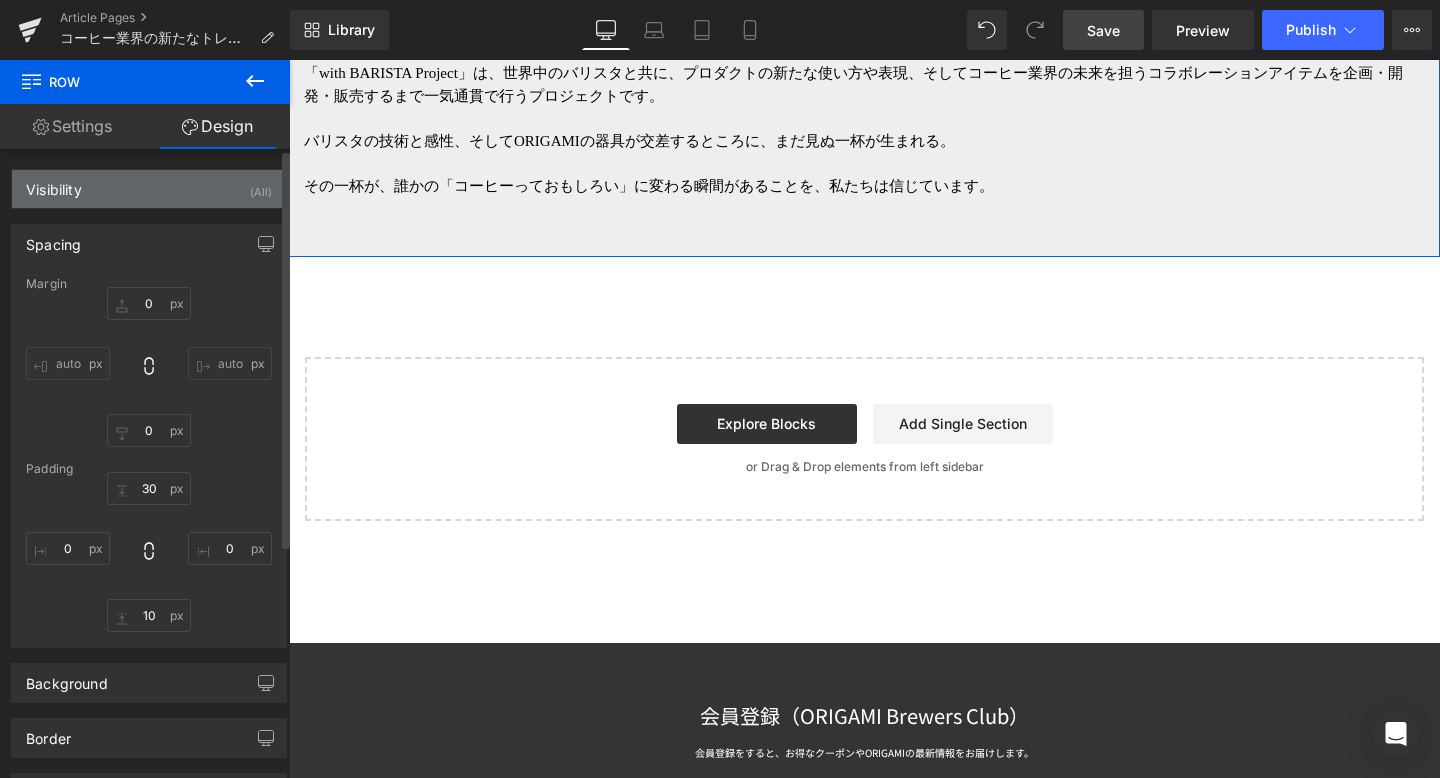 click on "Visibility
(All)" at bounding box center (149, 189) 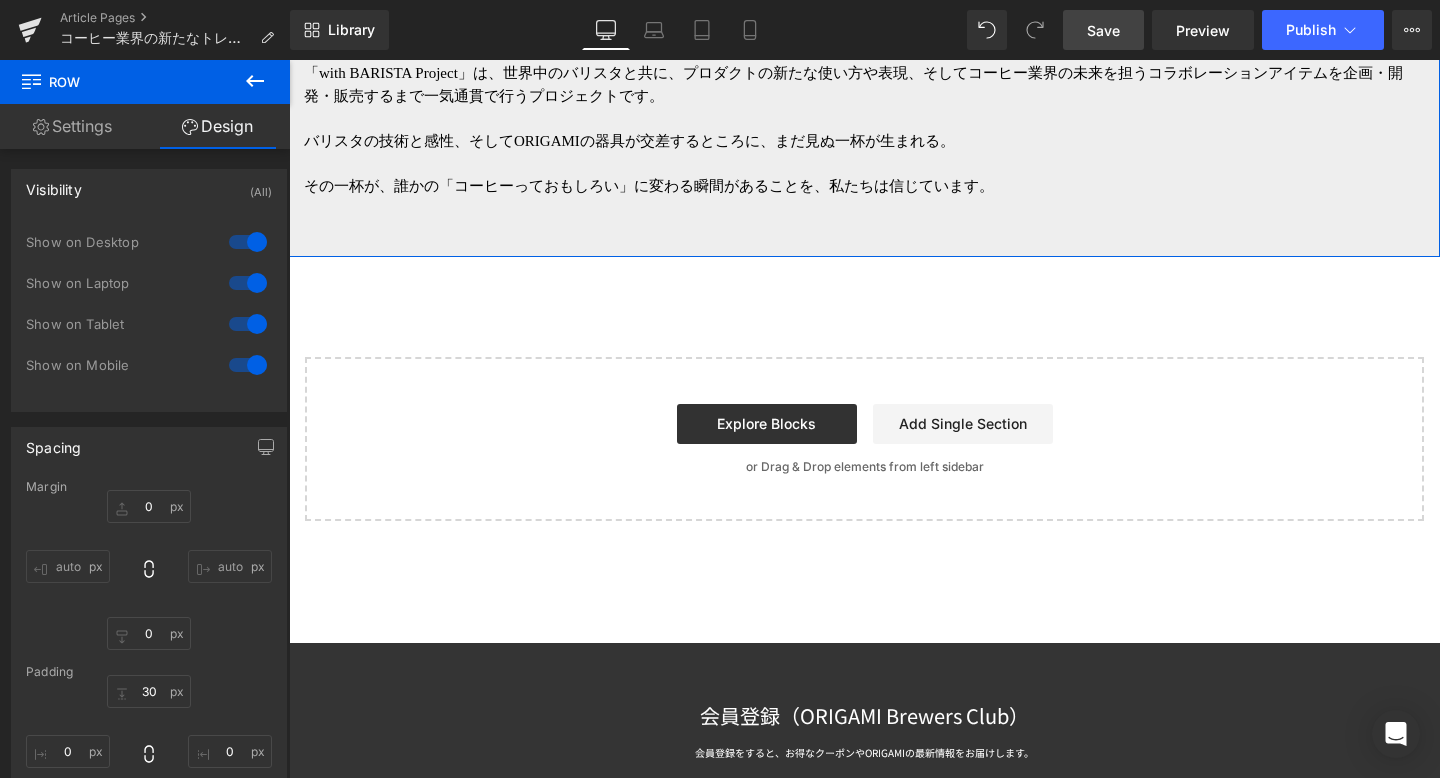 click on "Design" at bounding box center (217, 126) 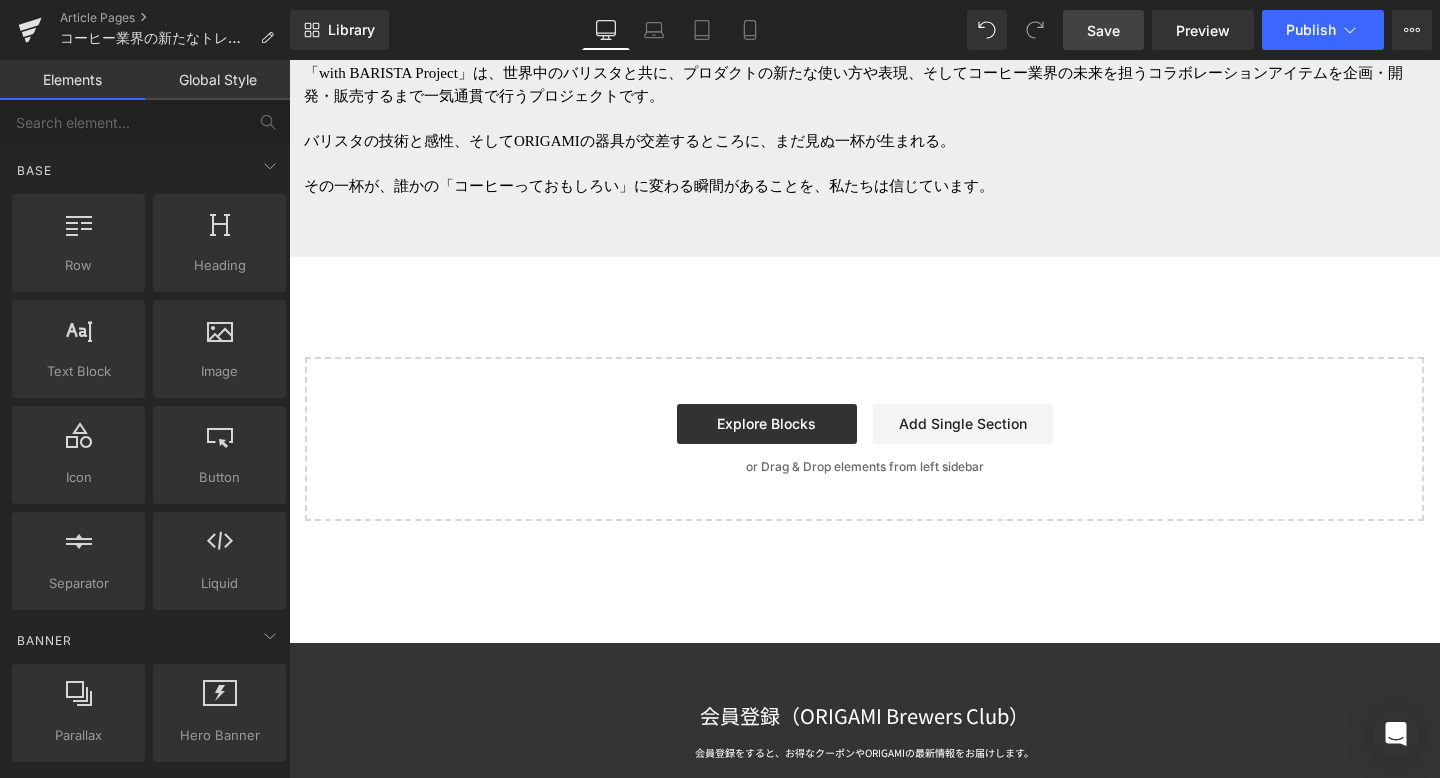 click on "Hero Banner         コーヒー業界の新たなトレンド、 「香りとフレーバーの一体感」を追求し尽くした「Harmony Cup」が誕生。 Heading         -器具としての枠組みを超えていく。次世代のコーヒー体験を可能にする革新的なカップ- Text Block         [YEAR]年[MONTH]月[DAY]日（月）より、コーヒー業界の新しいトレンドである、「香りとフレーバーの一体感」を追求し、特にスペシャルティコーヒーの持つ繊細な味わいを最大限に引き出すことを目指して開発した「Harmony Cup（ハーモニーカップ）」を発売いたします。 Text Block         Image         コーヒー業界の新たなトレンドである、「香りとフレーバーの一体感」を追求し、スペシャルティコーヒーの持つ繊細な味わいを最大限に引き出すことを目指して開発しました。" at bounding box center [864, -4010] 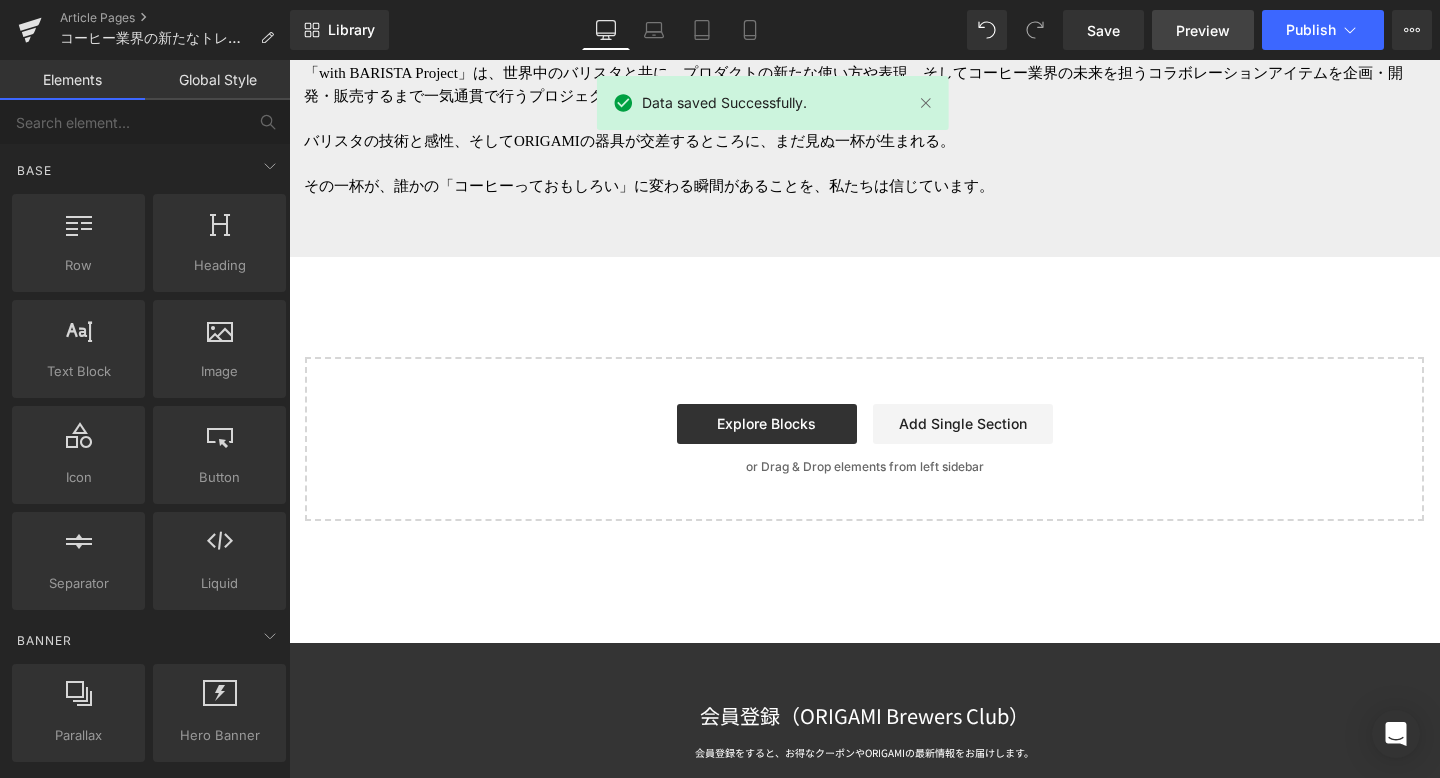 click on "Preview" at bounding box center (1203, 30) 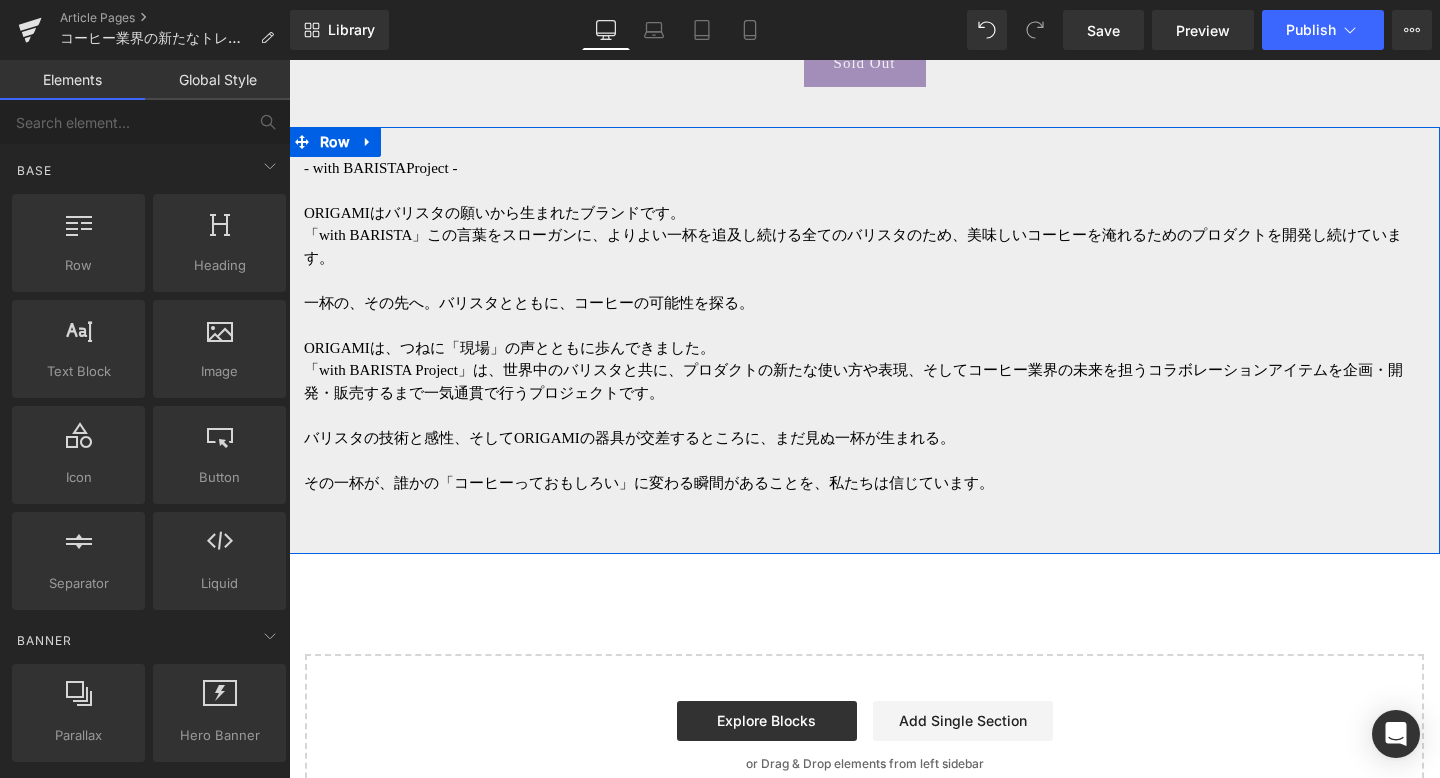 scroll, scrollTop: 8635, scrollLeft: 0, axis: vertical 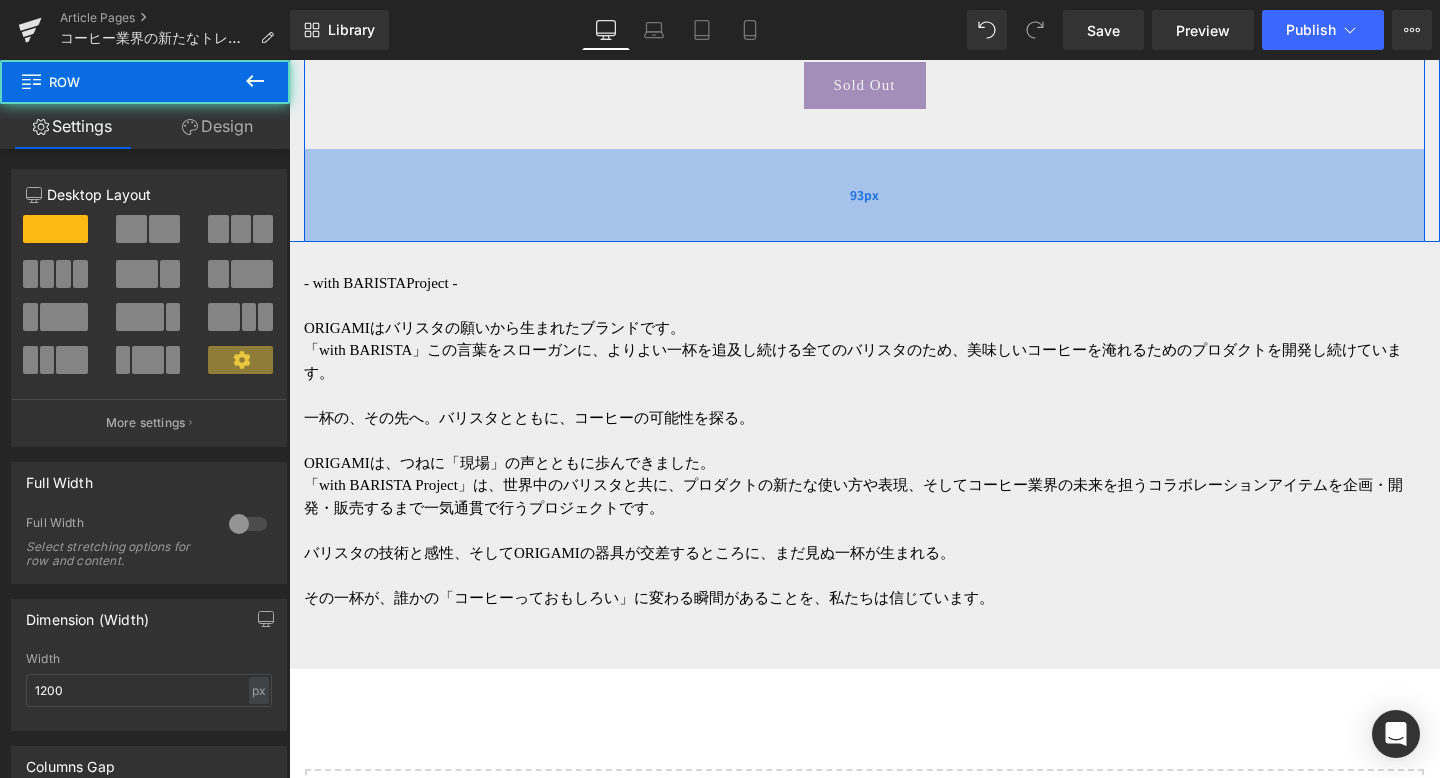 drag, startPoint x: 563, startPoint y: 148, endPoint x: 560, endPoint y: 241, distance: 93.04838 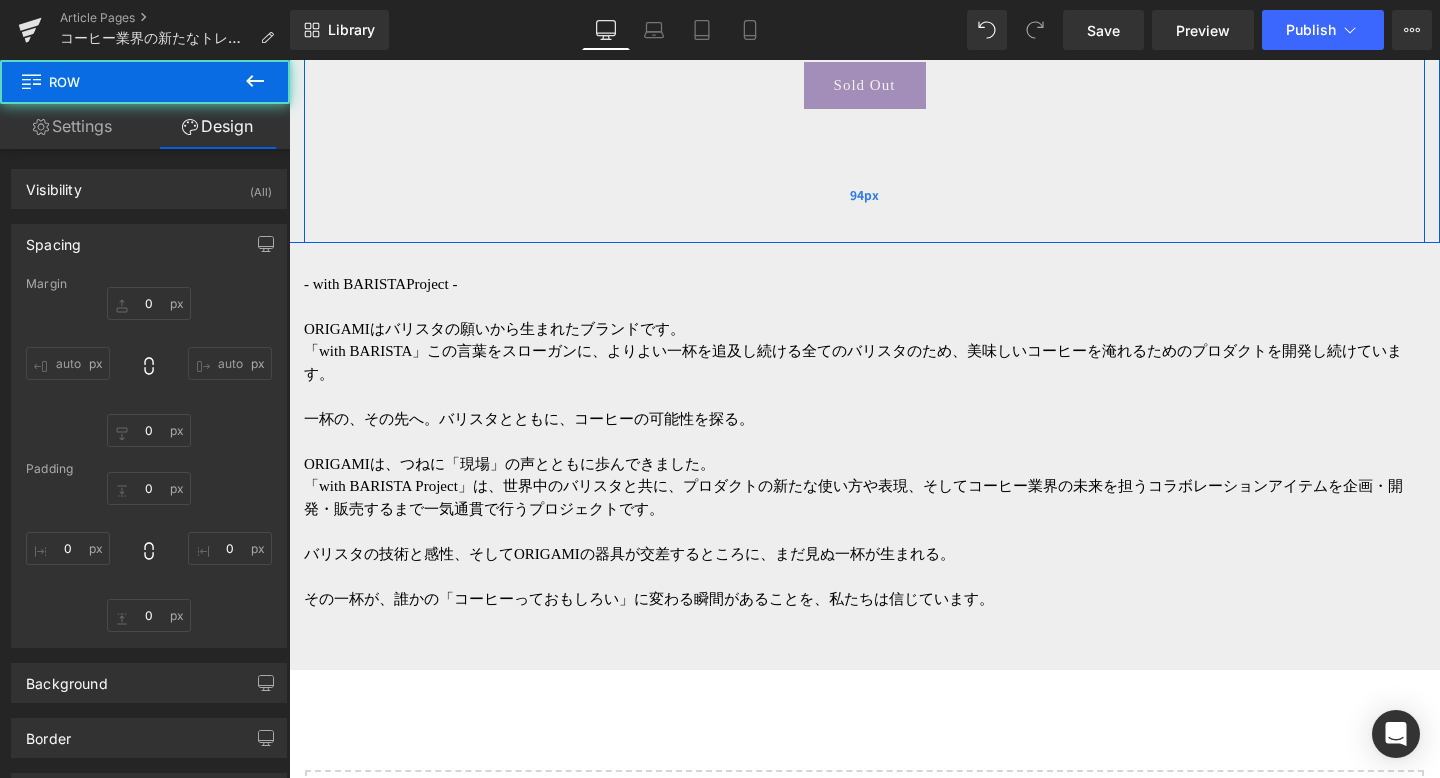 type on "0" 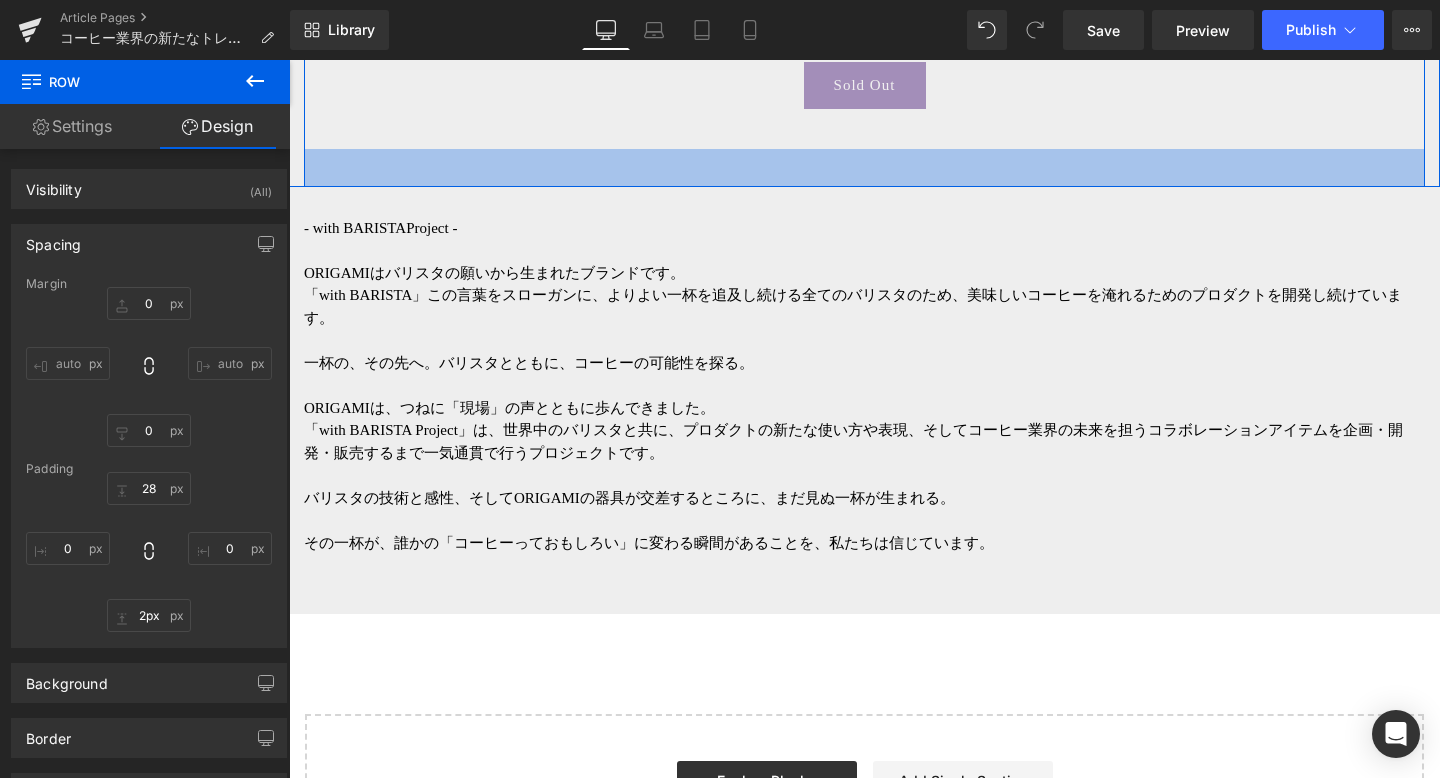 type on "0px" 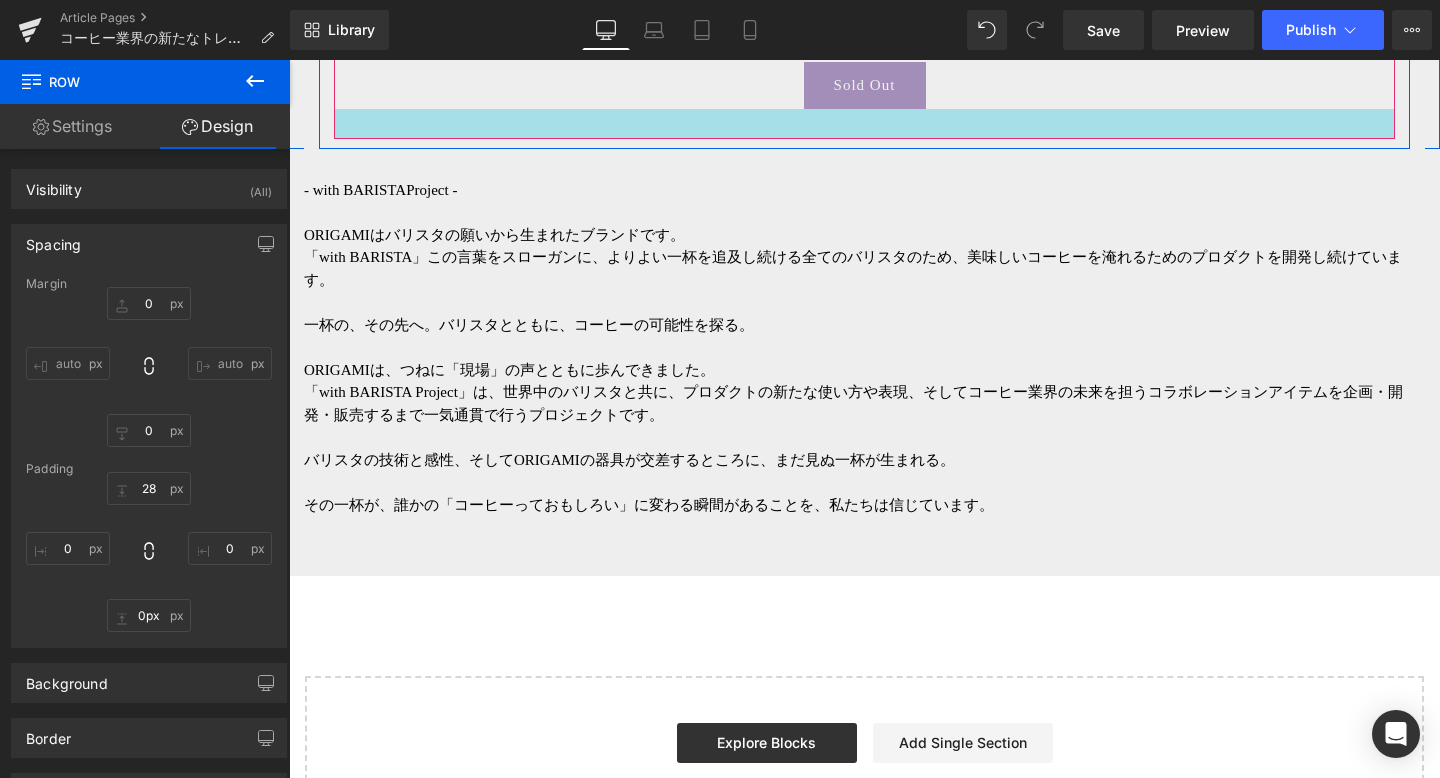 drag, startPoint x: 560, startPoint y: 241, endPoint x: 570, endPoint y: 118, distance: 123.40584 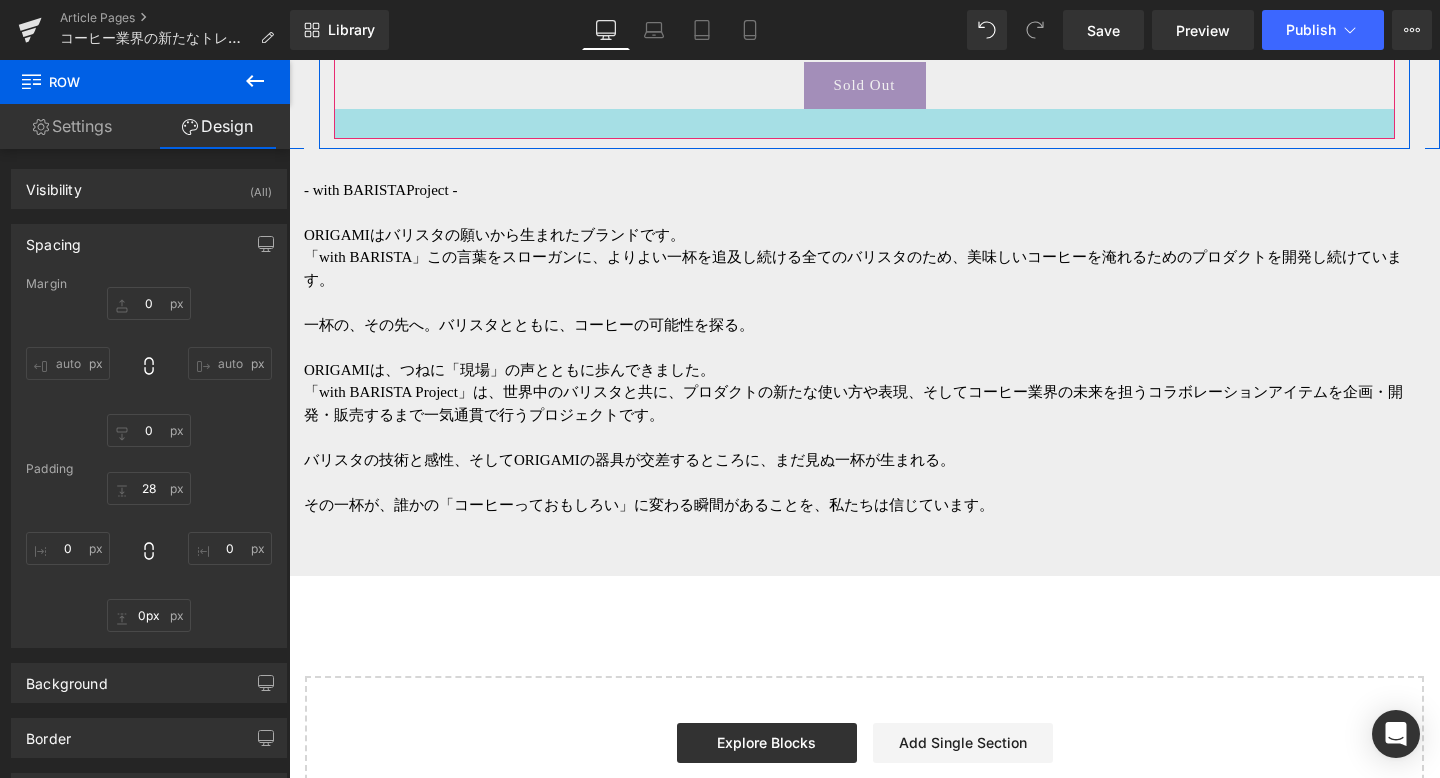 click on "Image
Image
Image
Image
‹ ›
Carousel         ＜ホワイト/マットブラック＞ コーヒーそのものの色や香りをそのまま楽しめるベーシックカラー。 素材本来の魅力を純粋に引き立てます。 ＜マットグリーン＞ リンゴのようなフレッシュで軽やかな酸味を強調します。 ＜マットピンク＞ コーヒーに含まれる果実の甘味やフルーティな 華やかさを引き出します。 Text Block" at bounding box center (864, -998) 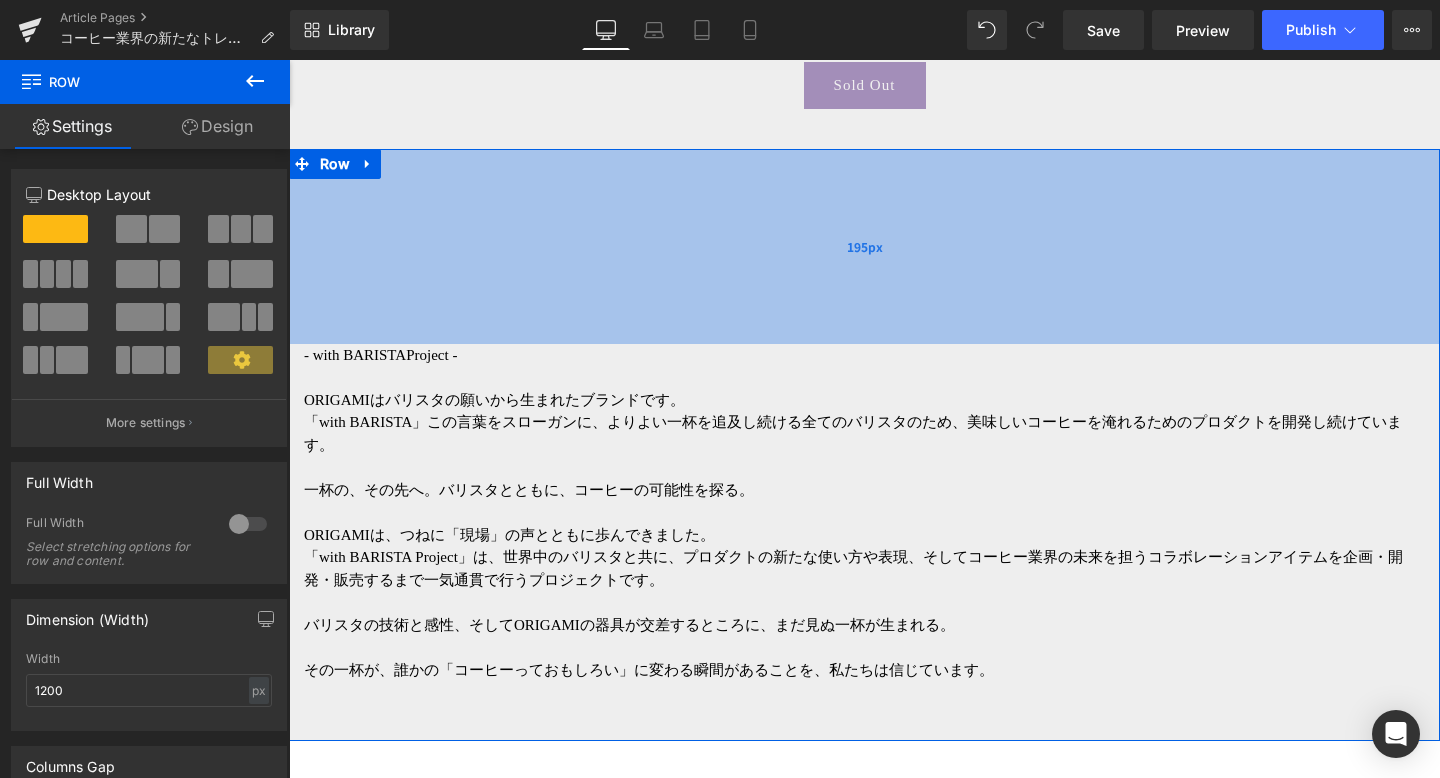 drag, startPoint x: 570, startPoint y: 154, endPoint x: 570, endPoint y: 318, distance: 164 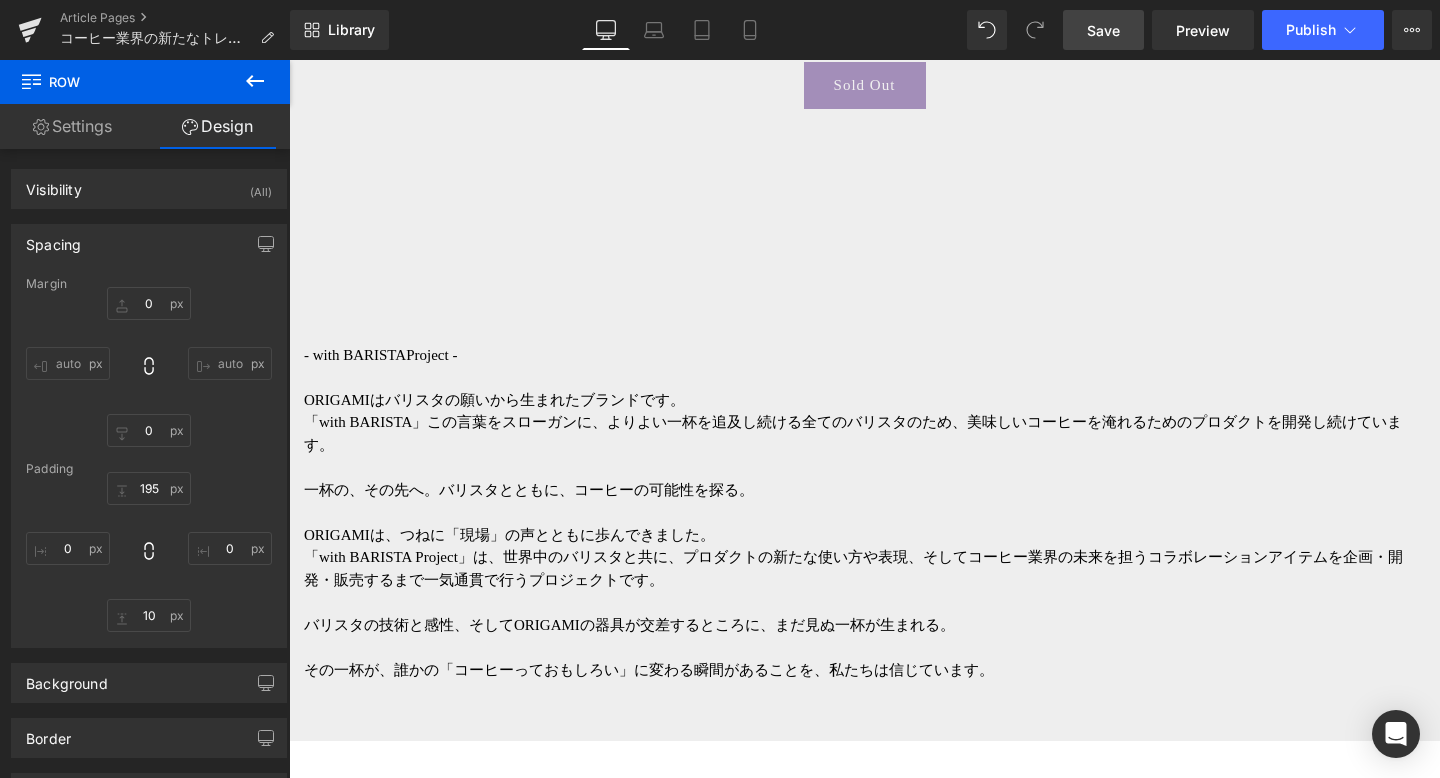 click on "Save" at bounding box center (1103, 30) 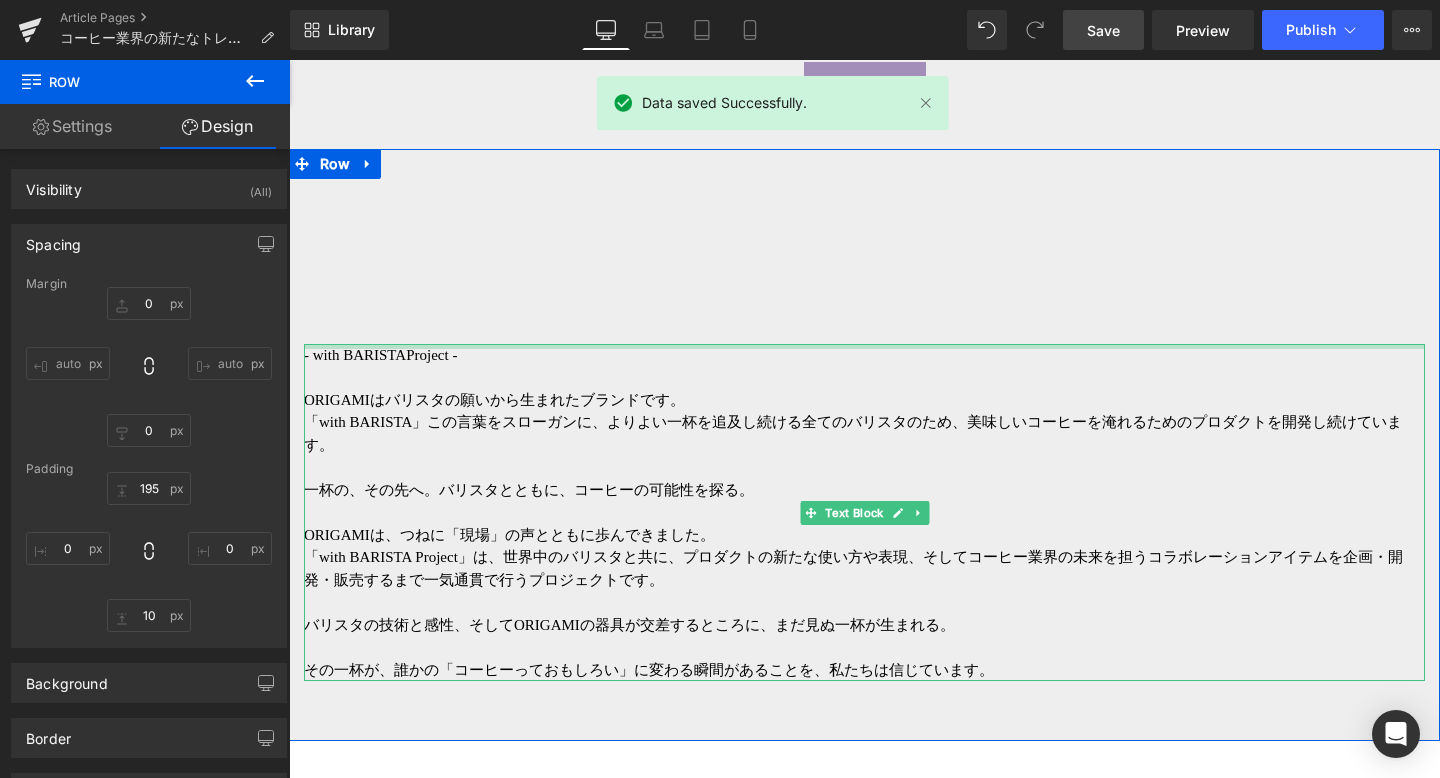 click at bounding box center (864, 346) 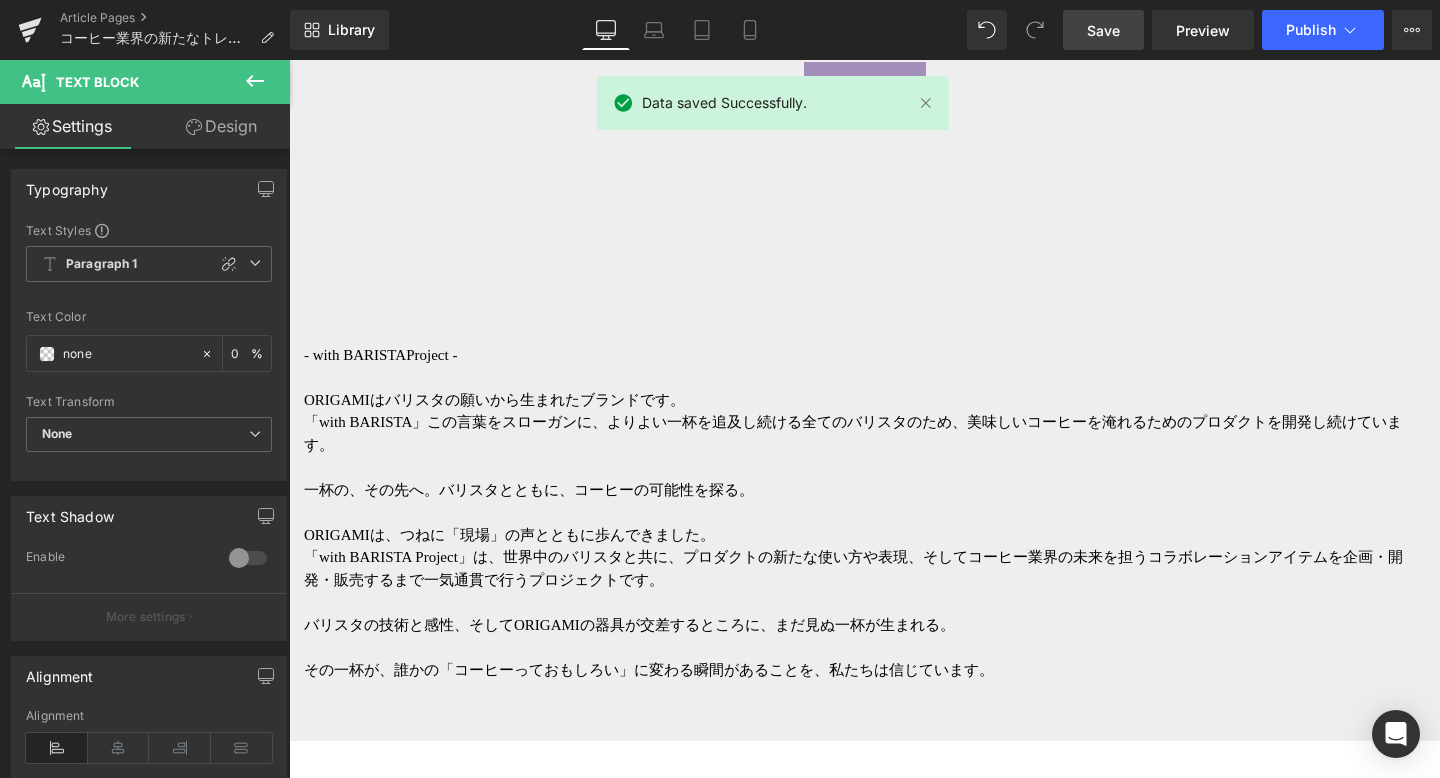 click on "Design" at bounding box center [221, 126] 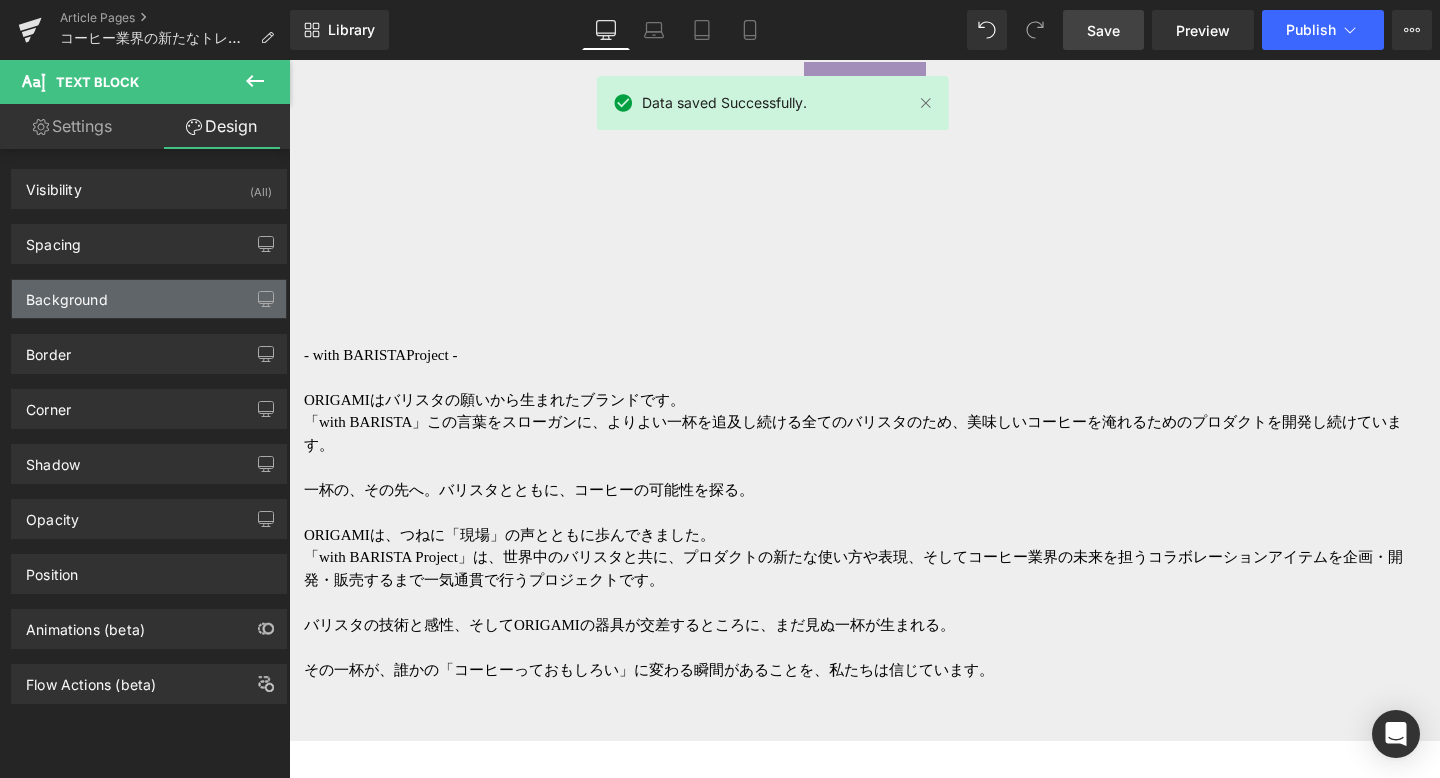 click on "Background" at bounding box center (149, 299) 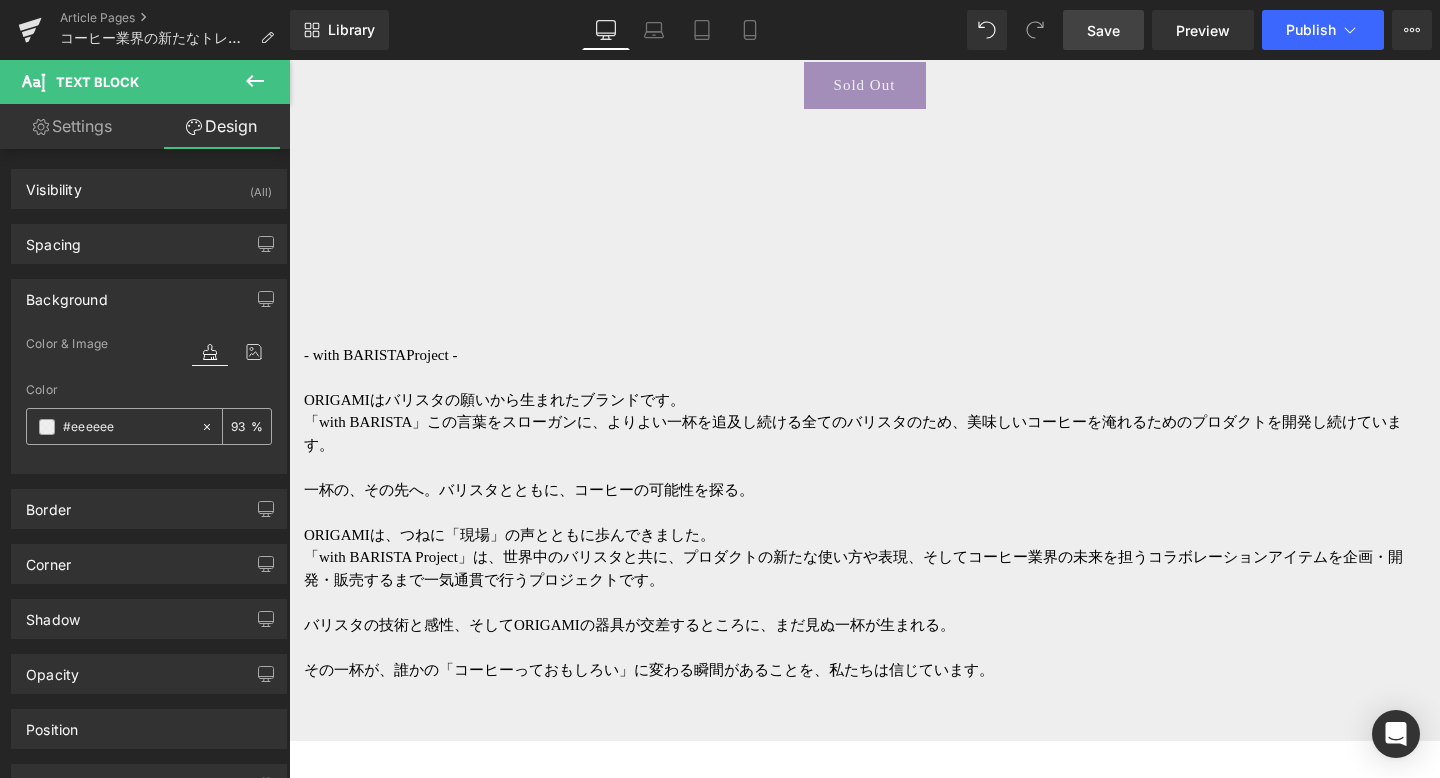 click 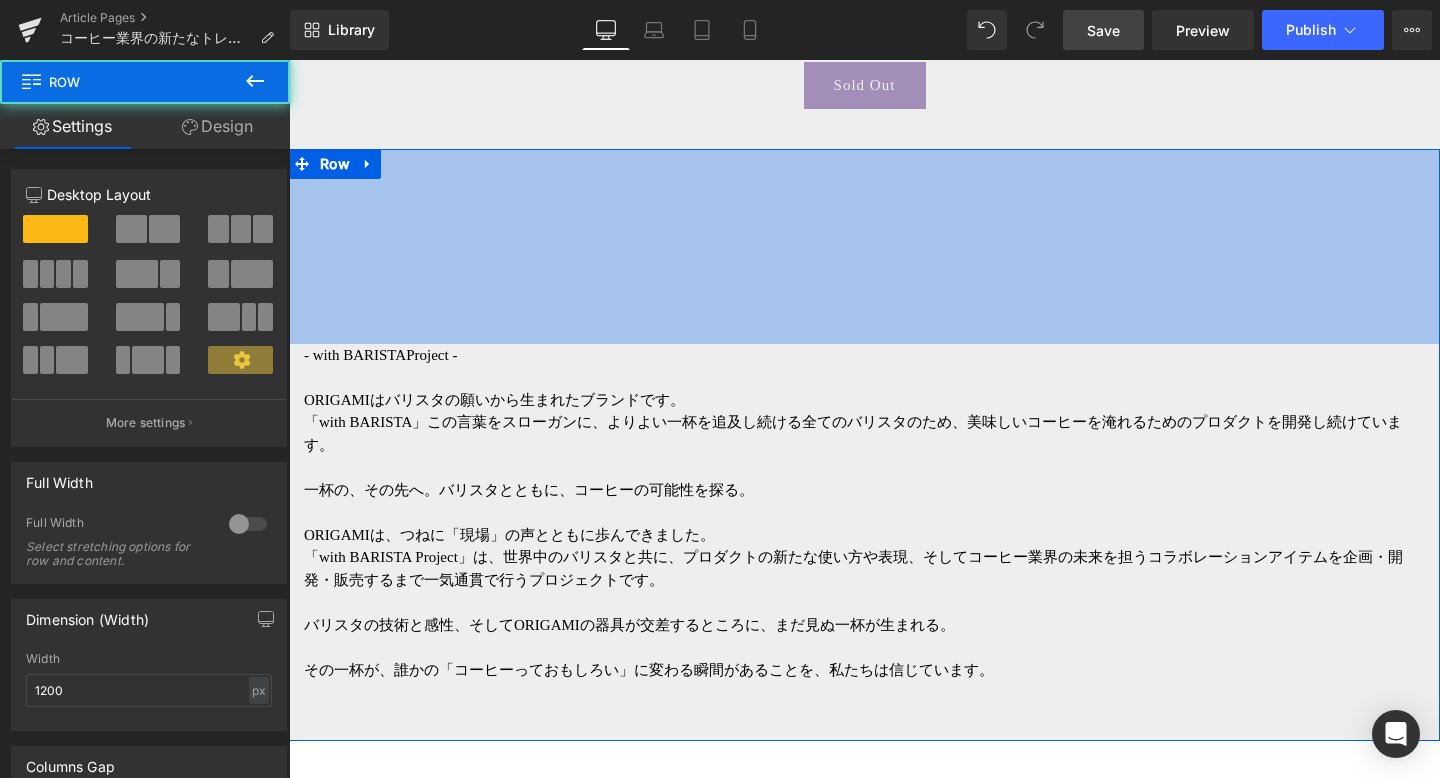click on "195px" at bounding box center [864, 246] 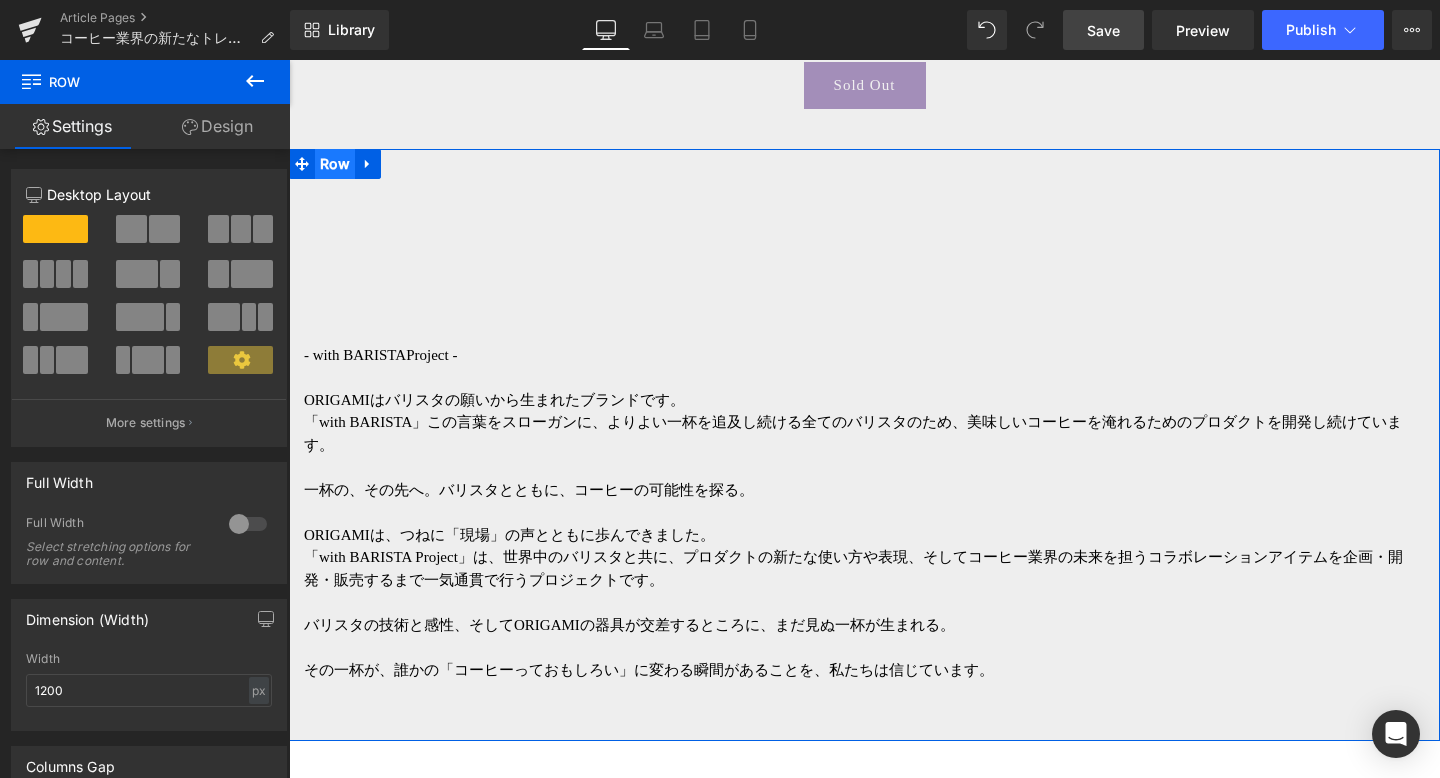 click on "Row" at bounding box center (335, 164) 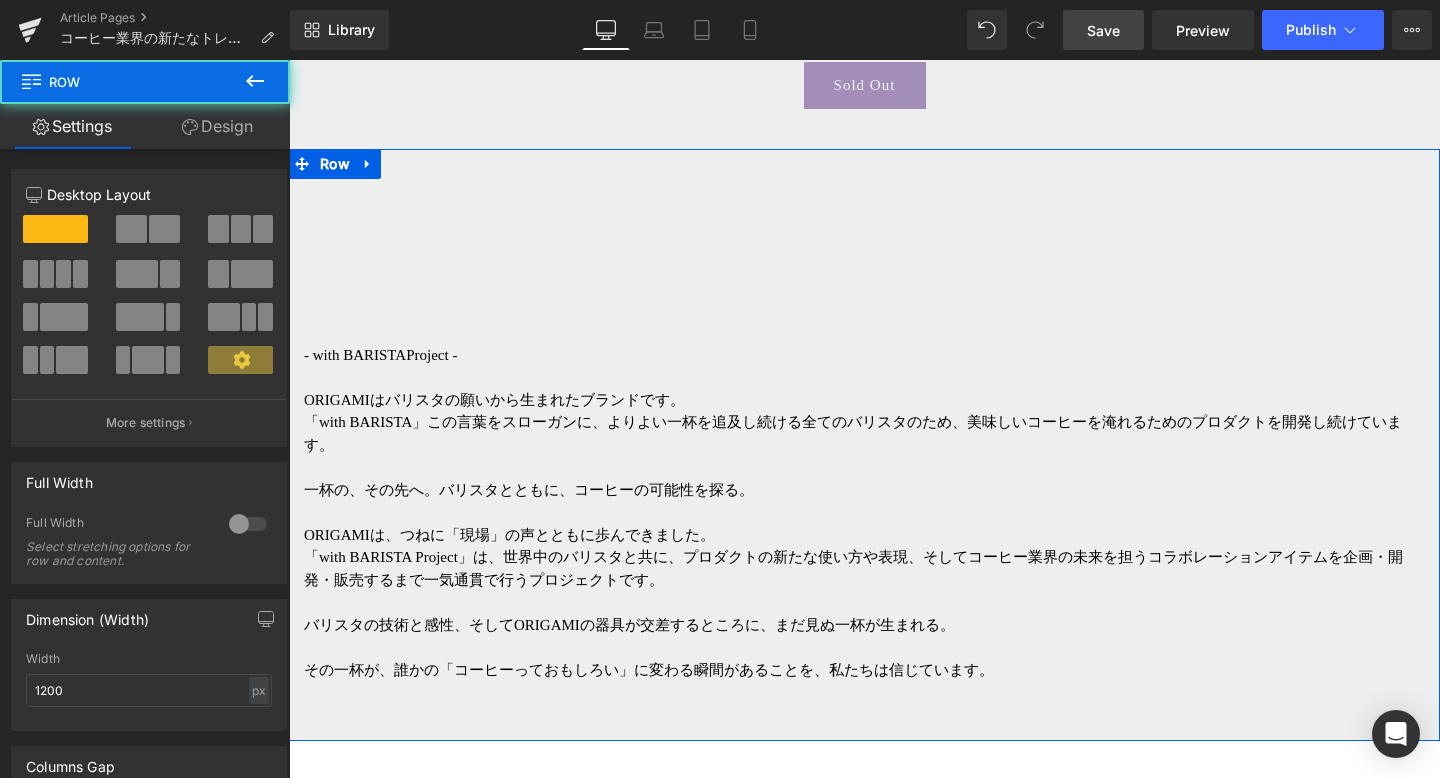click on "Design" at bounding box center [217, 126] 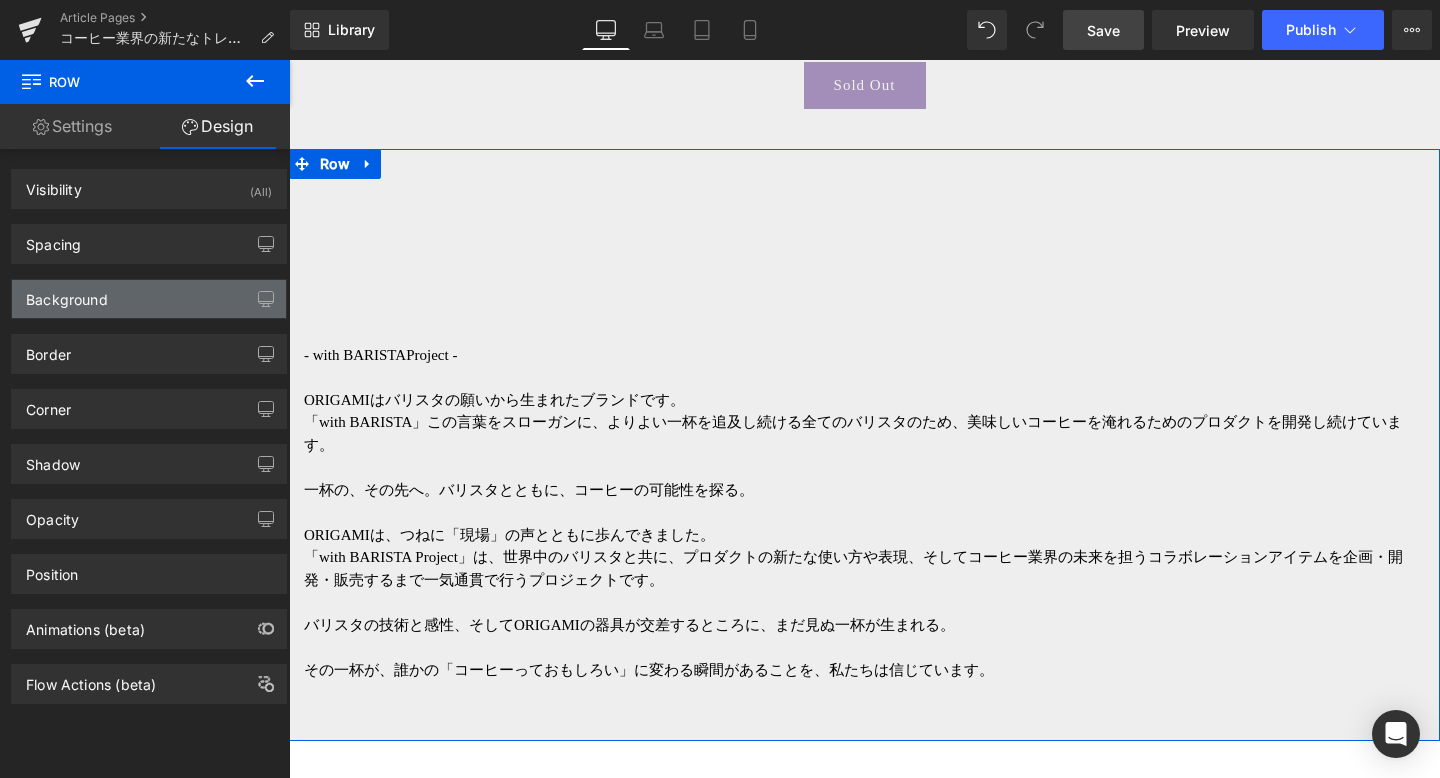 click on "Background" at bounding box center (67, 294) 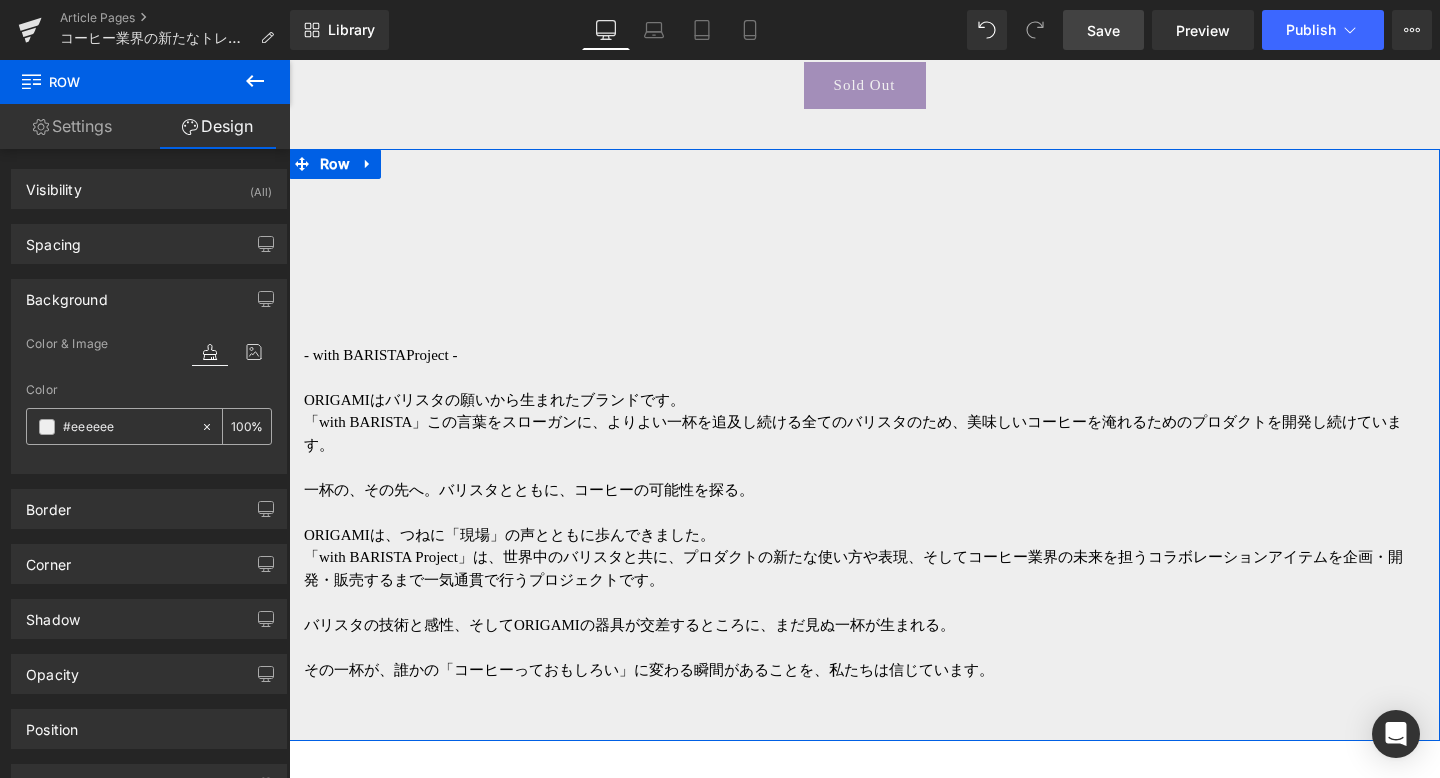 click at bounding box center (211, 426) 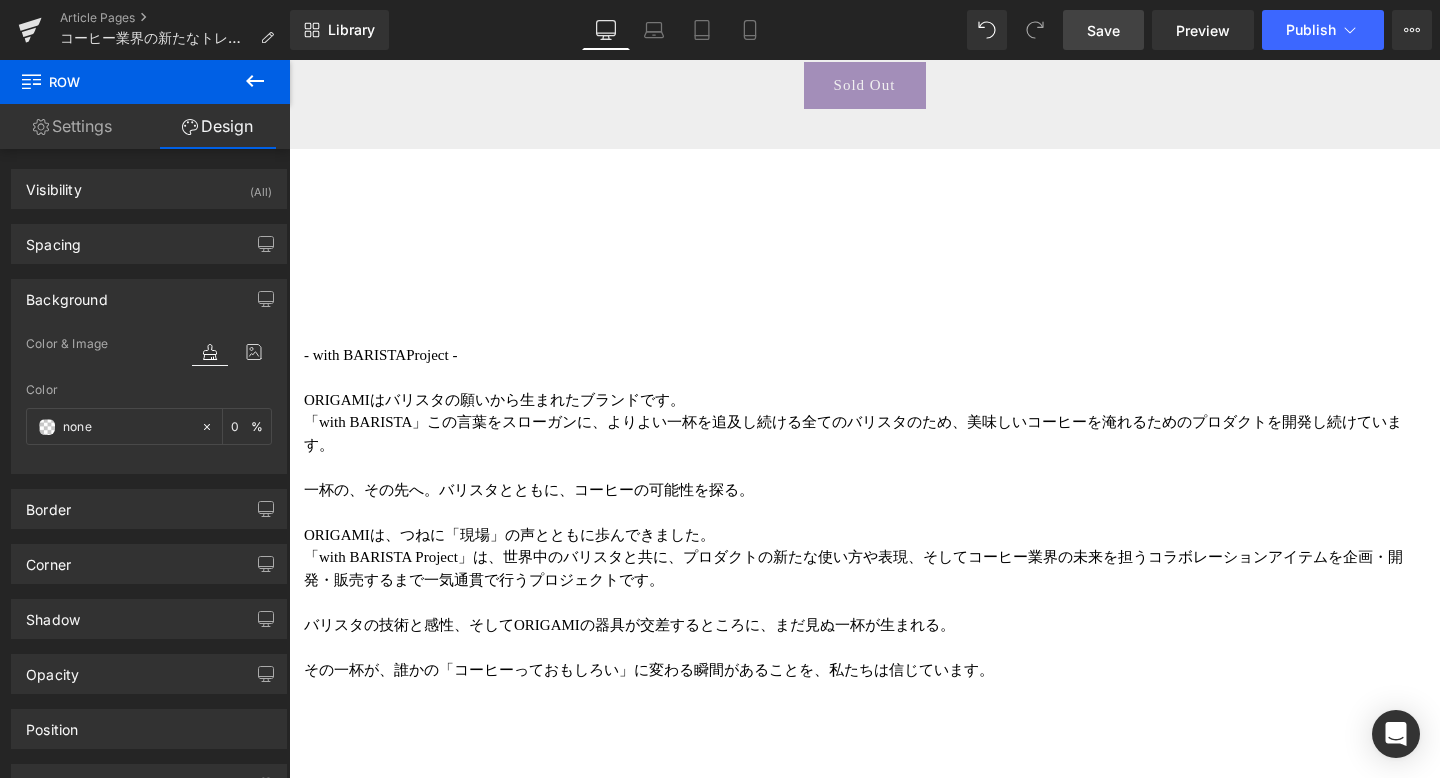 click on "Save" at bounding box center [1103, 30] 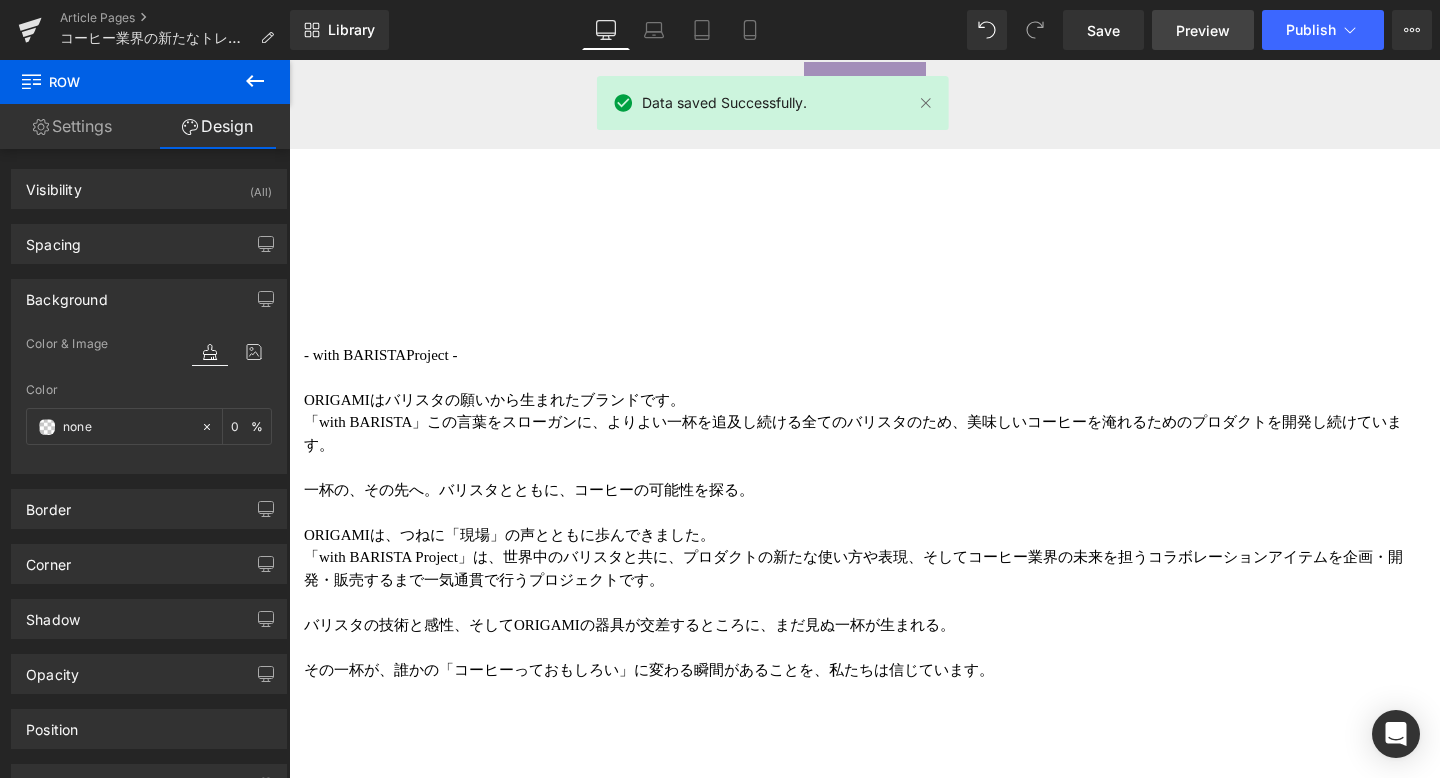 click on "Preview" at bounding box center (1203, 30) 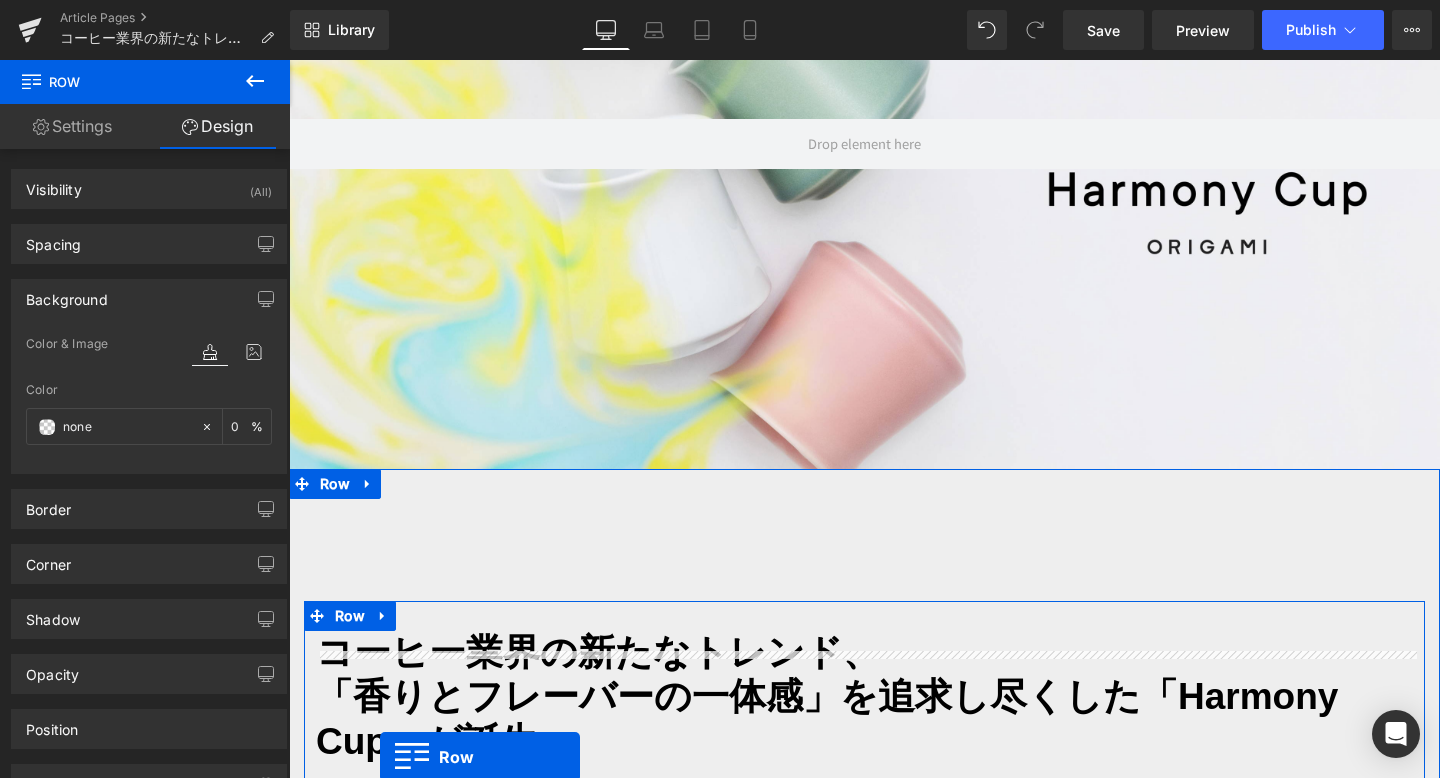 scroll, scrollTop: 555, scrollLeft: 0, axis: vertical 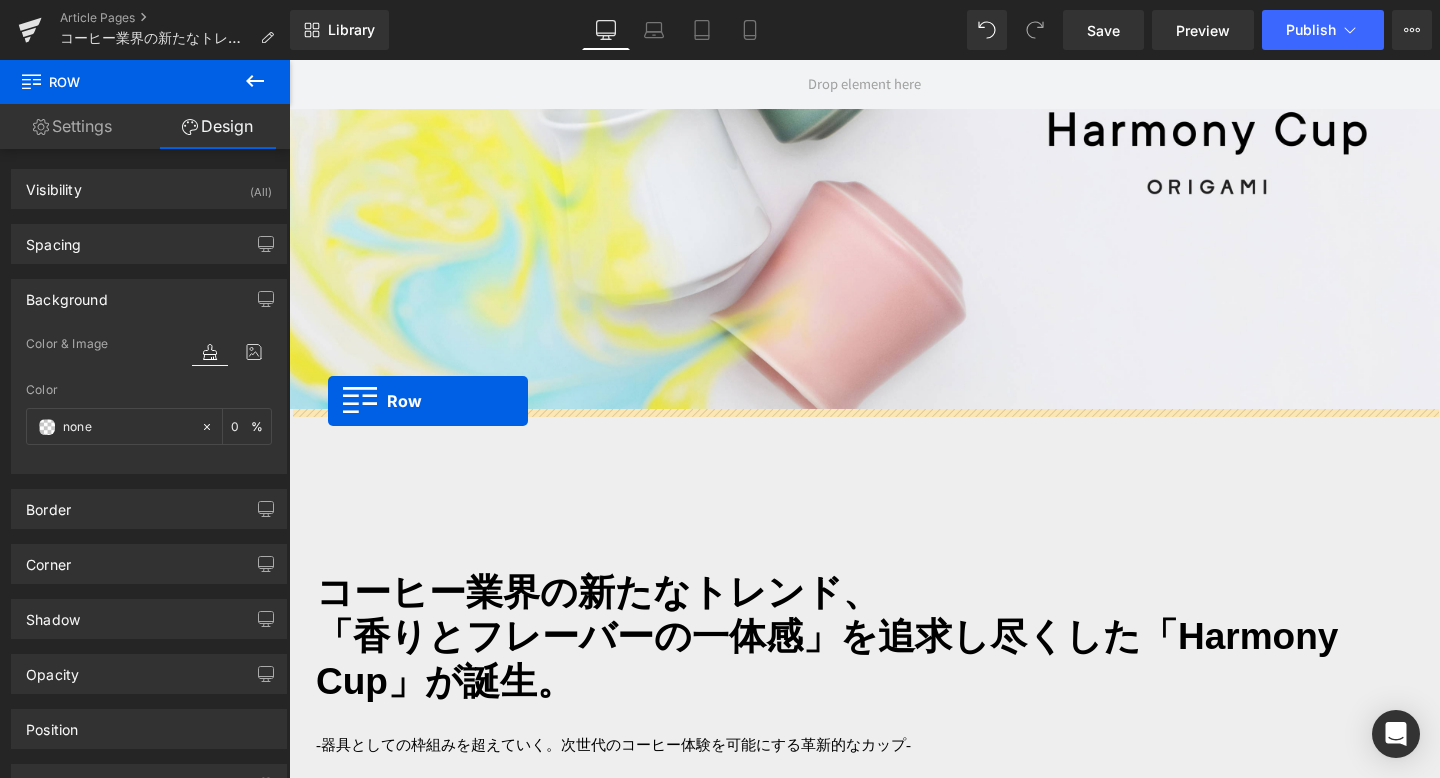 drag, startPoint x: 306, startPoint y: 166, endPoint x: 328, endPoint y: 401, distance: 236.02754 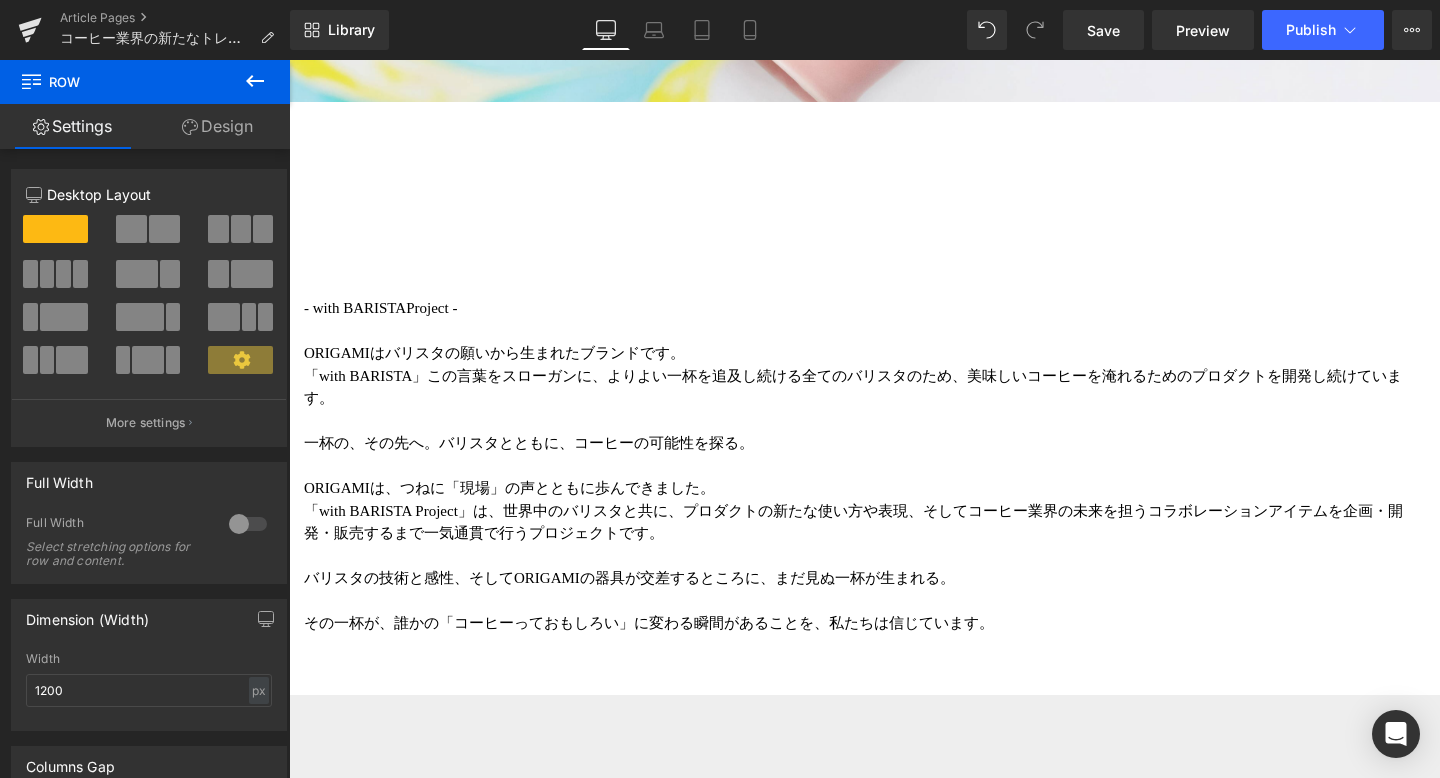 scroll, scrollTop: 864, scrollLeft: 0, axis: vertical 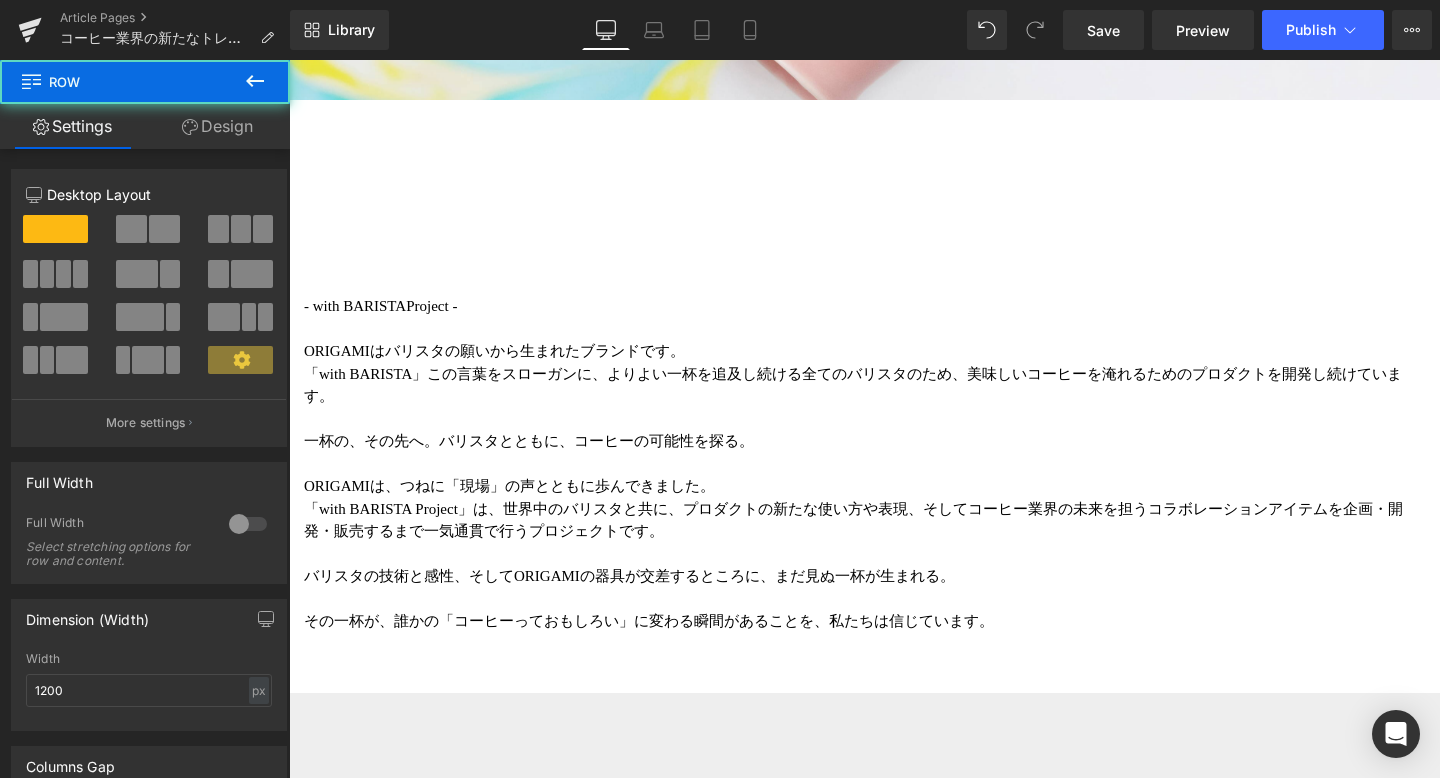 click on "- with BARISTA  Project - ORIGAMIはバリスタの願いから生まれたブランドです。 「with BARISTA」この言葉をスローガンに、よりよい一杯を追及し続ける全てのバリスタのため、美味しいコーヒーを淹れるためのプロダクトを開発し続けています。 一杯の、その先へ 。バリスタとともに、コーヒーの可能性を探る。 ORIGAMIは、つねに「現場」の声とともに歩んできました。 「with BARISTA Project」は、世界中のバリスタと共に、プロダクトの新たな使い方や表現、そしてコーヒー業界の未来を担うコラボレーションアイテムを企画・開発・販売するまで一気通貫で行うプロジェクトです。 バリスタの技術と感性、そしてORIGAMIの器具が交差するところに、まだ見ぬ一杯が生まれる。 Text Block         Row   195px" at bounding box center [864, 396] 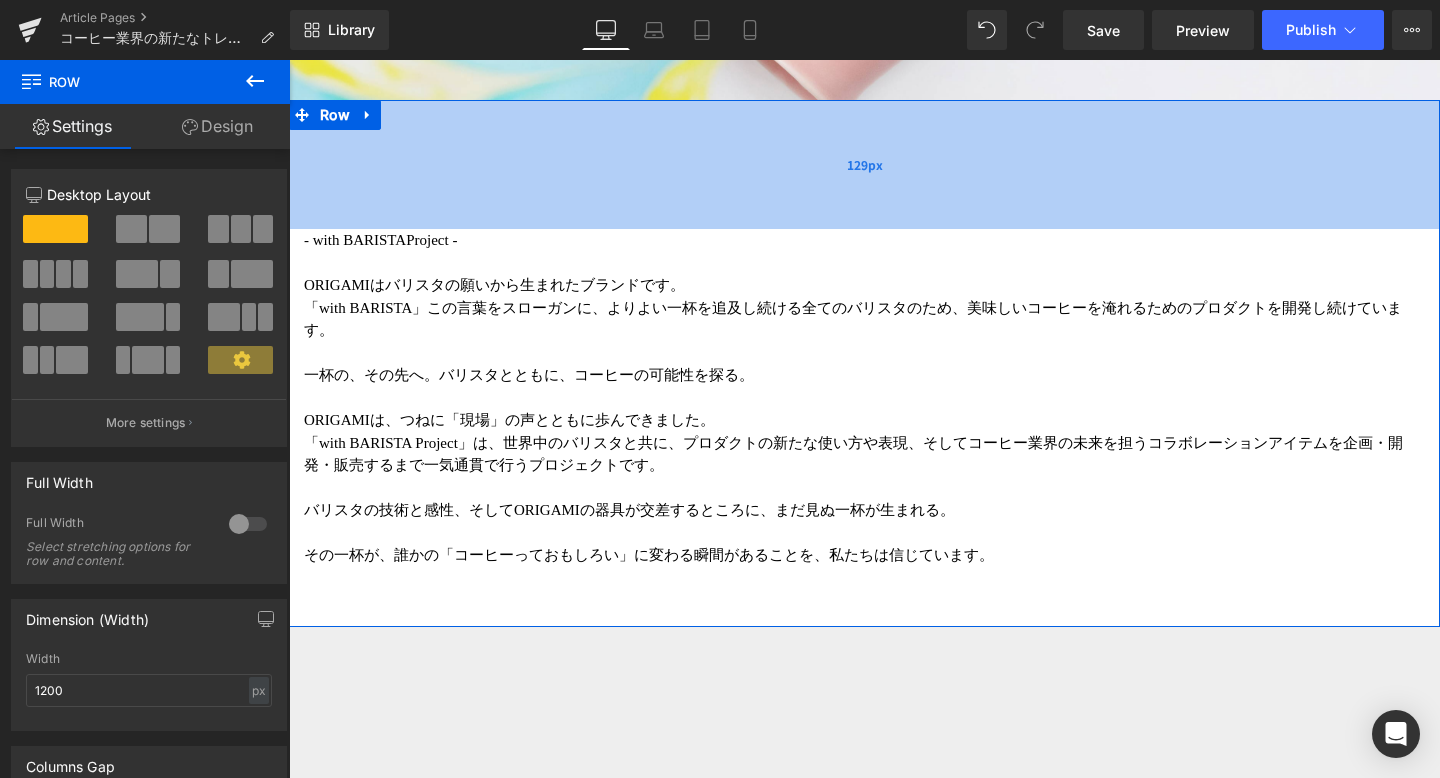 drag, startPoint x: 812, startPoint y: 264, endPoint x: 813, endPoint y: 197, distance: 67.00746 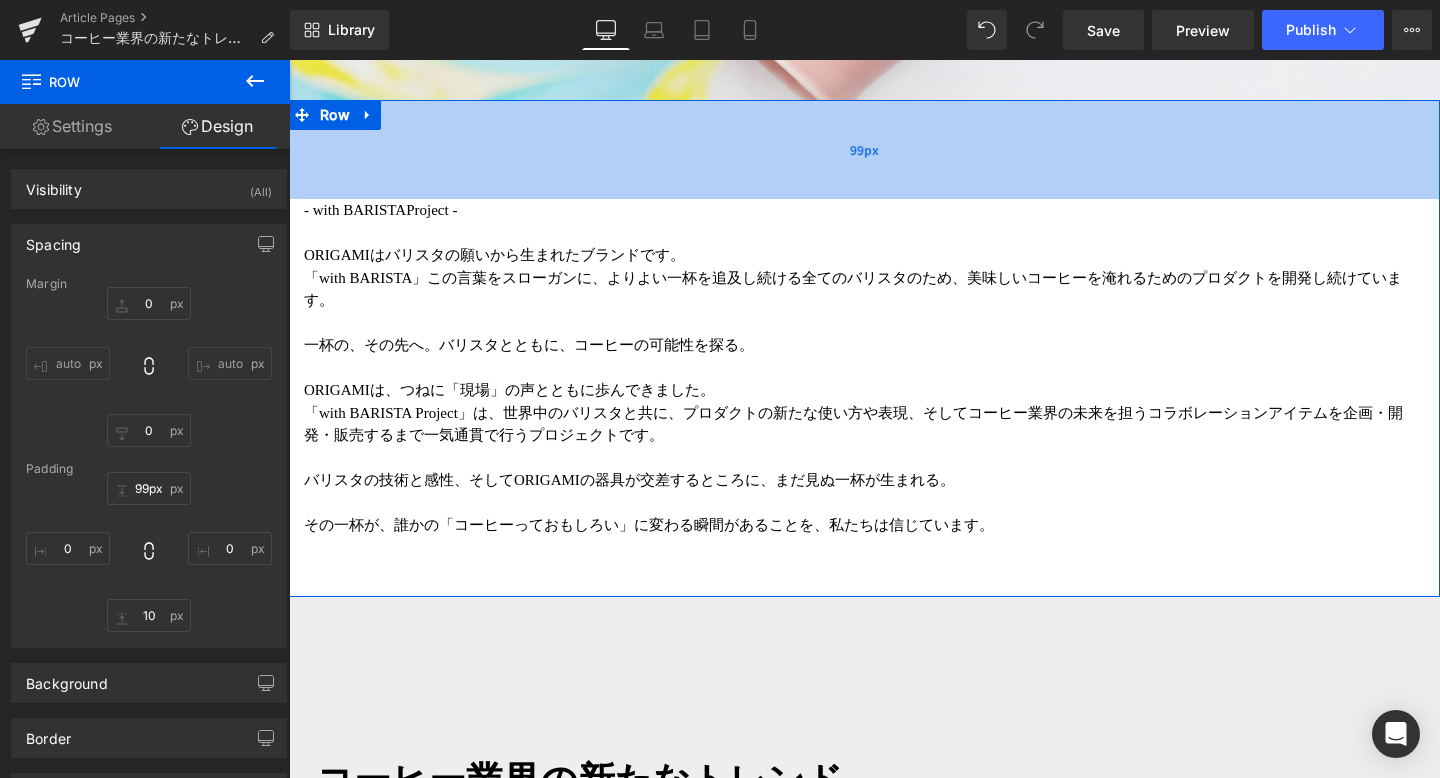 type on "100px" 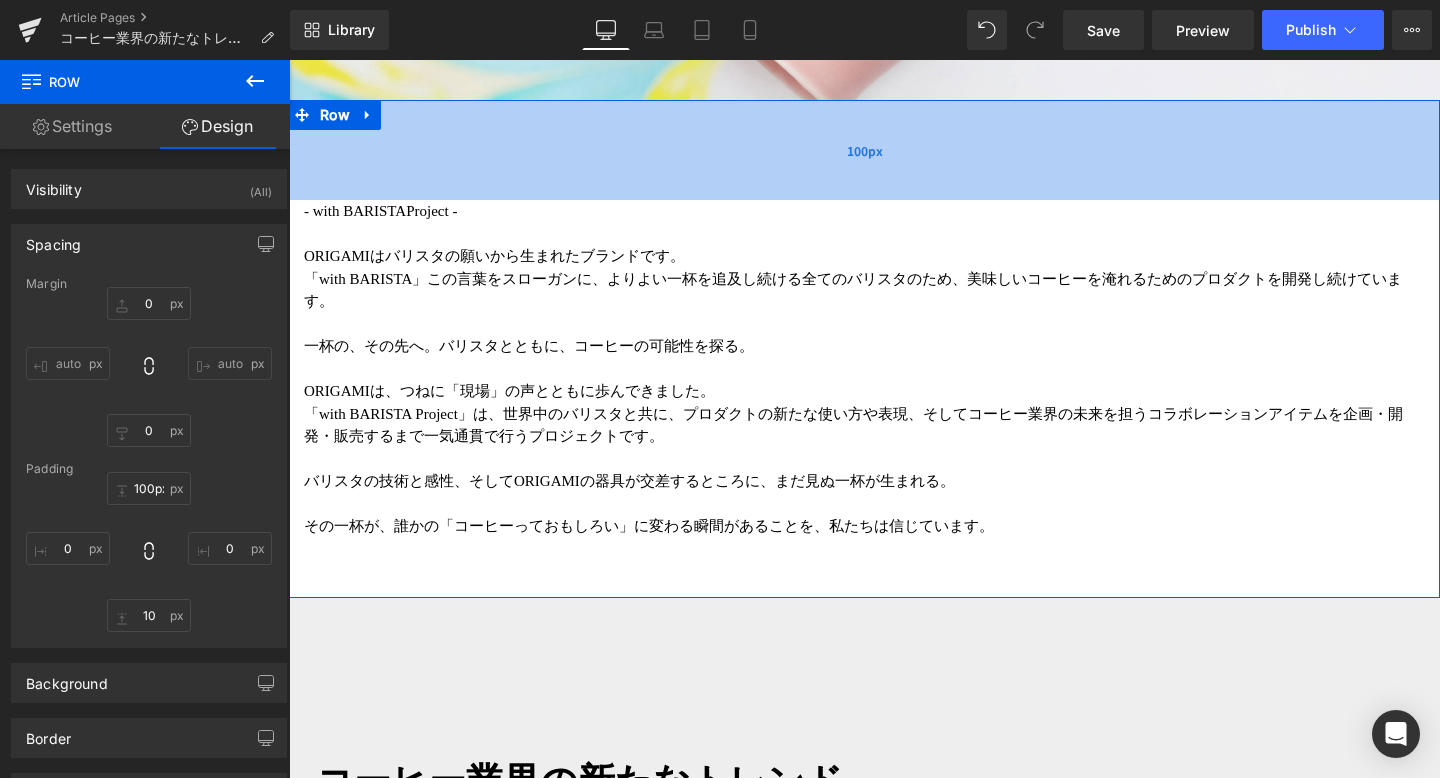 drag, startPoint x: 813, startPoint y: 197, endPoint x: 813, endPoint y: 168, distance: 29 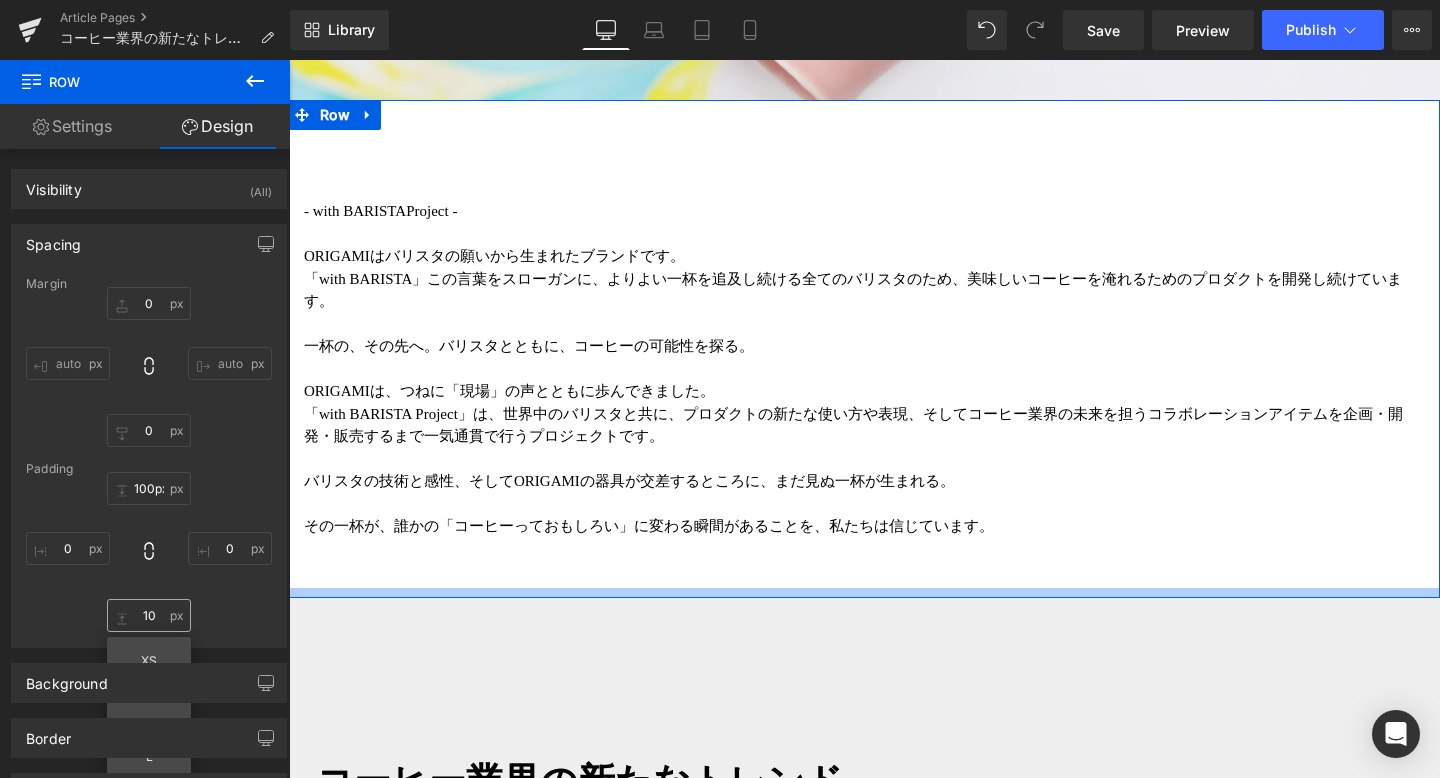 click on "10" at bounding box center (149, 615) 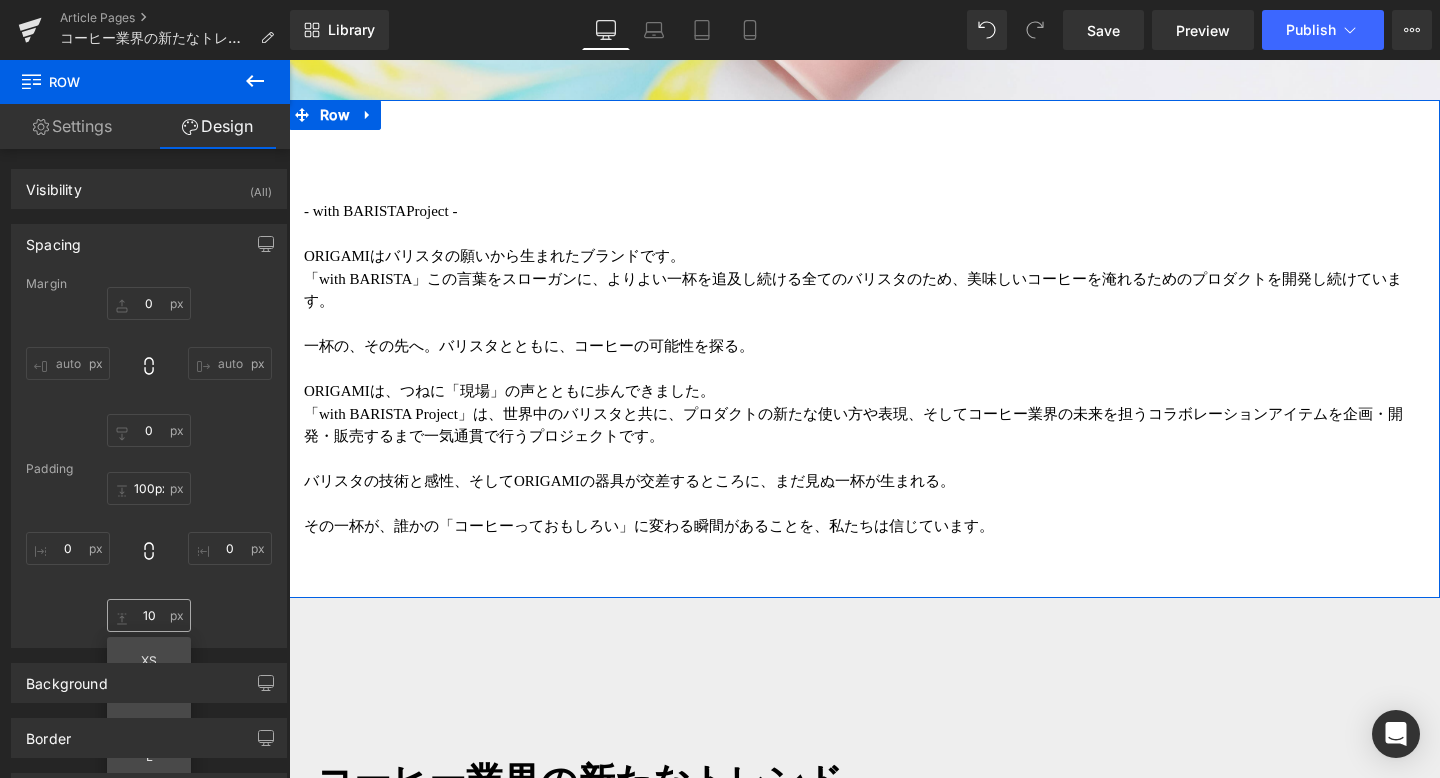 click on "10" at bounding box center [149, 615] 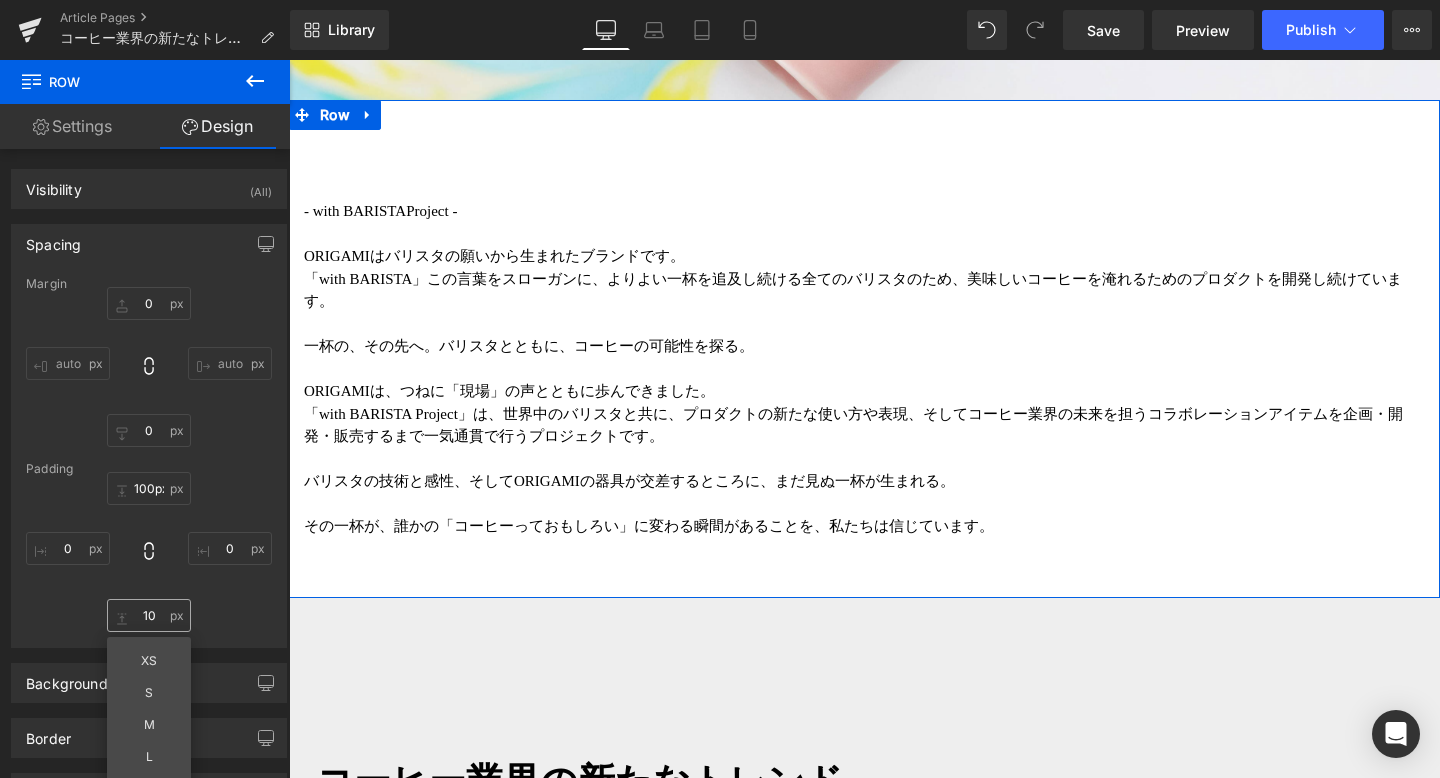type on "０" 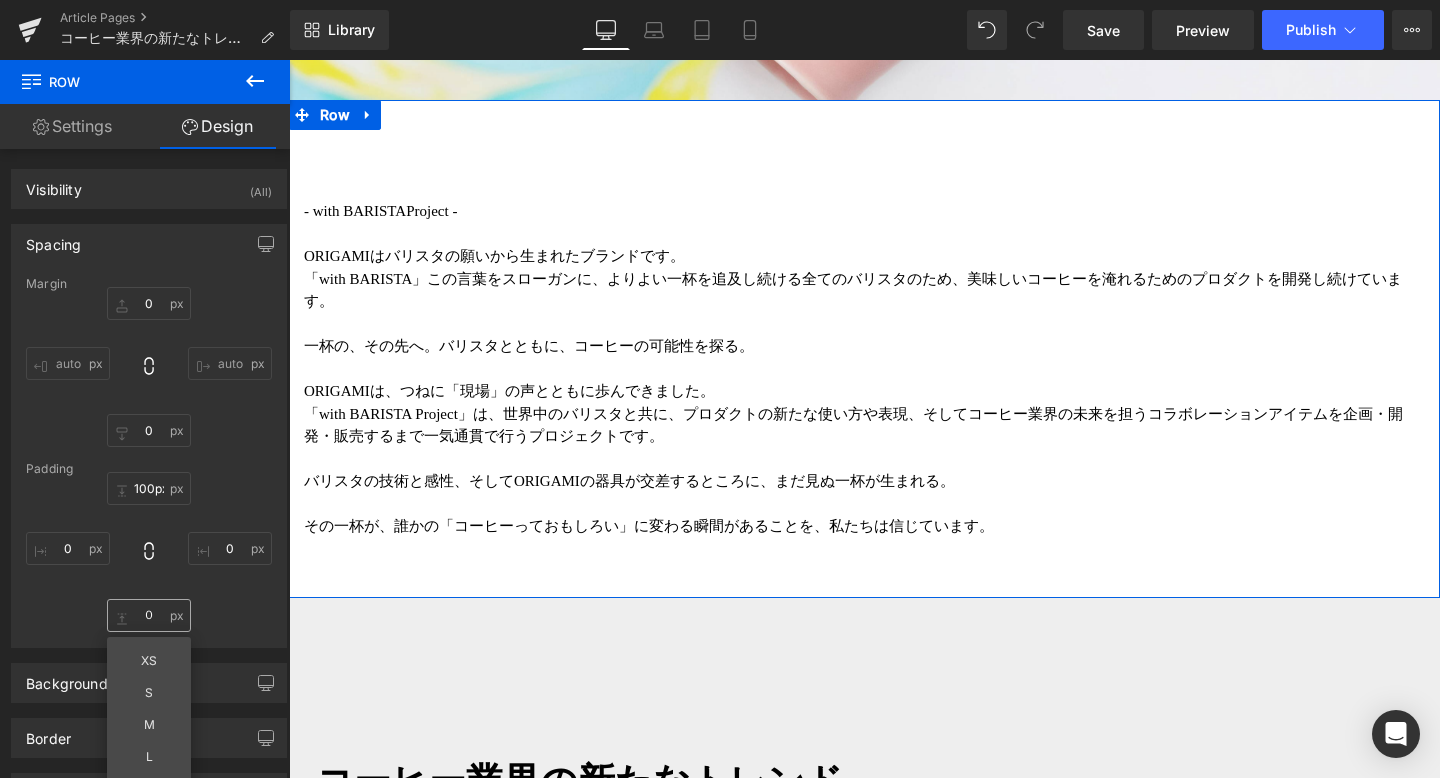 type on "０" 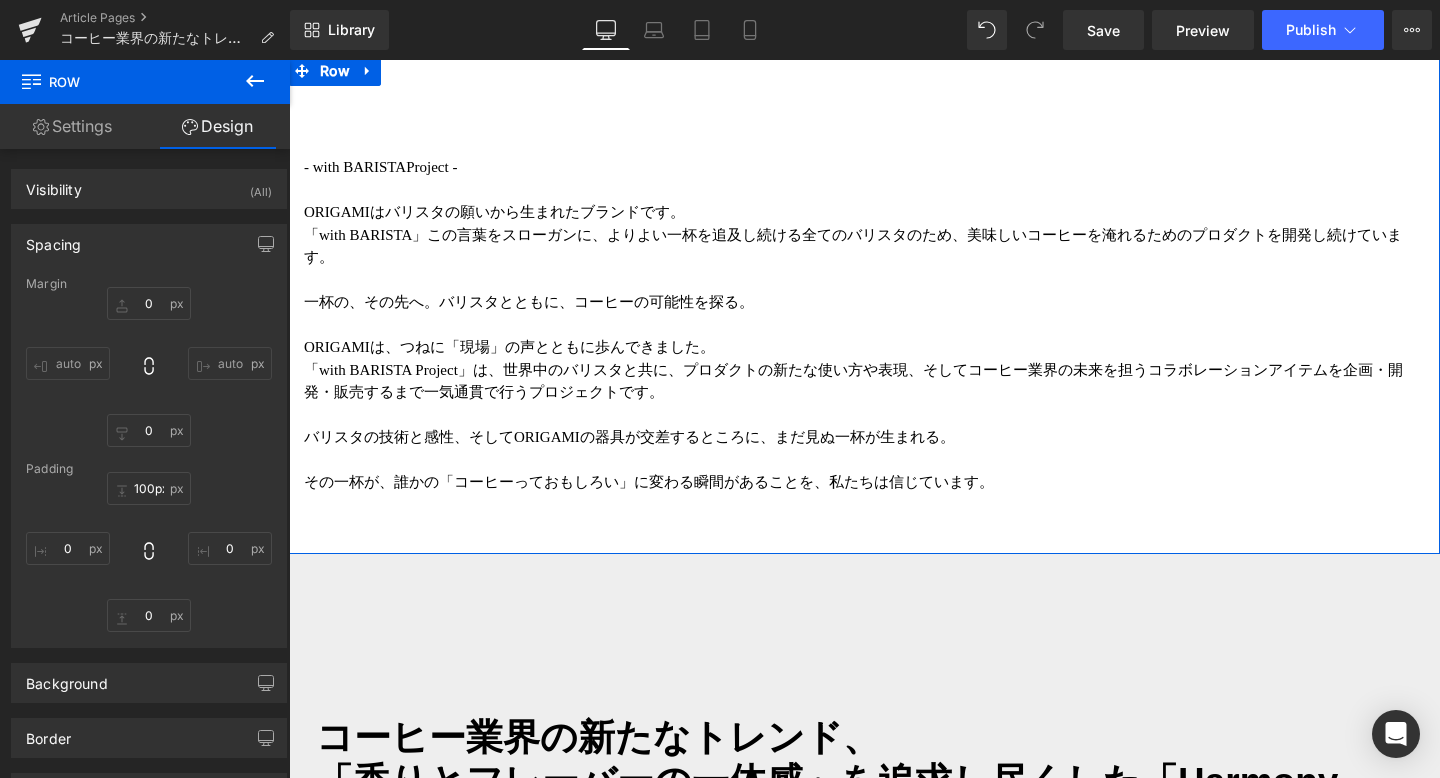 scroll, scrollTop: 910, scrollLeft: 0, axis: vertical 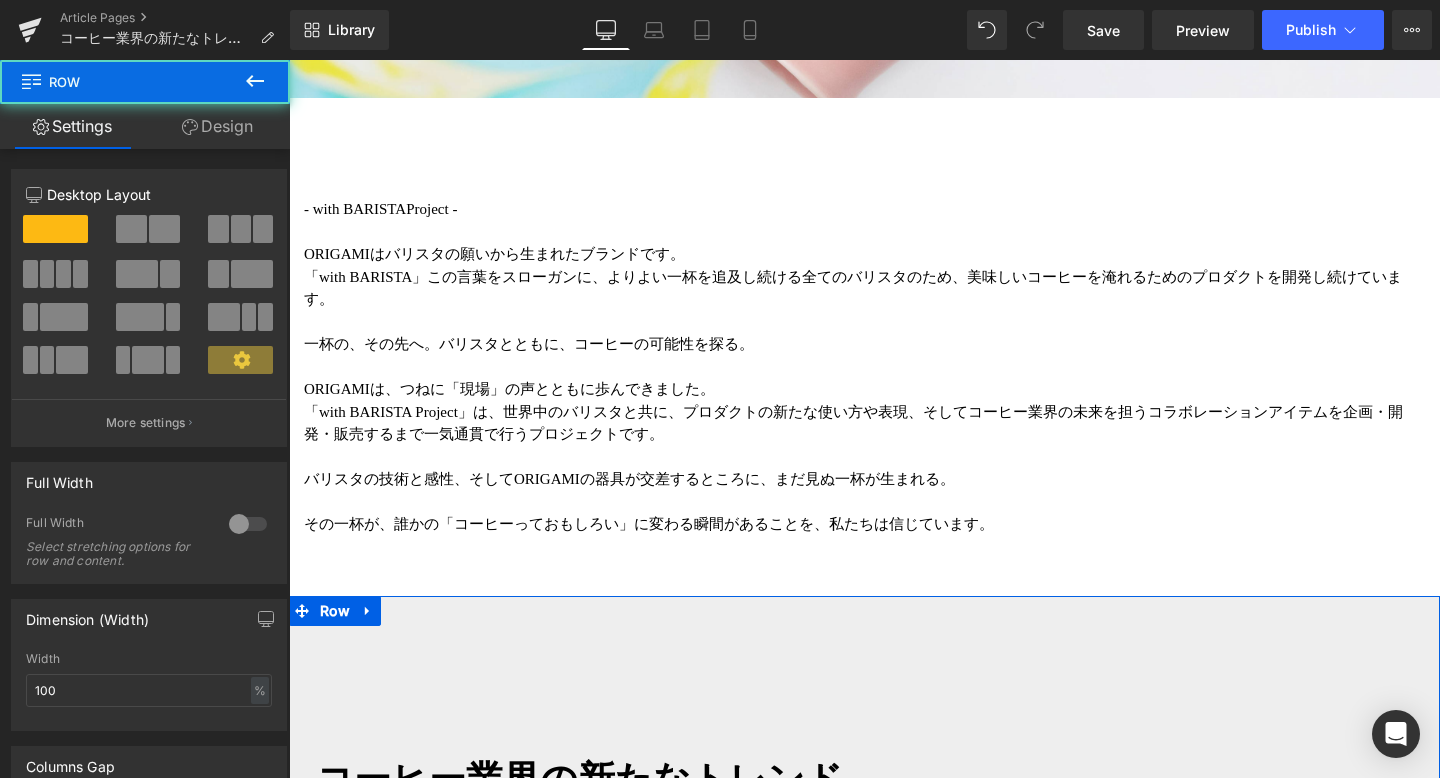 click on "WBrC2024（ワールドブリュワーズカップ）で第３位に輝いたインドネシア代表の[FULL NAME]氏による、「特に香りにフォーカスをあてたカップが作れないか」という提案から生まれた「Harmony Cup（ハーモニーカップ）」。 Text Block" at bounding box center (864, 4506) 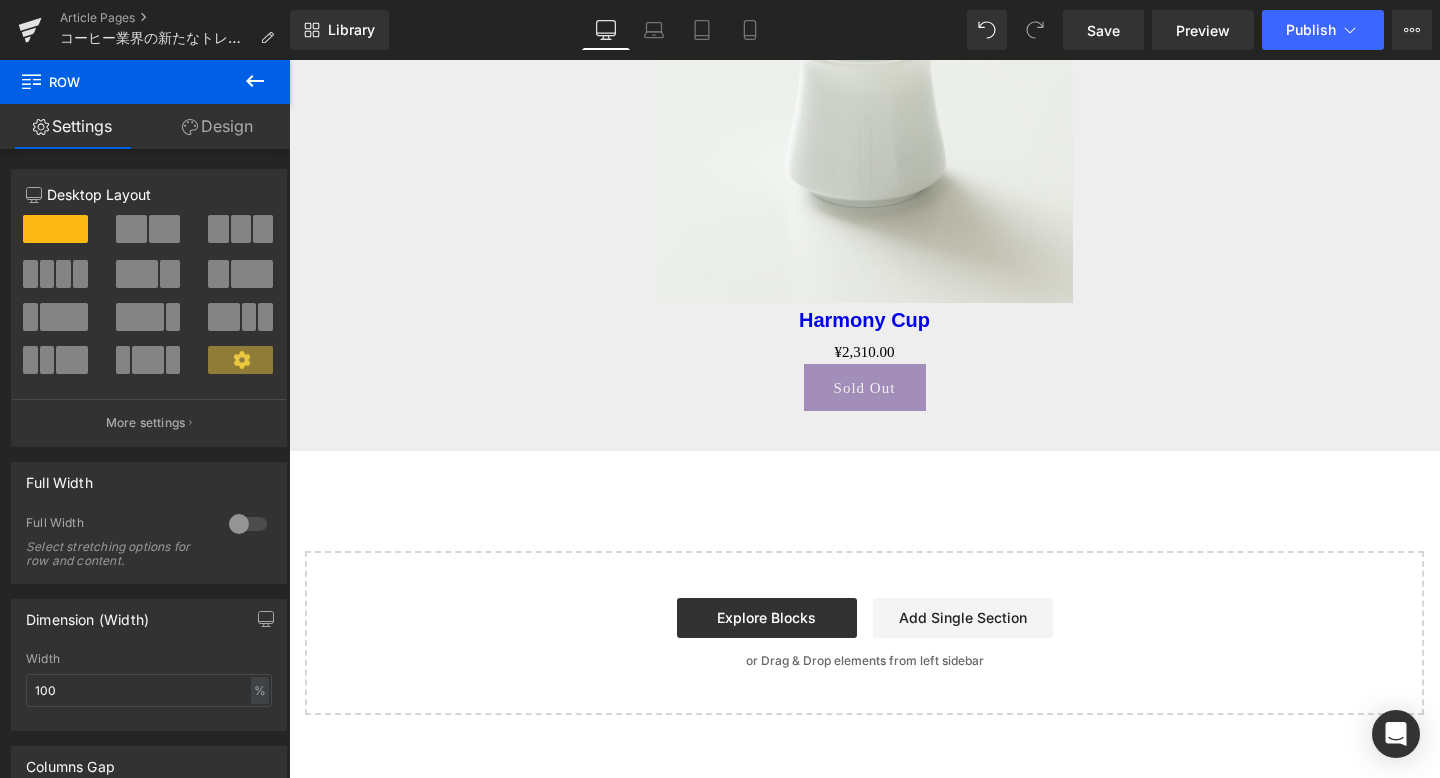 scroll, scrollTop: 9598, scrollLeft: 0, axis: vertical 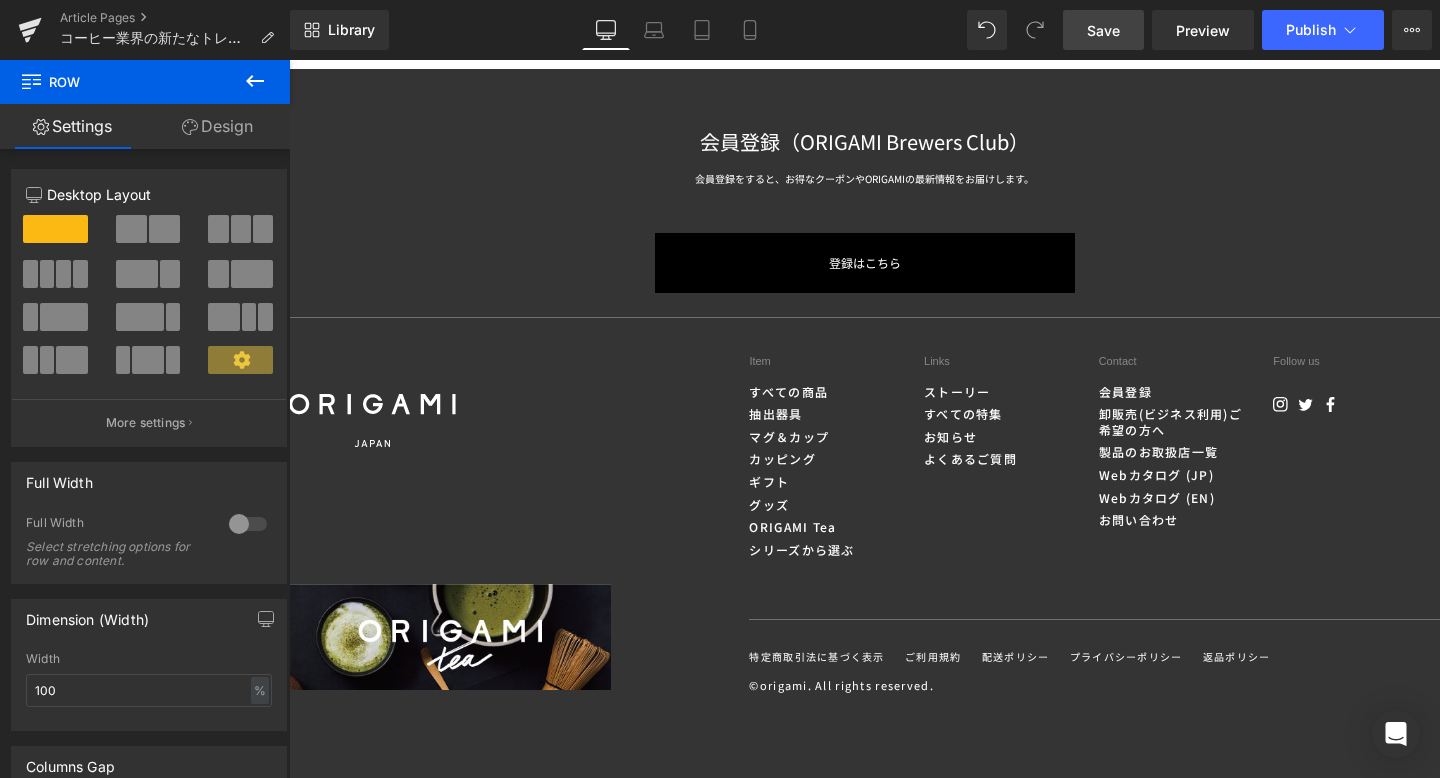 click on "Save" at bounding box center [1103, 30] 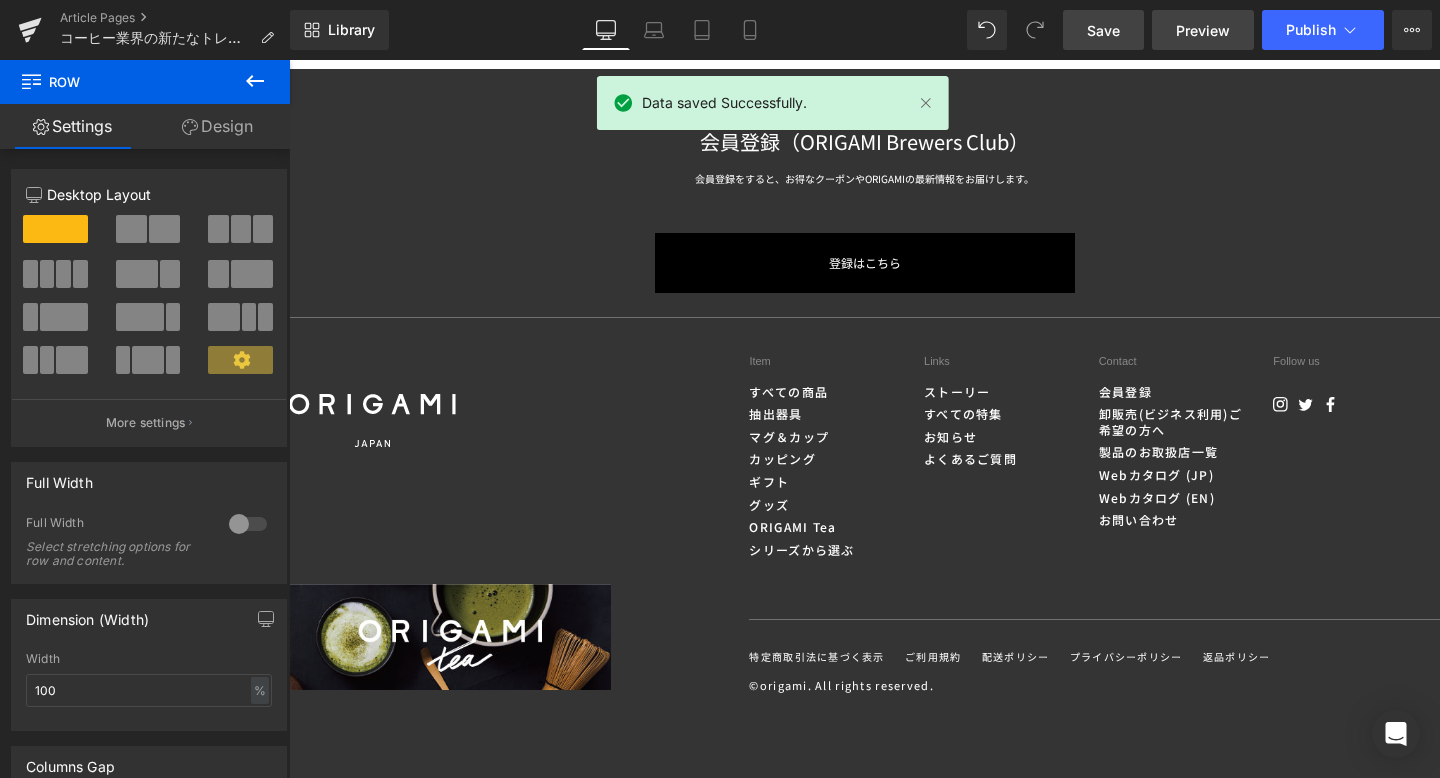 click on "Preview" at bounding box center [1203, 30] 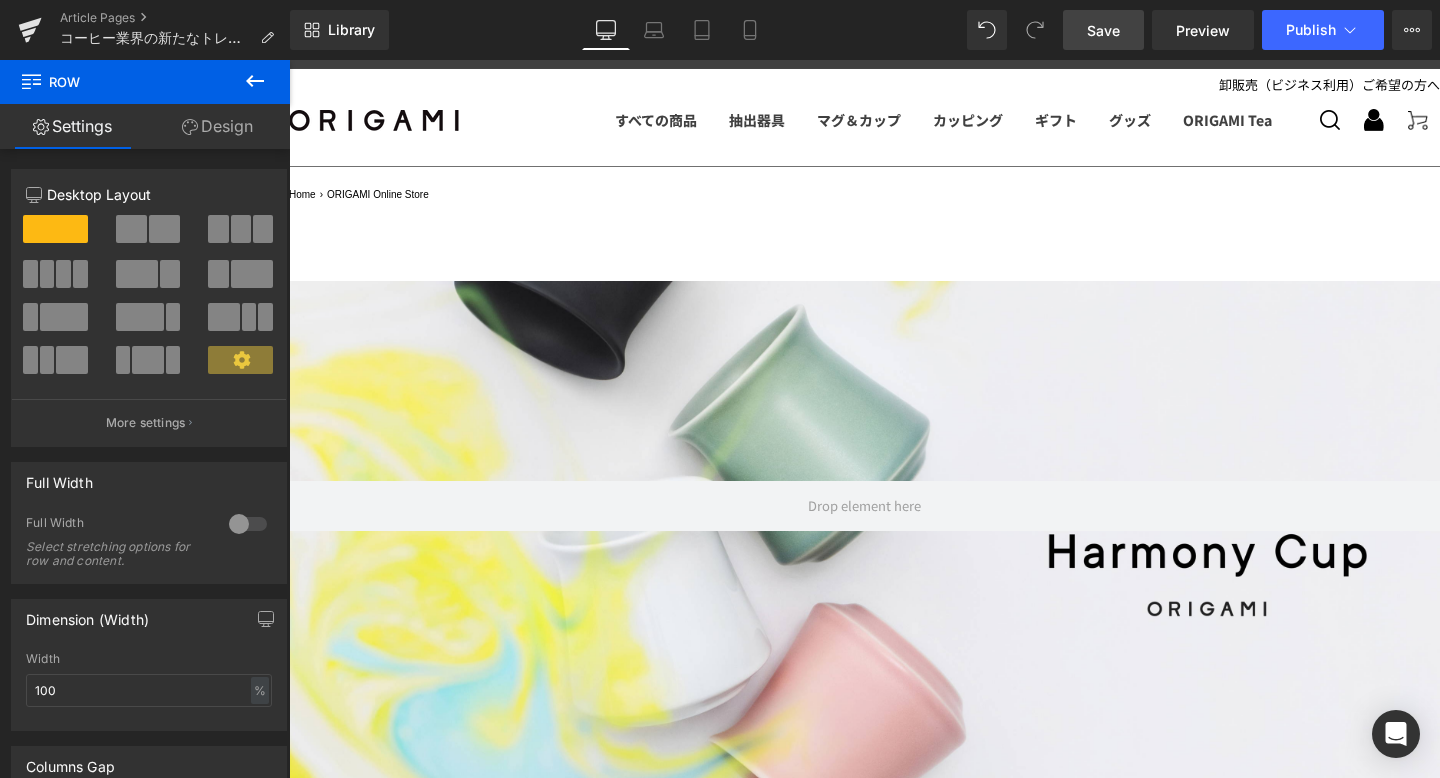 scroll, scrollTop: 249, scrollLeft: 0, axis: vertical 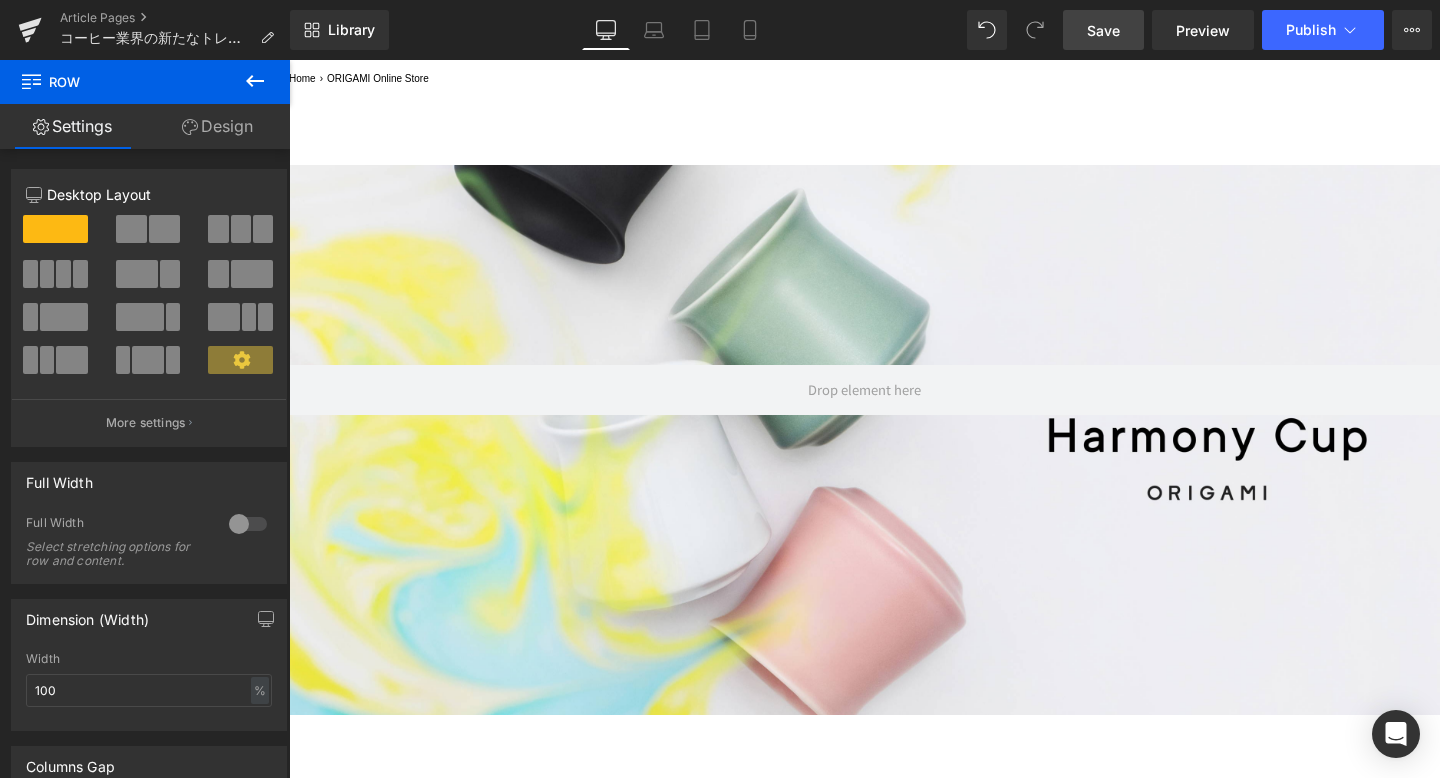 click on "Hero Banner   200px   300px" at bounding box center [864, 440] 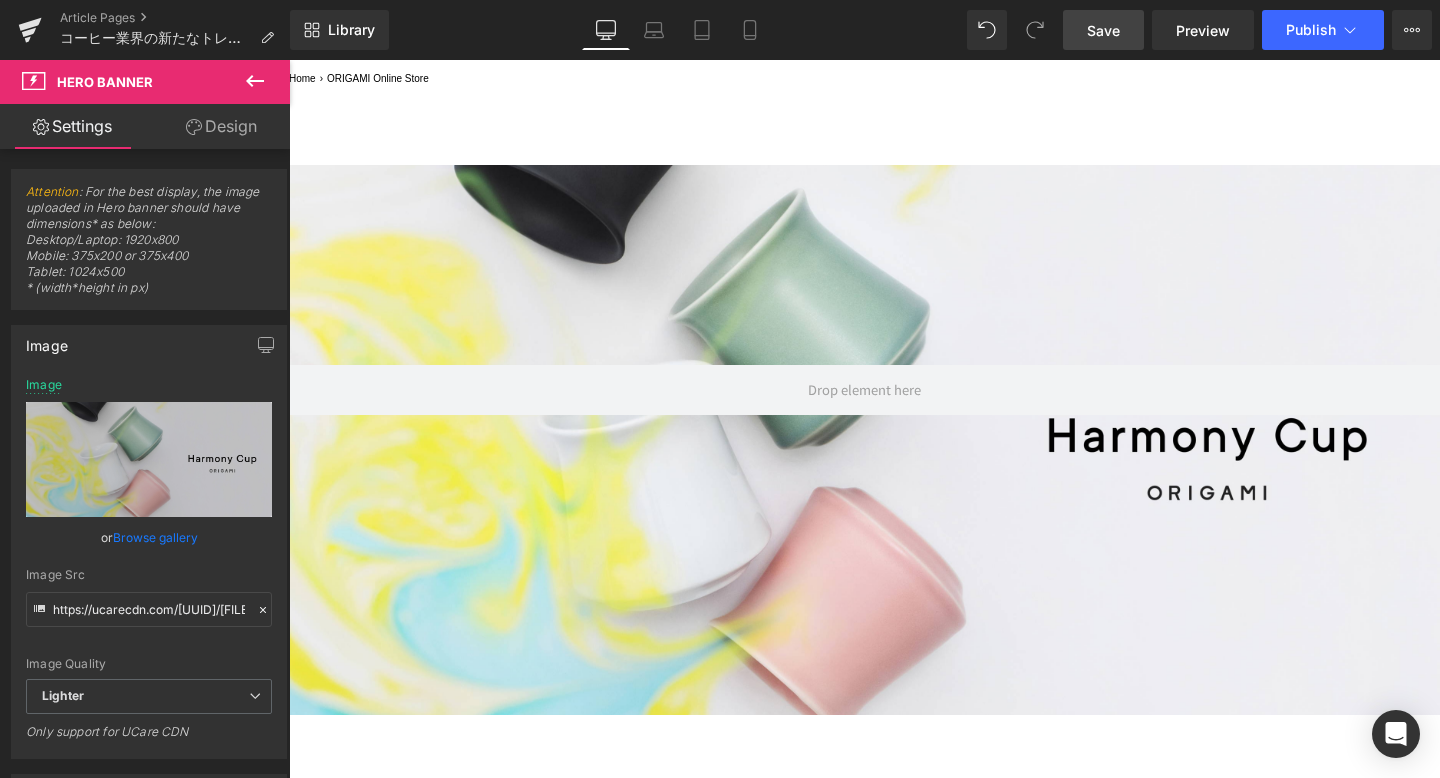 click on "Save" at bounding box center [1103, 30] 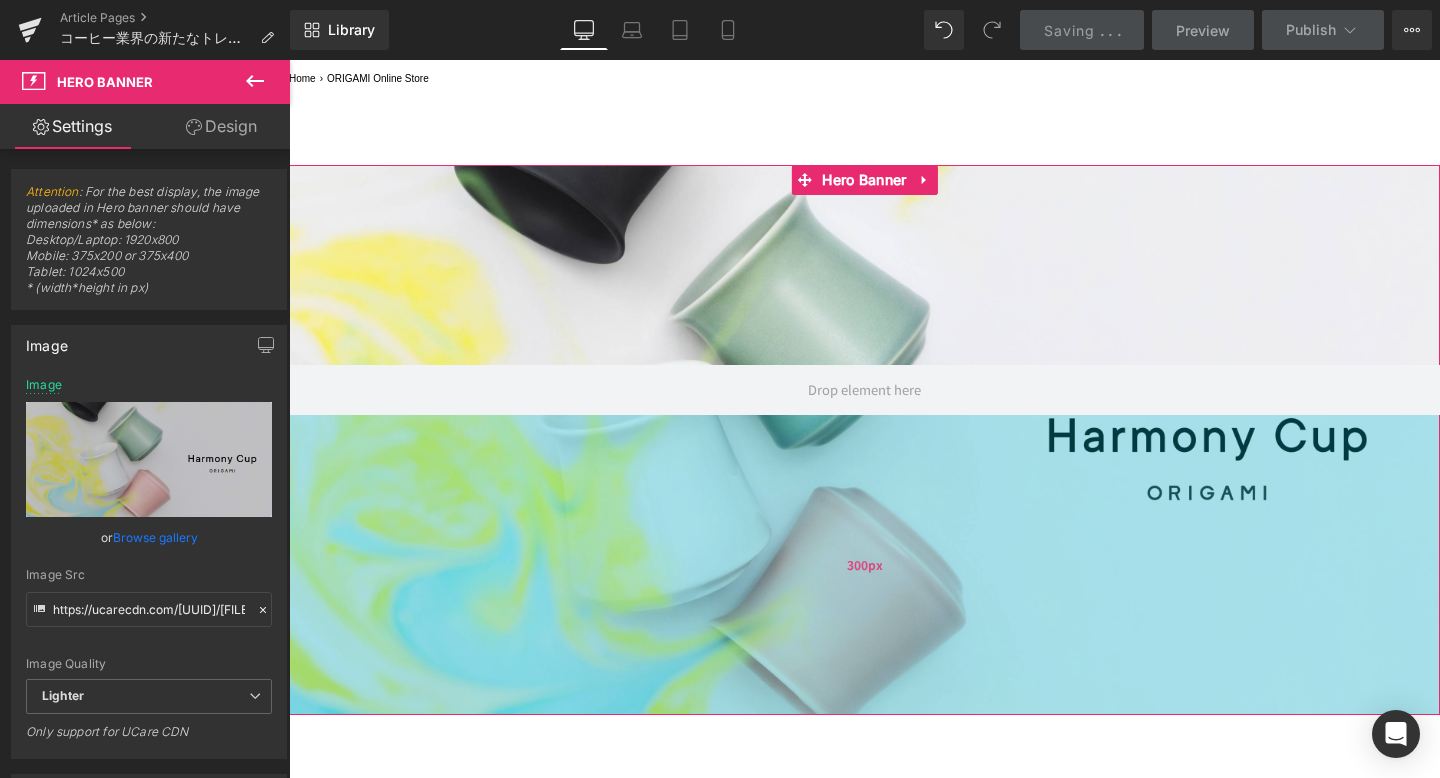 click on "300px" at bounding box center (864, 565) 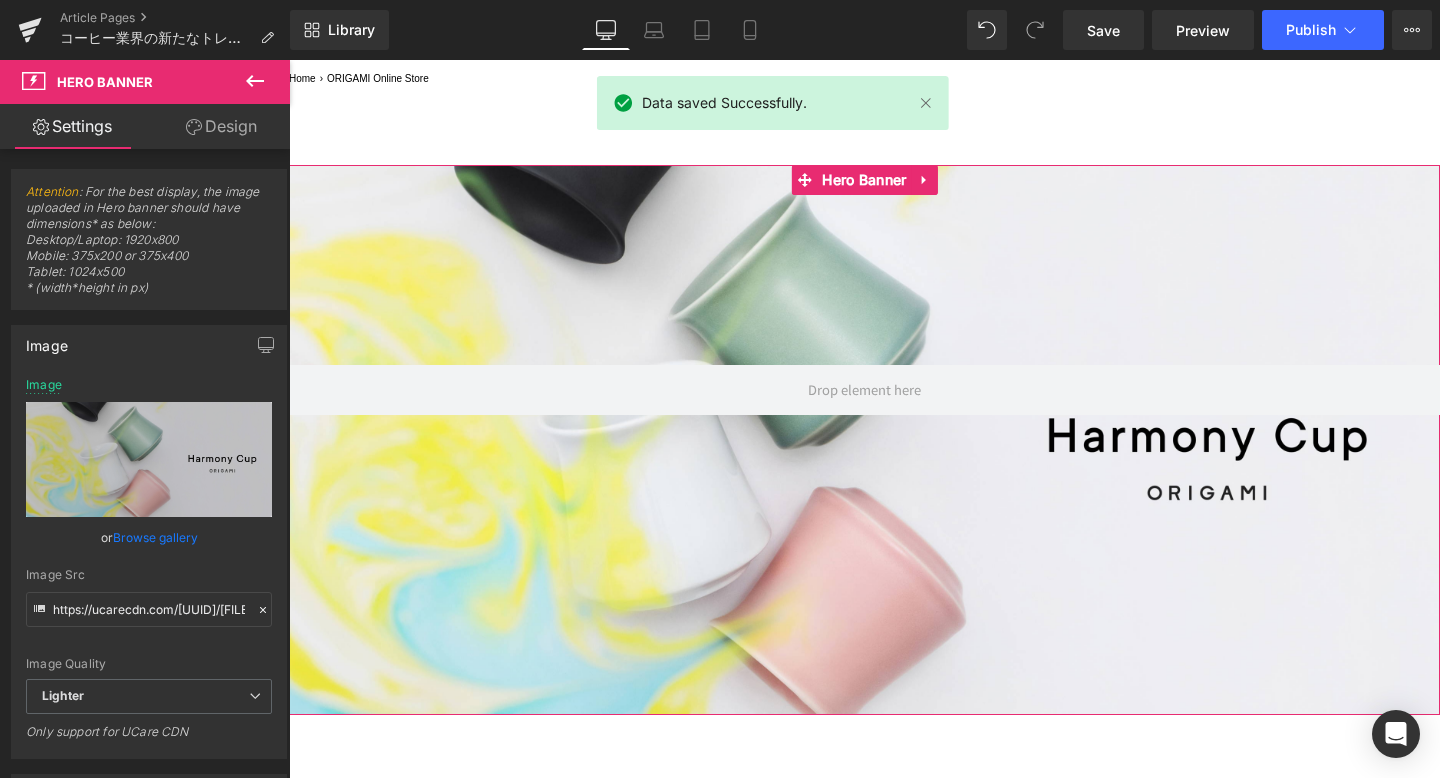 click on "Design" at bounding box center (221, 126) 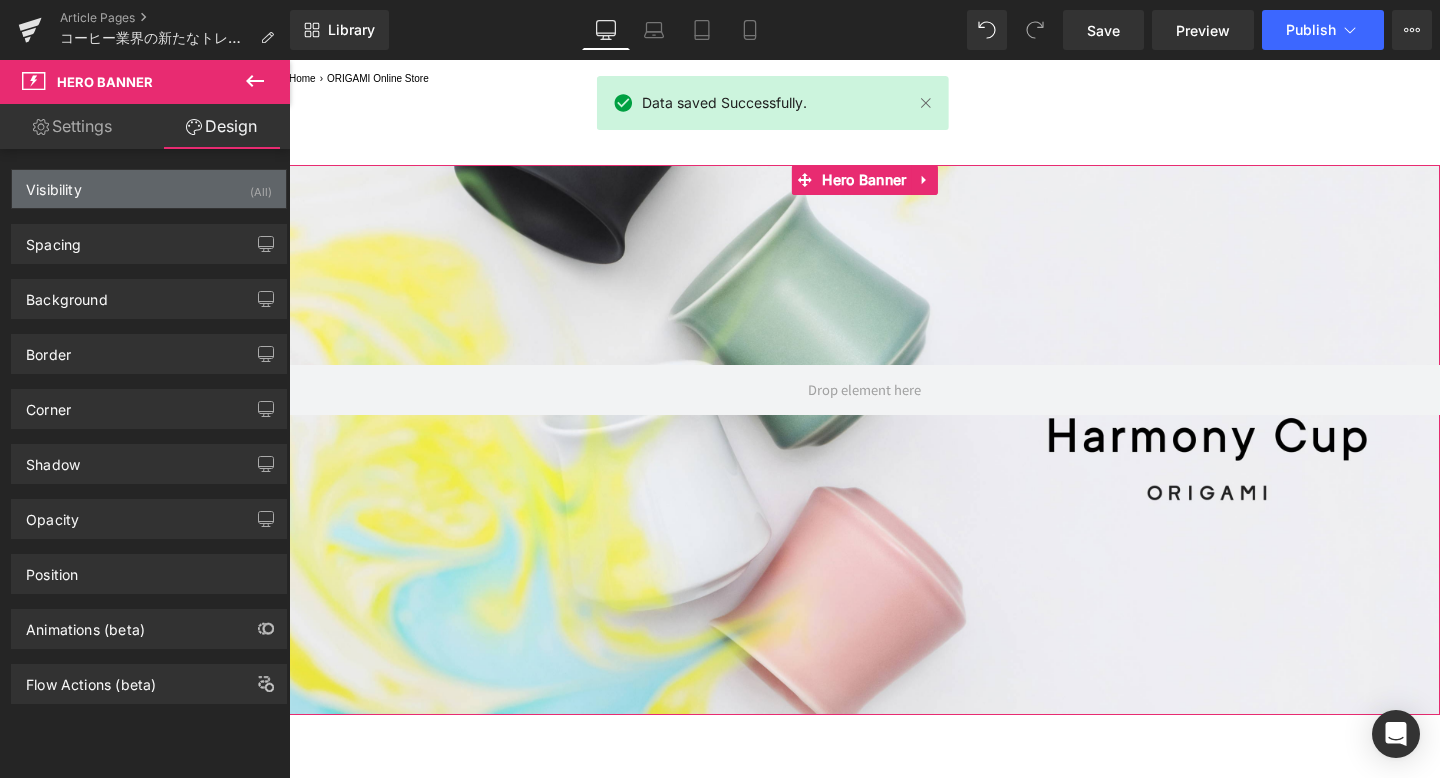 click on "Visibility
(All)" at bounding box center [149, 189] 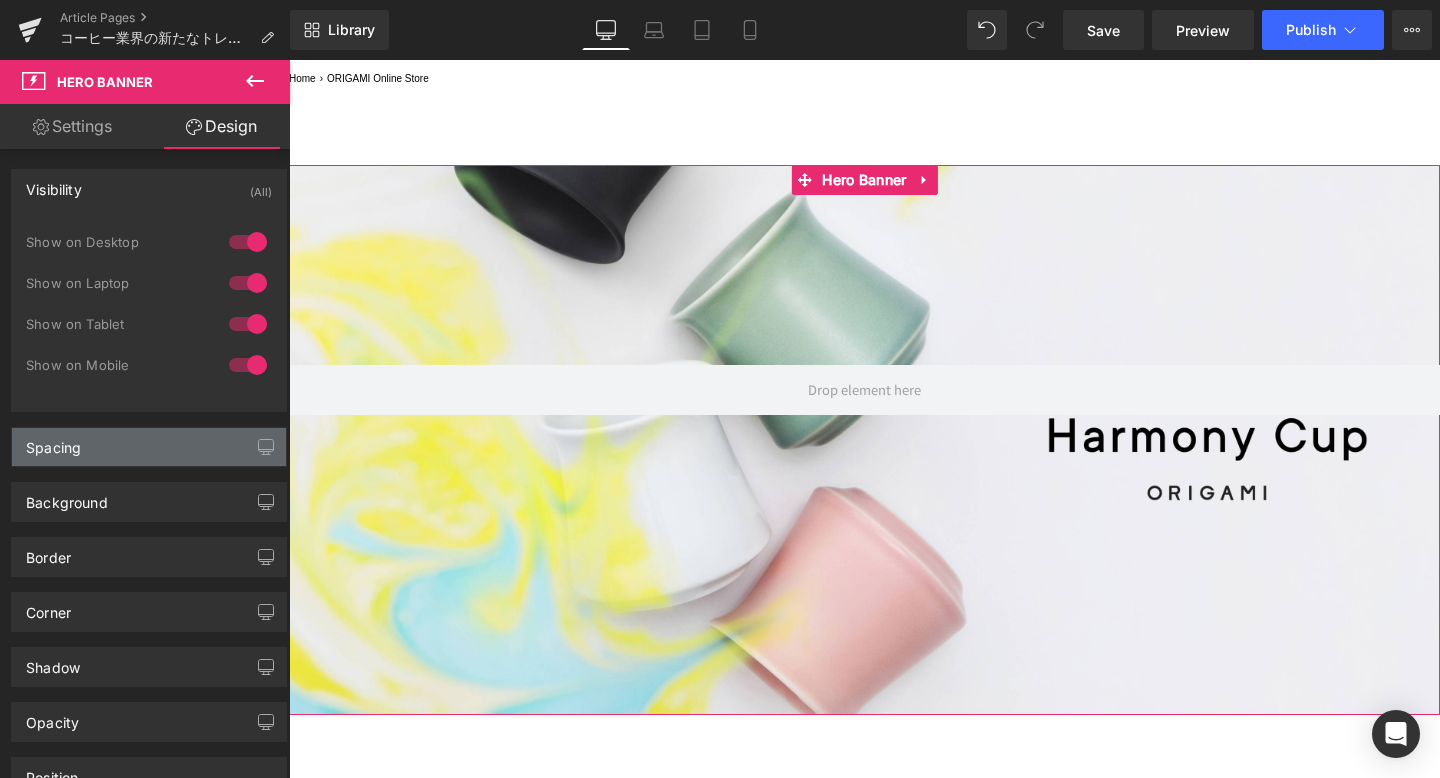 click on "Spacing" at bounding box center [149, 447] 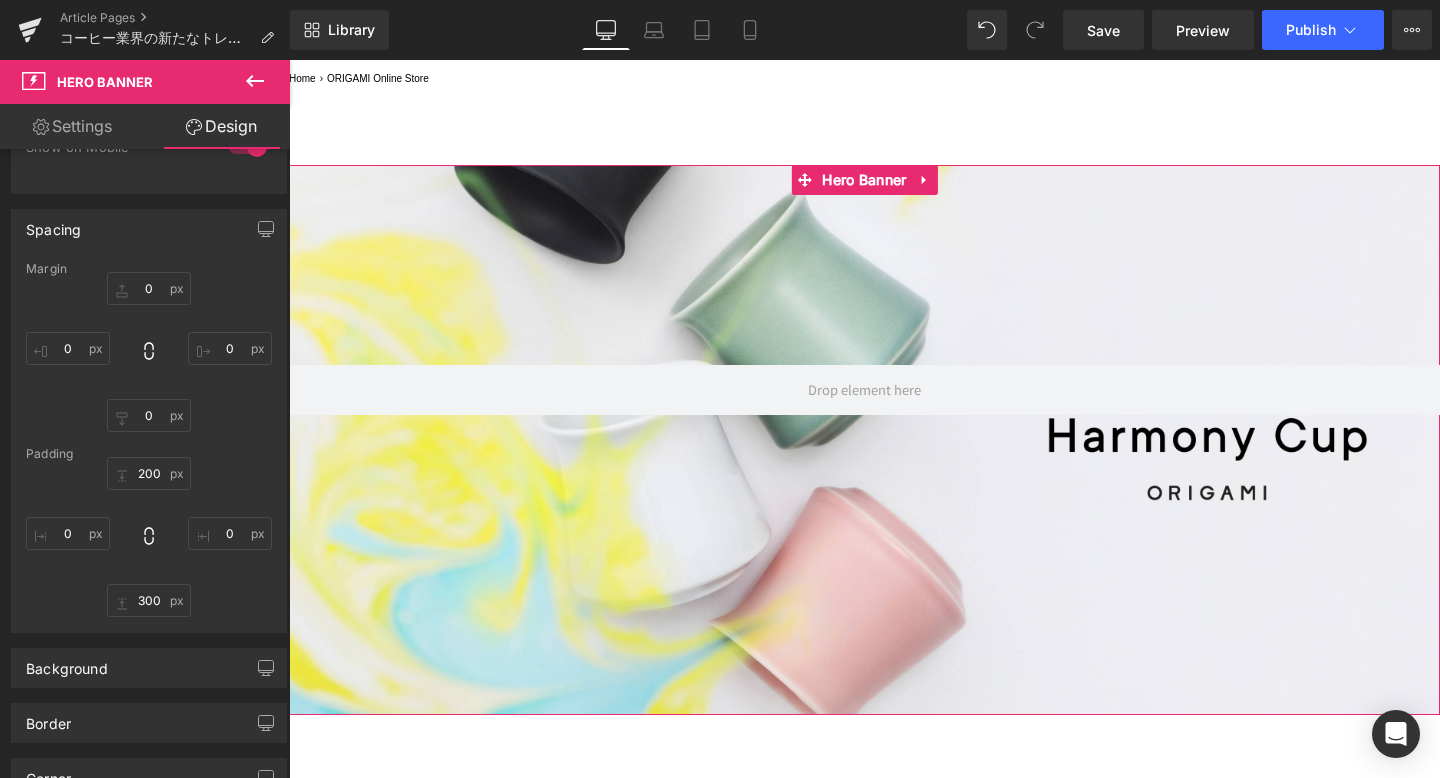 scroll, scrollTop: 228, scrollLeft: 0, axis: vertical 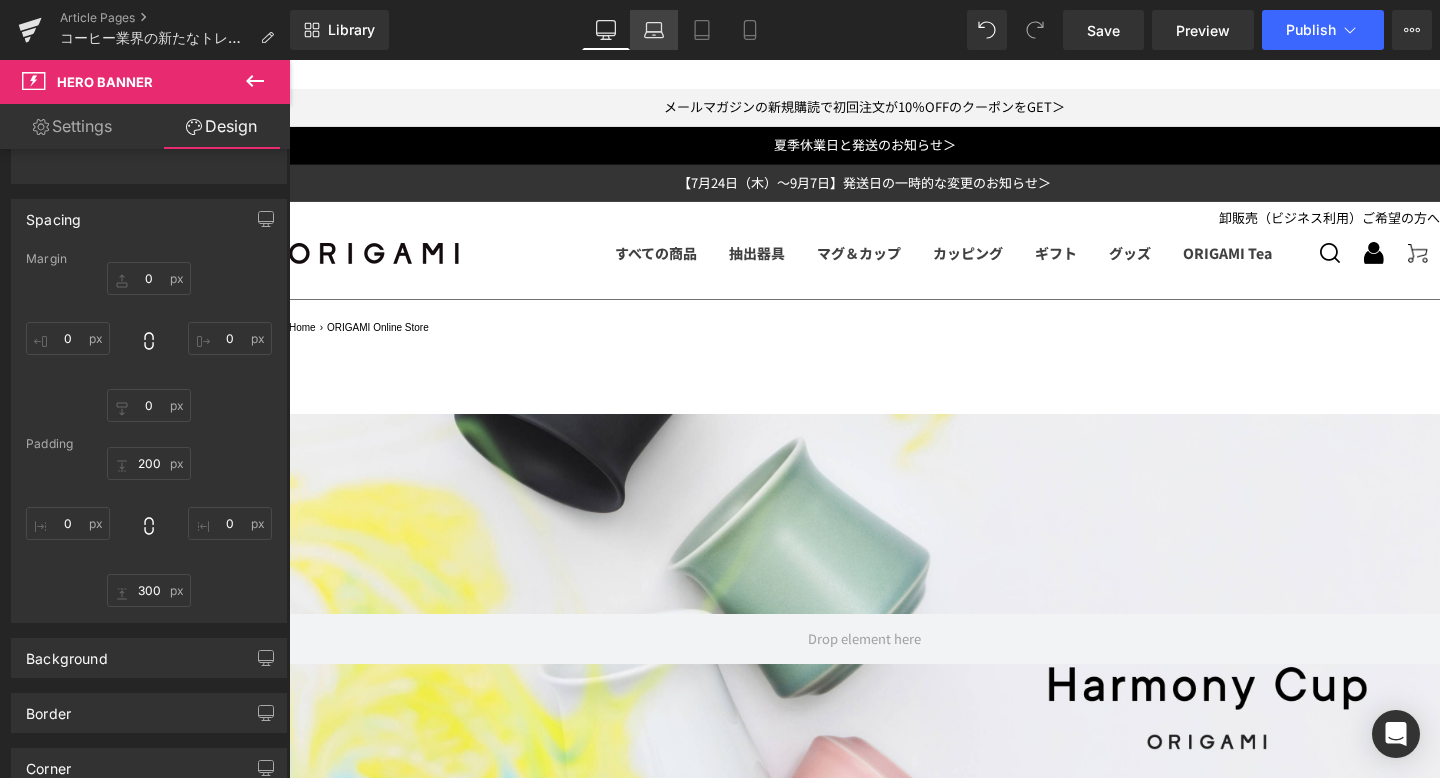 click on "Laptop" at bounding box center [654, 30] 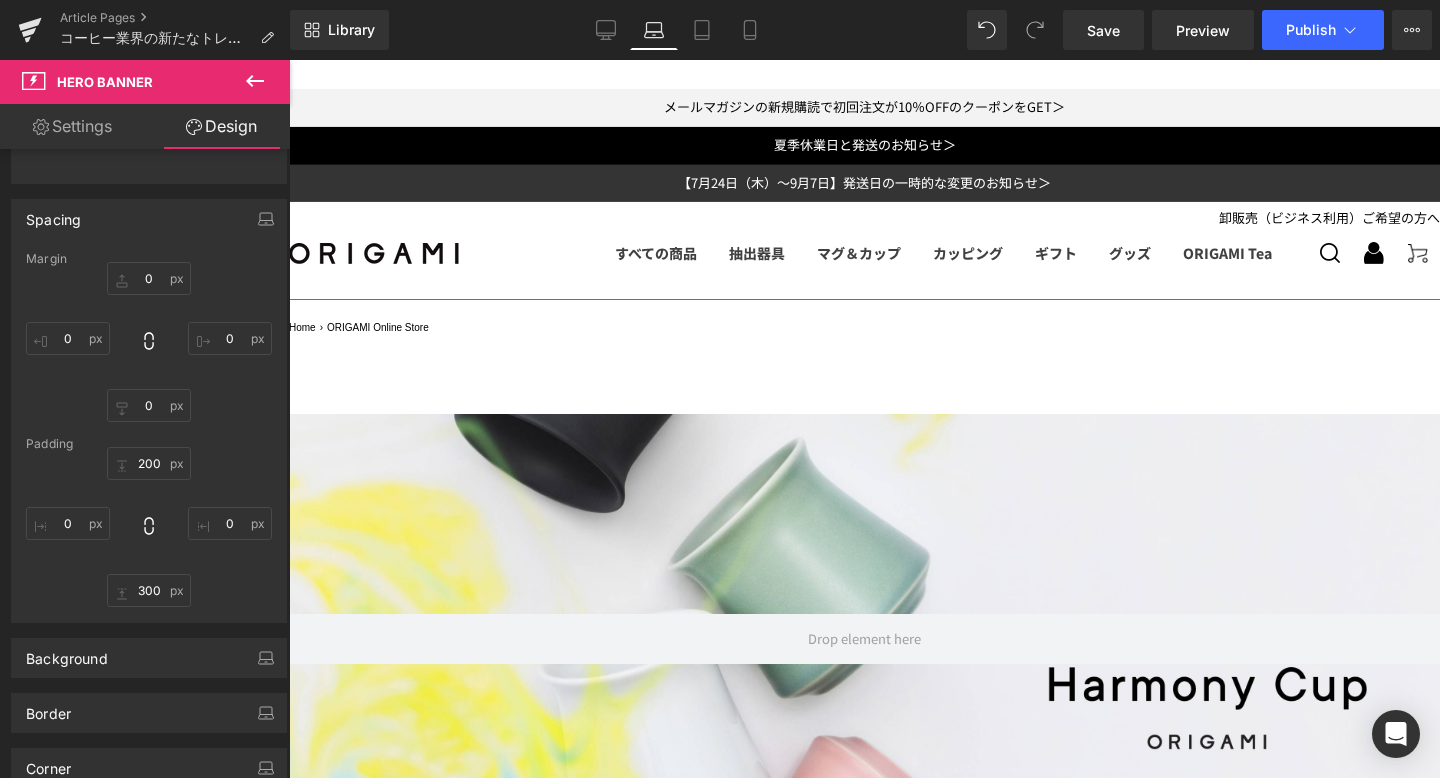 type on "0" 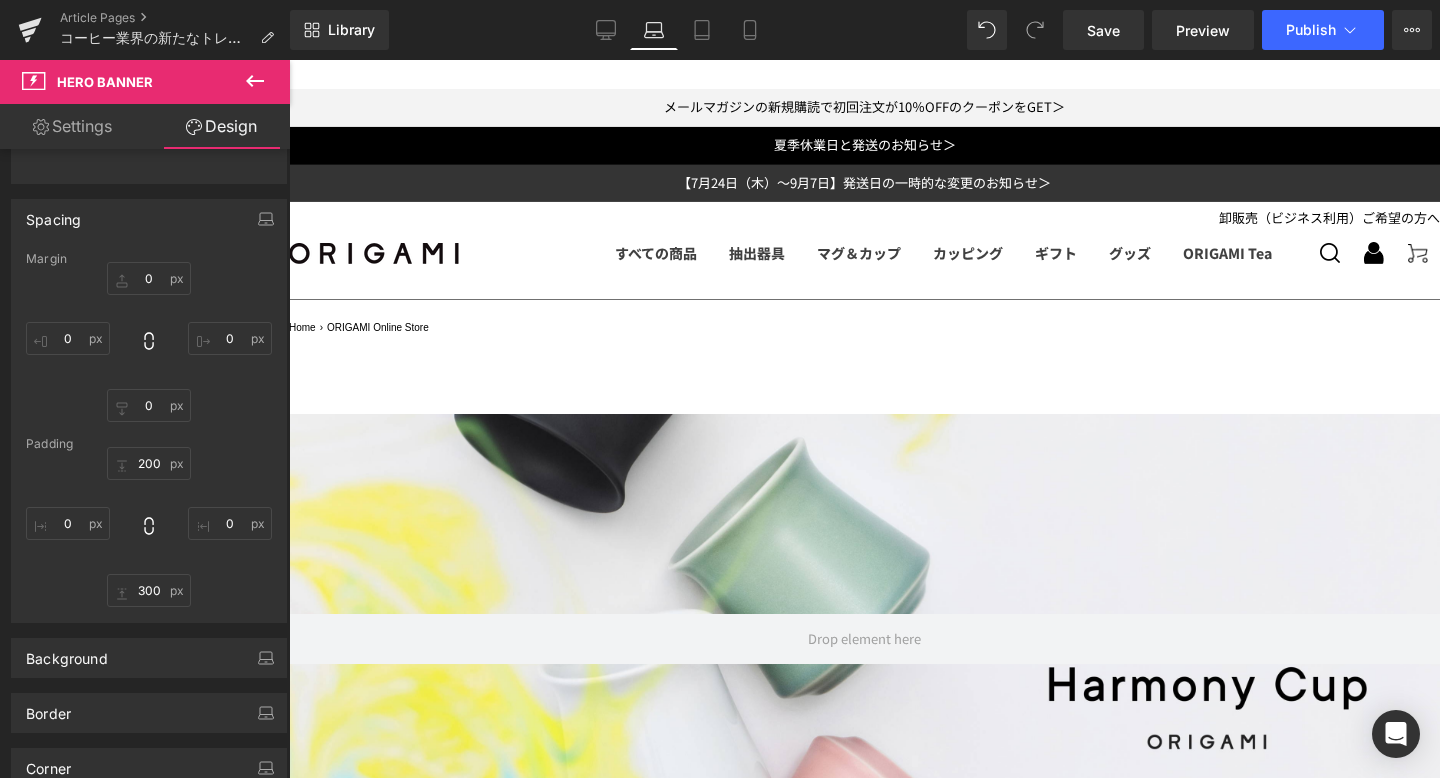 type on "0" 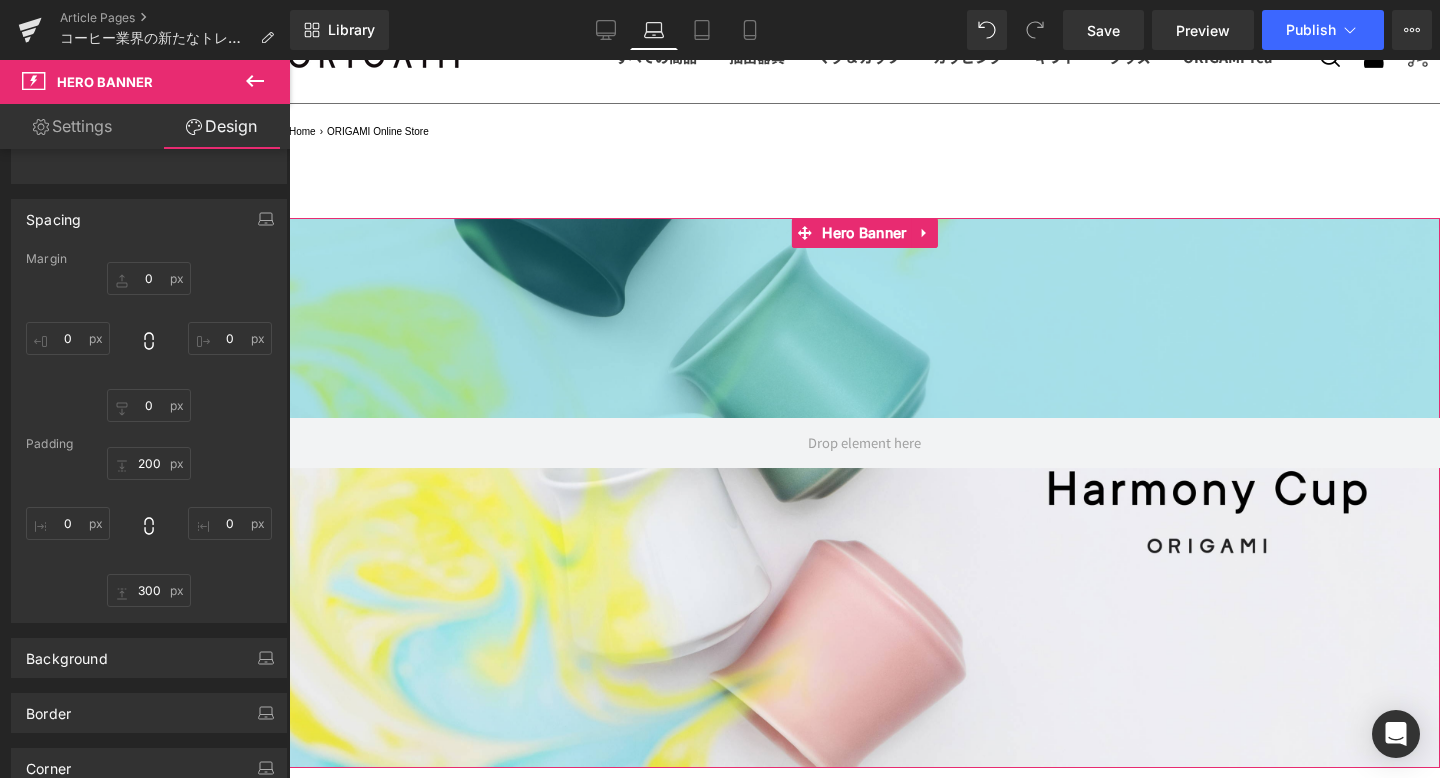 scroll, scrollTop: 209, scrollLeft: 0, axis: vertical 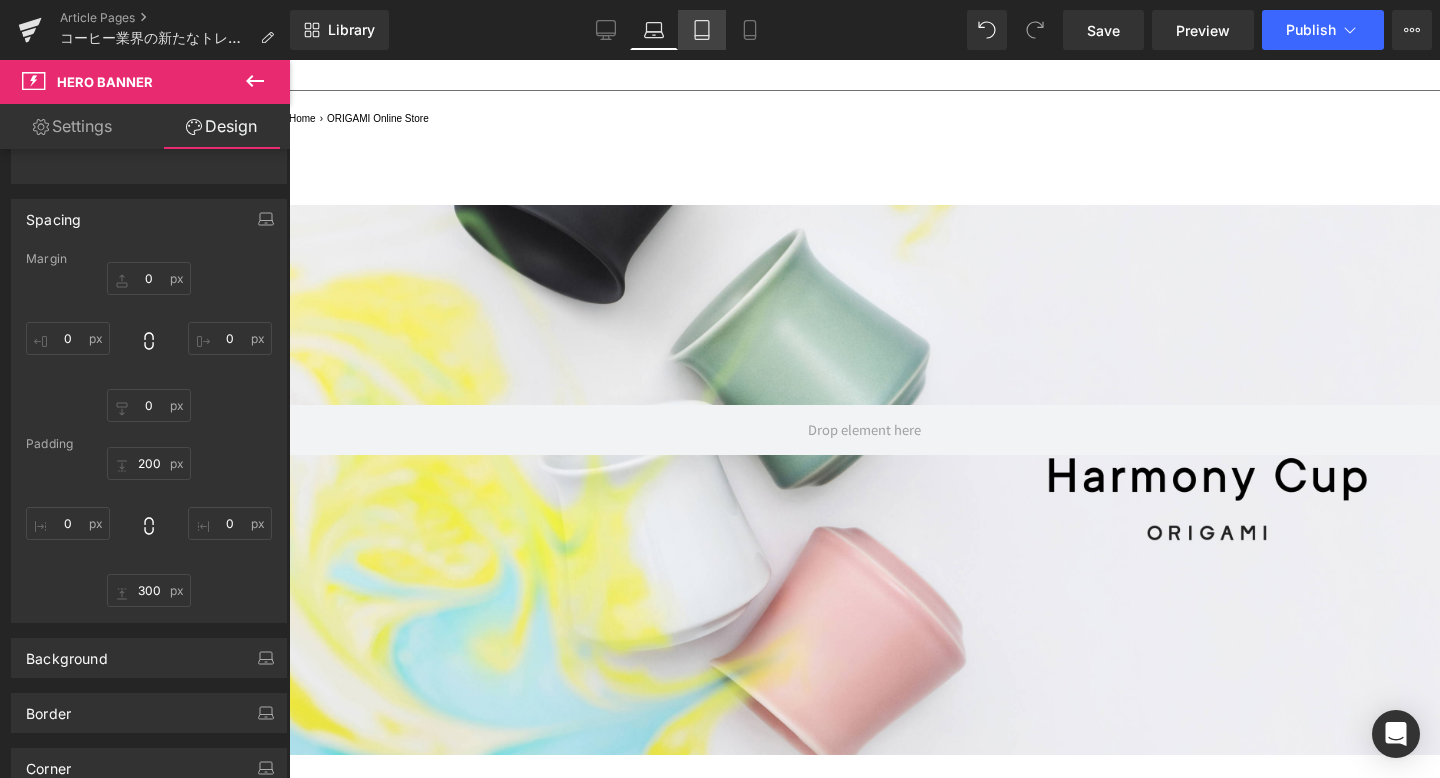 click 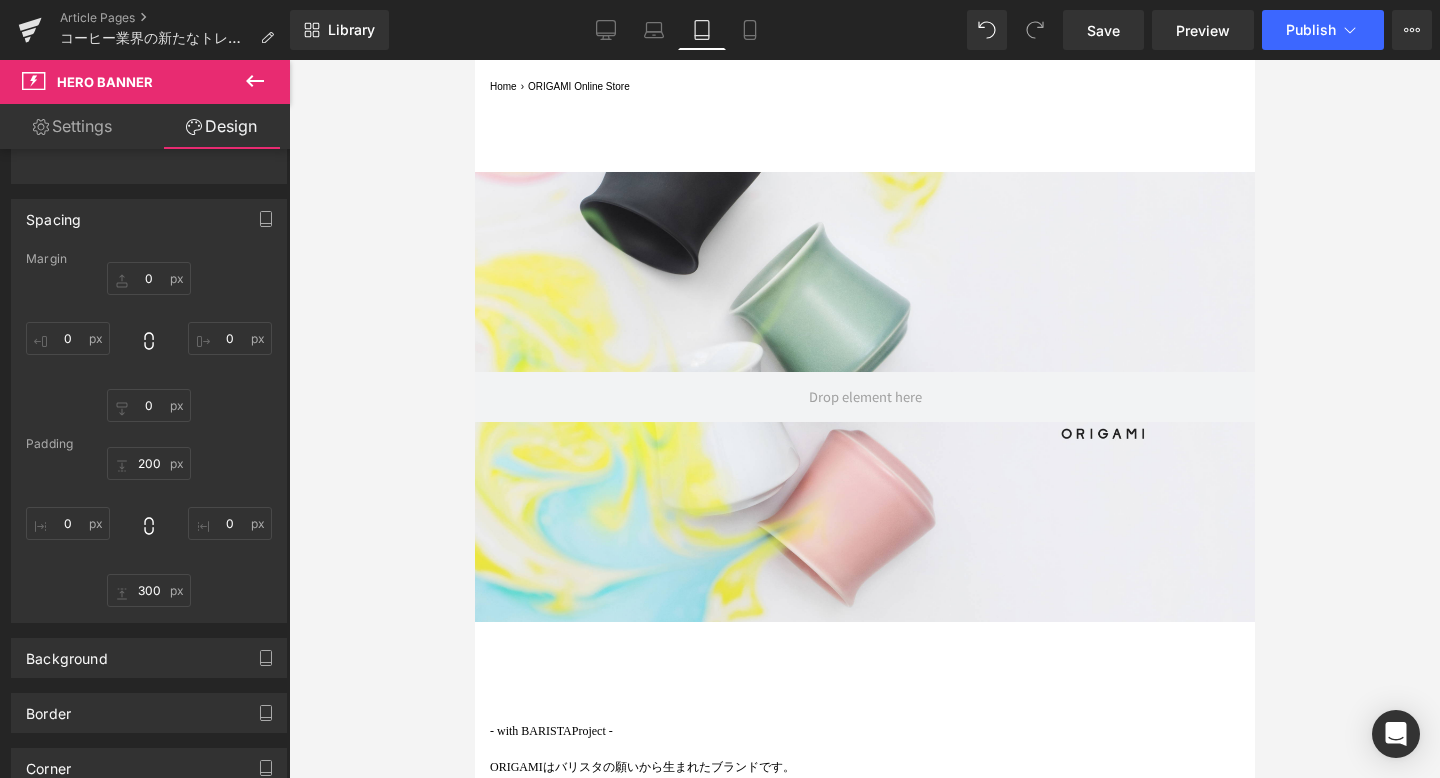 type on "0" 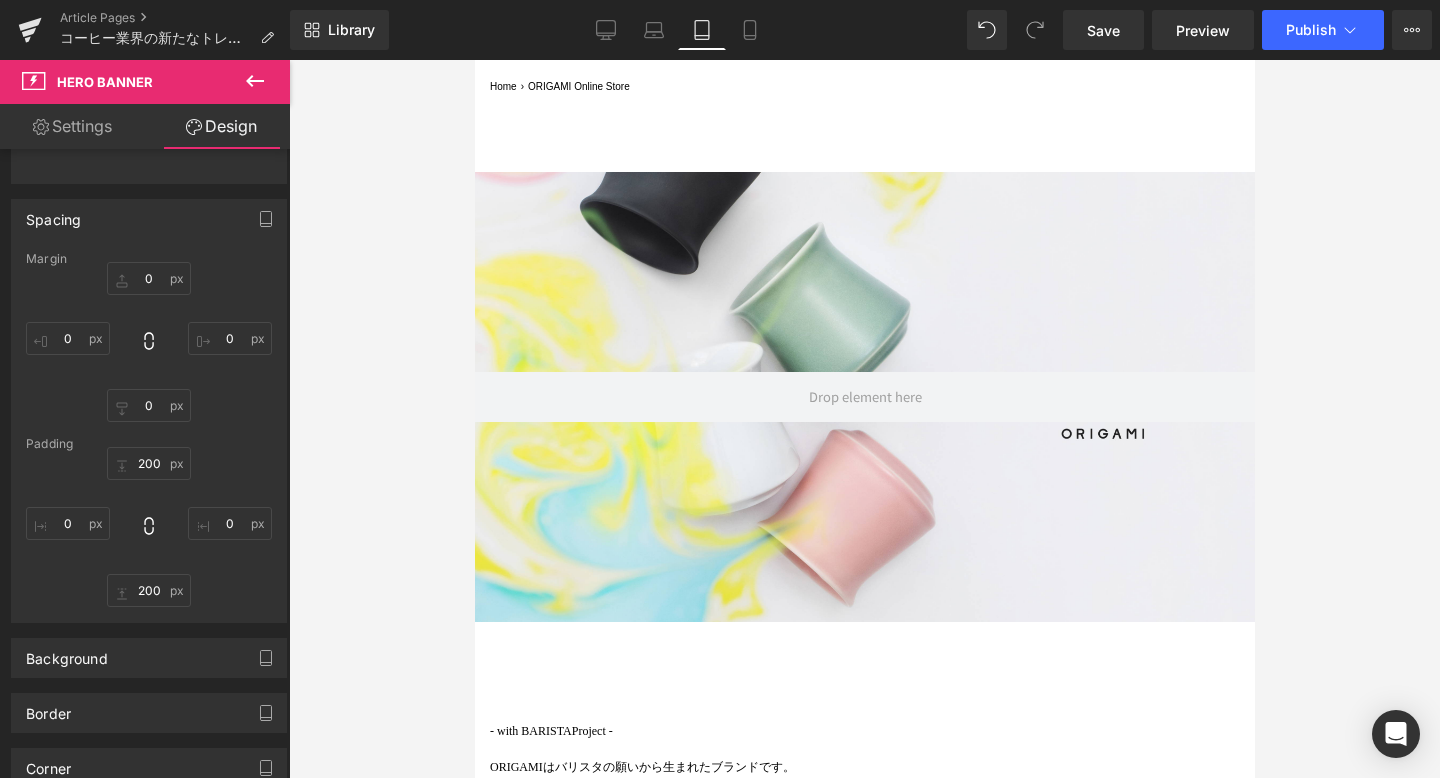 scroll, scrollTop: 176, scrollLeft: 0, axis: vertical 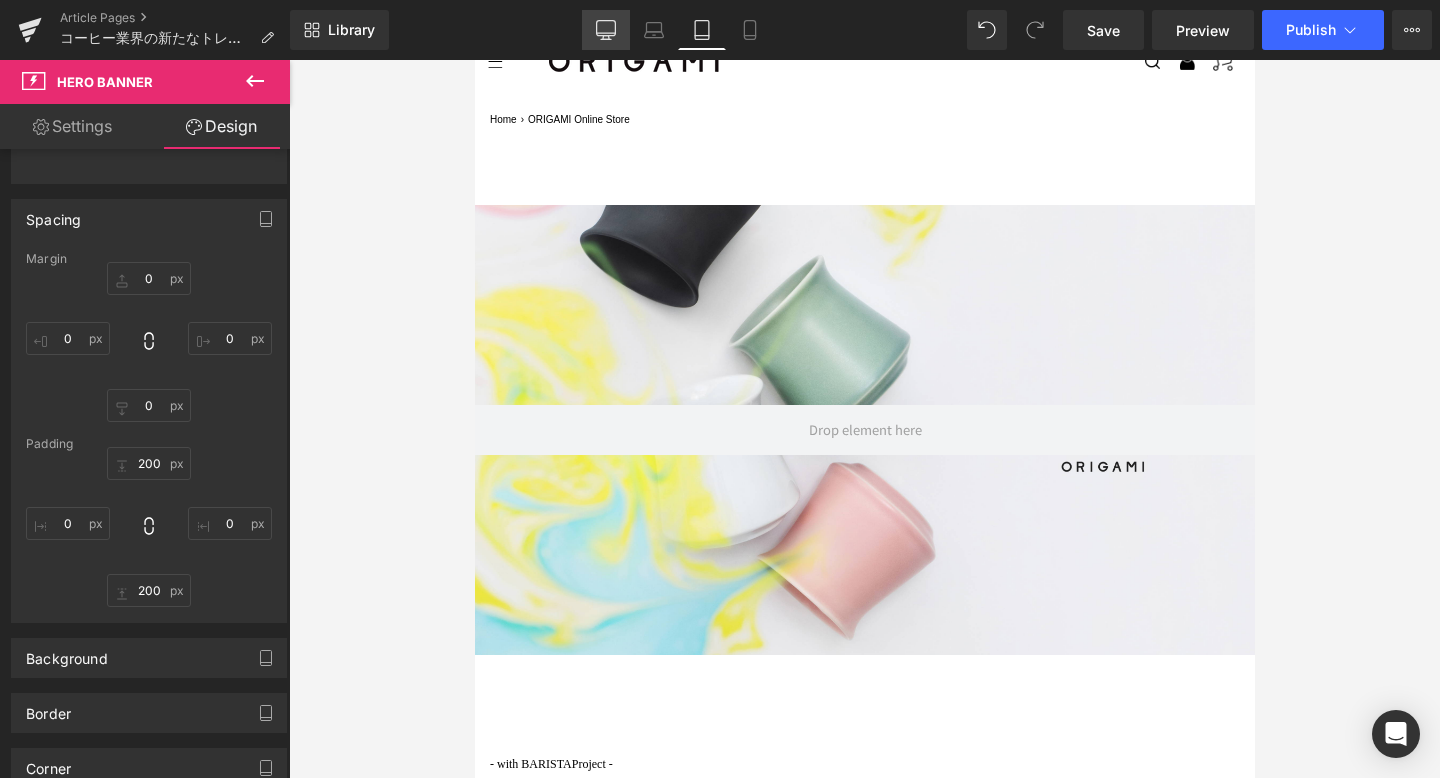 click 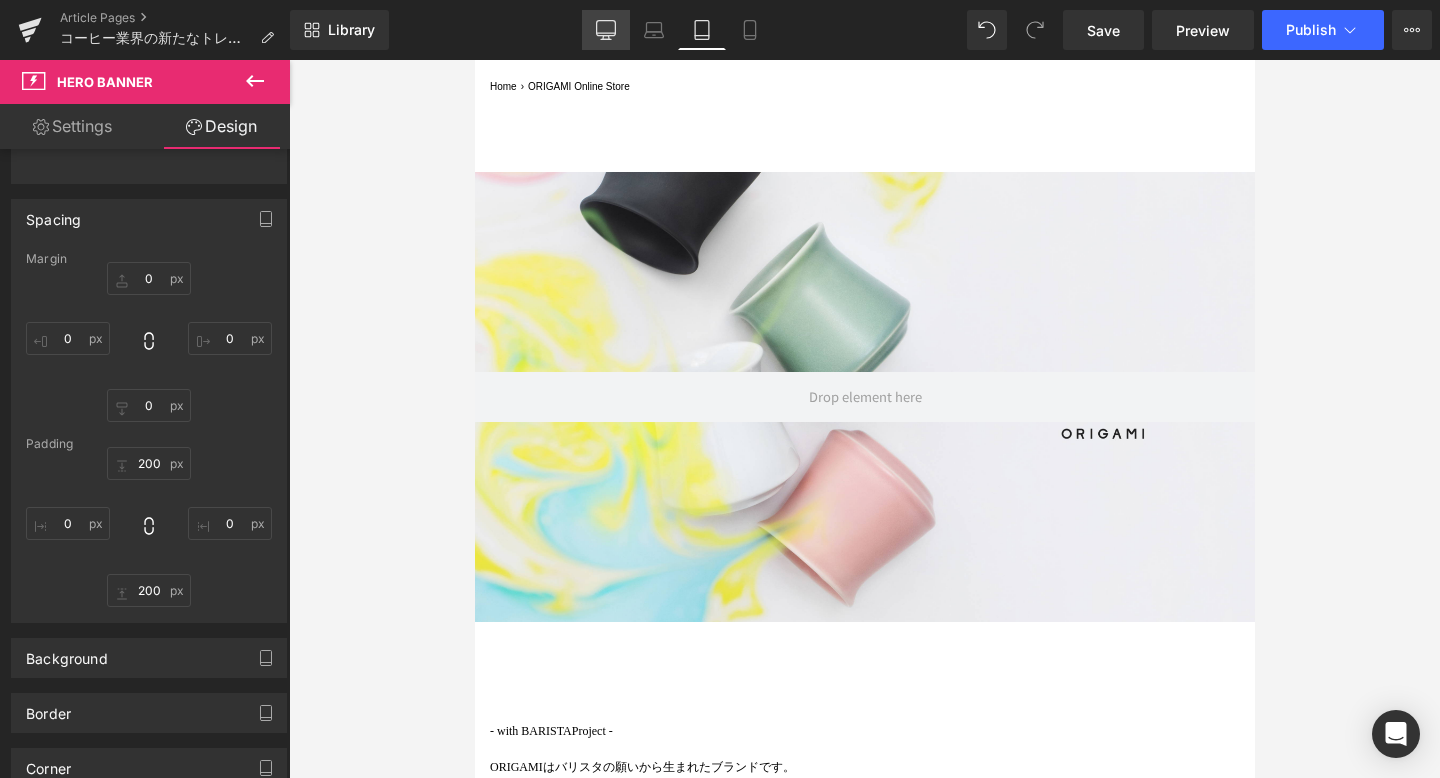 type on "0" 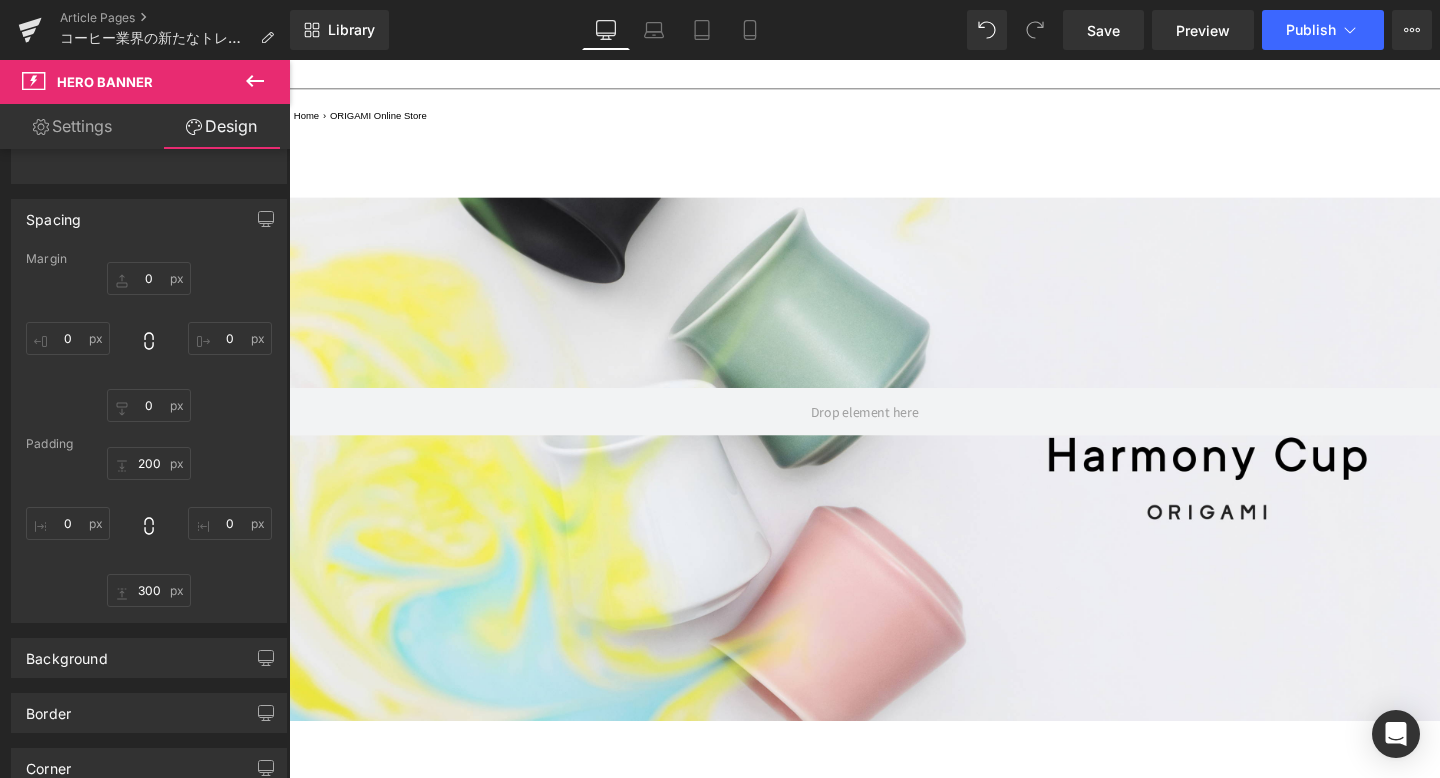 click on "Library Desktop Desktop Laptop Tablet Mobile Save Preview Publish Scheduled View Live Page View with current Template Save Template to Library Schedule Publish  Optimize  Publish Settings Shortcuts  Your page can’t be published   You've reached the maximum number of published pages on your plan  ([NUMBER]/[NUMBER]).  You need to upgrade your plan or unpublish all your pages to get 1 publish slot.   Unpublish pages   Upgrade plan" at bounding box center (865, 30) 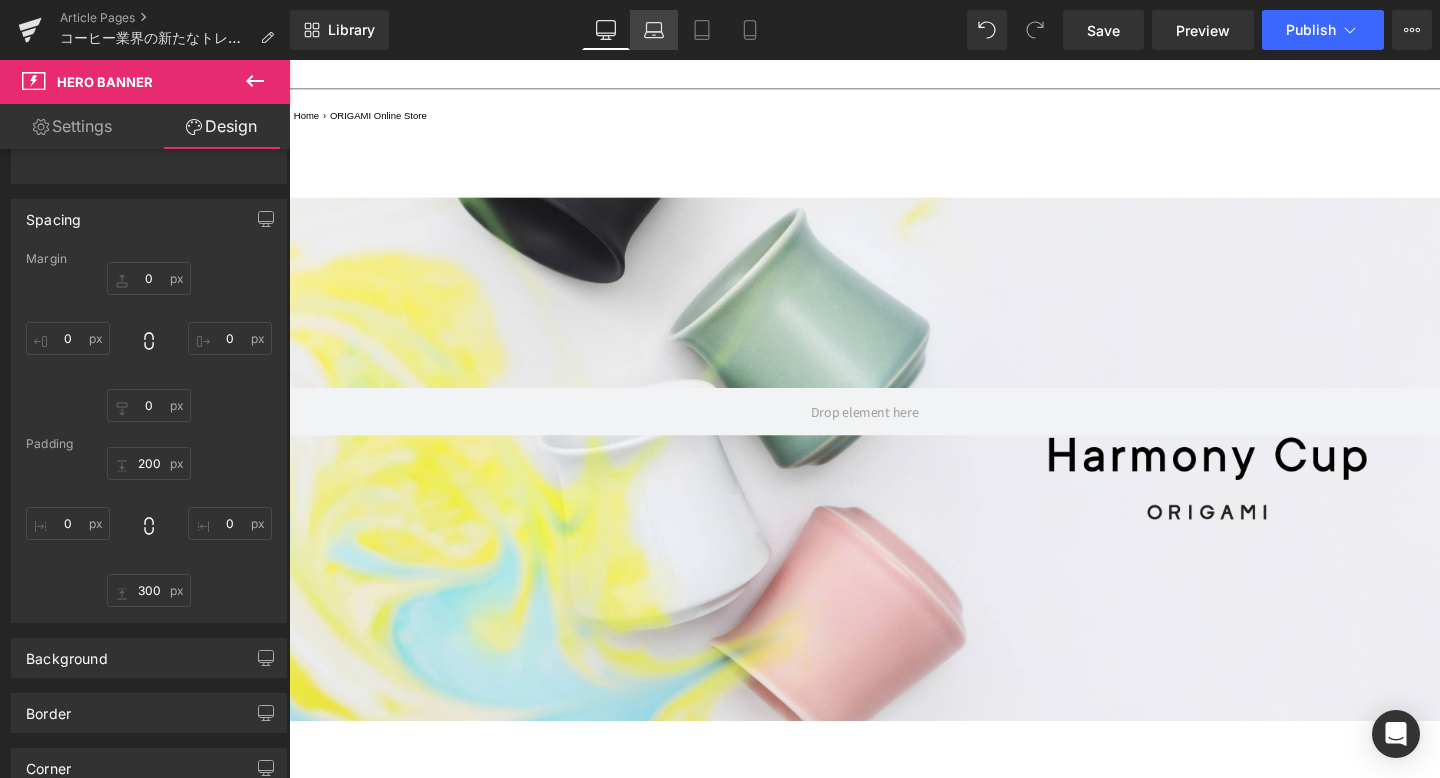 click 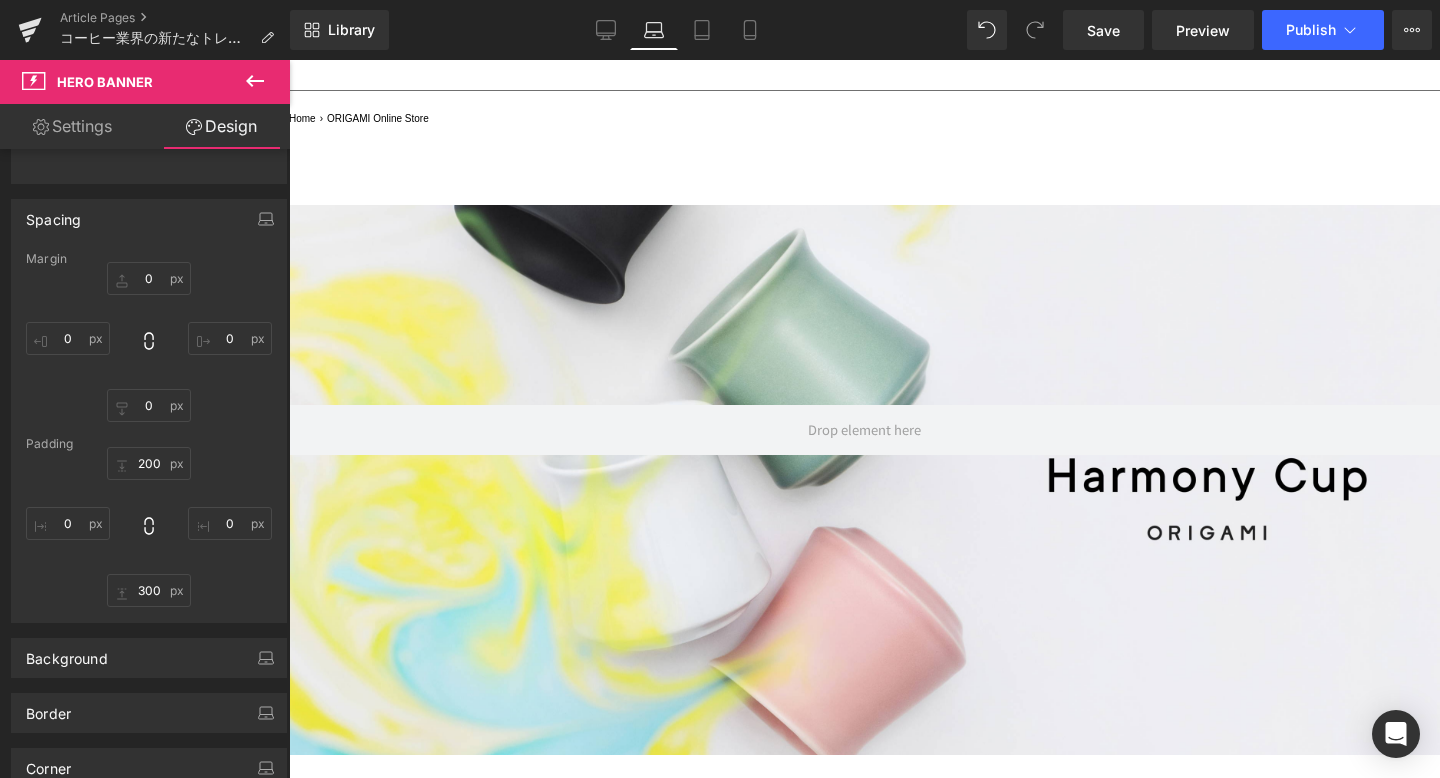 type on "0" 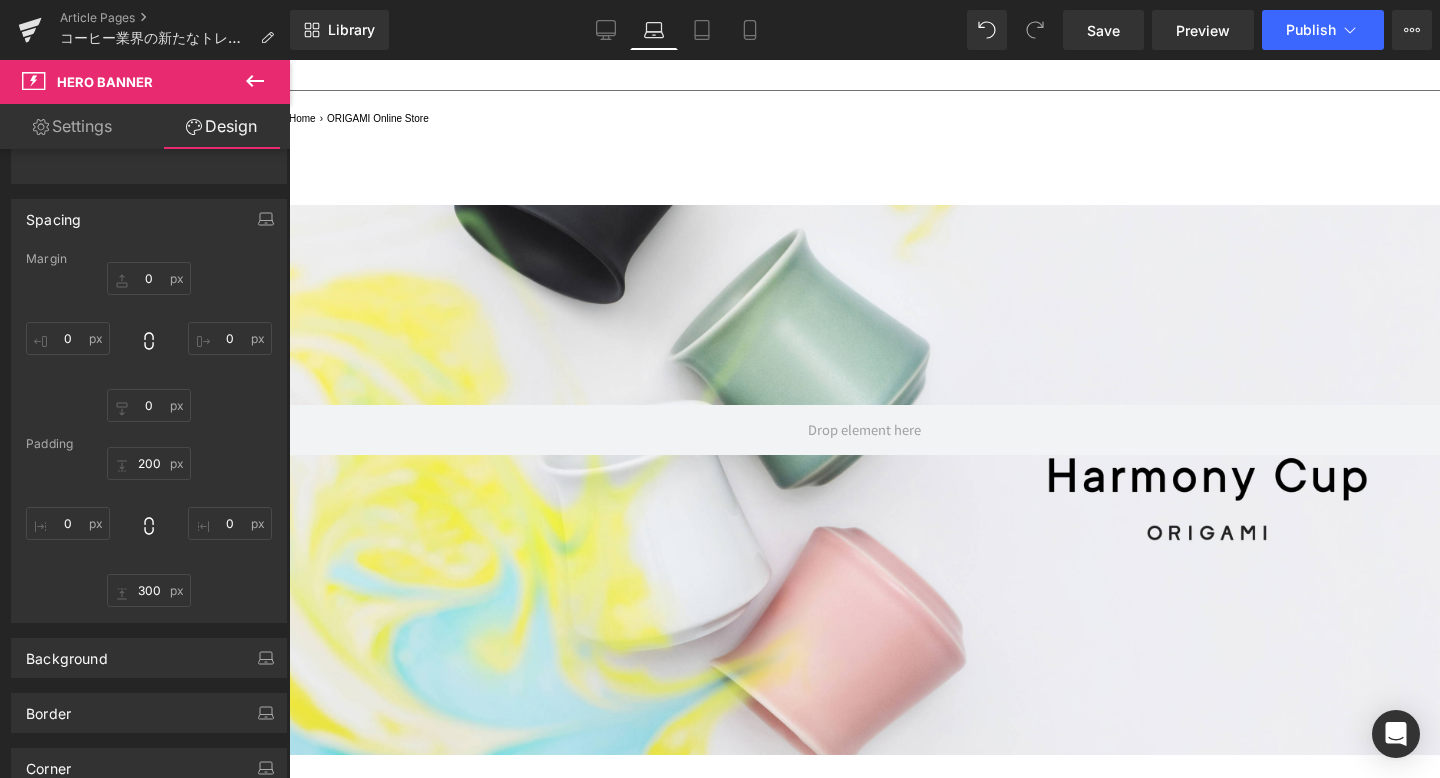 type on "0" 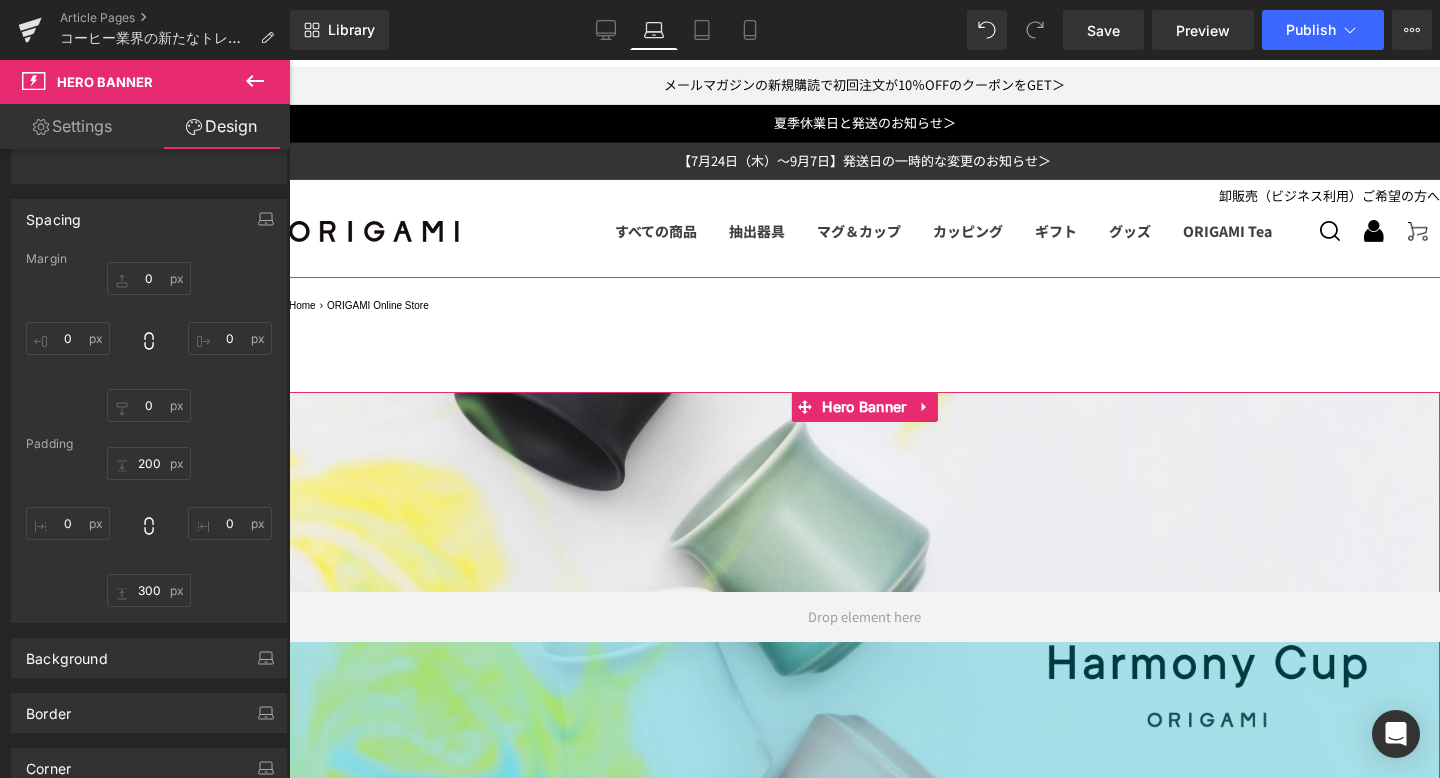 scroll, scrollTop: 0, scrollLeft: 0, axis: both 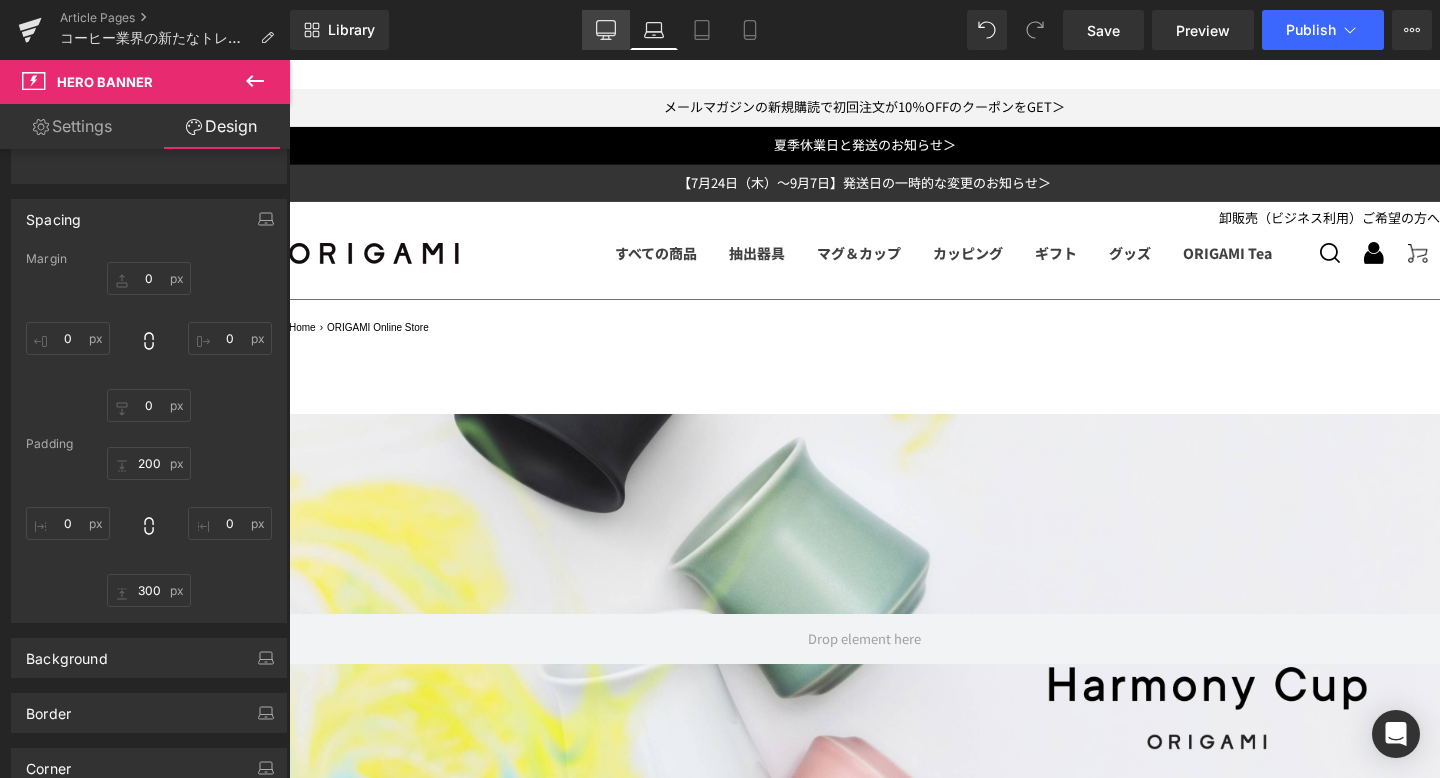 click on "Desktop" at bounding box center [606, 30] 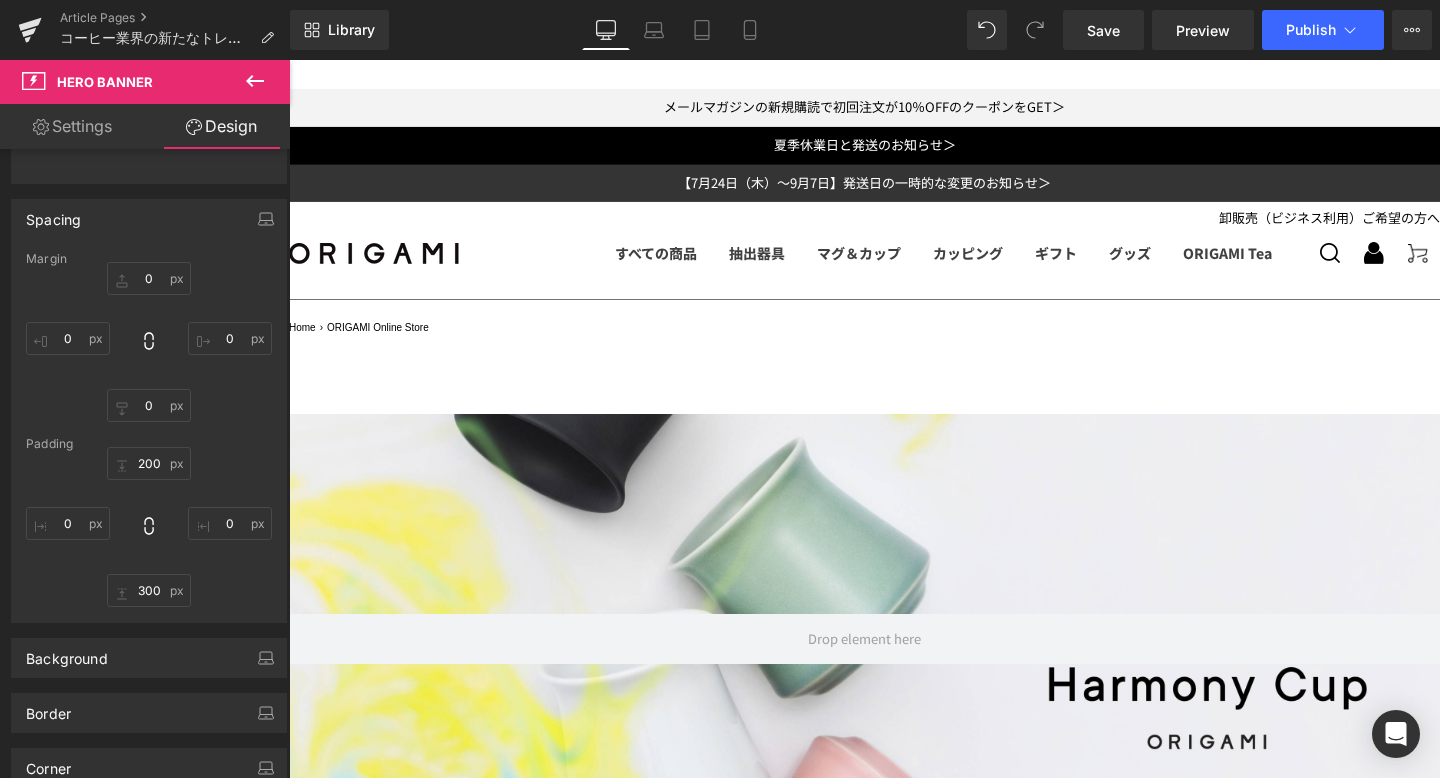 type on "0" 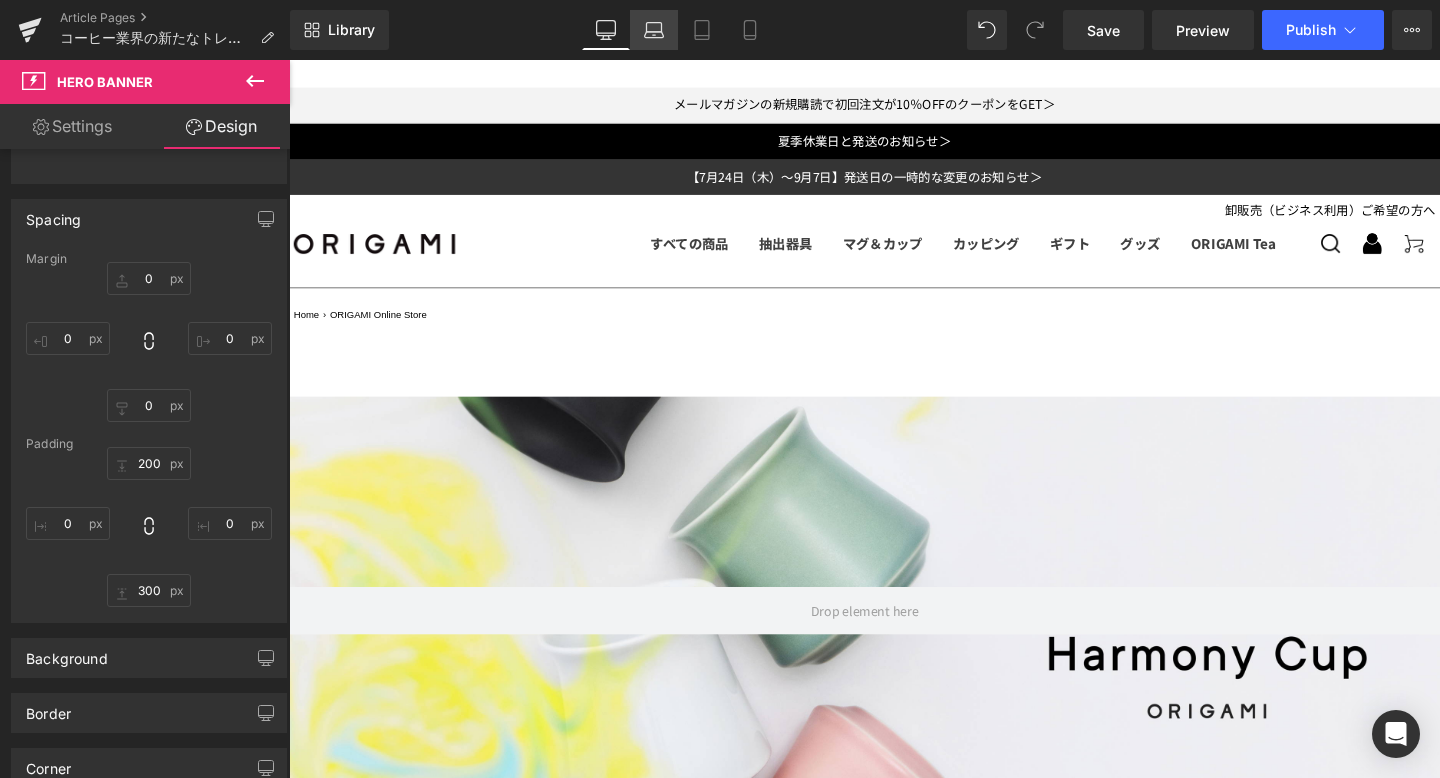 click 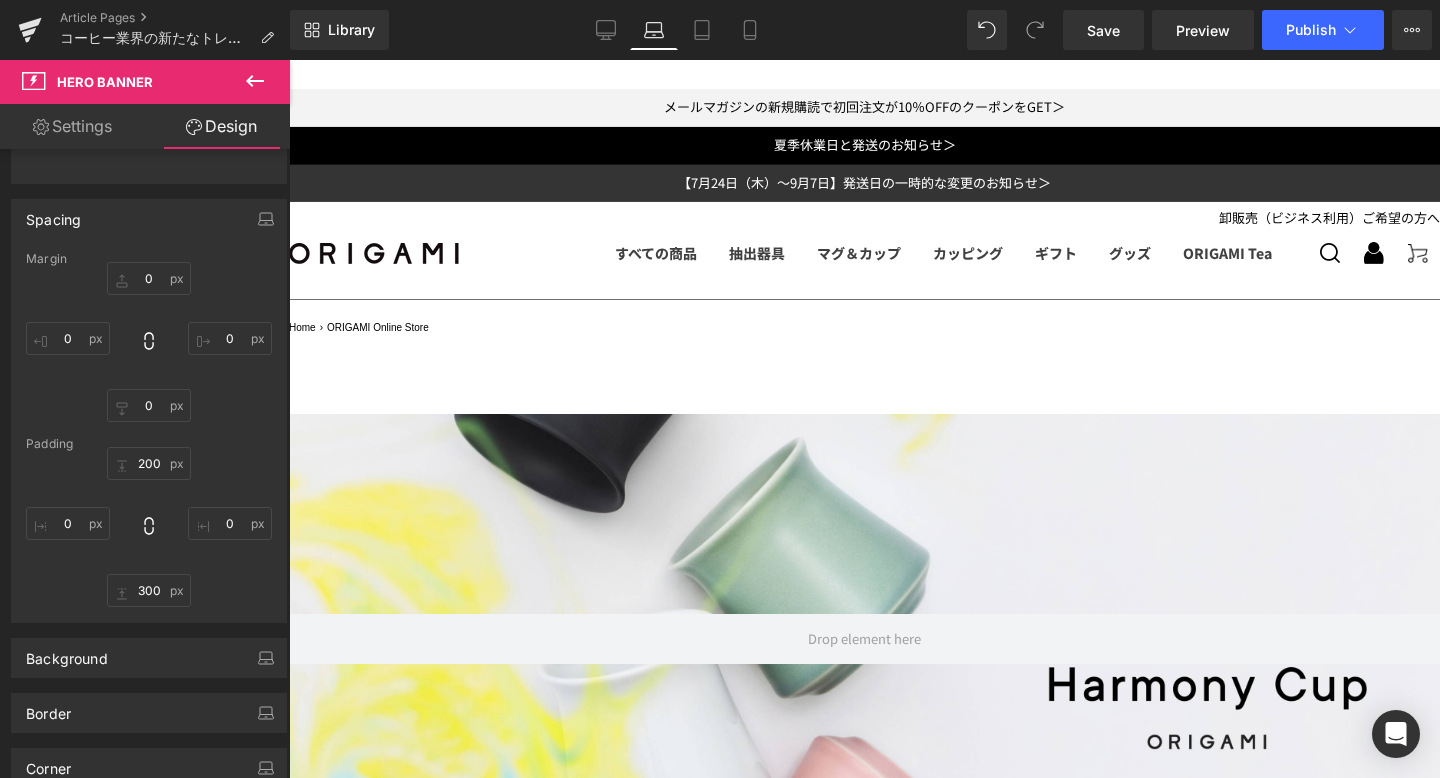 type on "0" 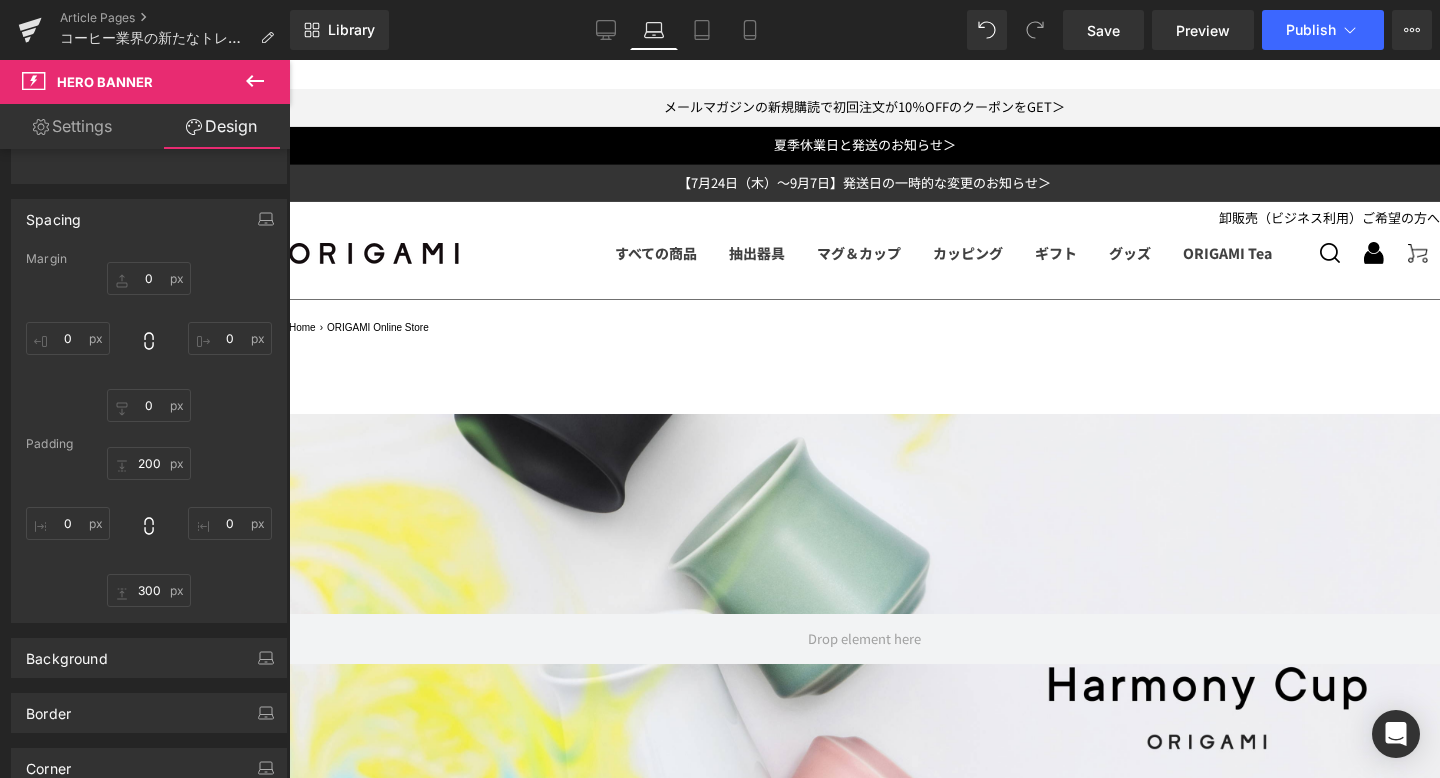 type on "0" 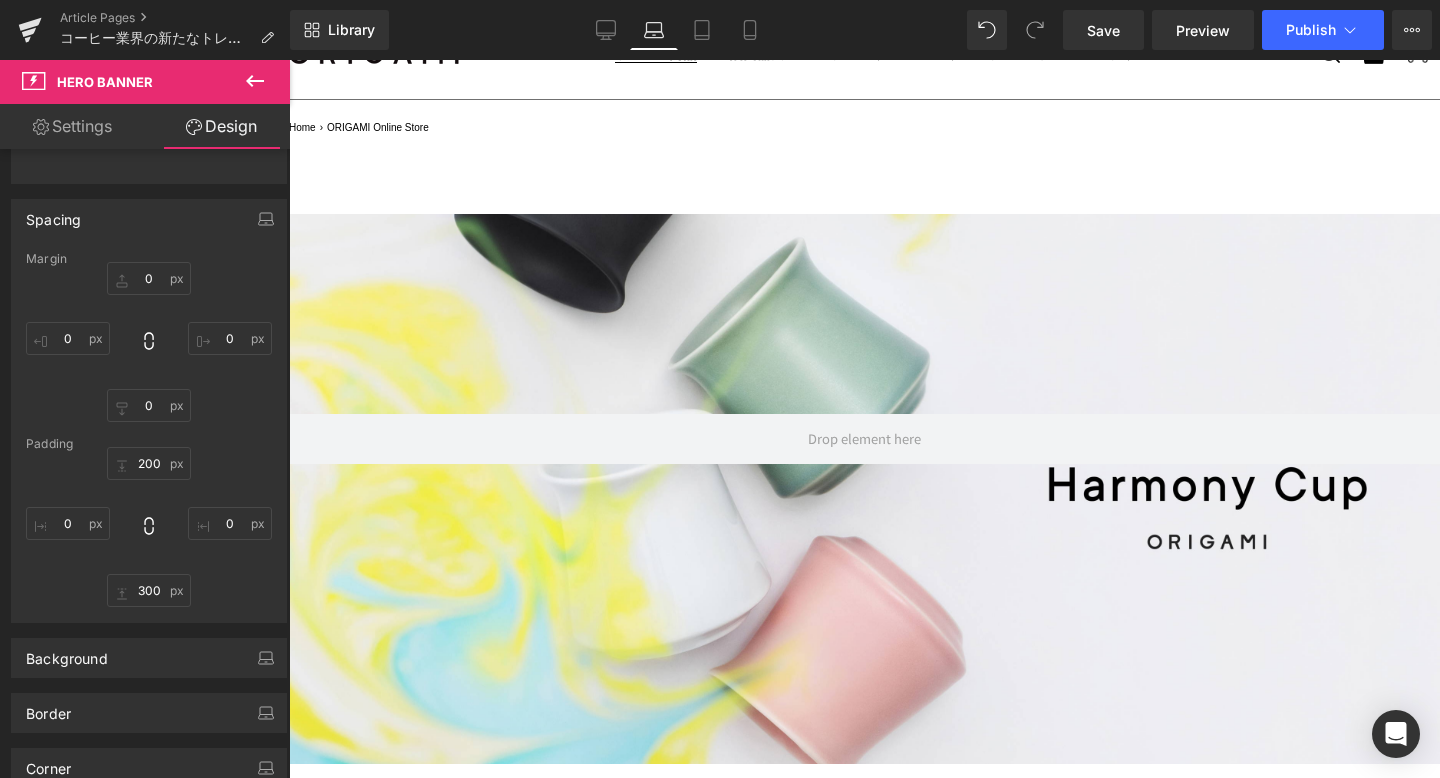 scroll, scrollTop: 205, scrollLeft: 0, axis: vertical 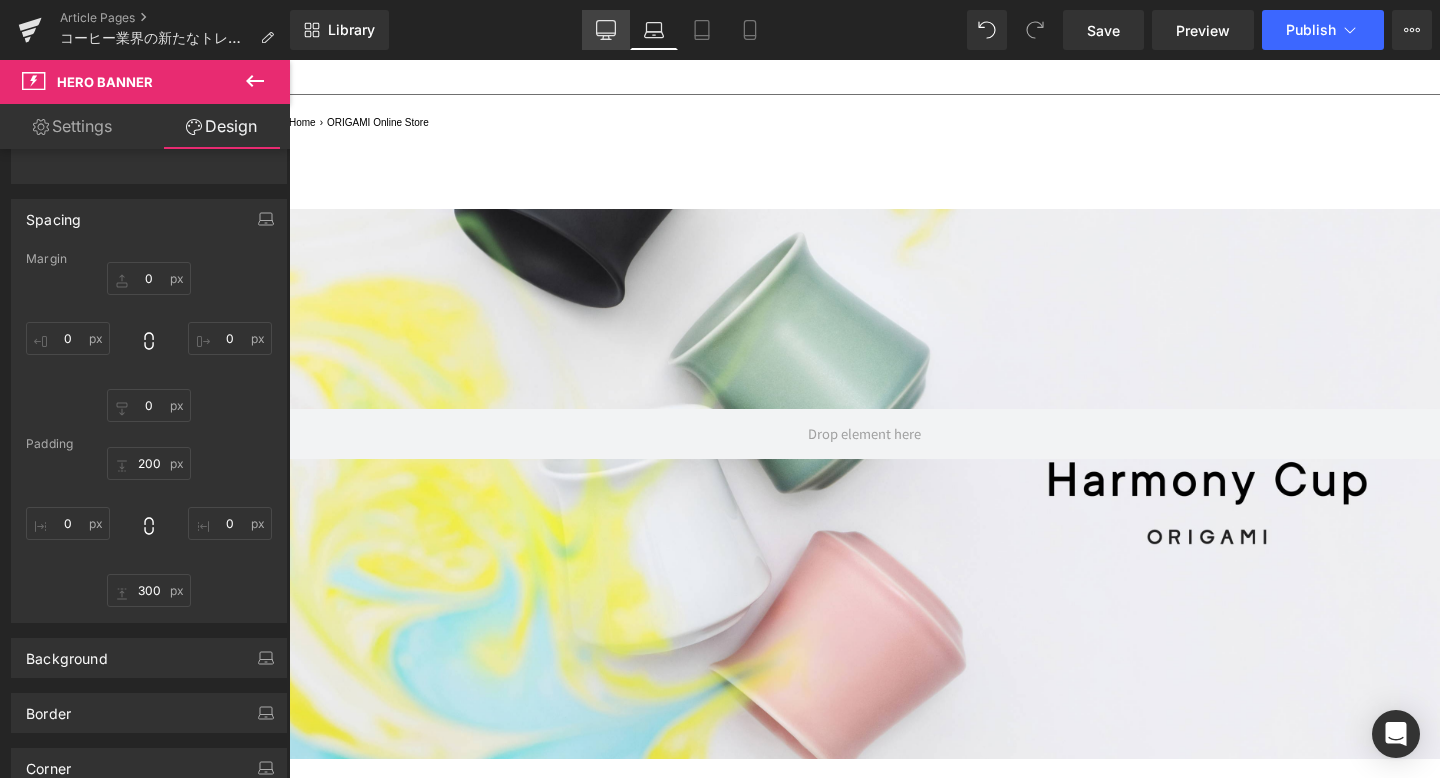 click on "Desktop" at bounding box center [606, 30] 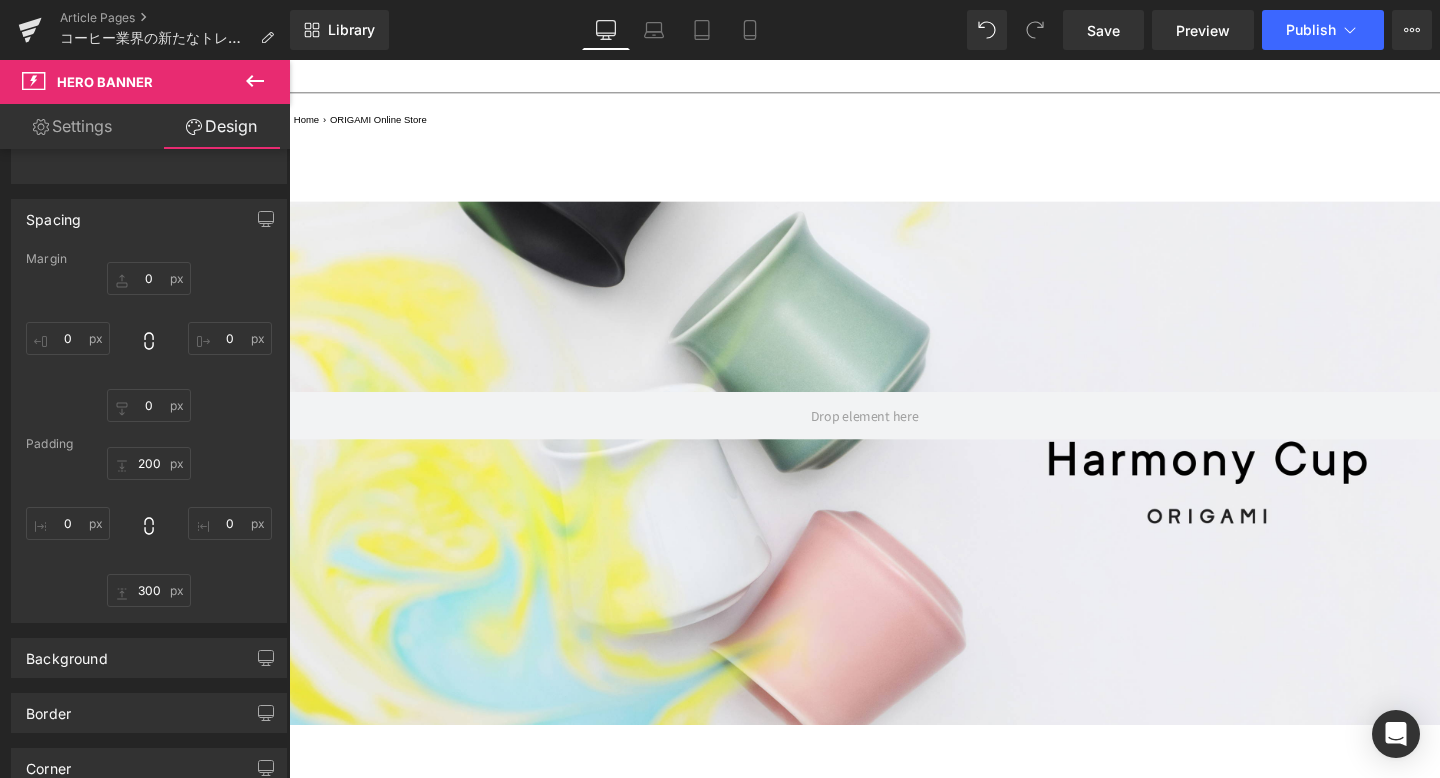 type on "0" 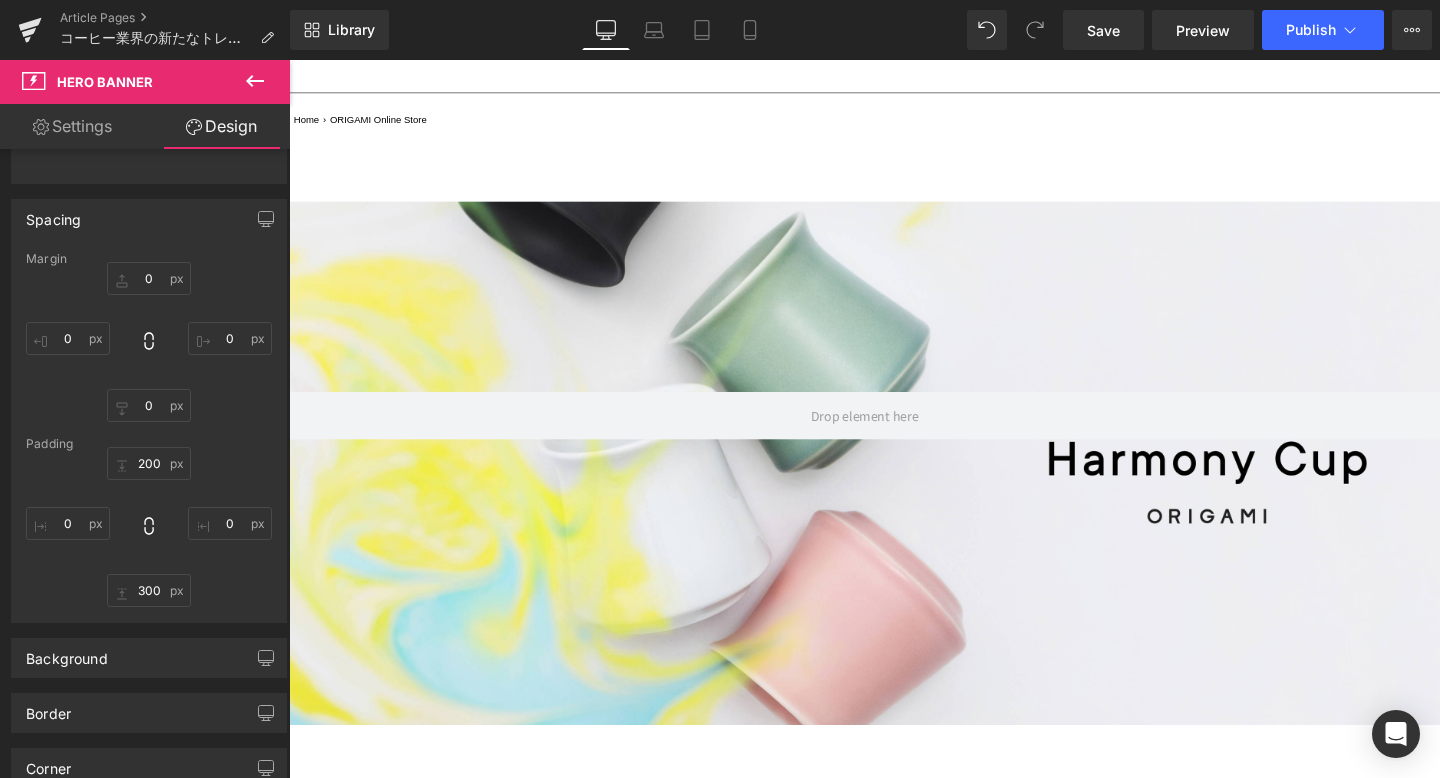 type on "0" 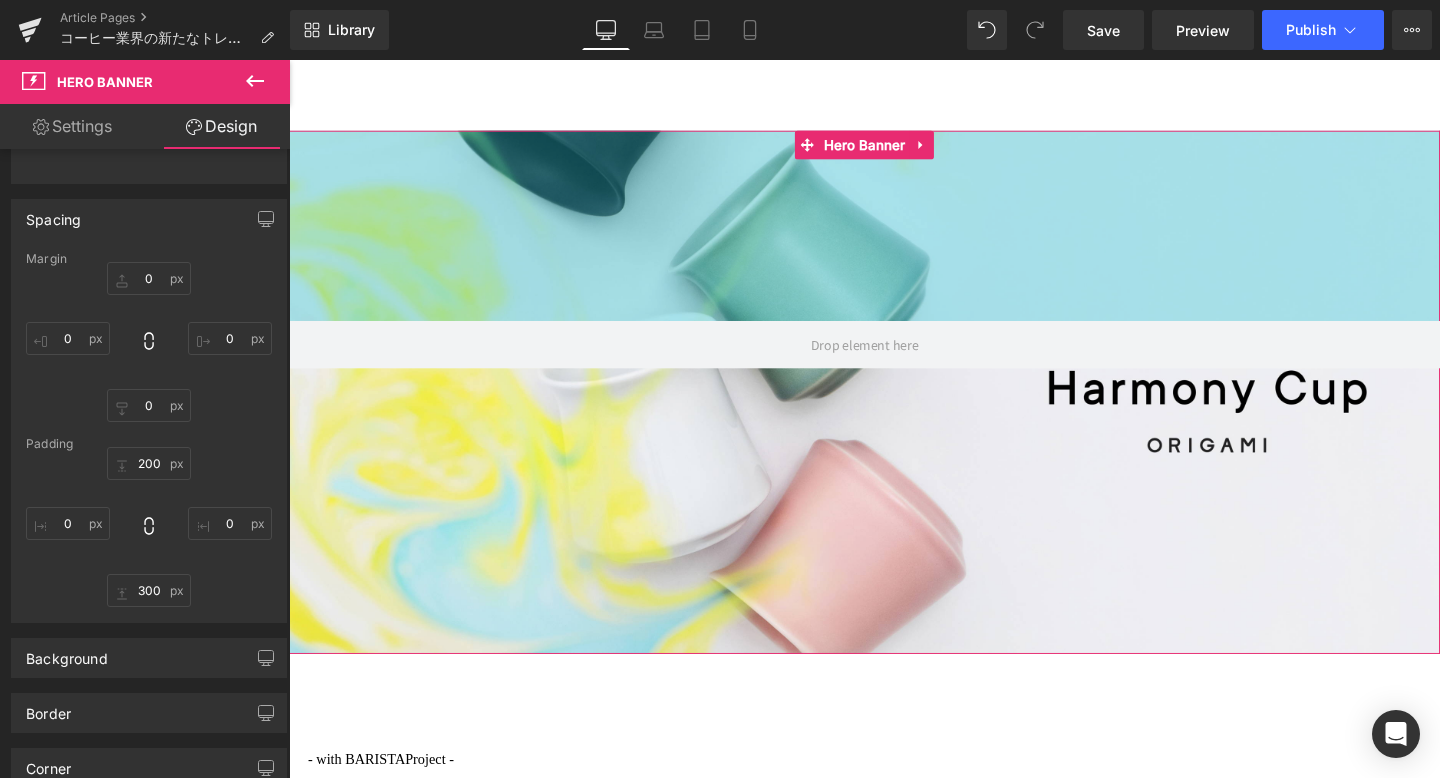 scroll, scrollTop: 281, scrollLeft: 0, axis: vertical 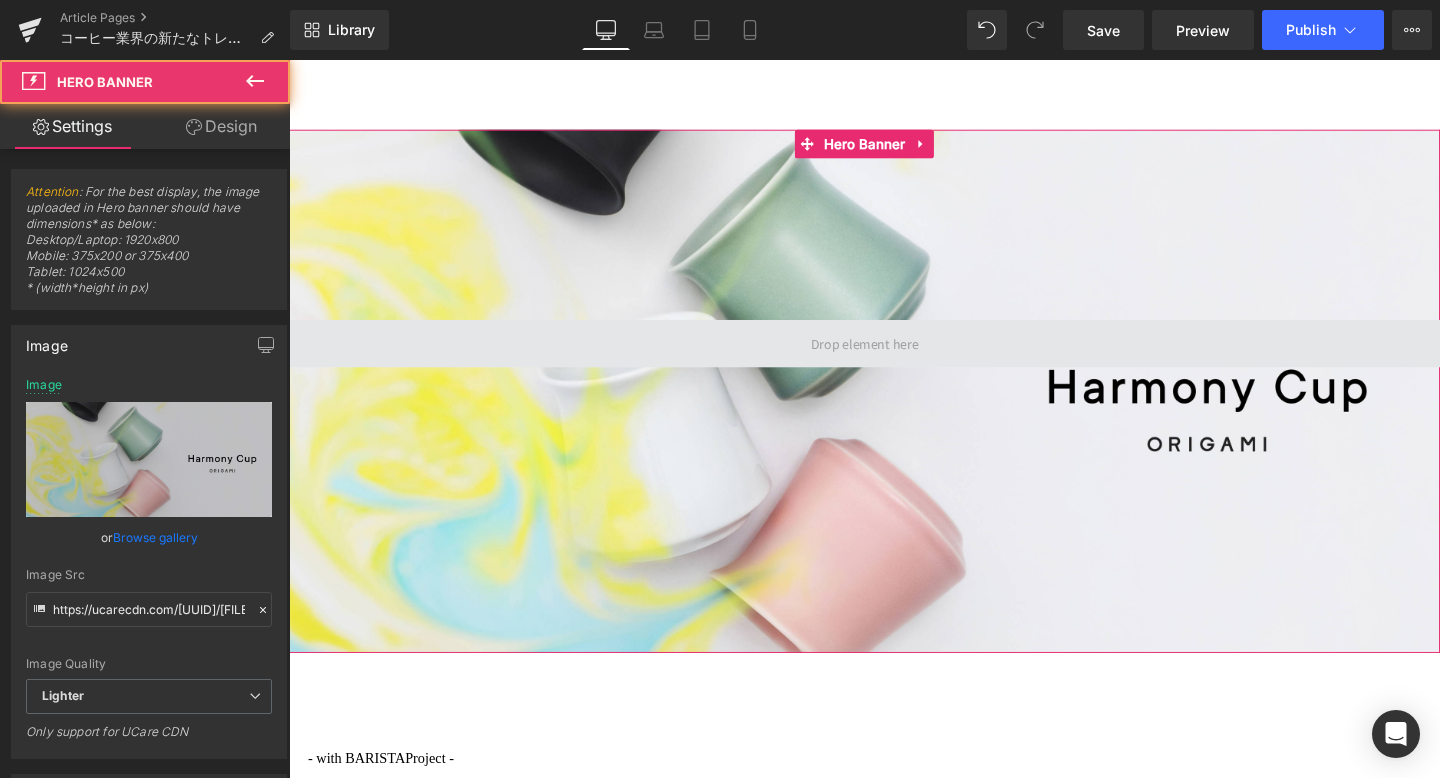 click at bounding box center (894, 358) 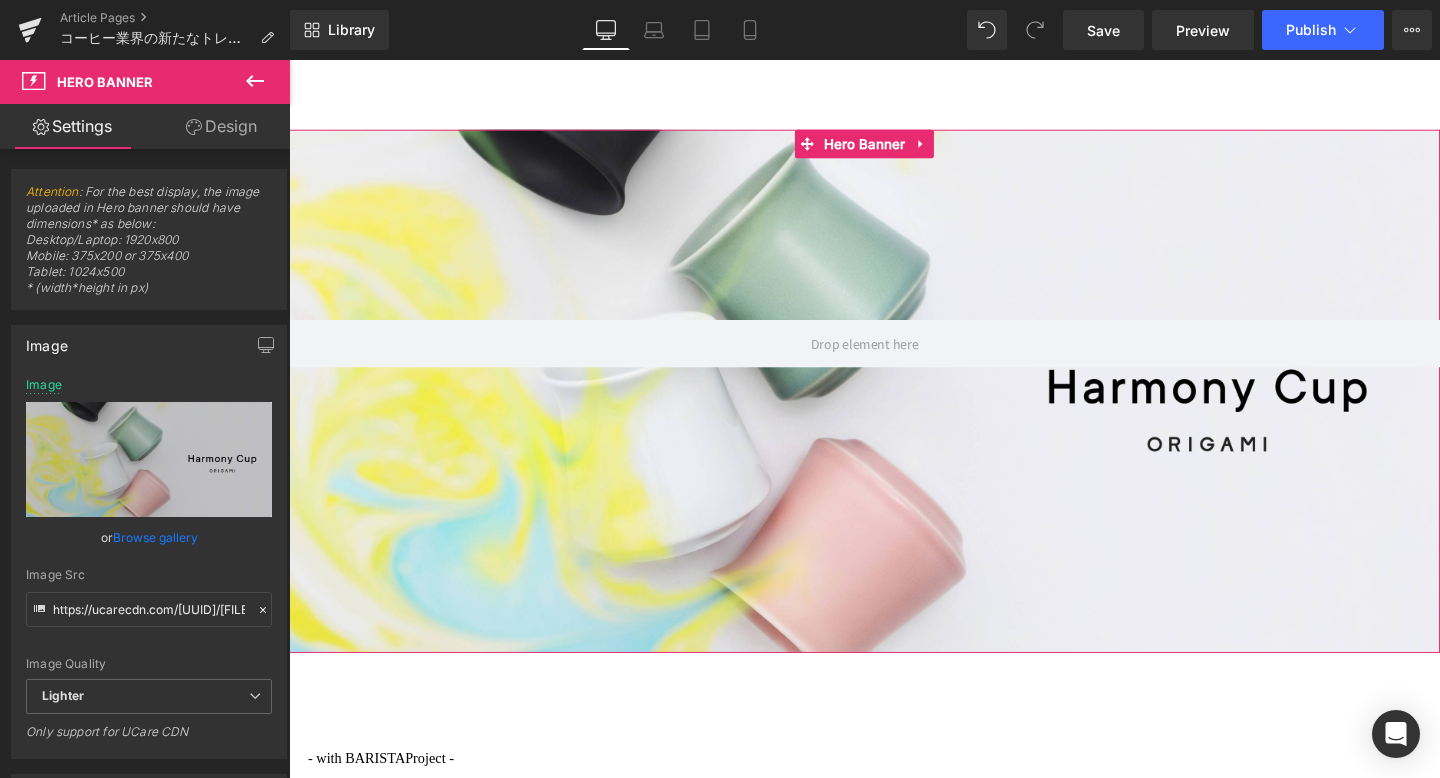 click on "Design" at bounding box center (221, 126) 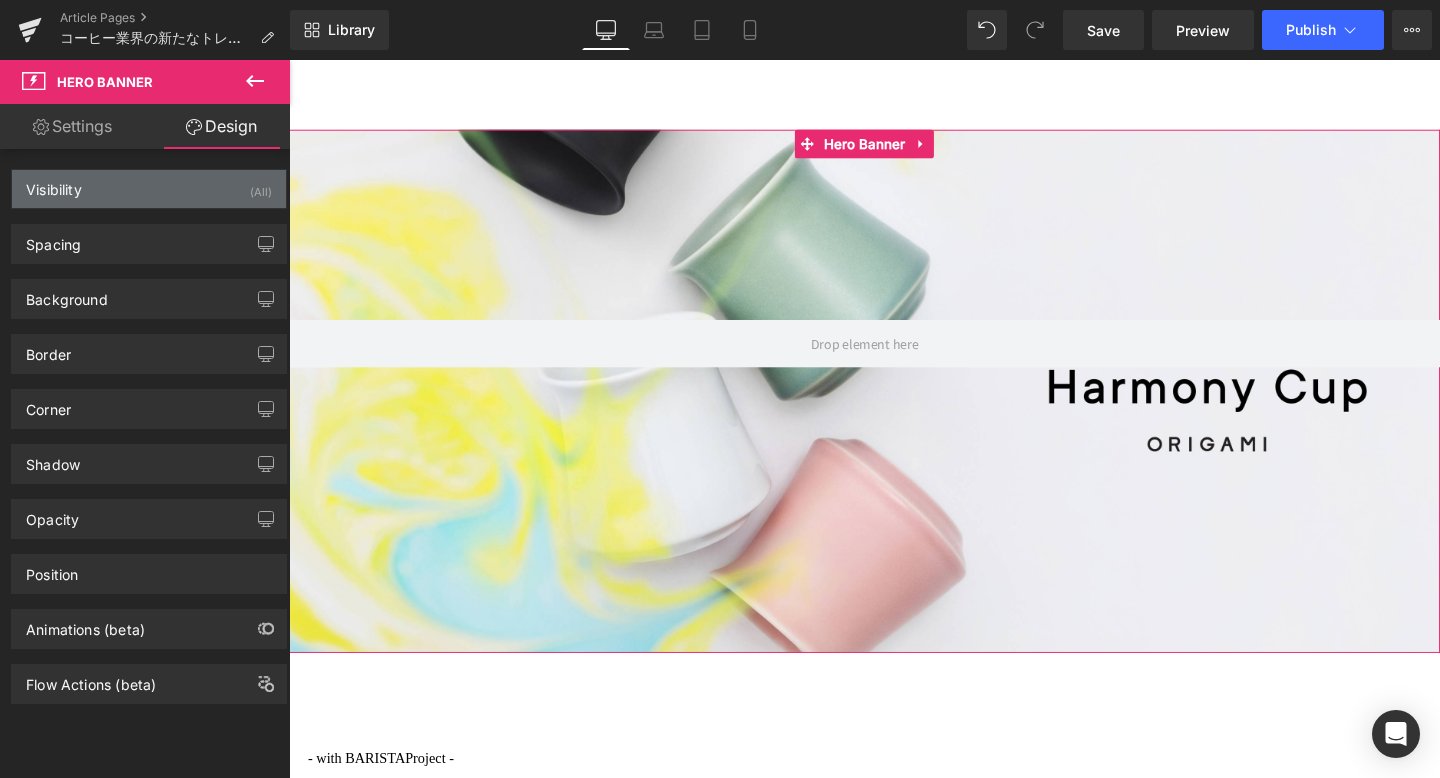click on "Visibility
(All)" at bounding box center [149, 189] 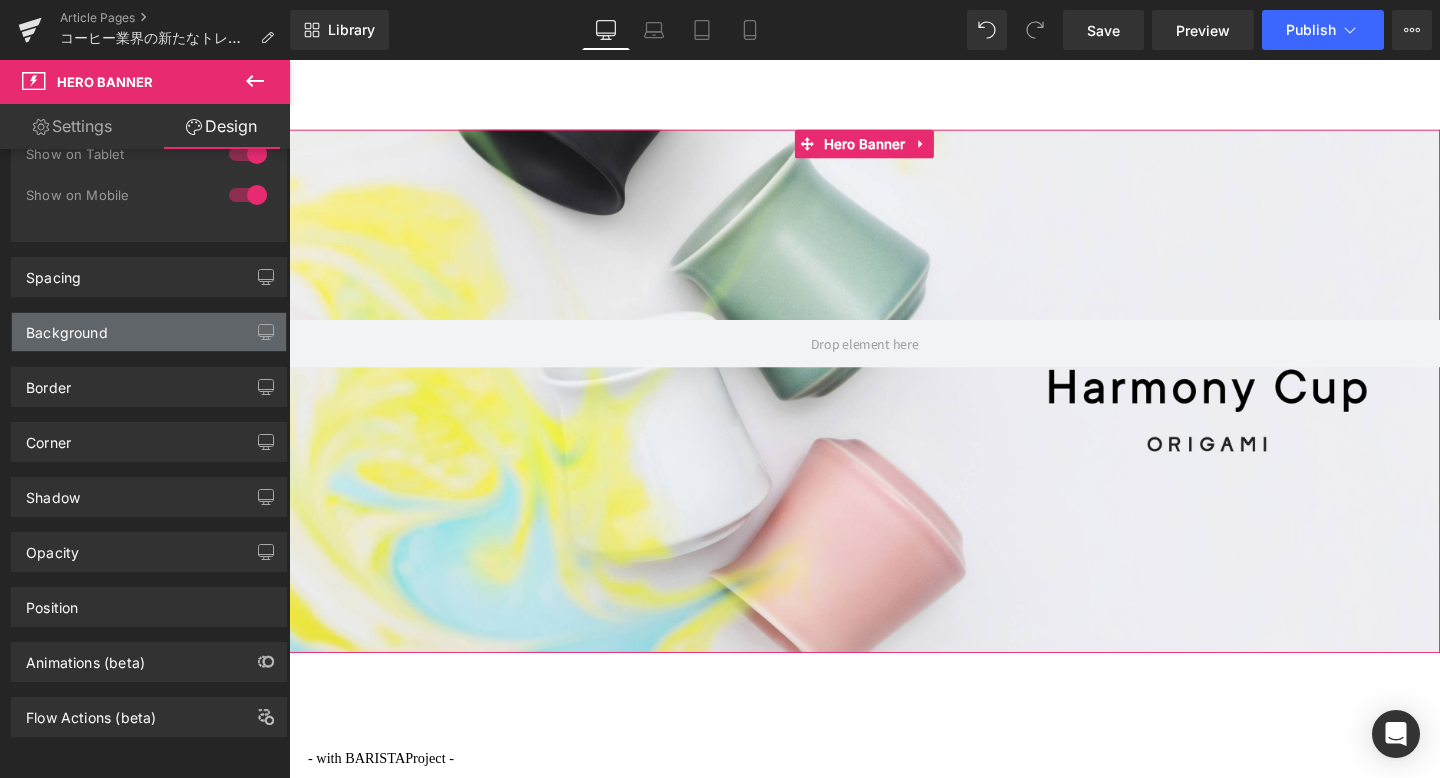 scroll, scrollTop: 0, scrollLeft: 0, axis: both 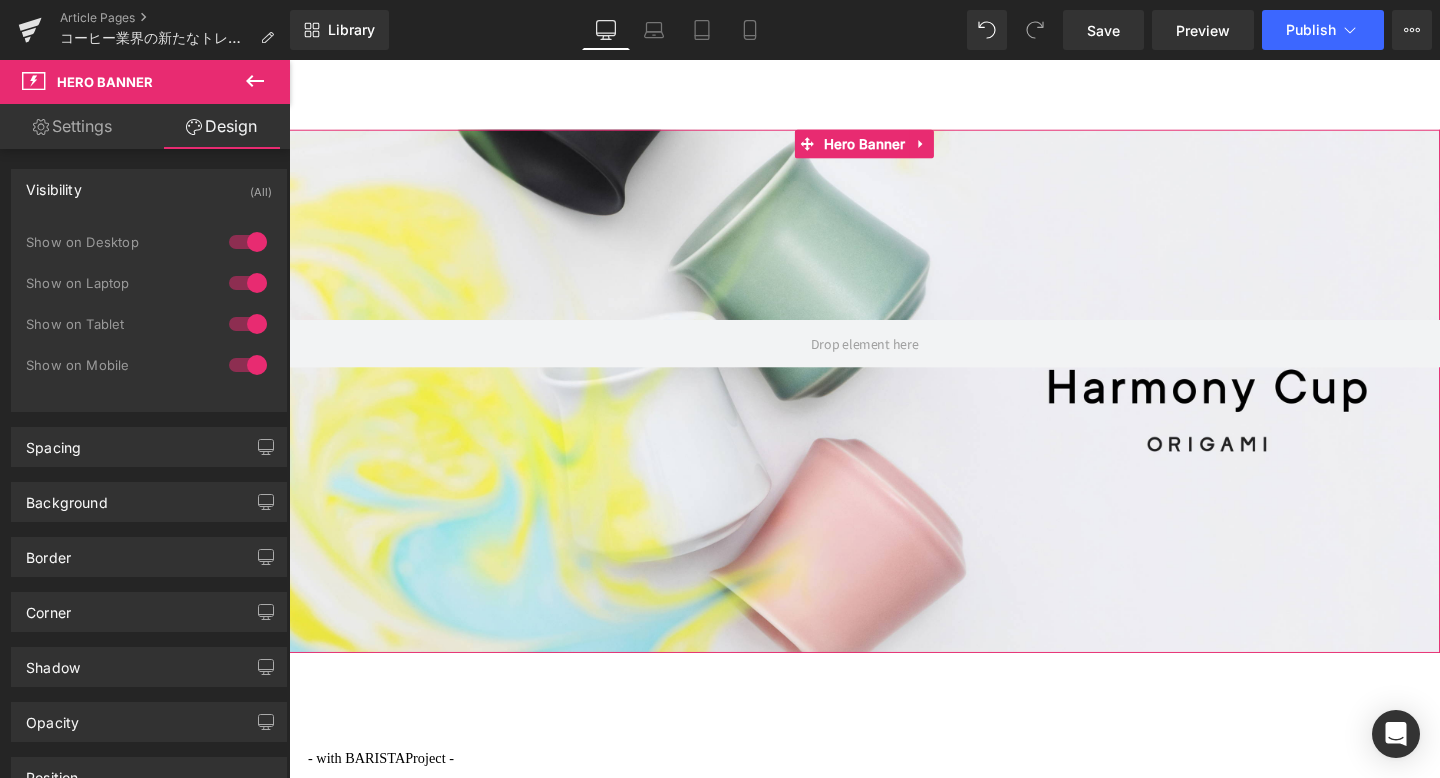 click on "Settings" at bounding box center (72, 126) 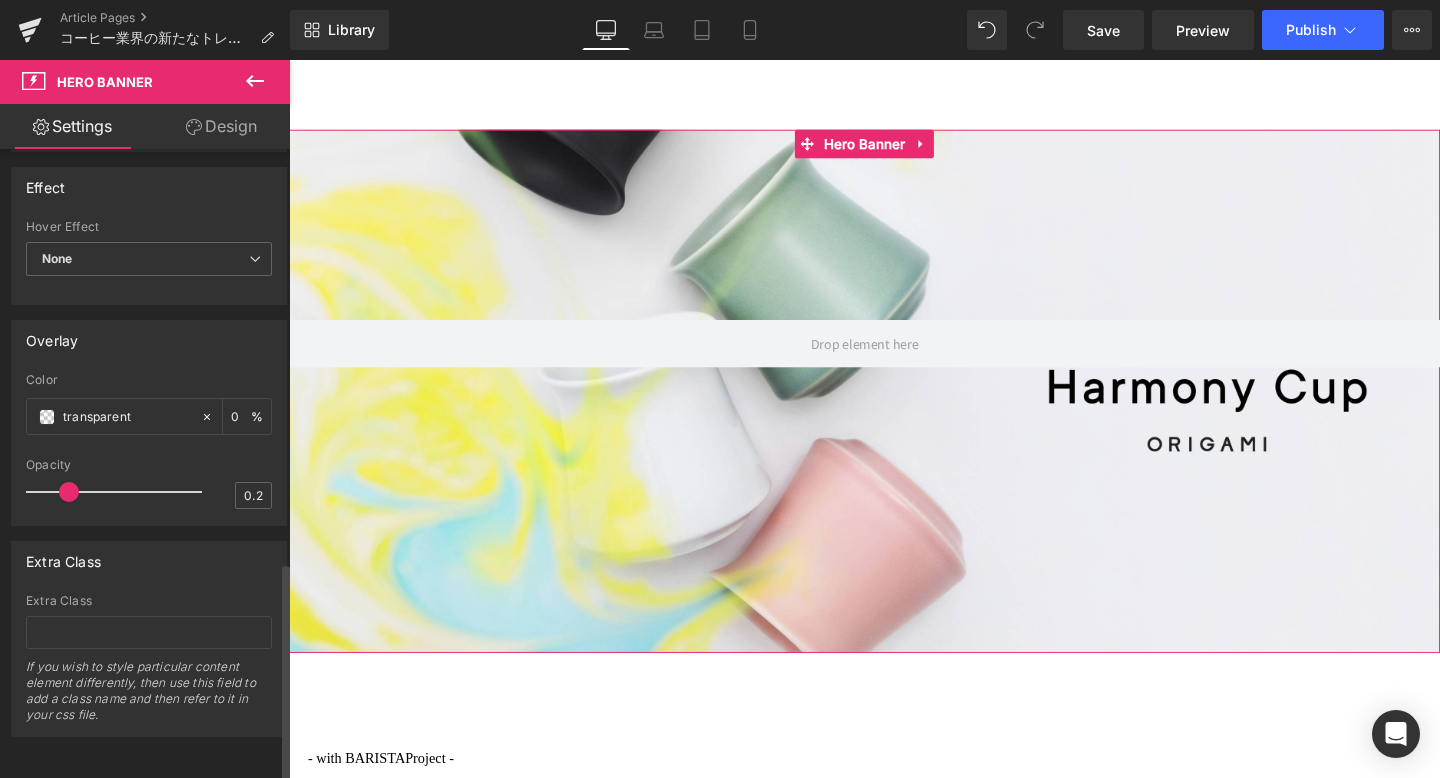 scroll, scrollTop: 1218, scrollLeft: 0, axis: vertical 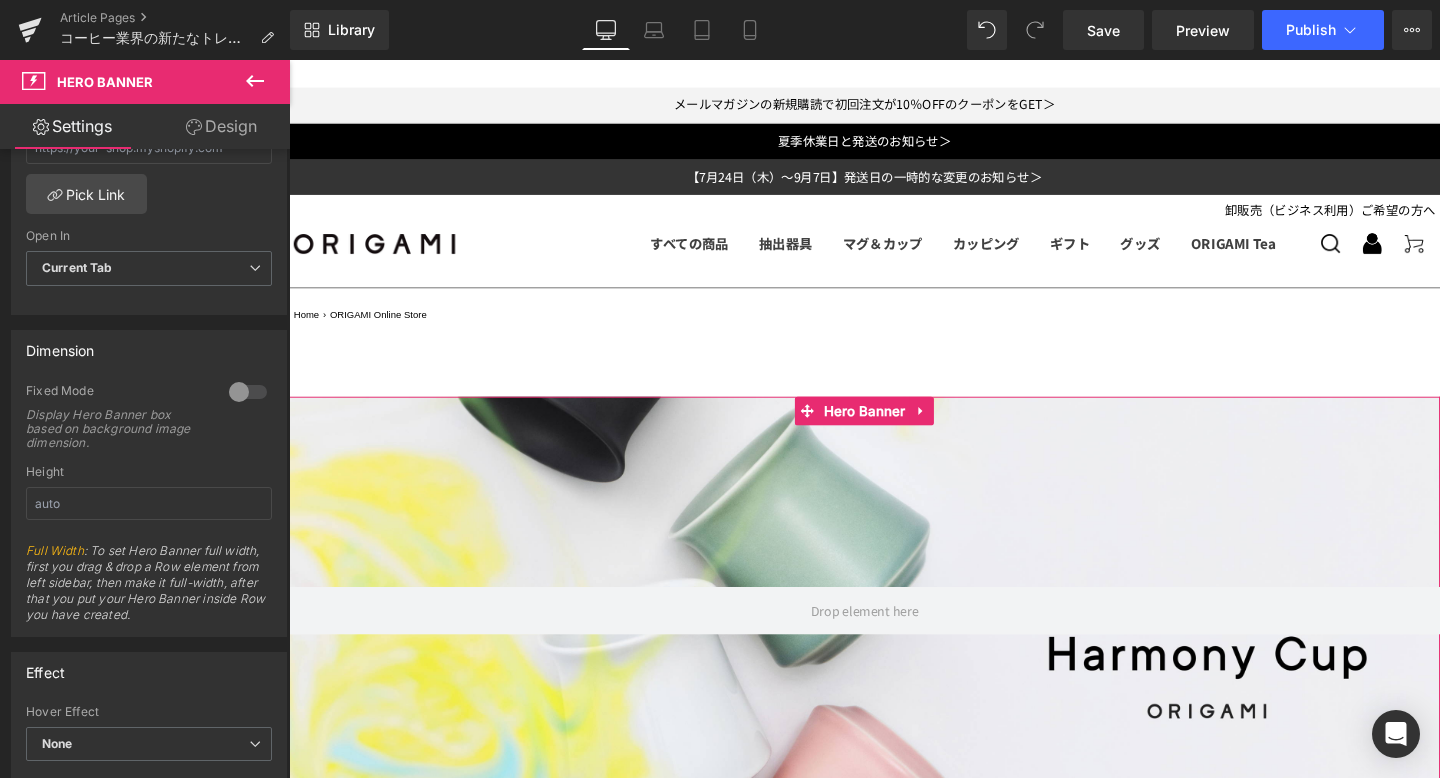 click on "Design" at bounding box center [221, 126] 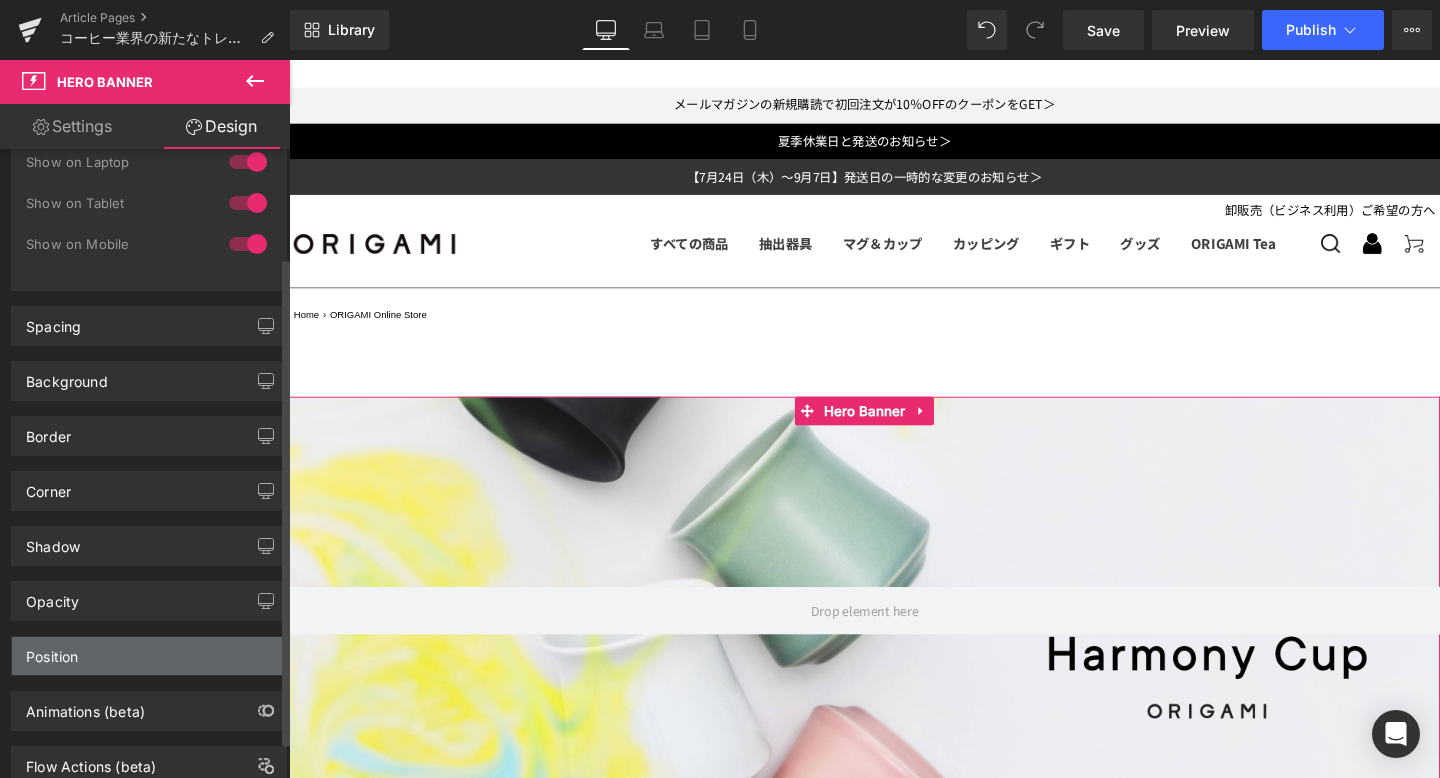 scroll, scrollTop: 186, scrollLeft: 0, axis: vertical 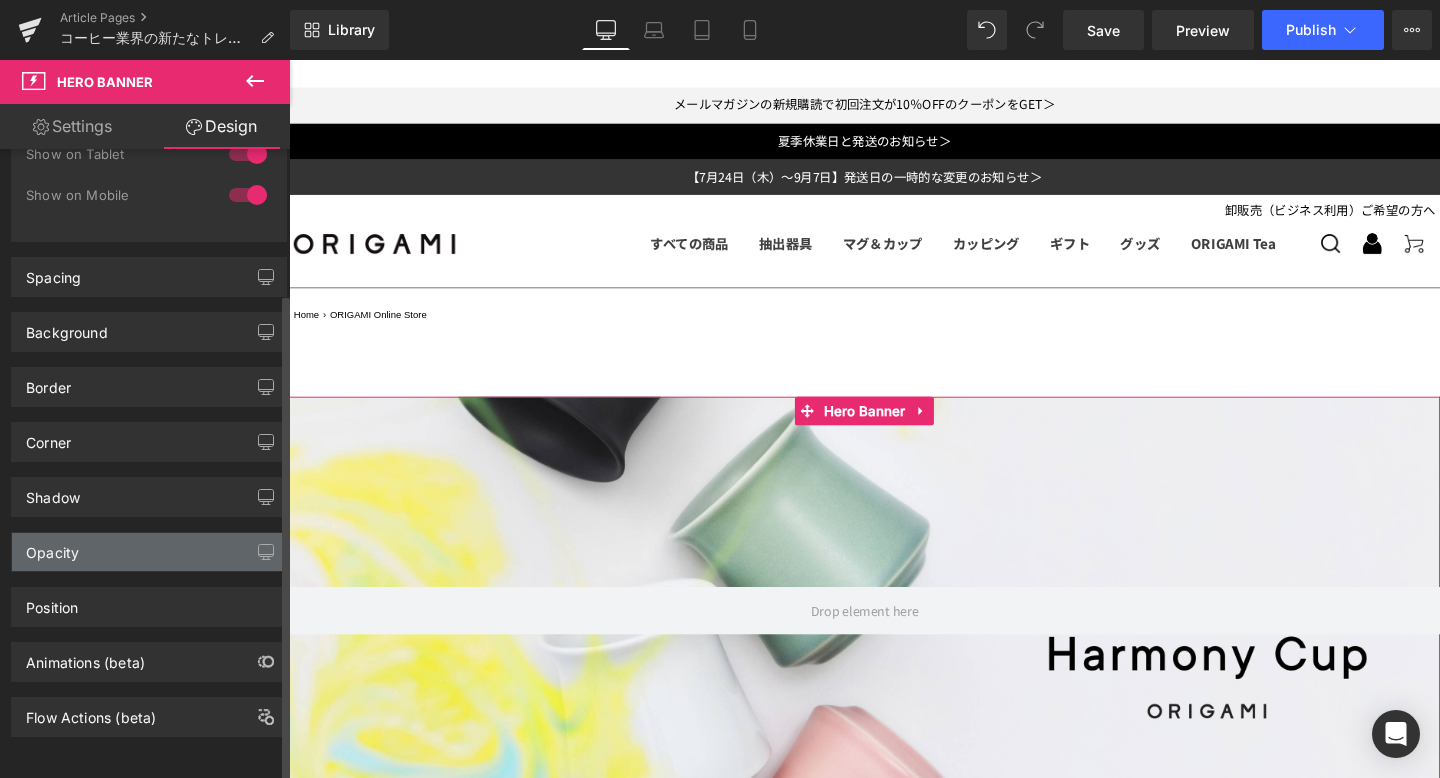 click on "Opacity" at bounding box center (149, 552) 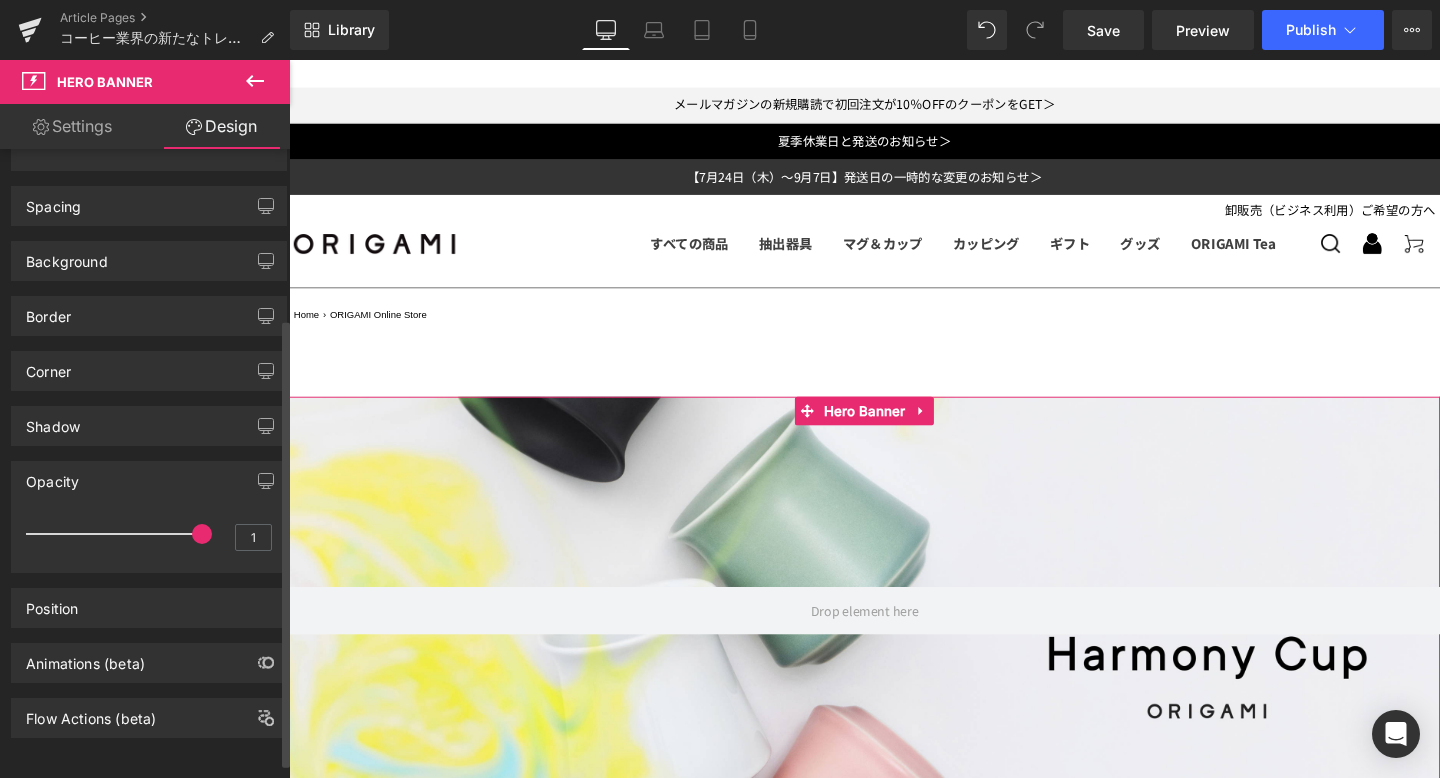 scroll, scrollTop: 258, scrollLeft: 0, axis: vertical 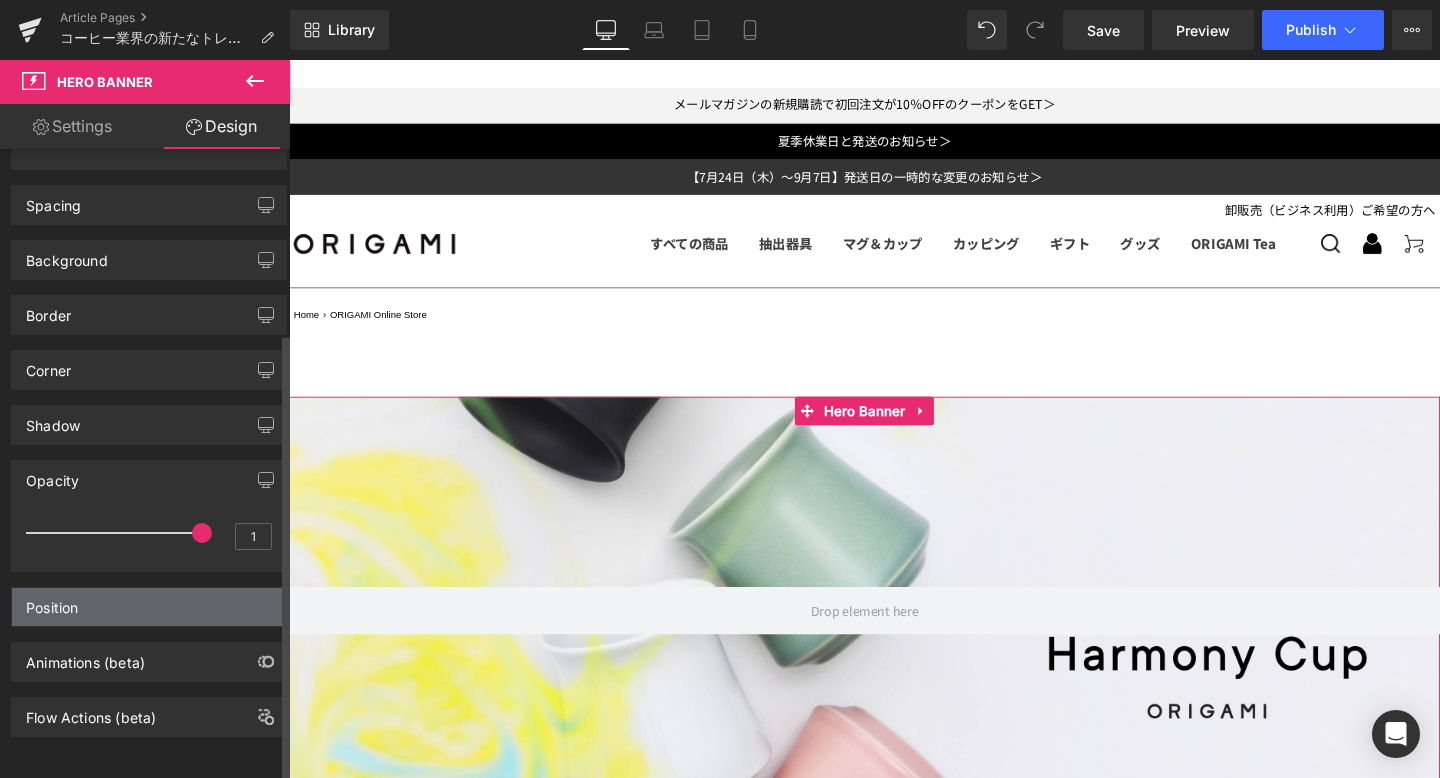 click on "Position" at bounding box center [149, 607] 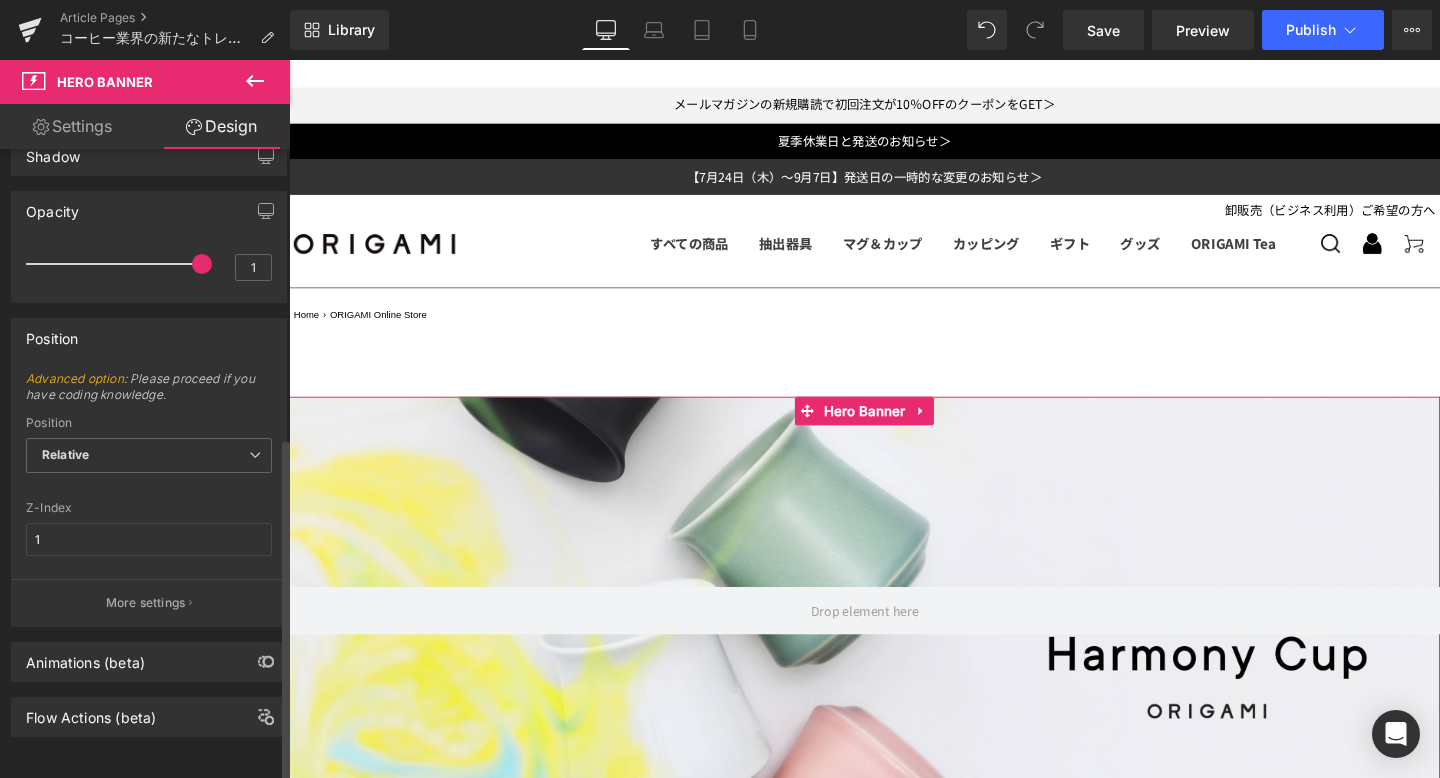 scroll, scrollTop: 526, scrollLeft: 0, axis: vertical 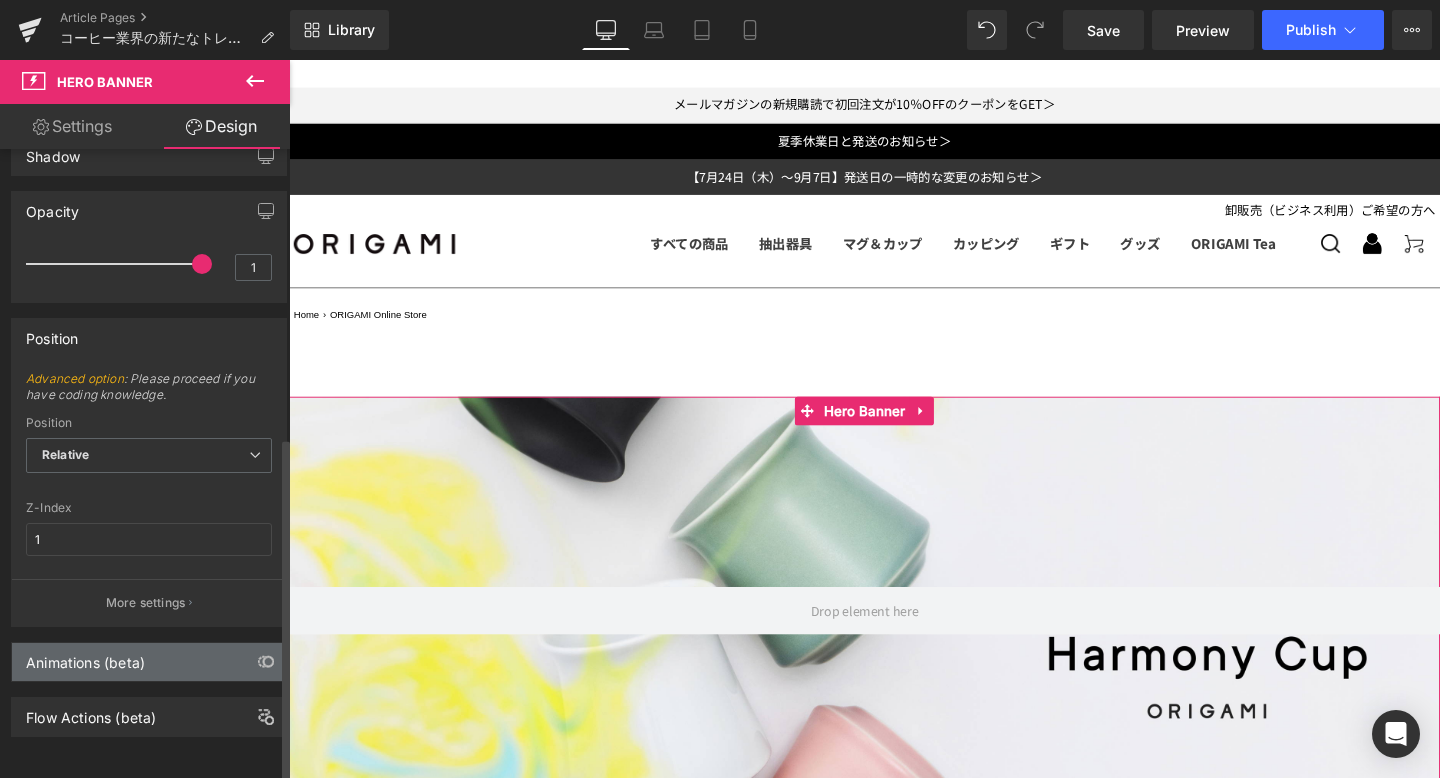 click on "Animations (beta)" at bounding box center (149, 662) 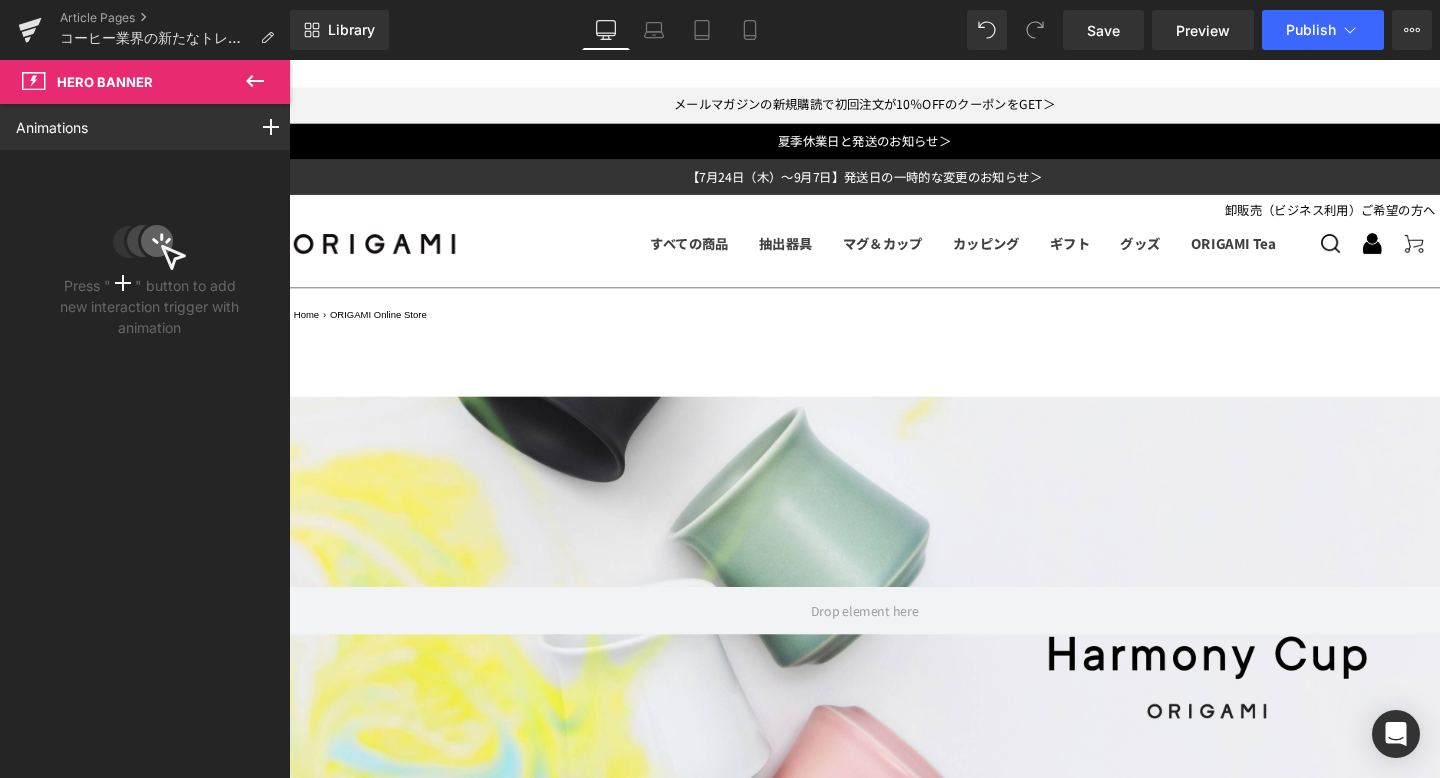 click 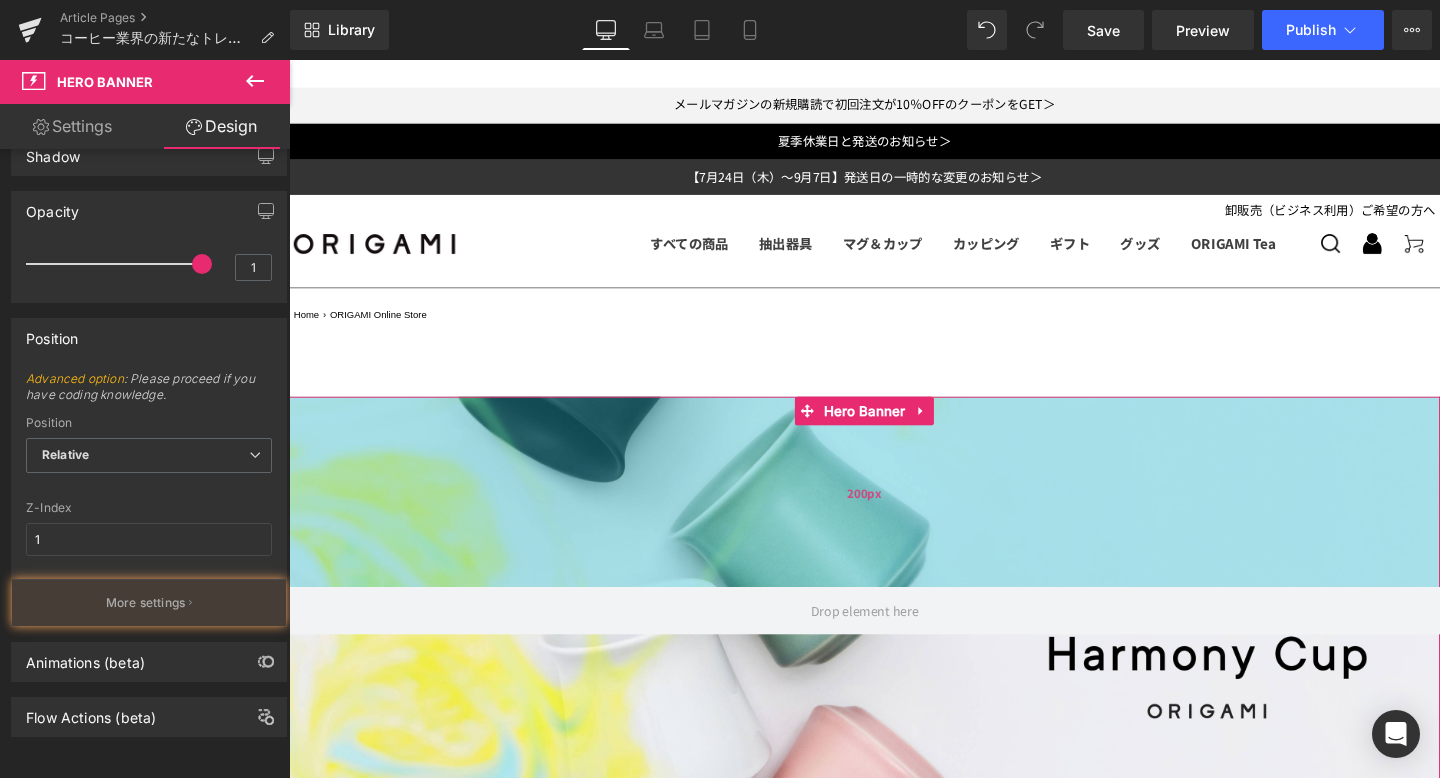 click on "200px" at bounding box center (894, 514) 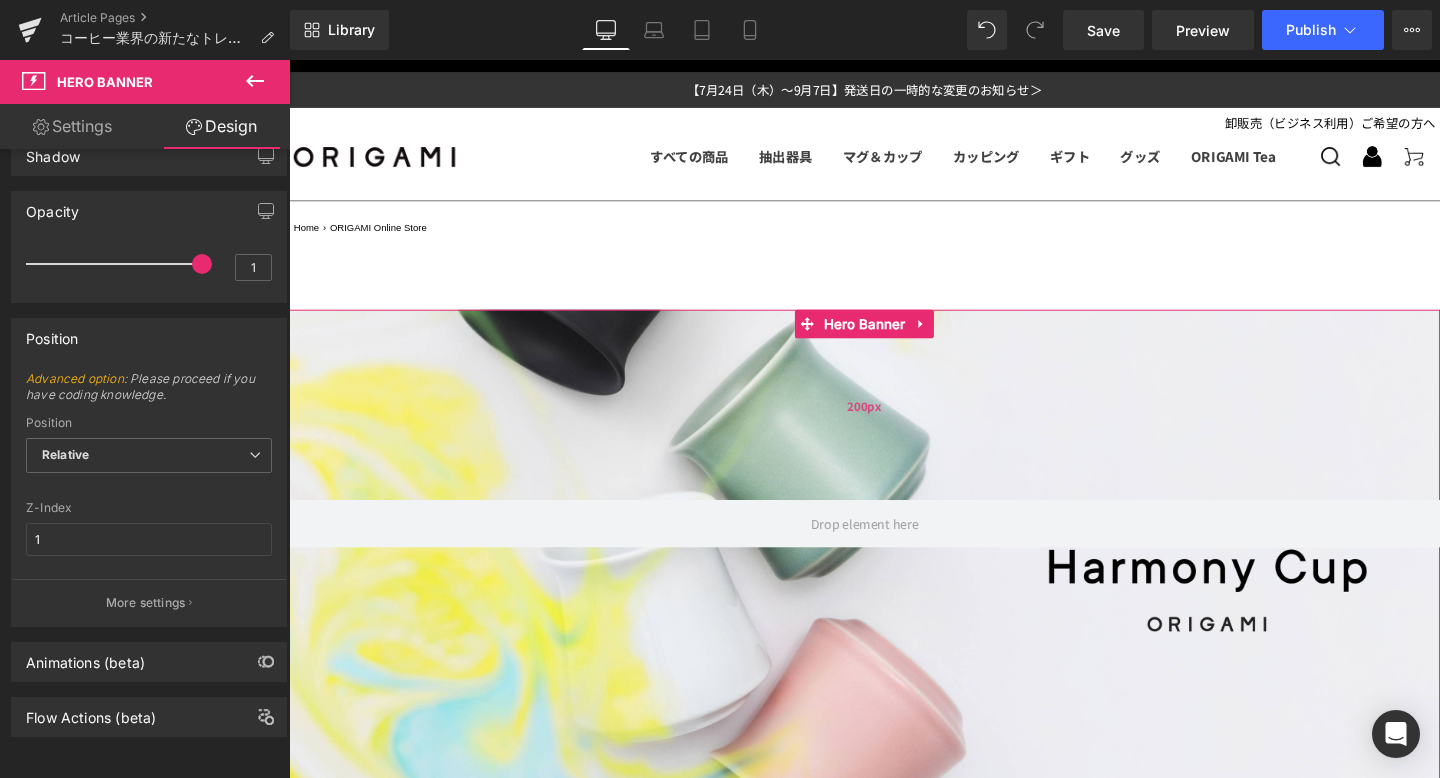 scroll, scrollTop: 92, scrollLeft: 0, axis: vertical 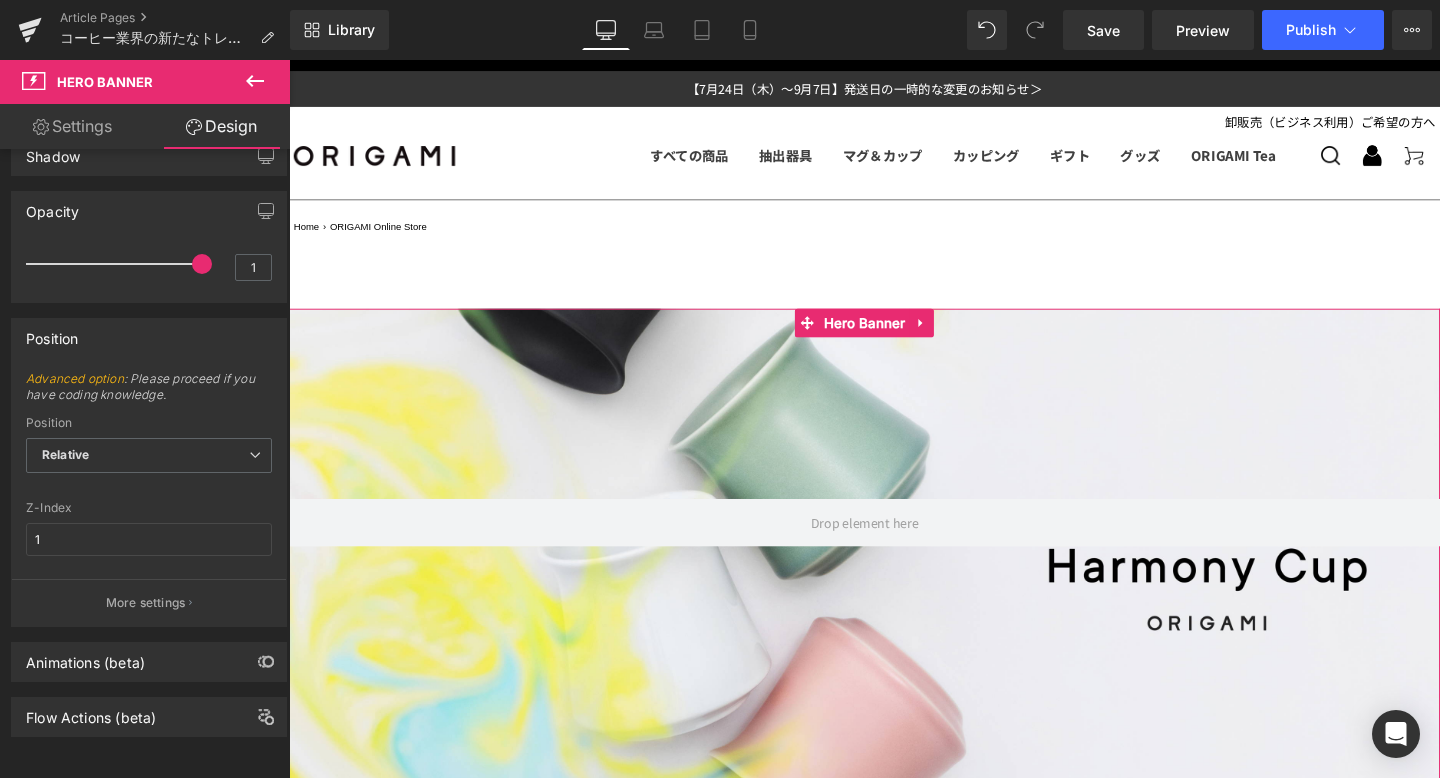 click on "Settings" at bounding box center [72, 126] 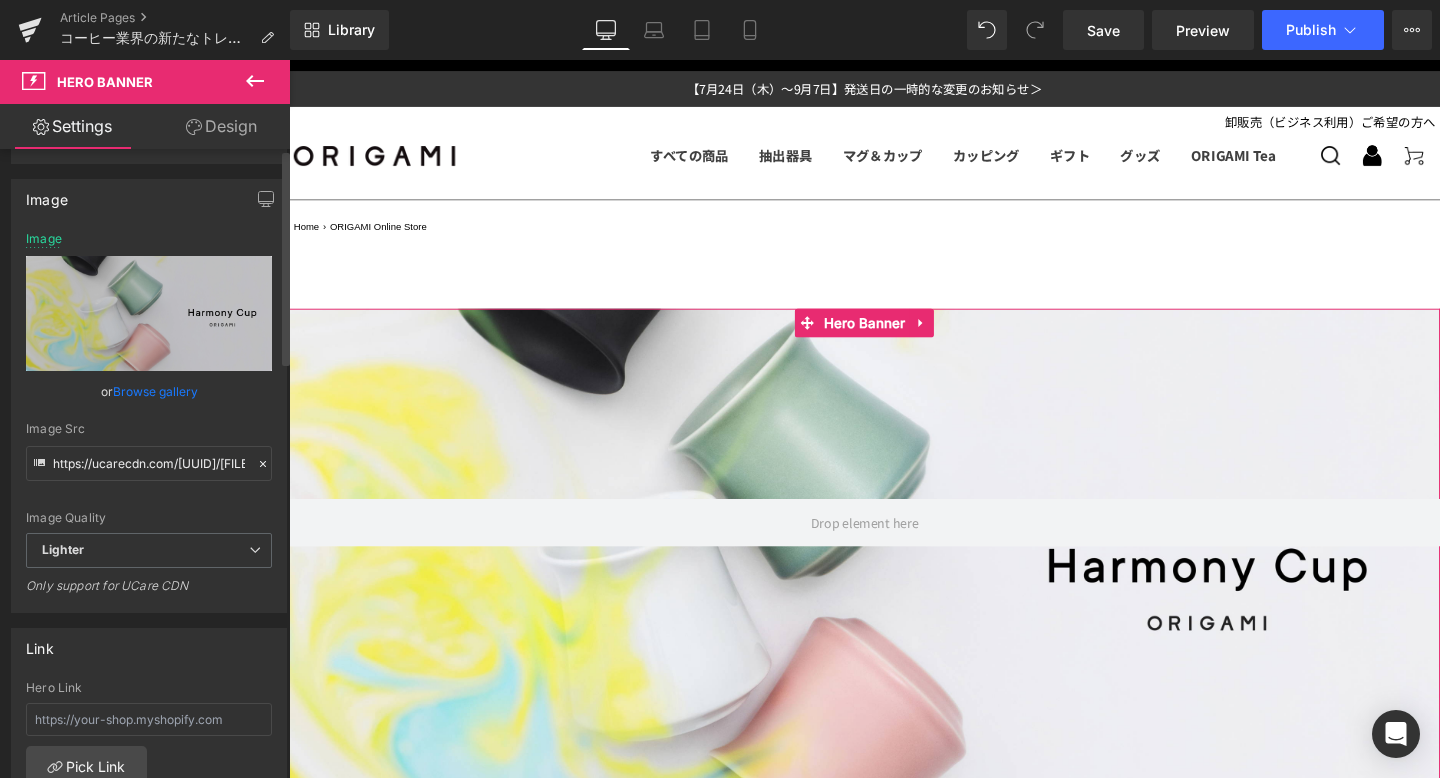 scroll, scrollTop: 0, scrollLeft: 0, axis: both 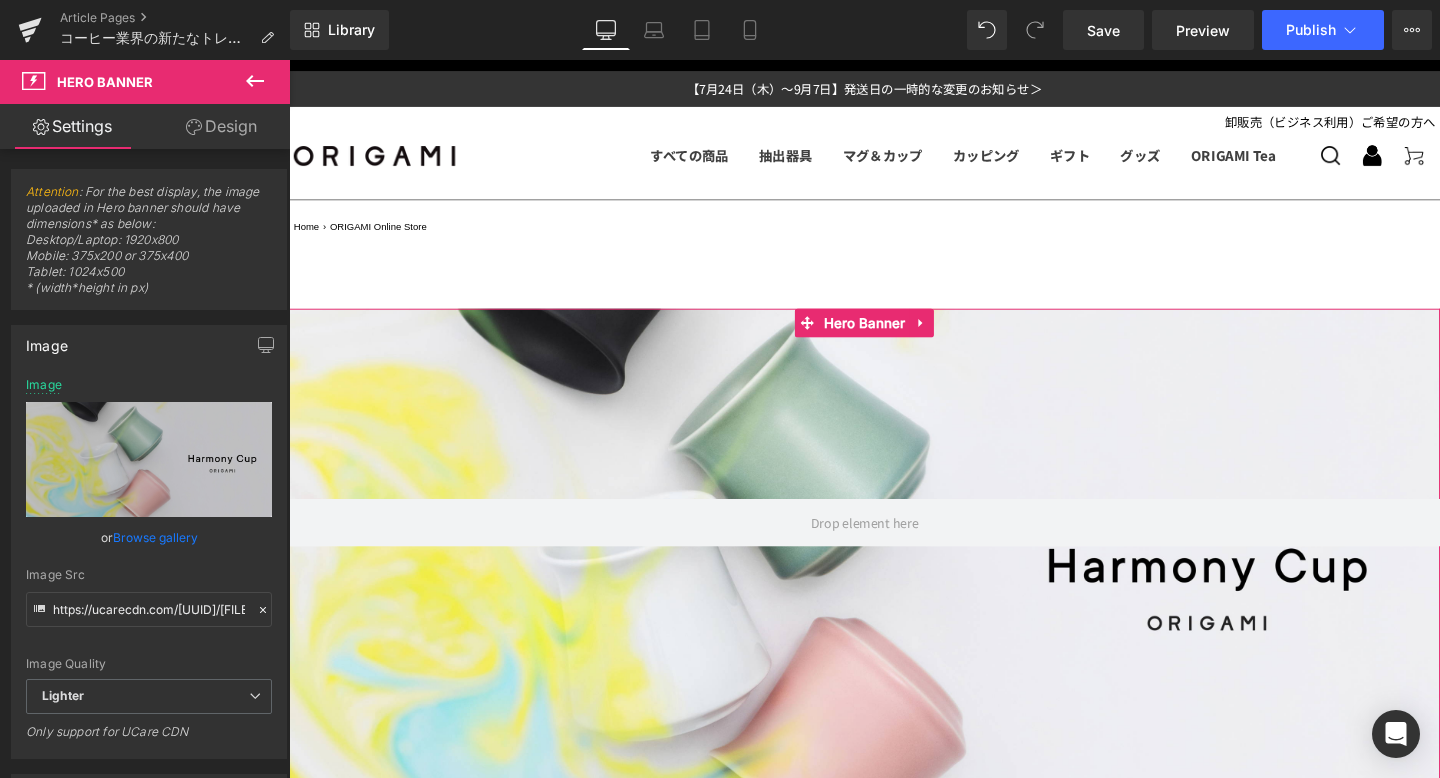 click on "Design" at bounding box center [221, 126] 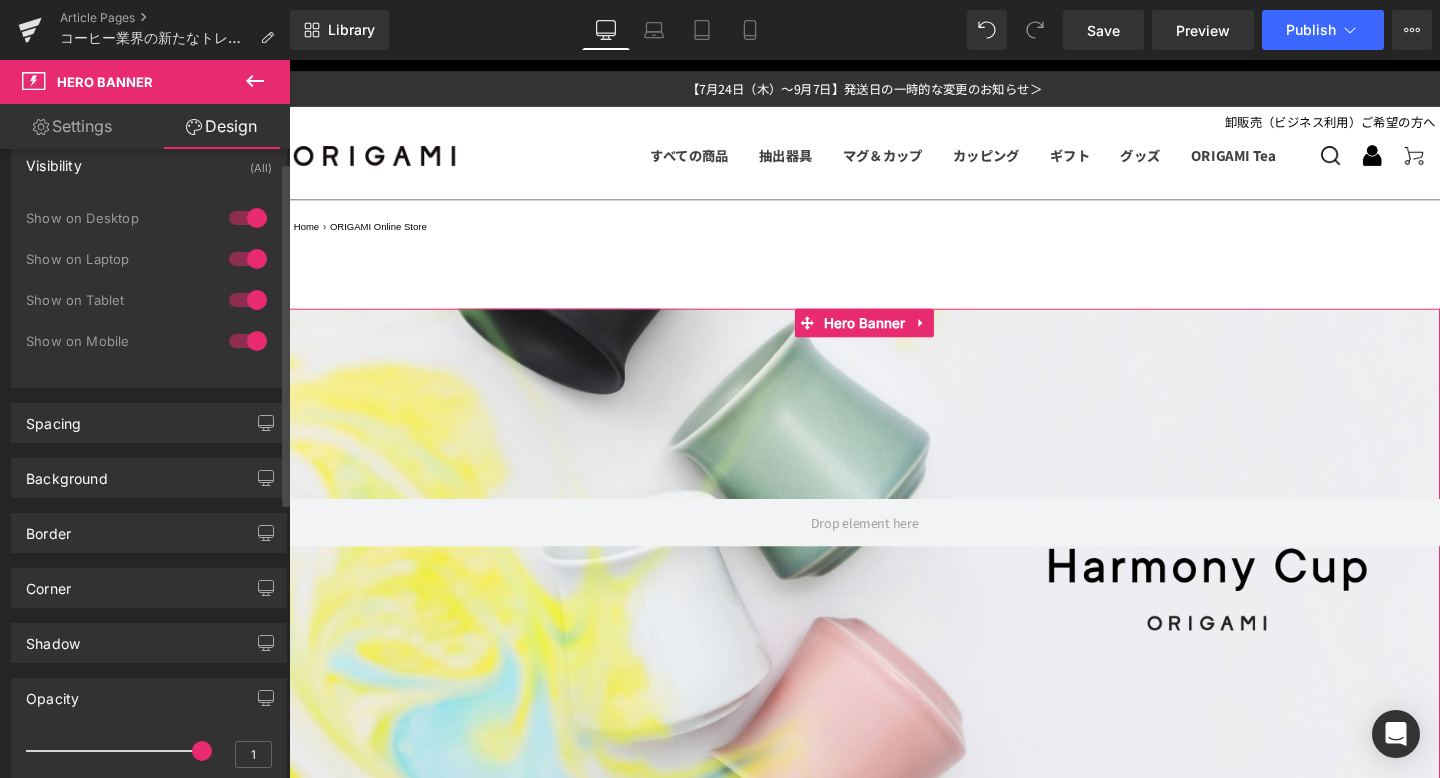 scroll, scrollTop: 0, scrollLeft: 0, axis: both 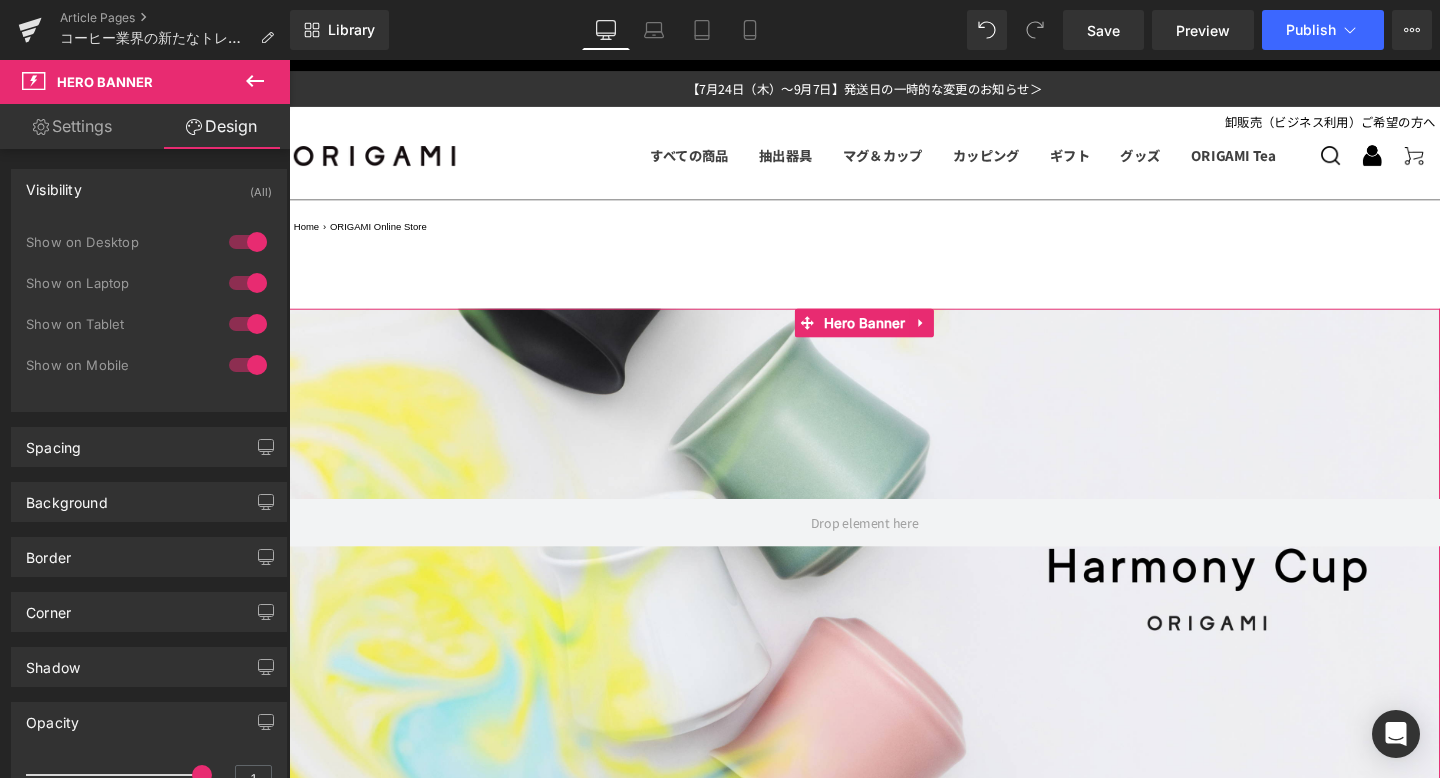 click on "Settings" at bounding box center [72, 126] 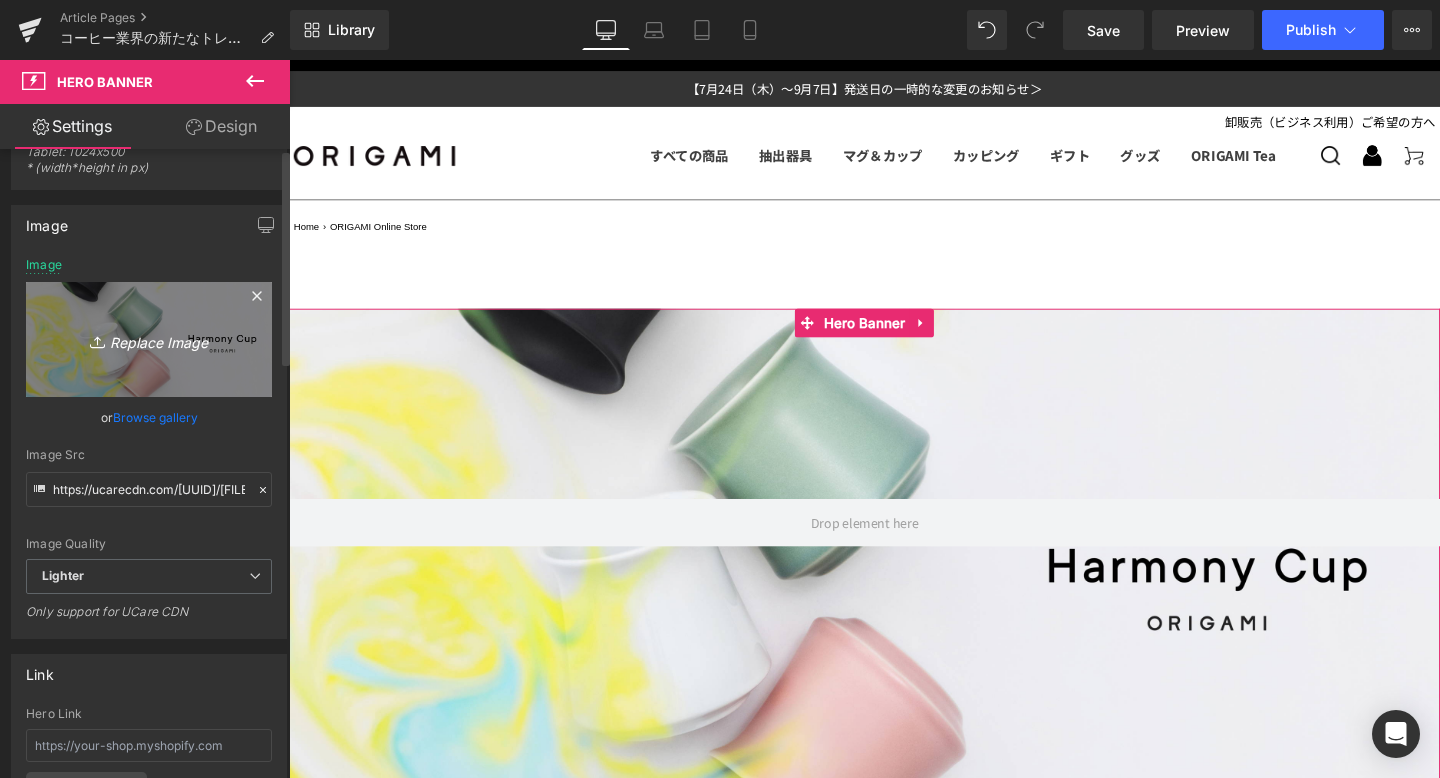 scroll, scrollTop: 0, scrollLeft: 0, axis: both 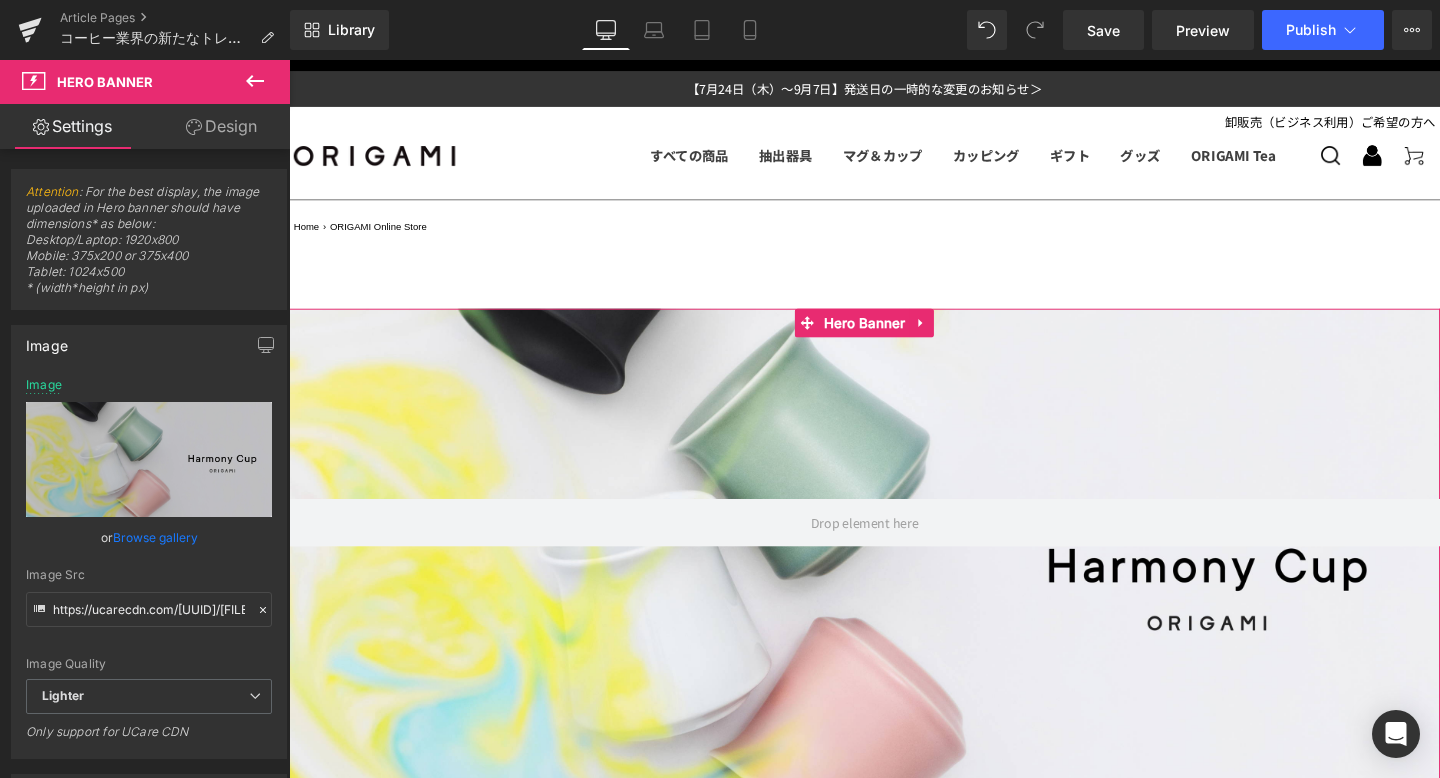 click on "Design" at bounding box center (221, 126) 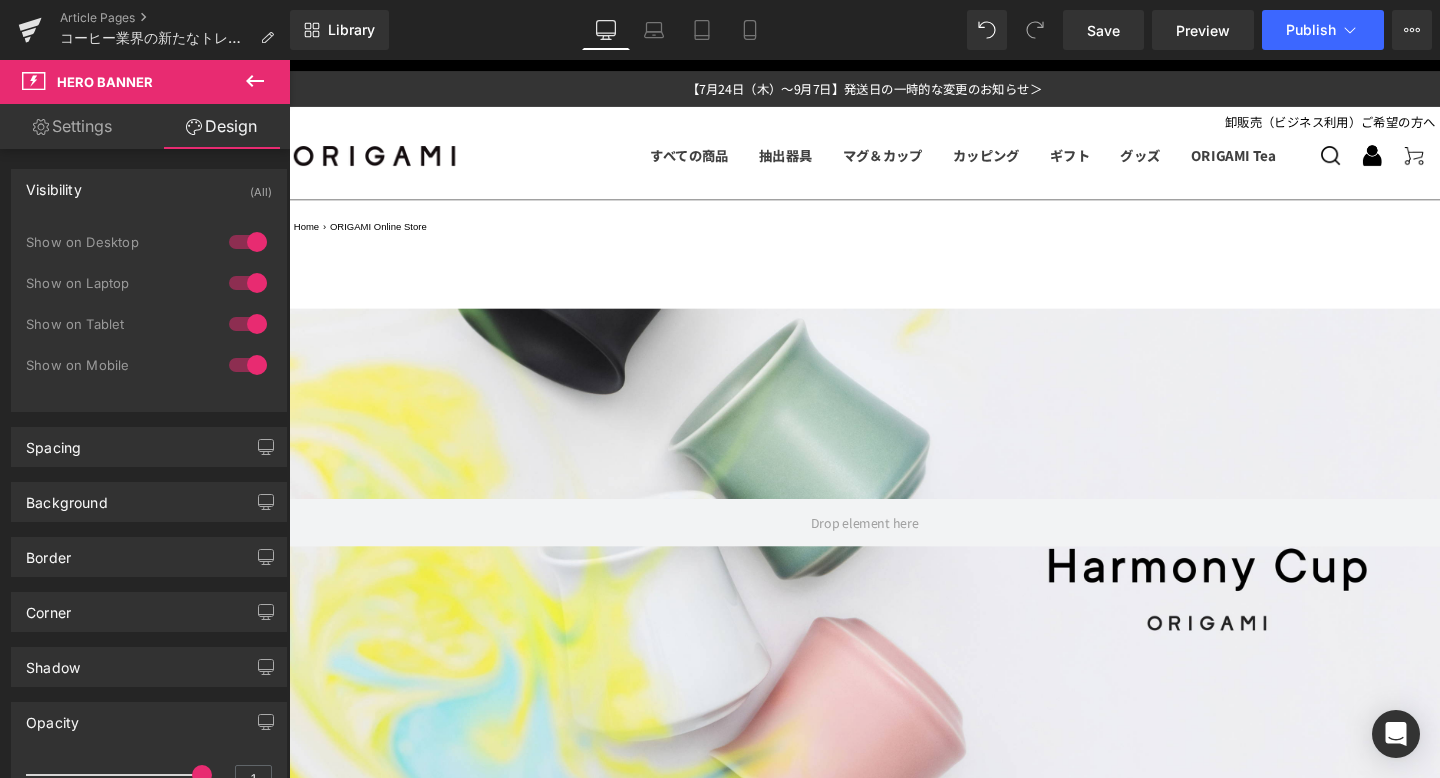 click 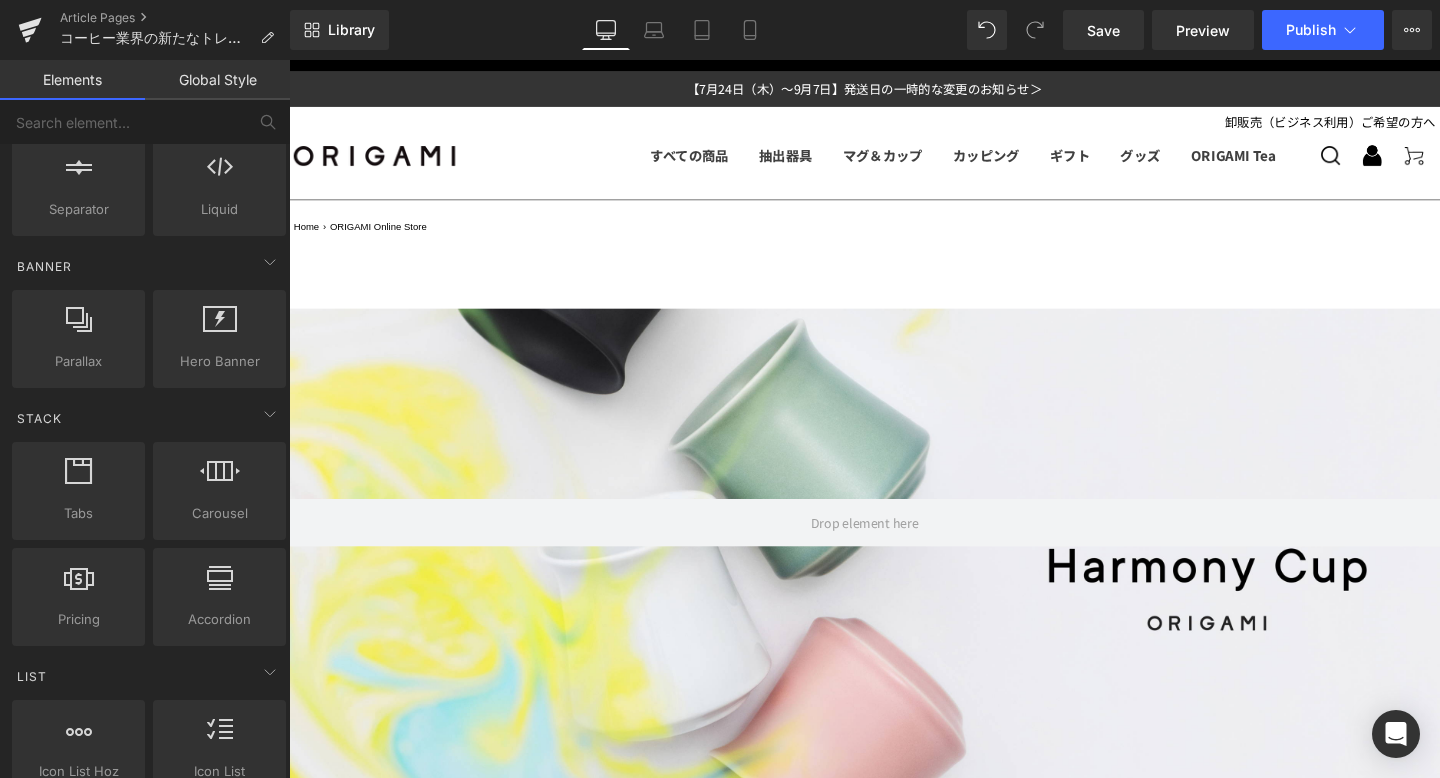 scroll, scrollTop: 428, scrollLeft: 0, axis: vertical 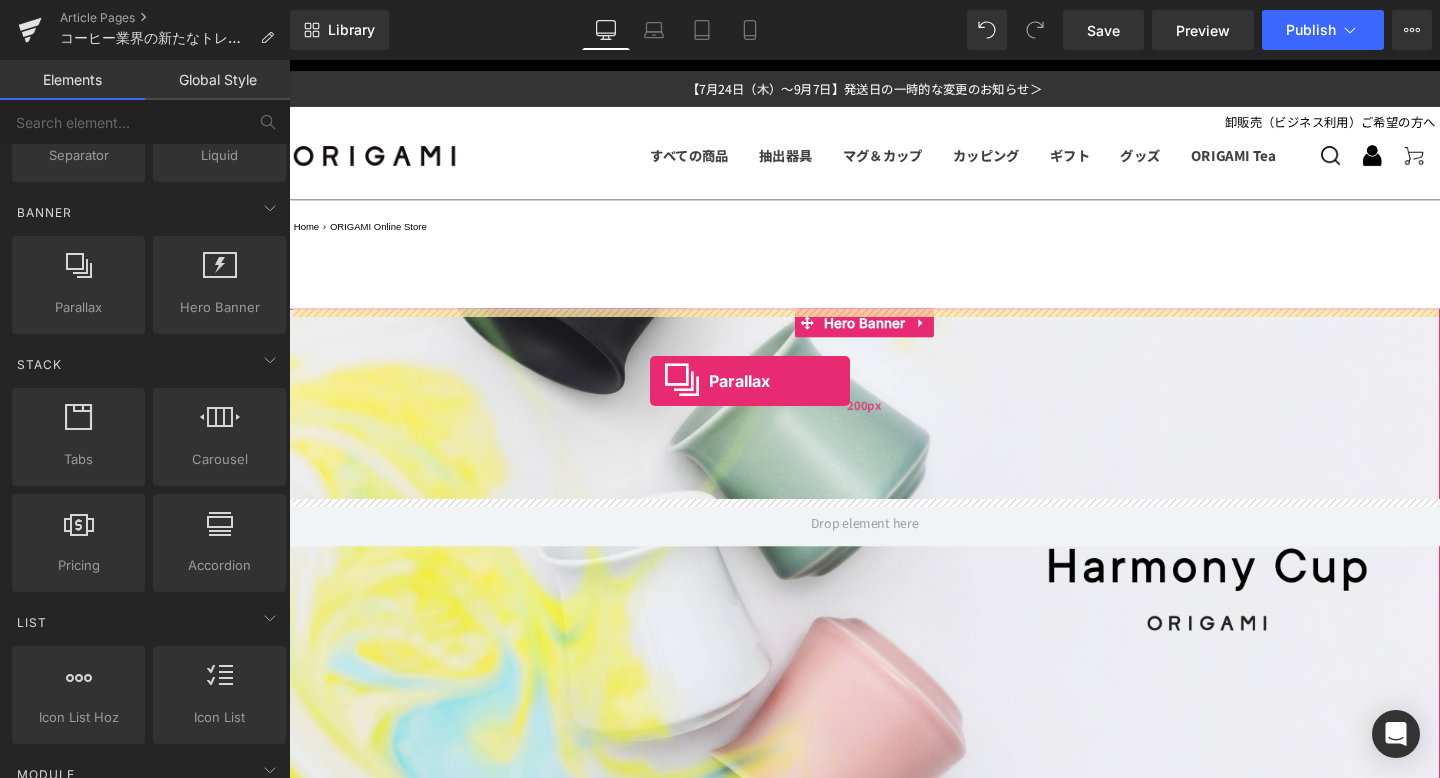 drag, startPoint x: 370, startPoint y: 379, endPoint x: 668, endPoint y: 397, distance: 298.54312 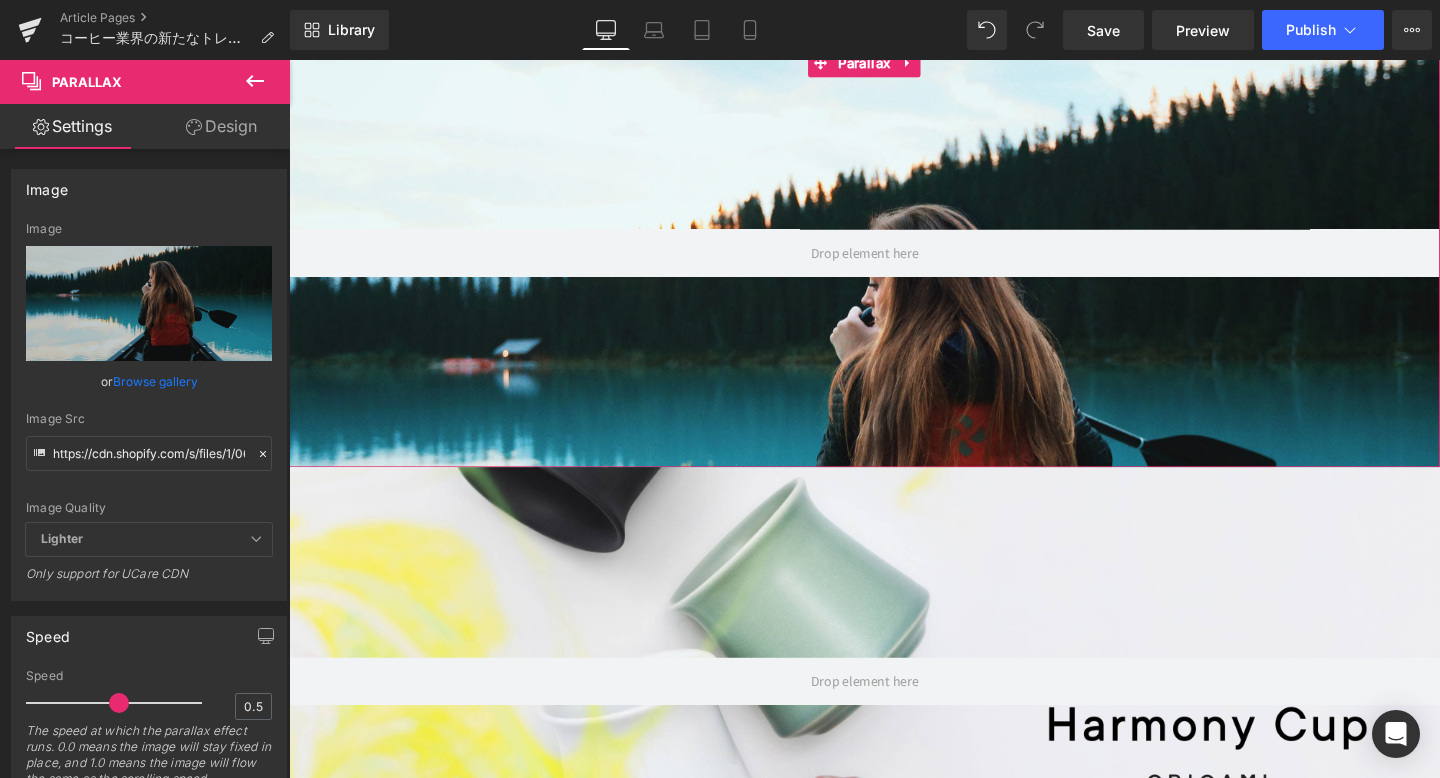 scroll, scrollTop: 352, scrollLeft: 0, axis: vertical 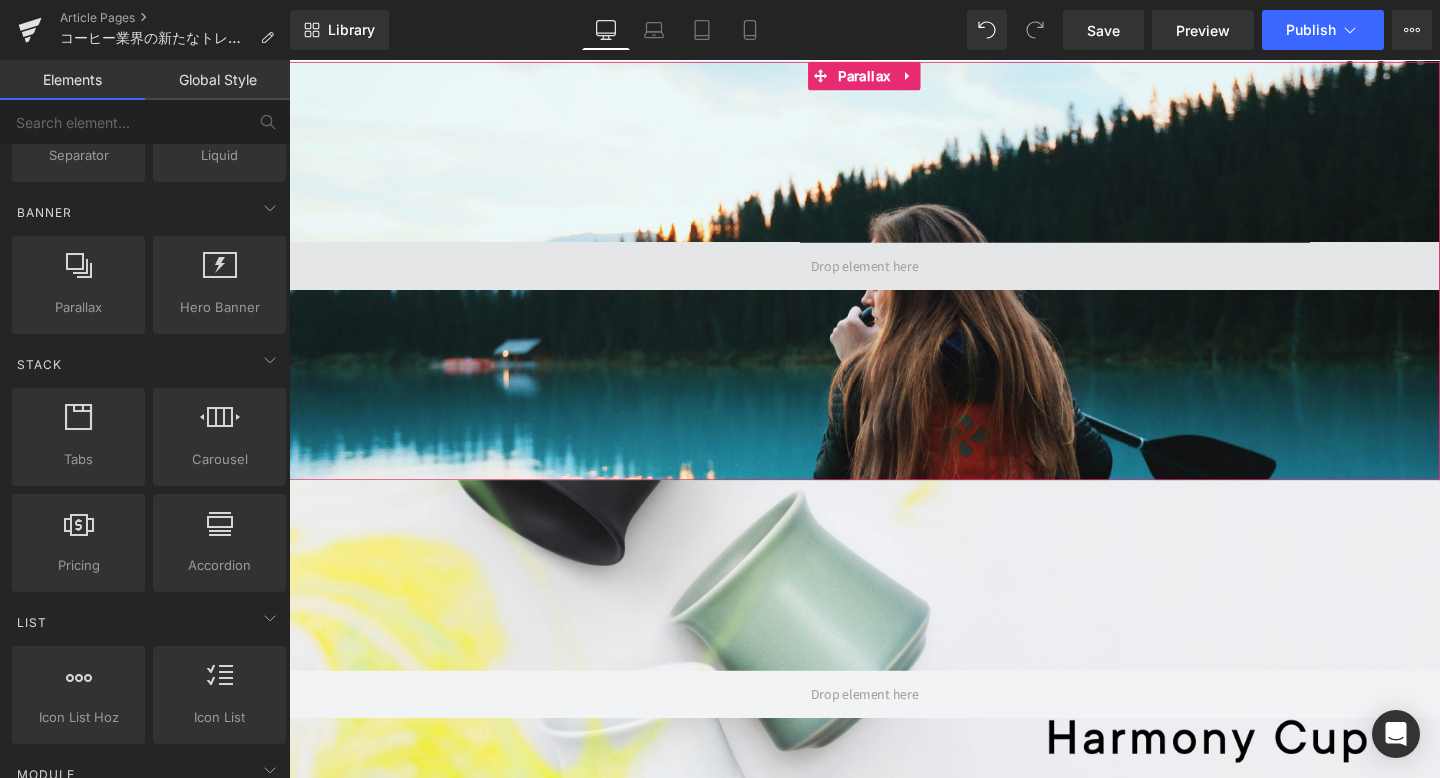 click at bounding box center [894, 276] 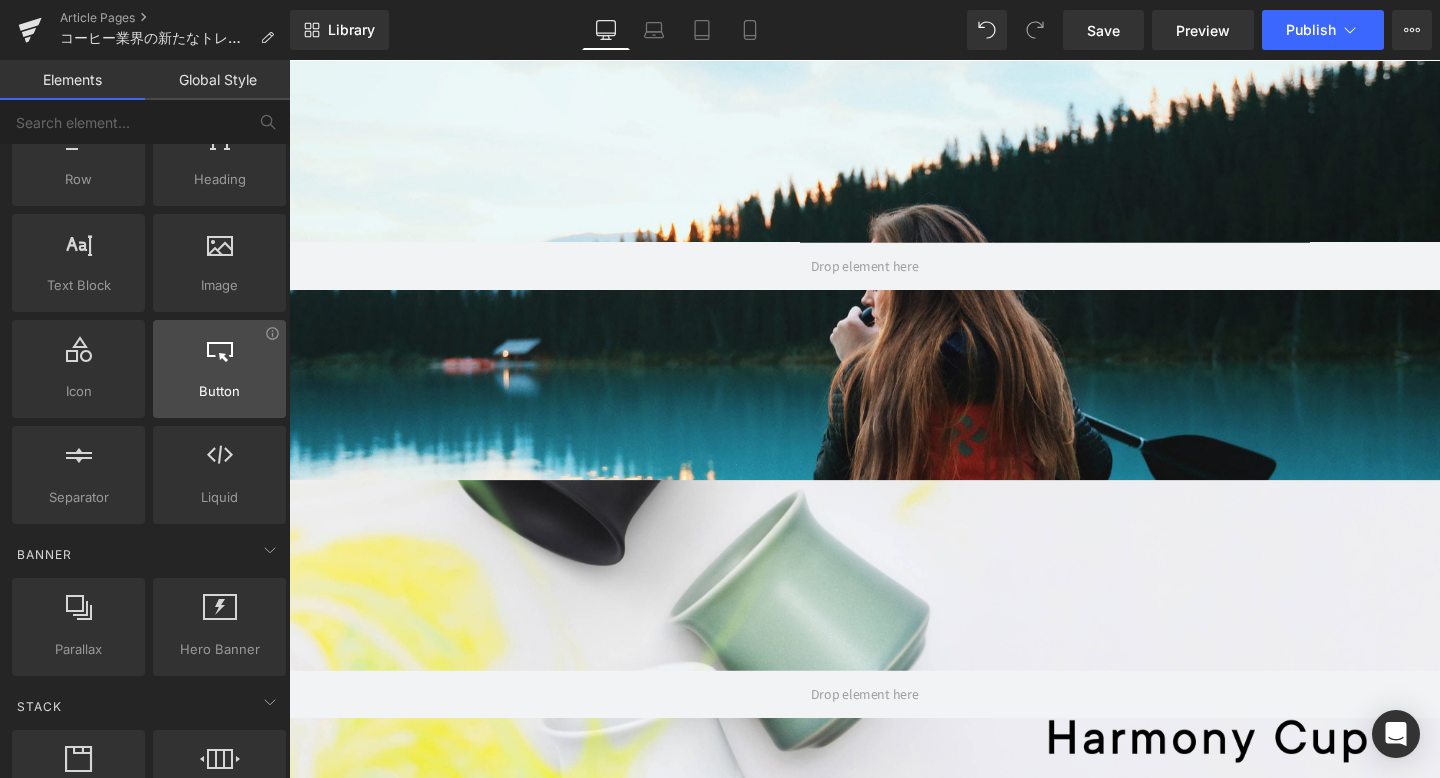 scroll, scrollTop: 0, scrollLeft: 0, axis: both 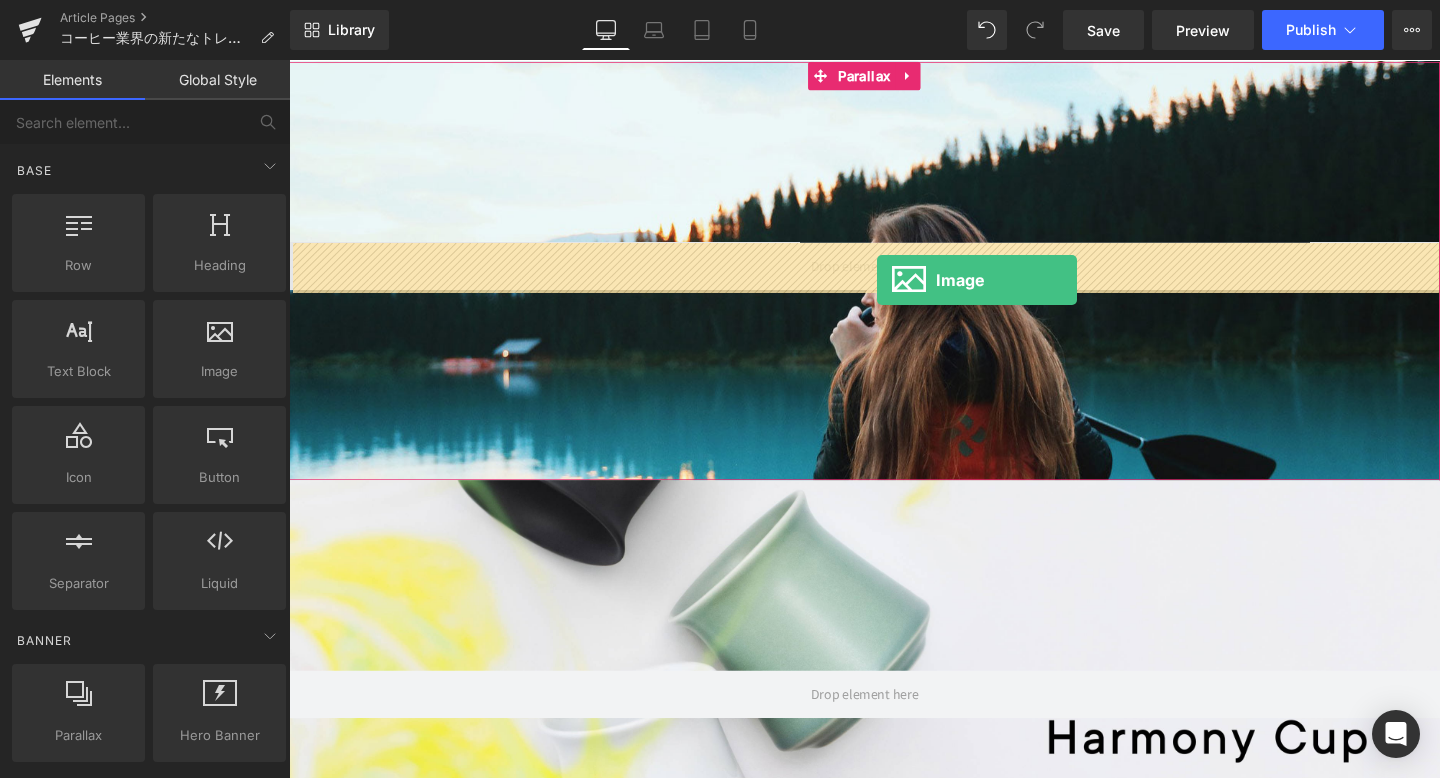 drag, startPoint x: 506, startPoint y: 409, endPoint x: 907, endPoint y: 290, distance: 418.2846 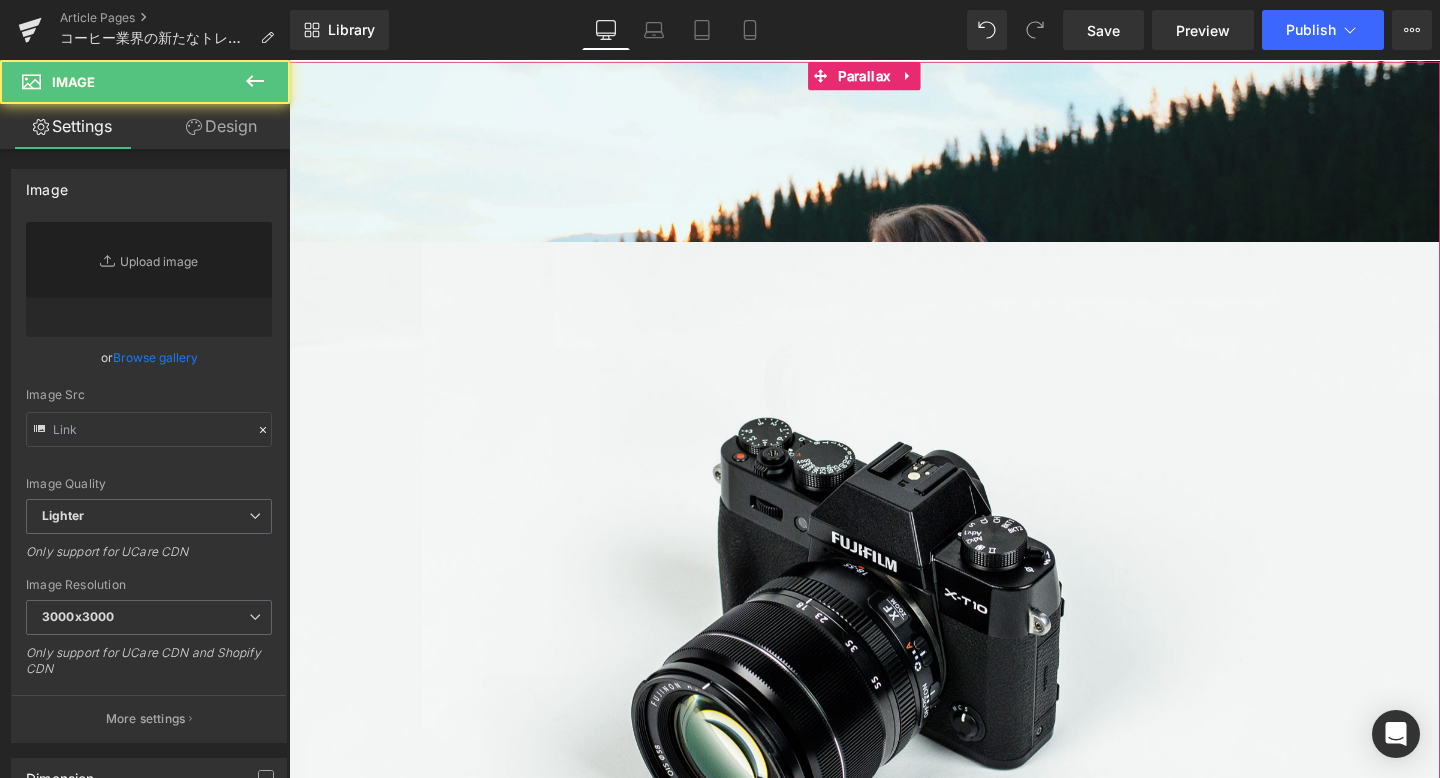 type on "//d1um8515vdn9kb.cloudfront.net/images/parallax.jpg" 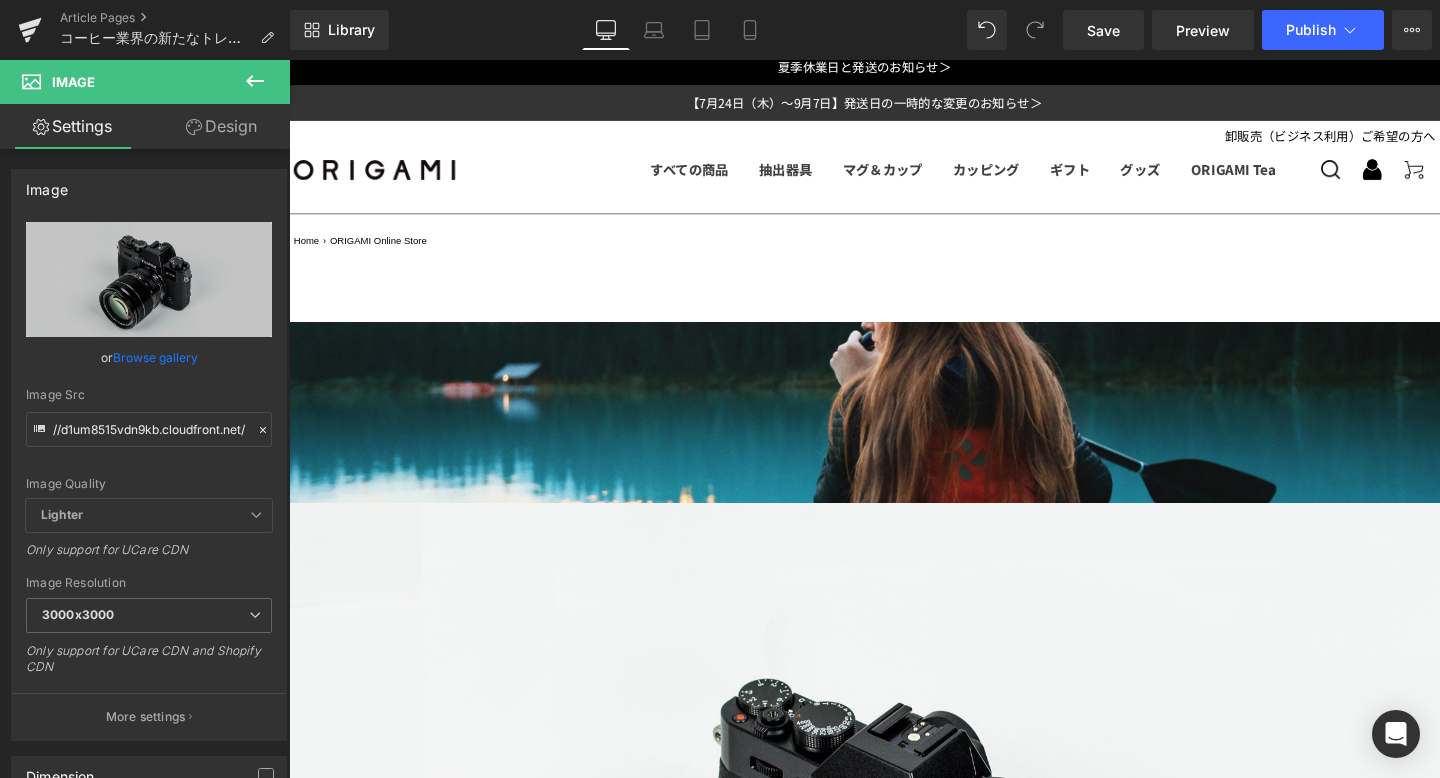 scroll, scrollTop: 0, scrollLeft: 0, axis: both 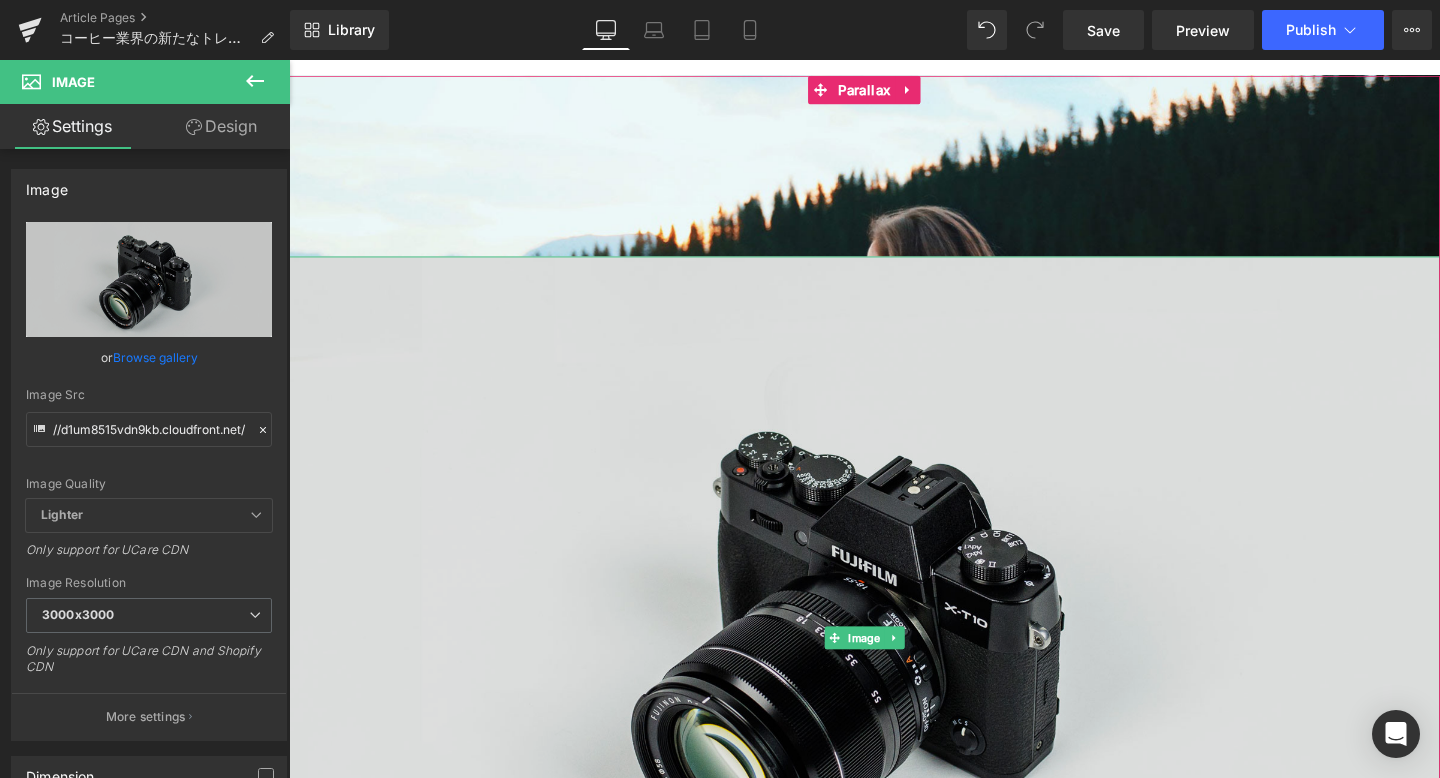 click at bounding box center (894, 668) 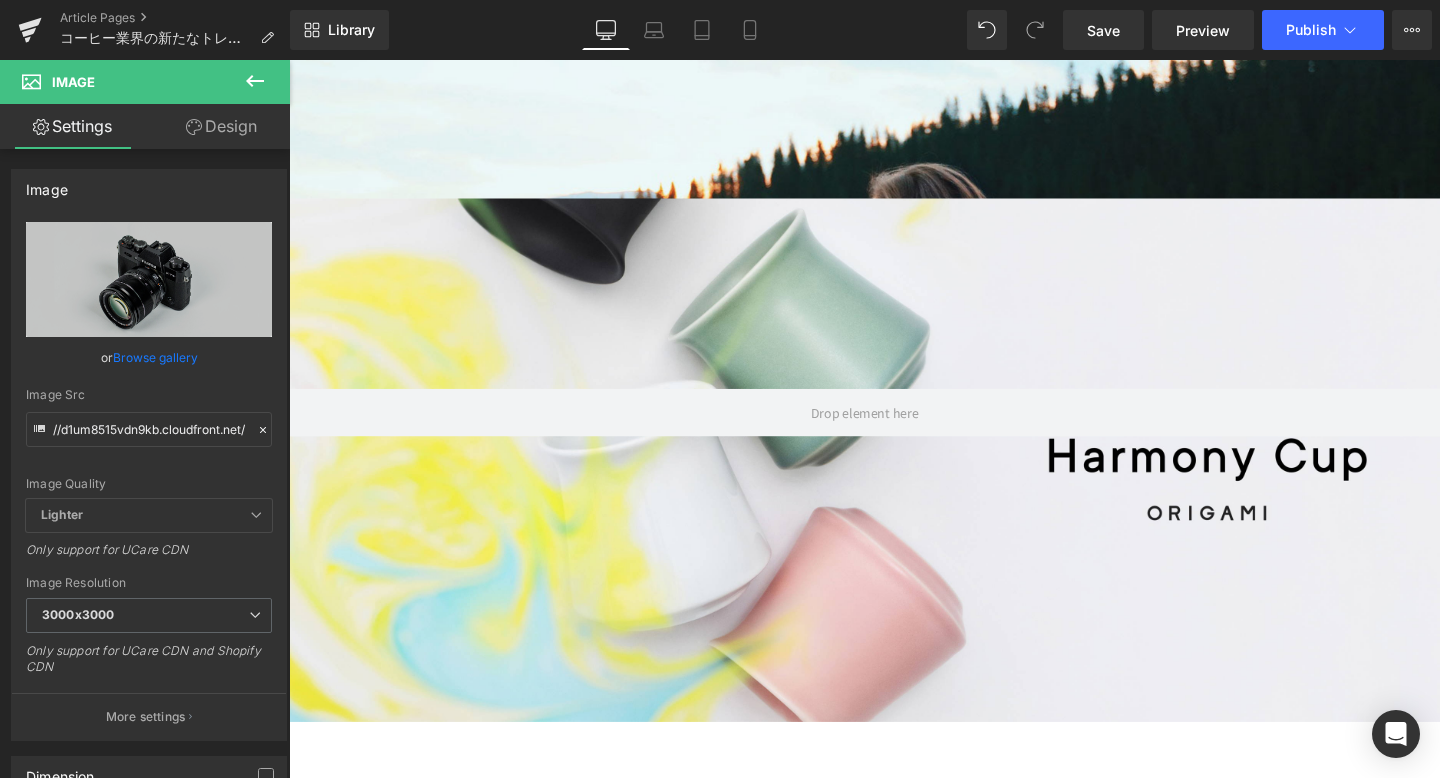 scroll, scrollTop: 1405, scrollLeft: 0, axis: vertical 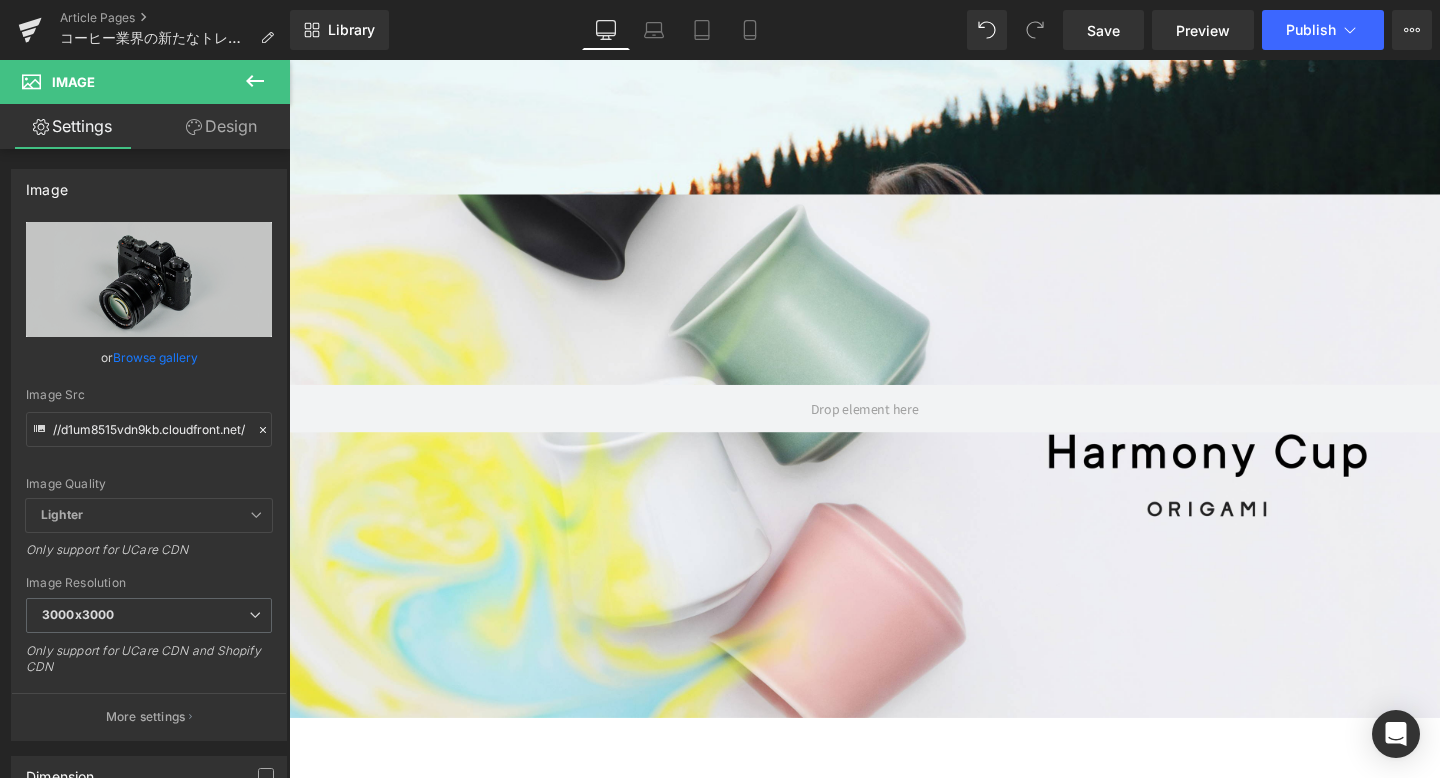 click on "Hero Banner   200px   300px" at bounding box center (894, 476) 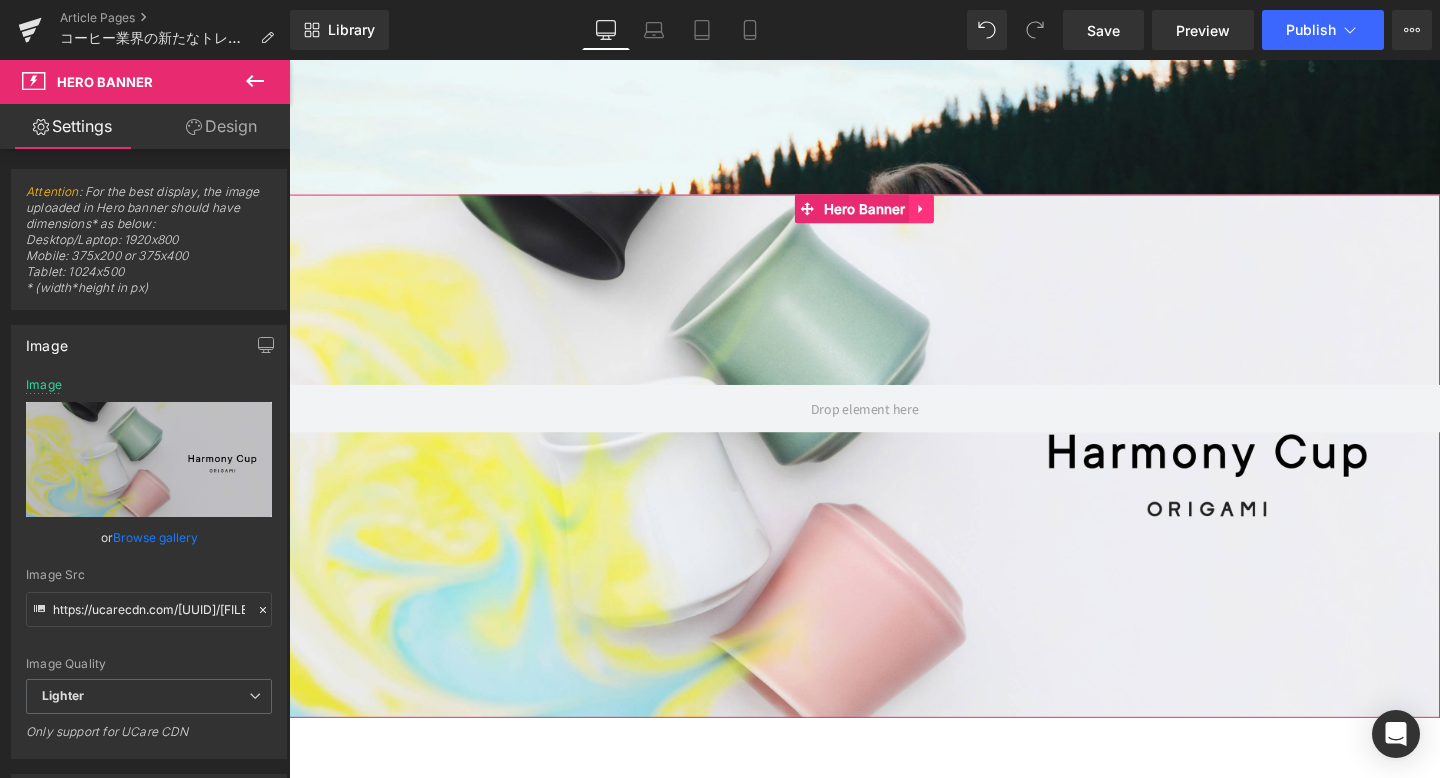 click 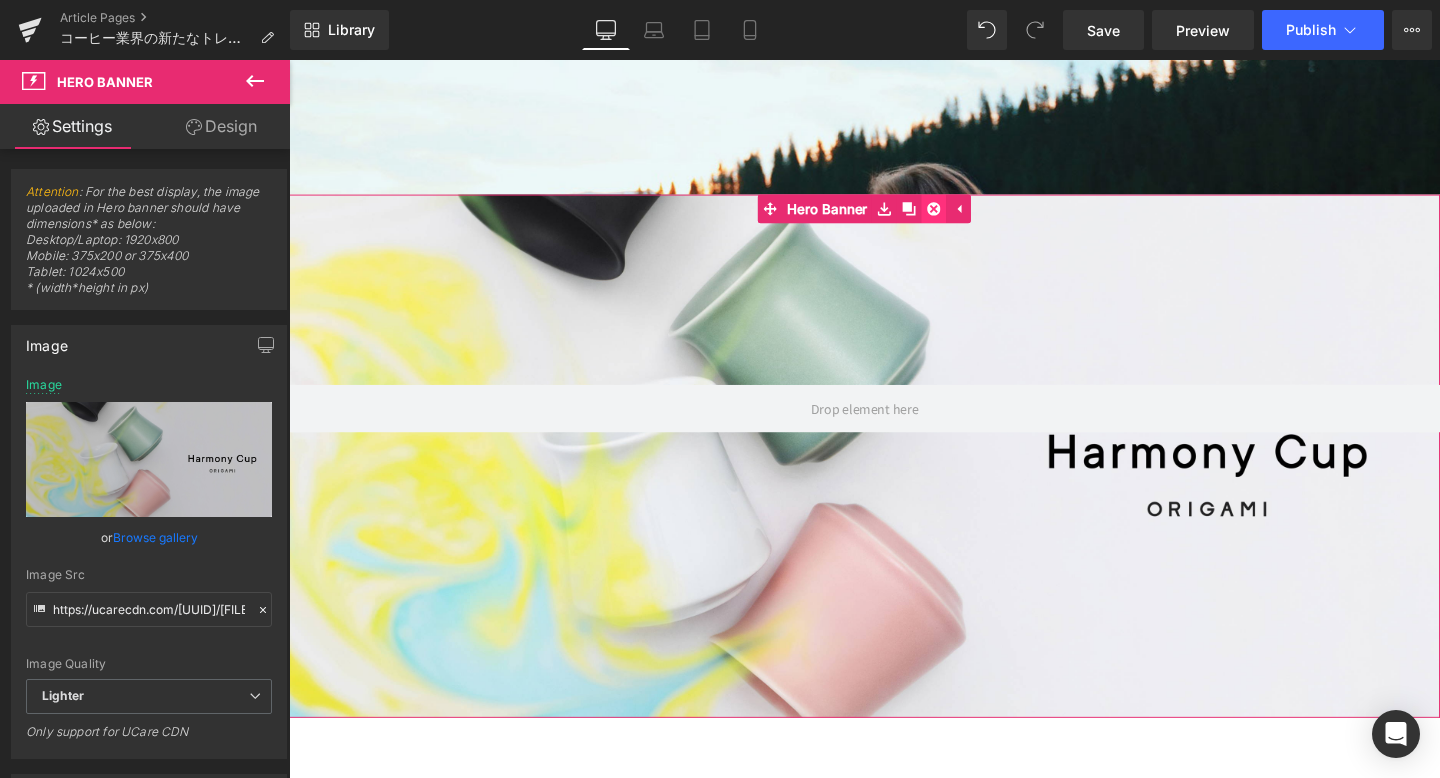 click 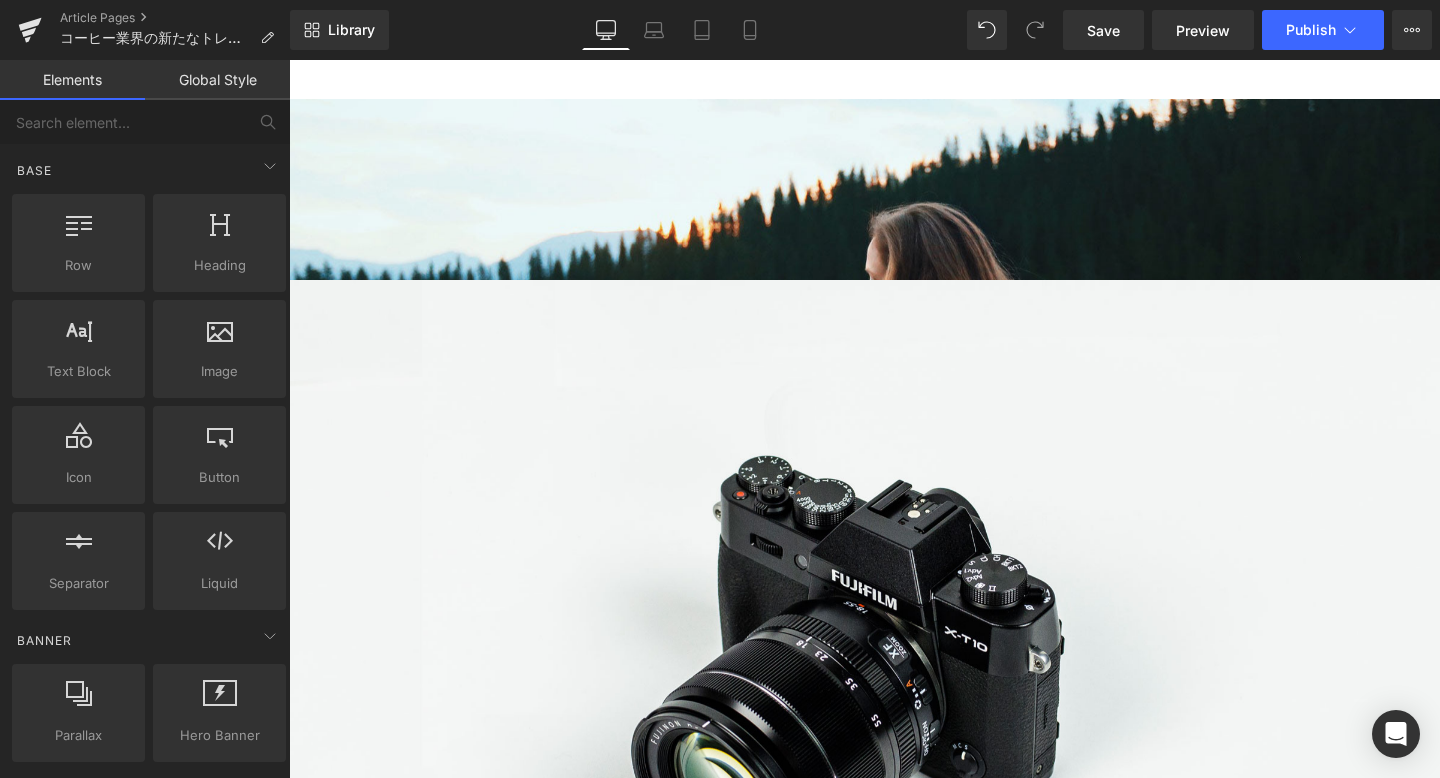 scroll, scrollTop: 372, scrollLeft: 0, axis: vertical 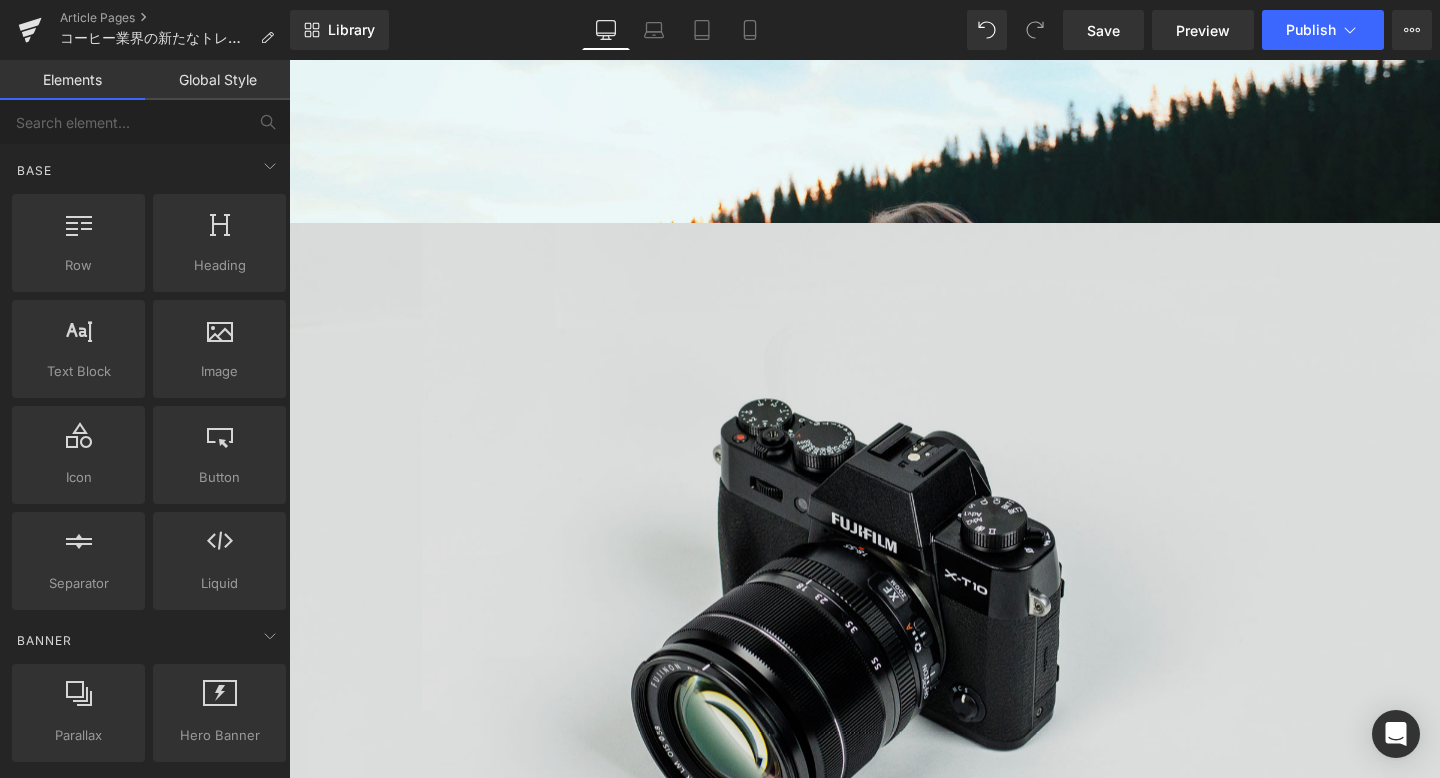 click at bounding box center (894, 633) 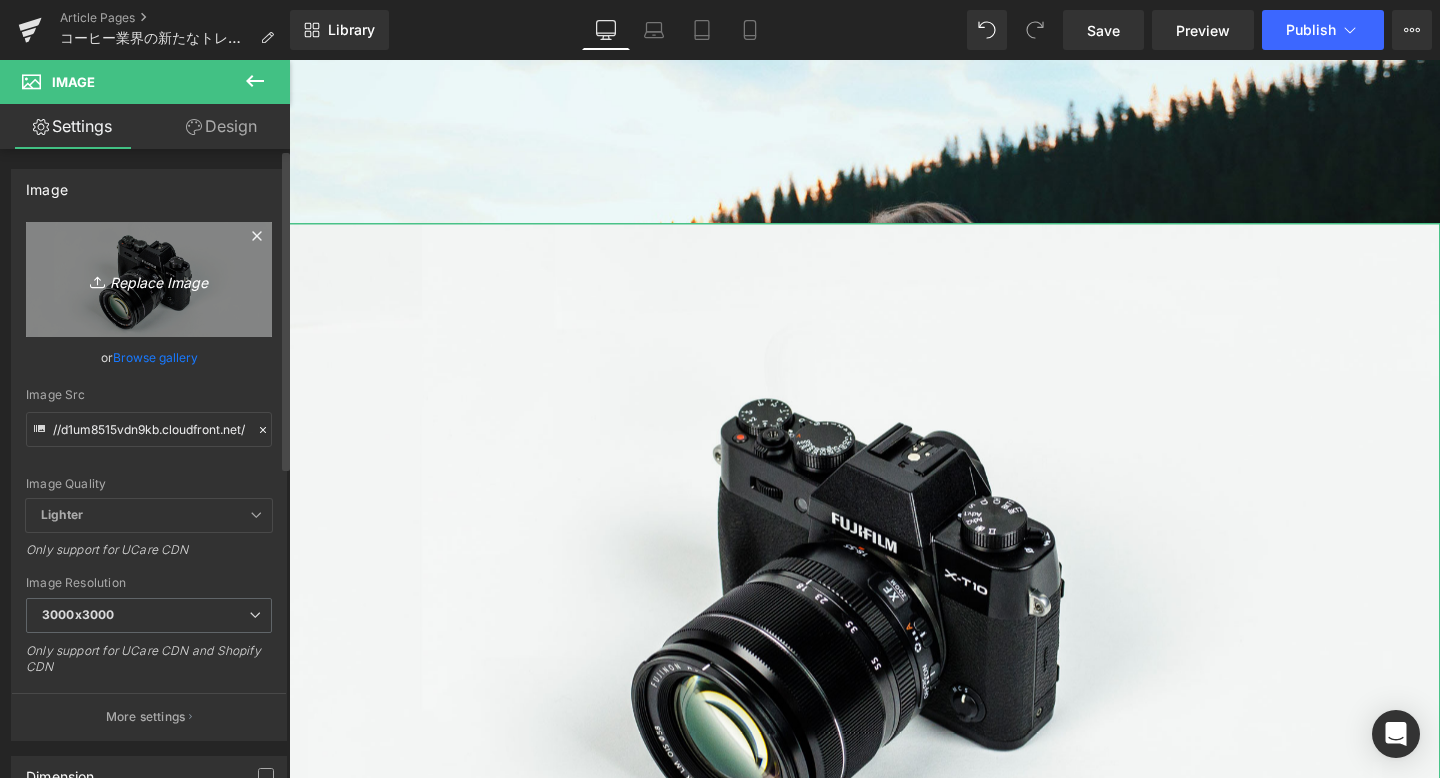 click on "Replace Image" at bounding box center (149, 279) 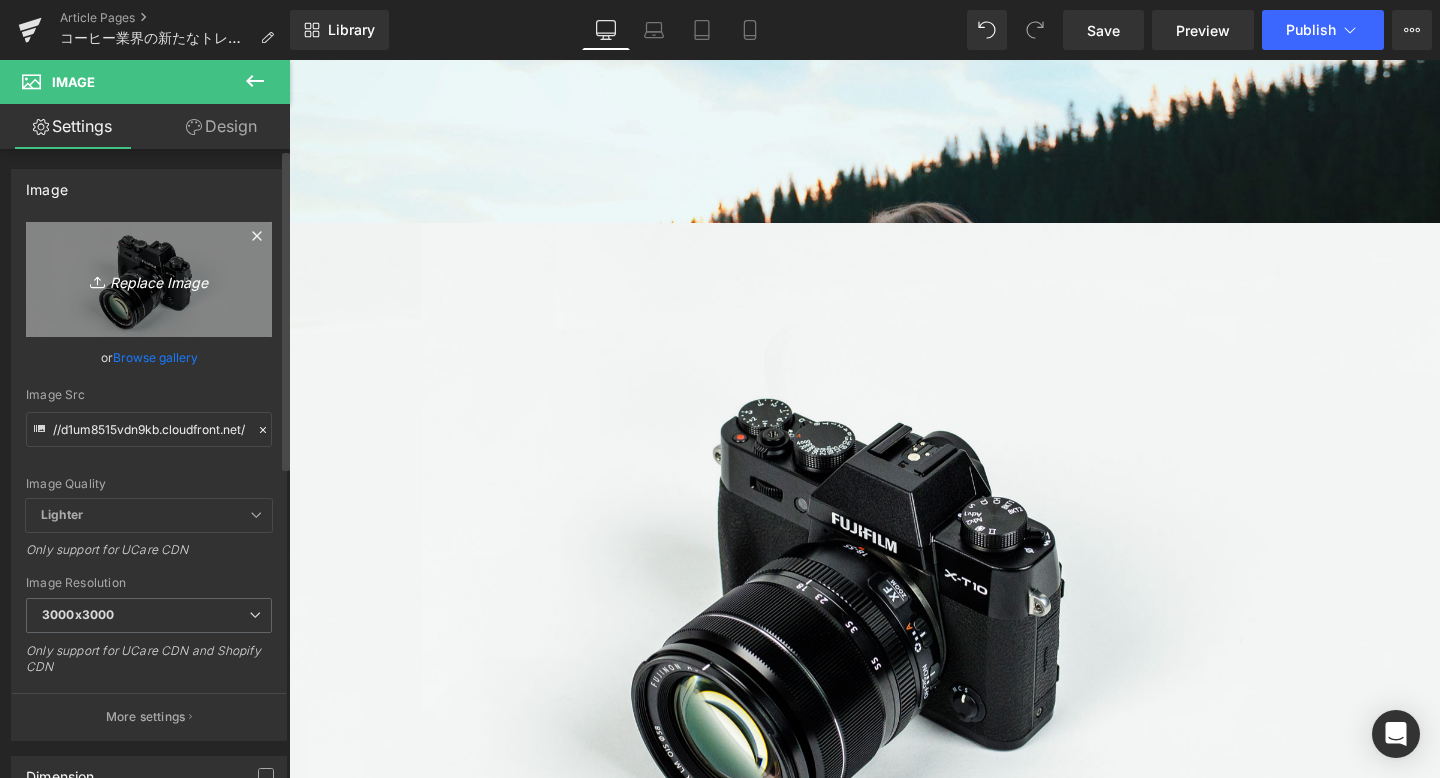 type on "C:\fakepath\[FILENAME].jpg" 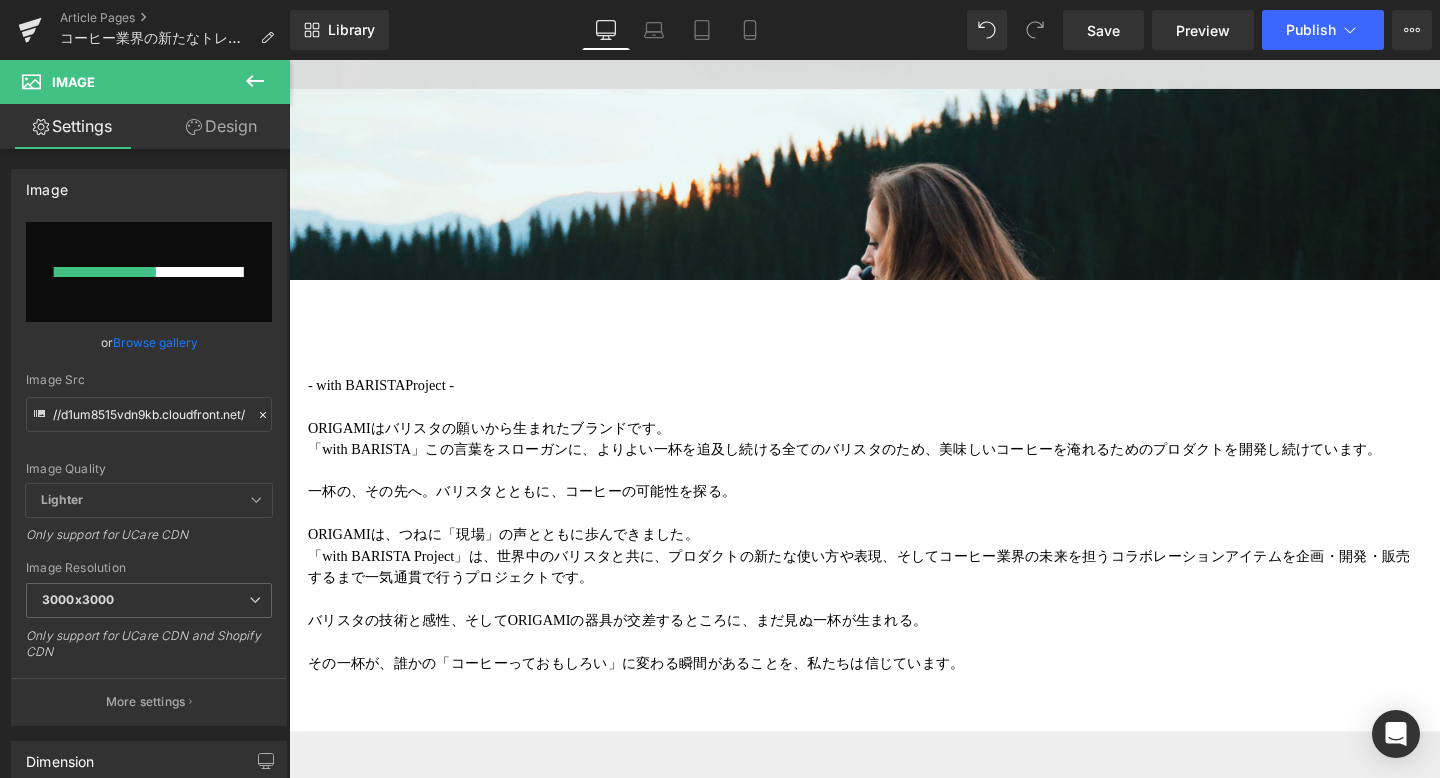 scroll, scrollTop: 1322, scrollLeft: 0, axis: vertical 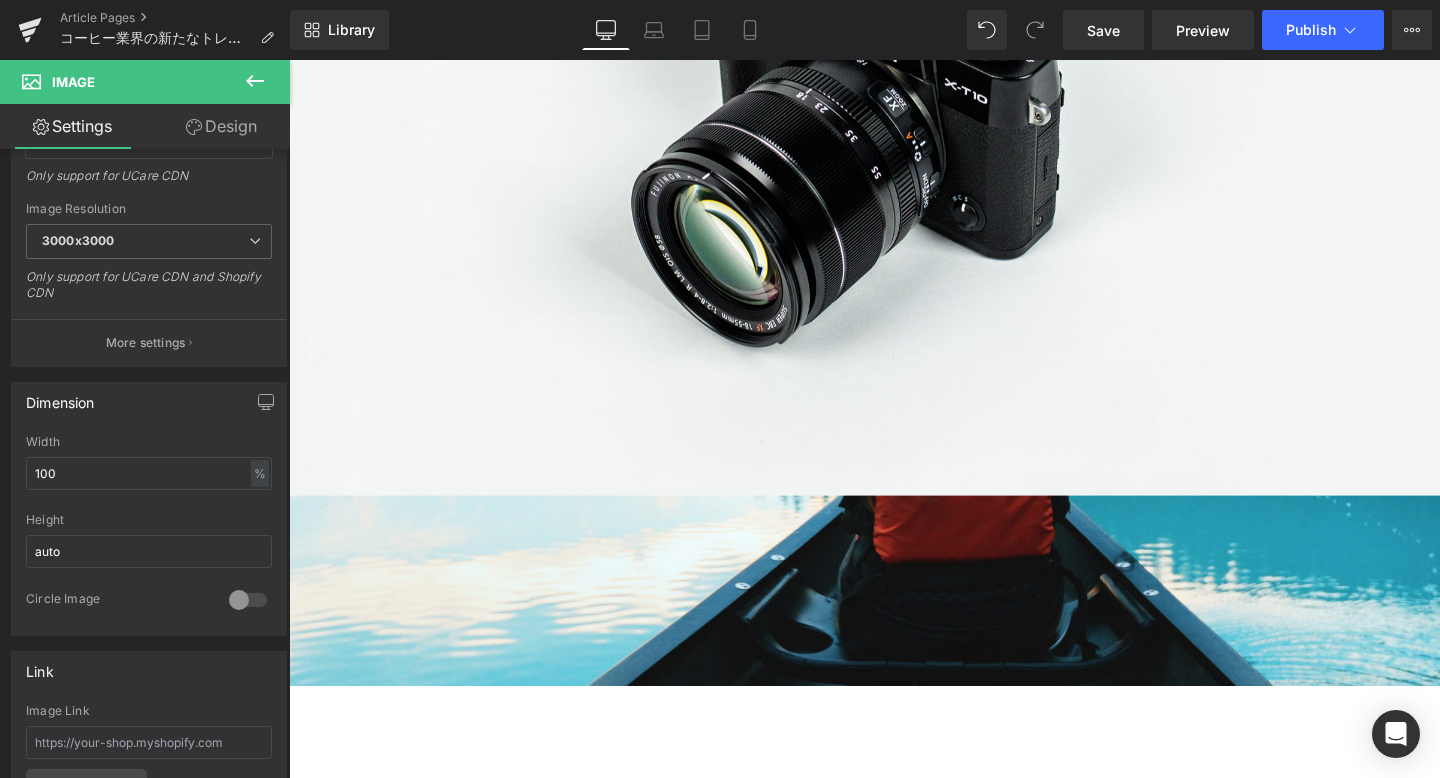 type 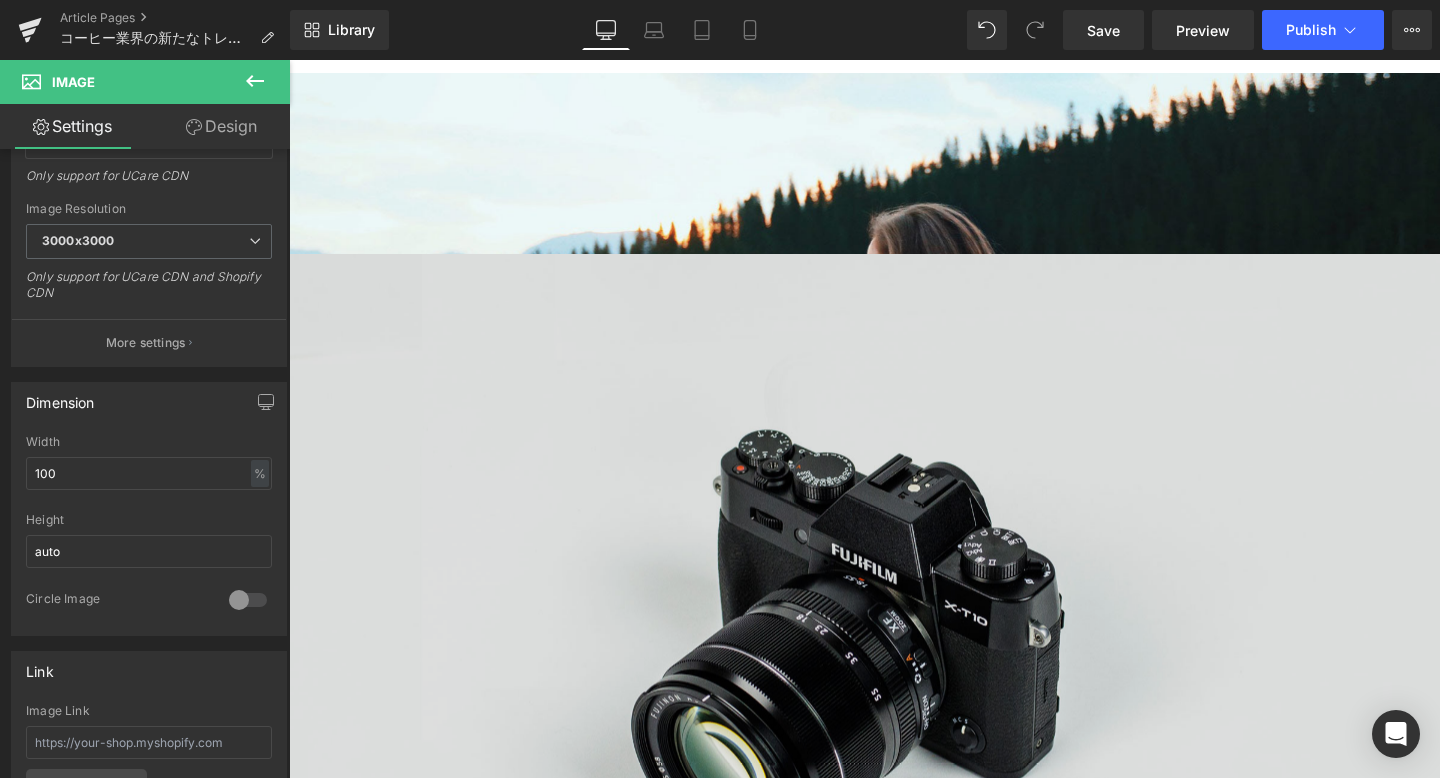 scroll, scrollTop: 336, scrollLeft: 0, axis: vertical 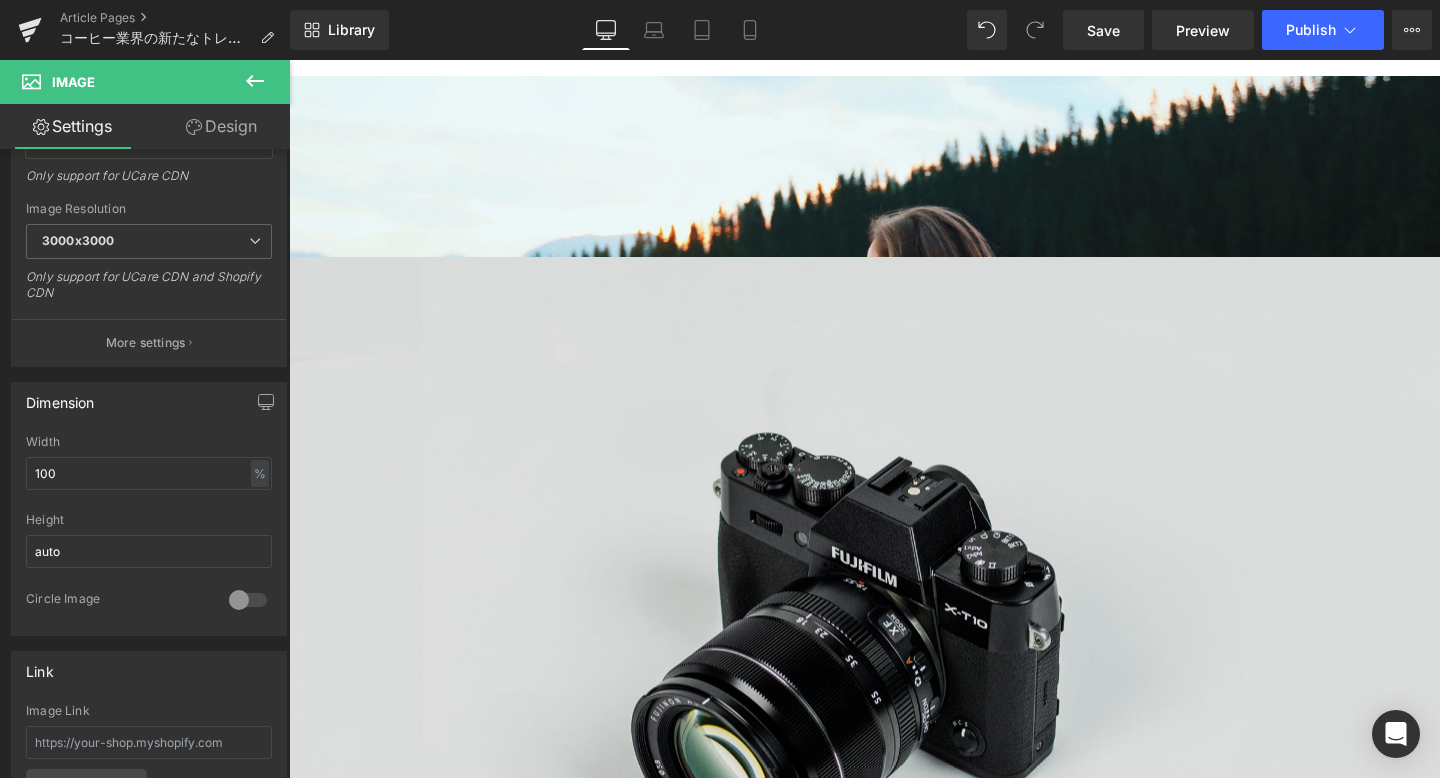 click at bounding box center [894, 669] 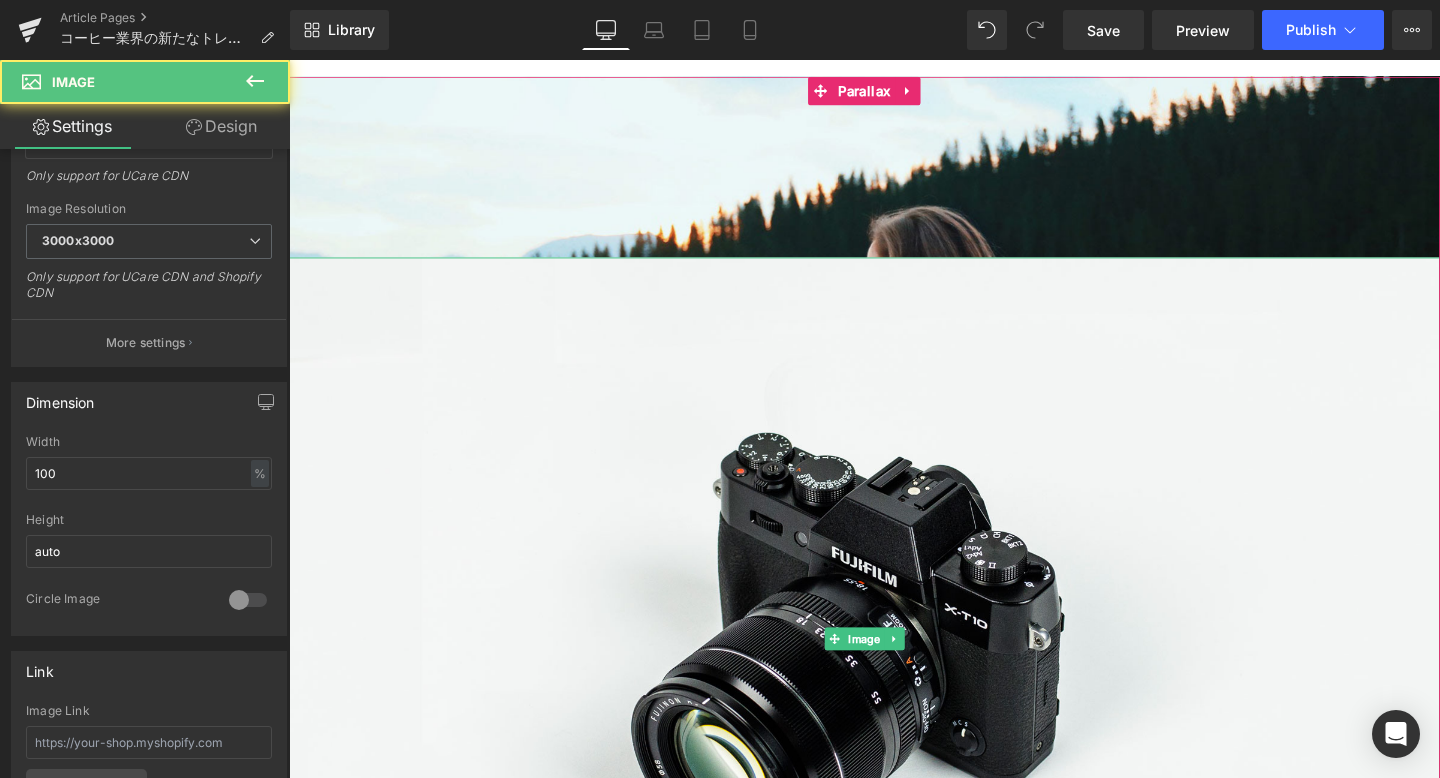 type on "https://ucarecdn.com/7e389b61-0e84-45a0-b7bd-f69f796d9032/-/format/auto/-/preview/3000x3000/-/quality/lighter/0Y1A2440ffff%EF%BC%BF%E3%83%AD%E3%82%B3%E3%82%99%E5%85%A5%E3%82%8C-2.jpg" 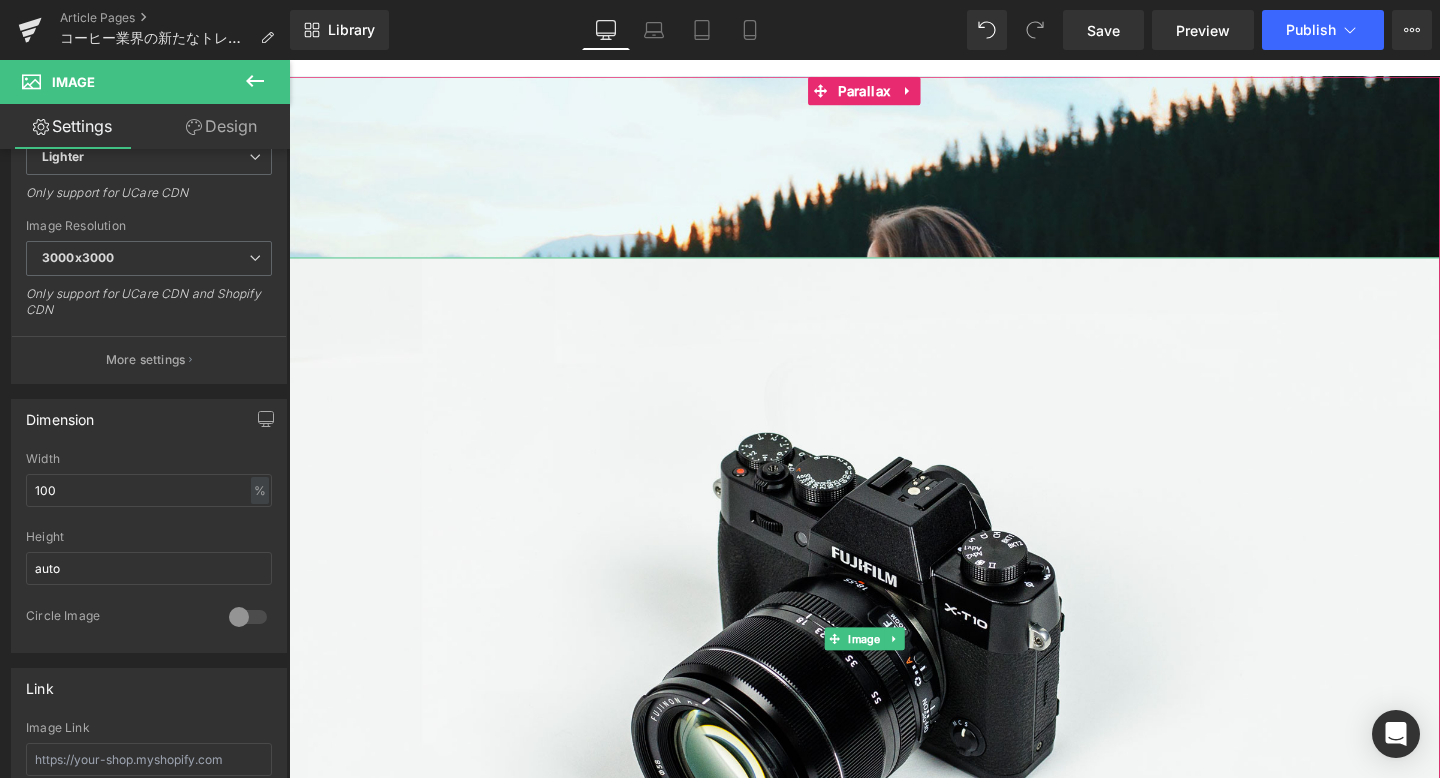 scroll, scrollTop: 374, scrollLeft: 0, axis: vertical 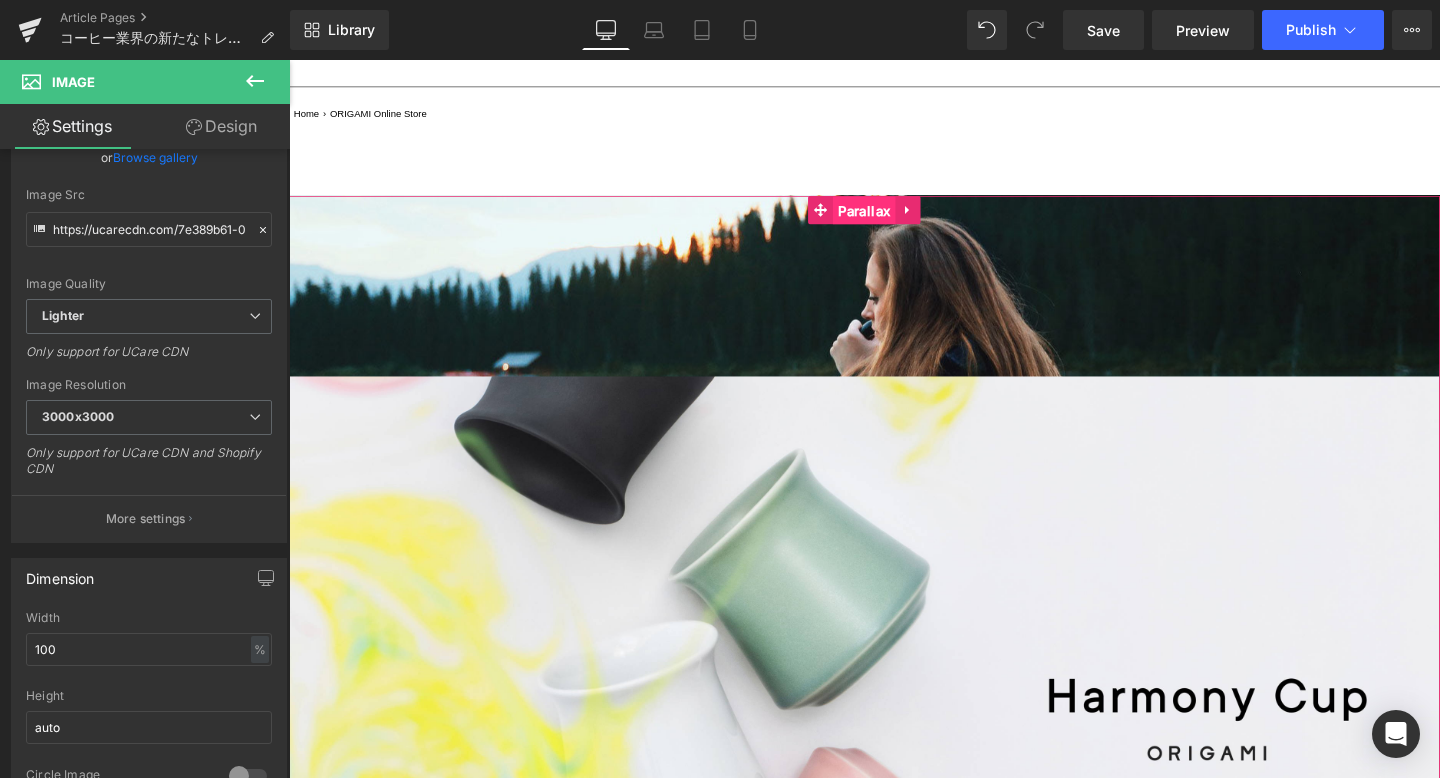 click on "Parallax" at bounding box center [894, 219] 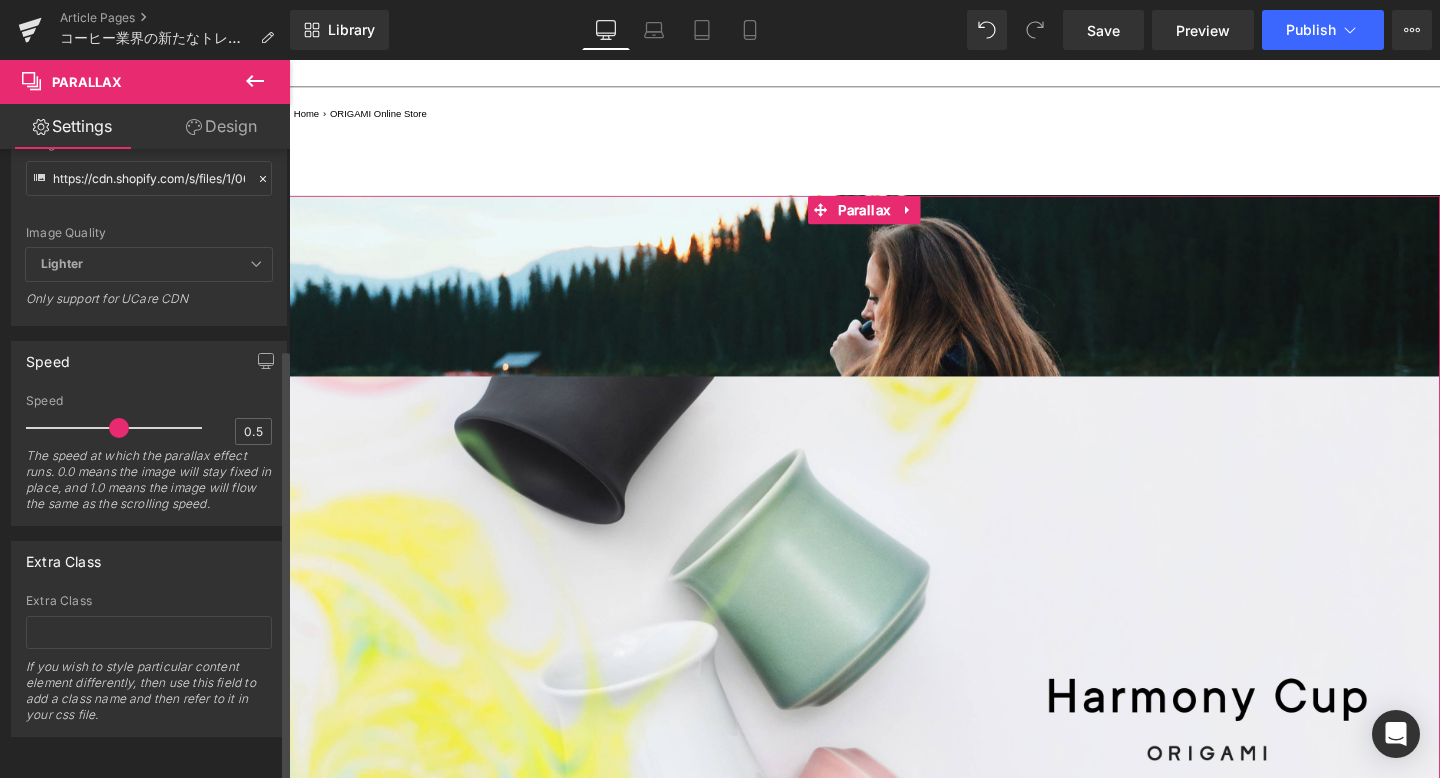 scroll, scrollTop: 265, scrollLeft: 0, axis: vertical 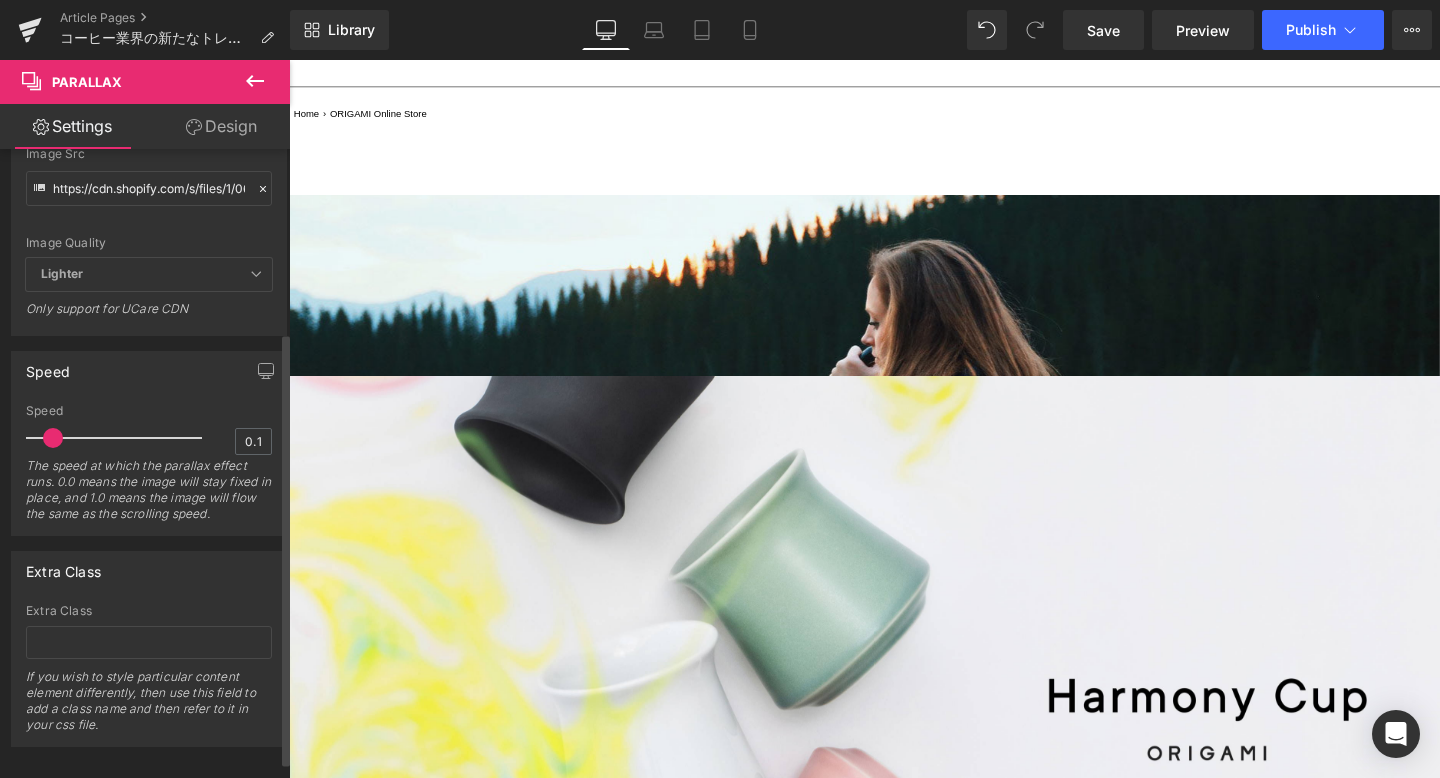 type on "0" 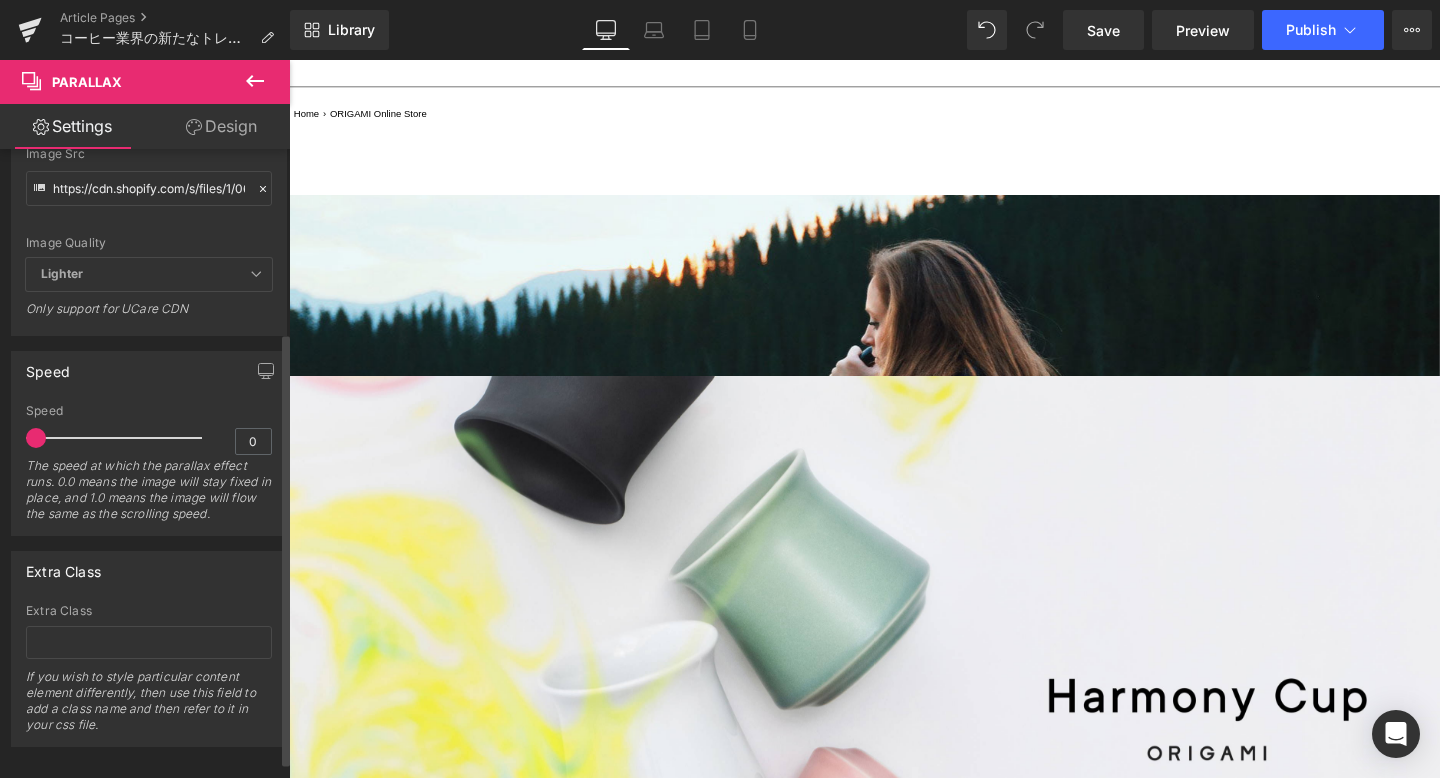 drag, startPoint x: 111, startPoint y: 441, endPoint x: 28, endPoint y: 445, distance: 83.09633 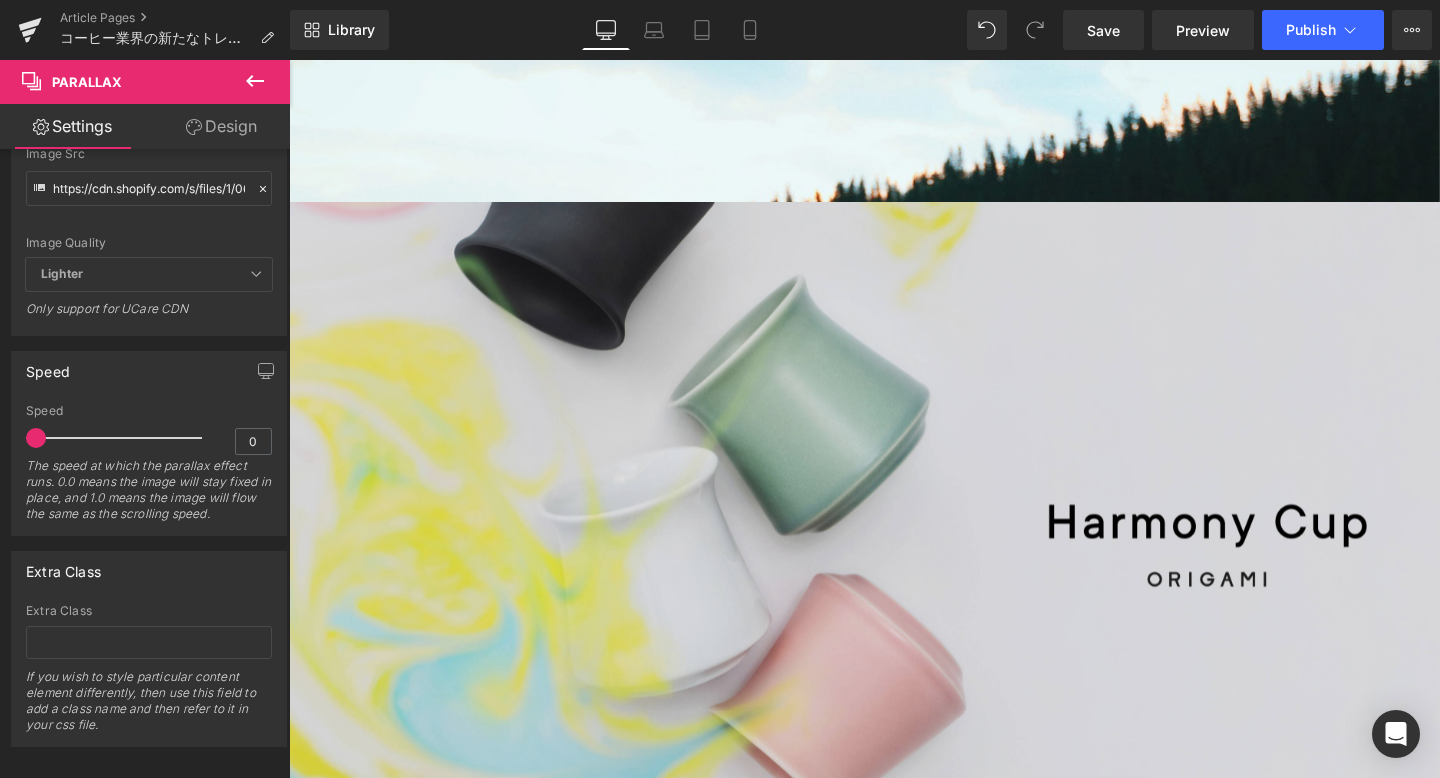 scroll, scrollTop: 356, scrollLeft: 0, axis: vertical 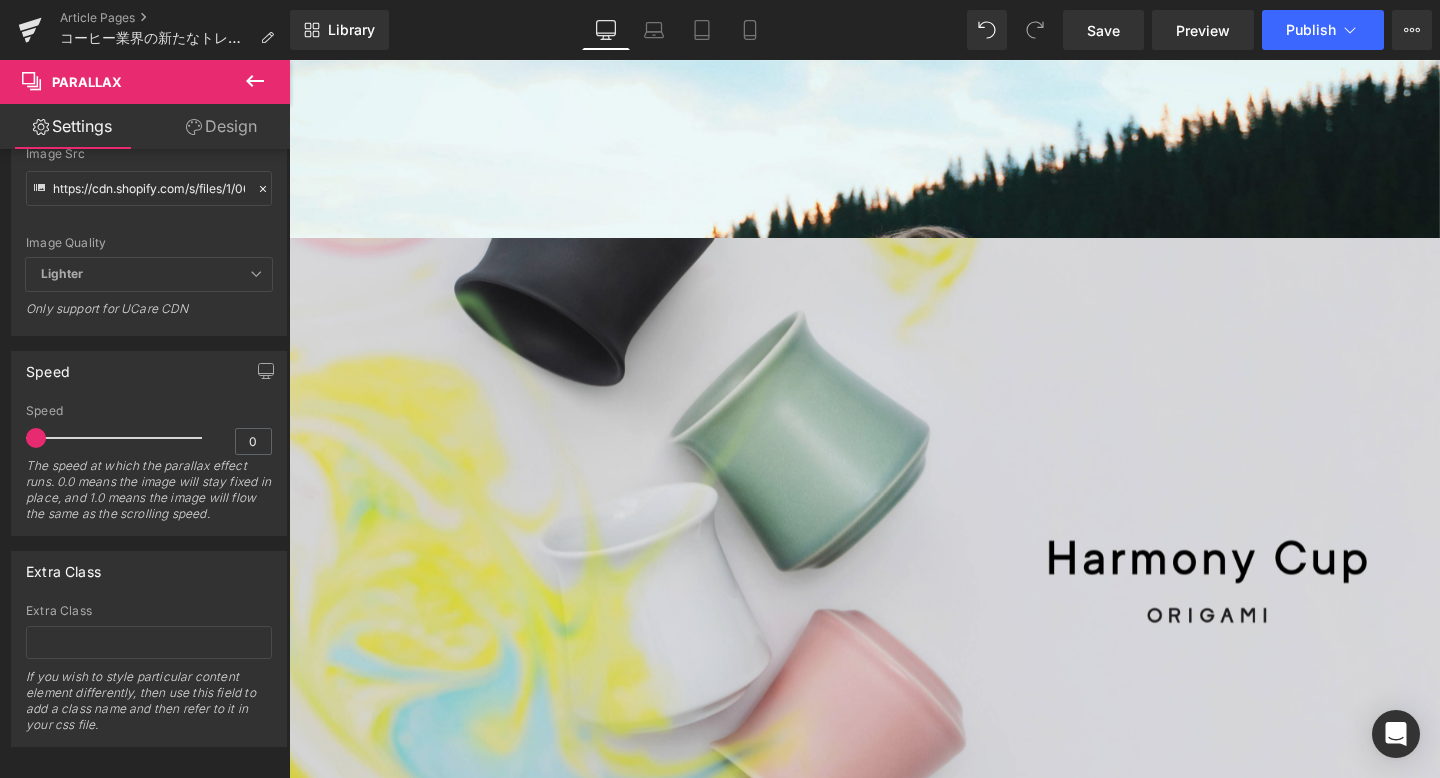 click at bounding box center (894, 588) 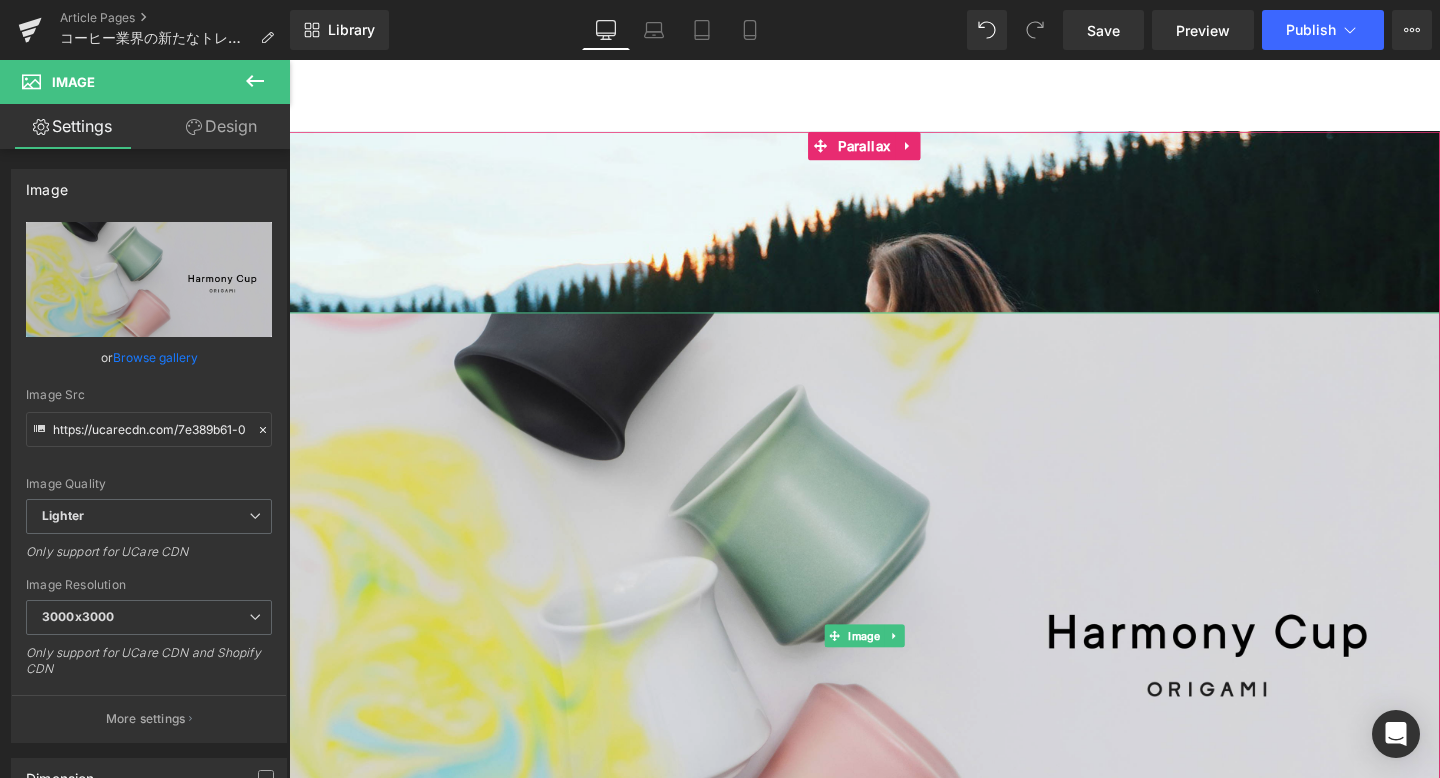 scroll, scrollTop: 267, scrollLeft: 0, axis: vertical 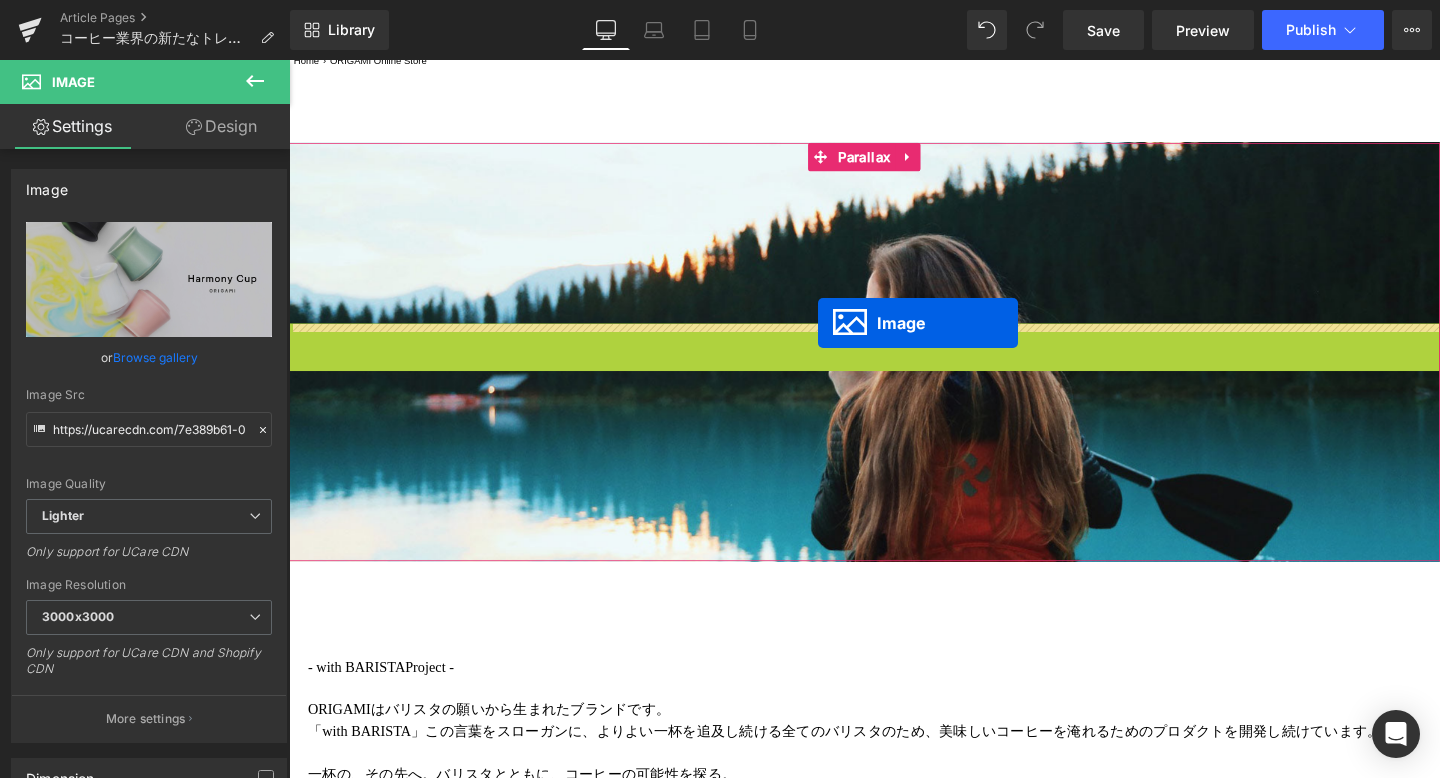 drag, startPoint x: 884, startPoint y: 679, endPoint x: 845, endPoint y: 337, distance: 344.2165 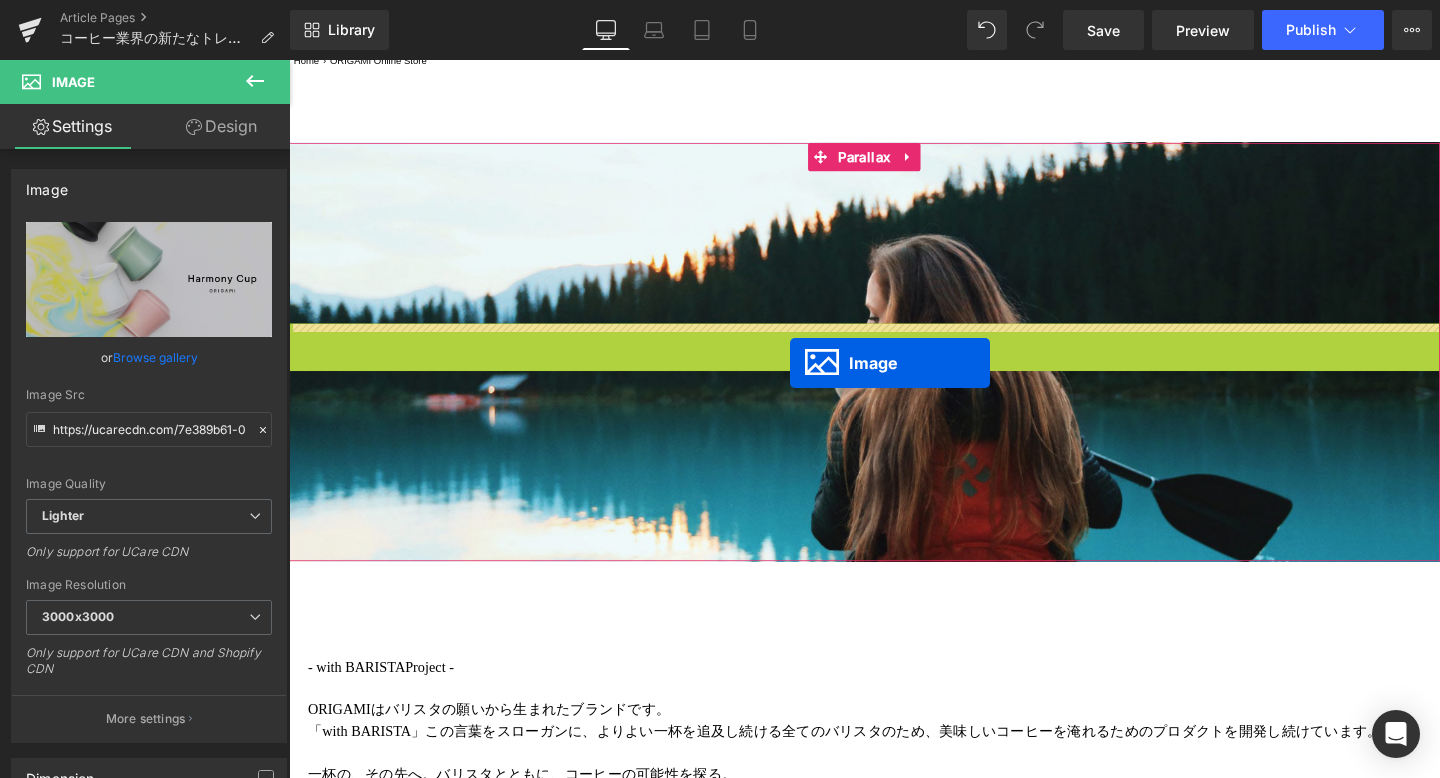 drag, startPoint x: 880, startPoint y: 666, endPoint x: 816, endPoint y: 378, distance: 295.02542 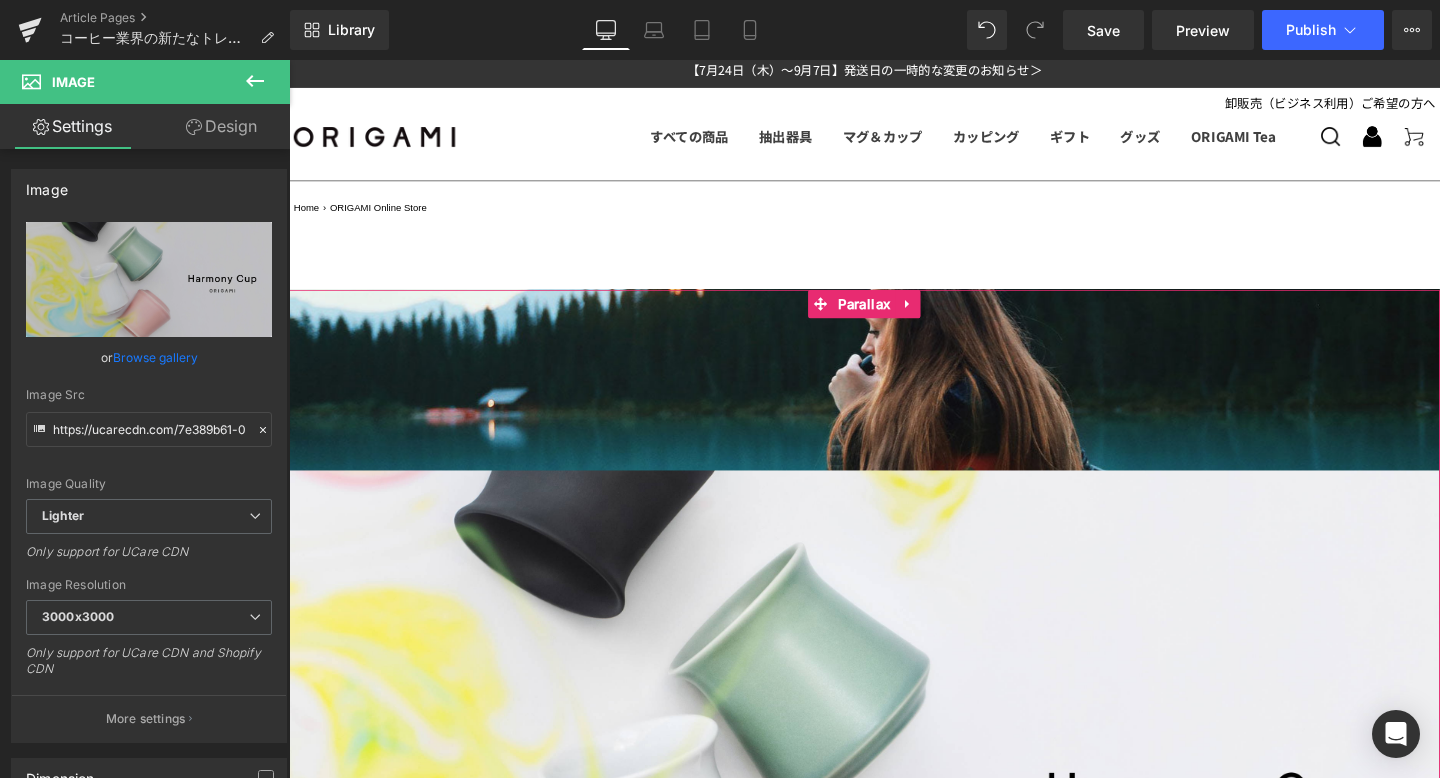 scroll, scrollTop: 77, scrollLeft: 0, axis: vertical 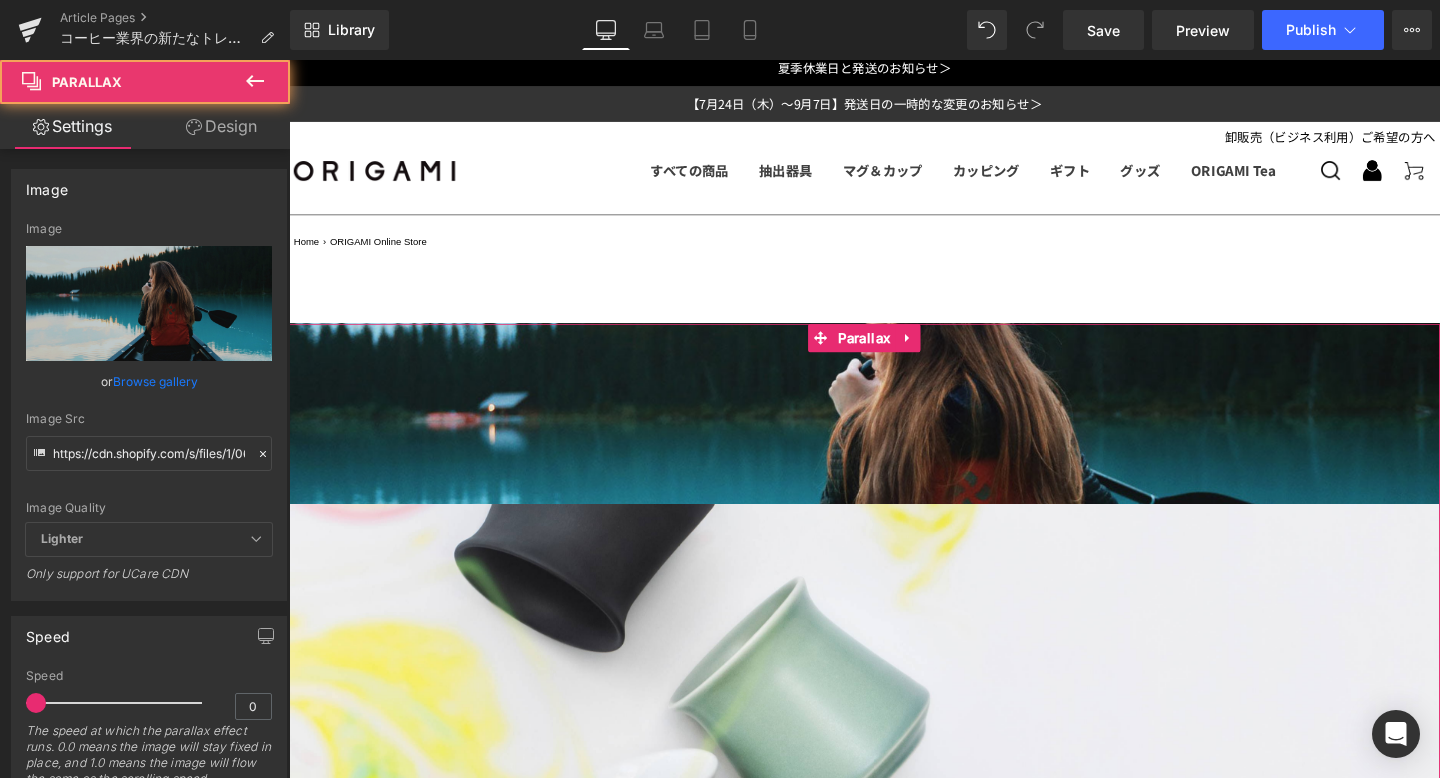 drag, startPoint x: 868, startPoint y: 463, endPoint x: 868, endPoint y: 393, distance: 70 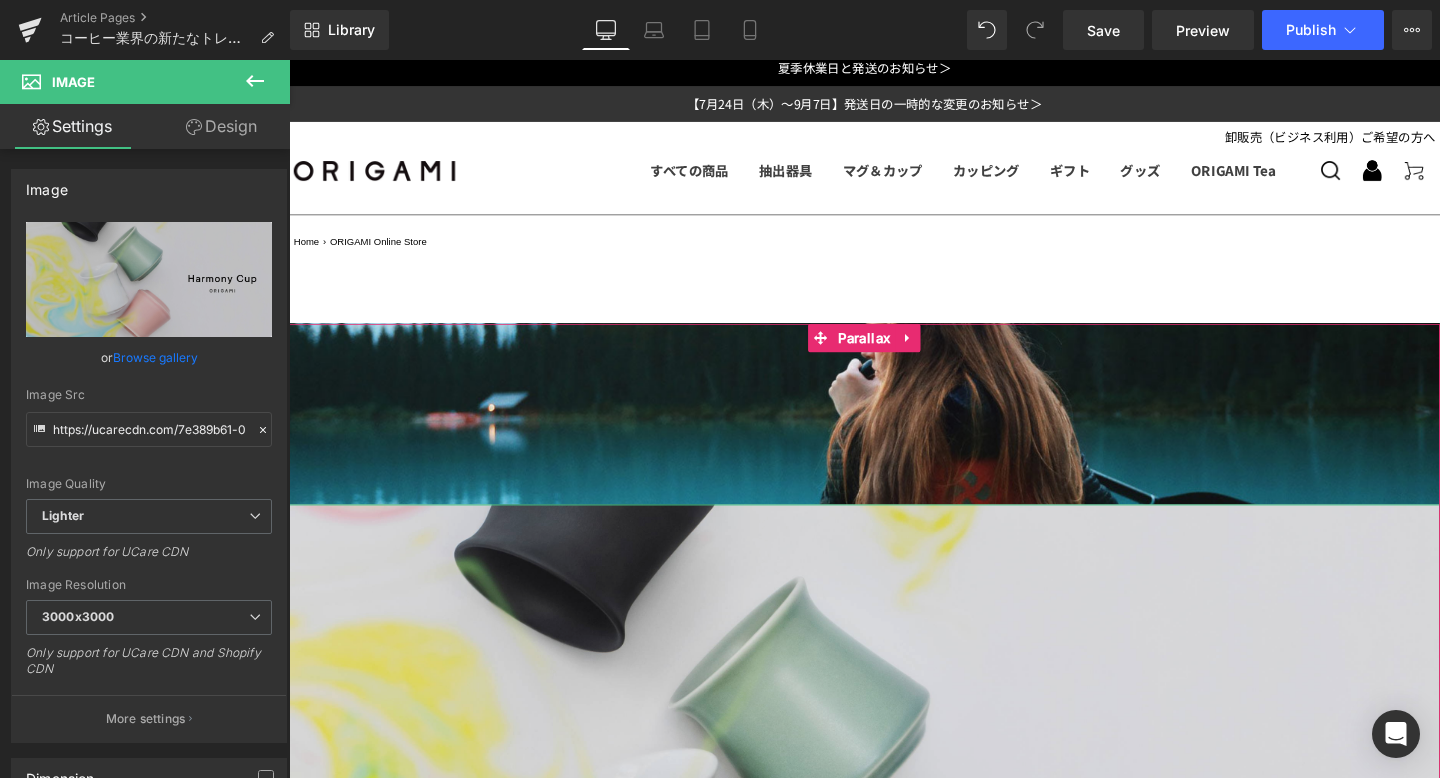 click at bounding box center (894, 867) 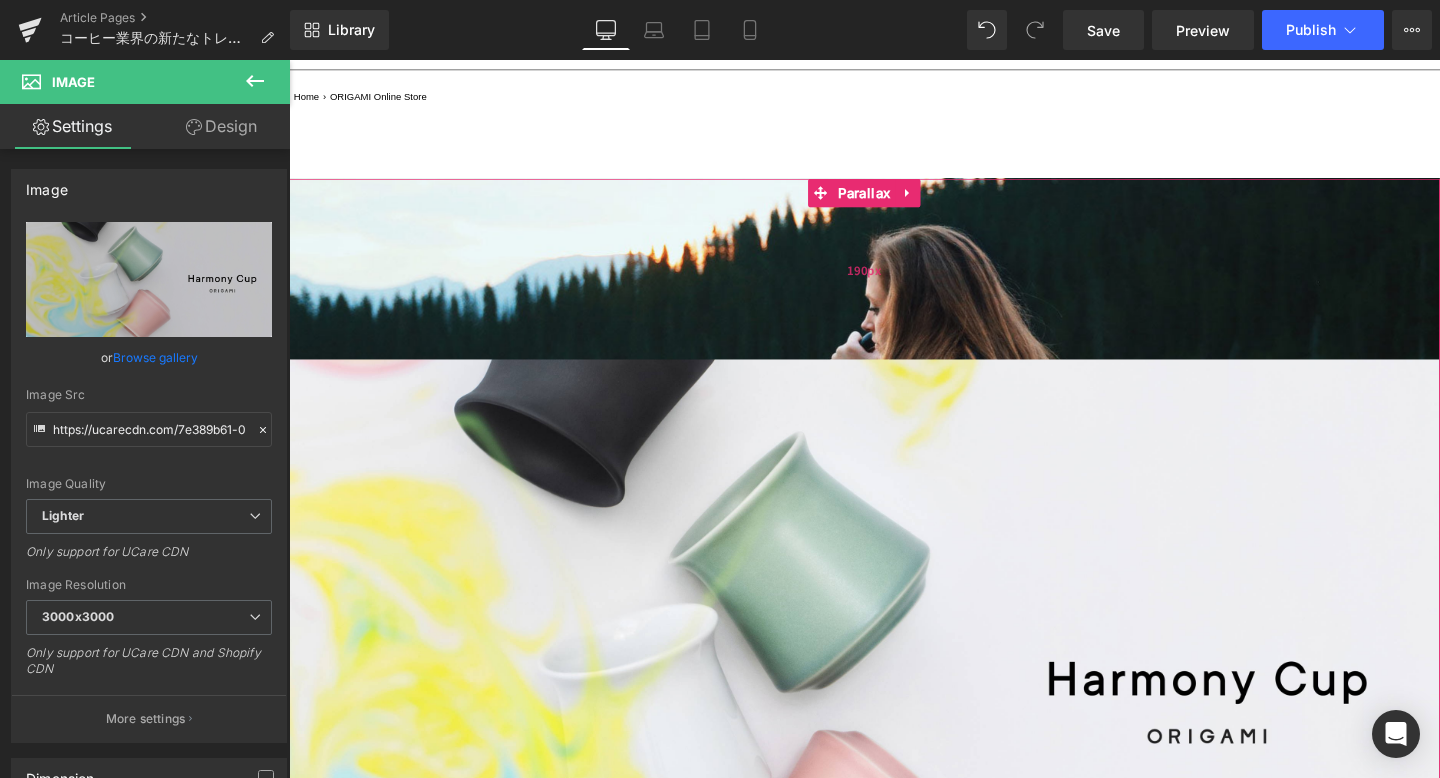 scroll, scrollTop: 104, scrollLeft: 0, axis: vertical 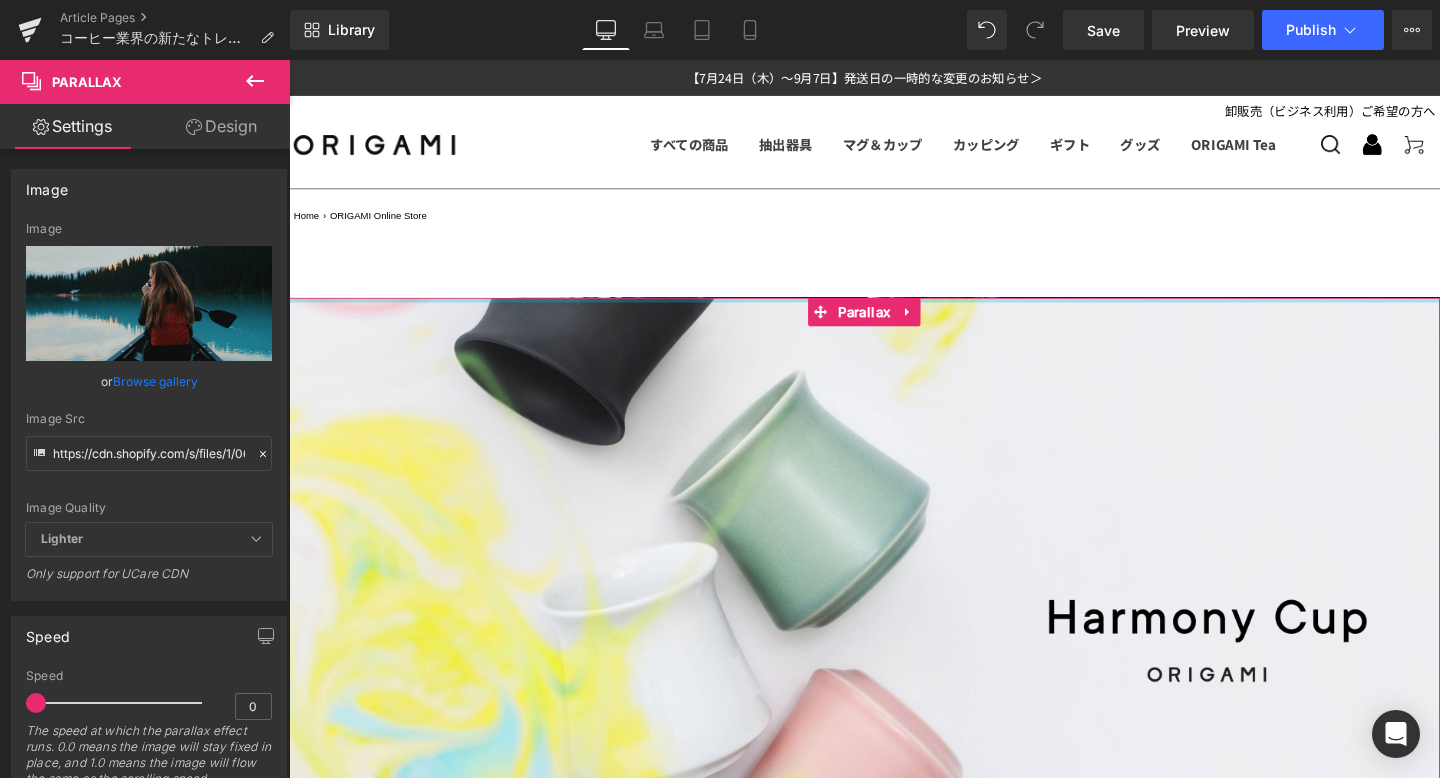 drag, startPoint x: 728, startPoint y: 378, endPoint x: 753, endPoint y: 178, distance: 201.55644 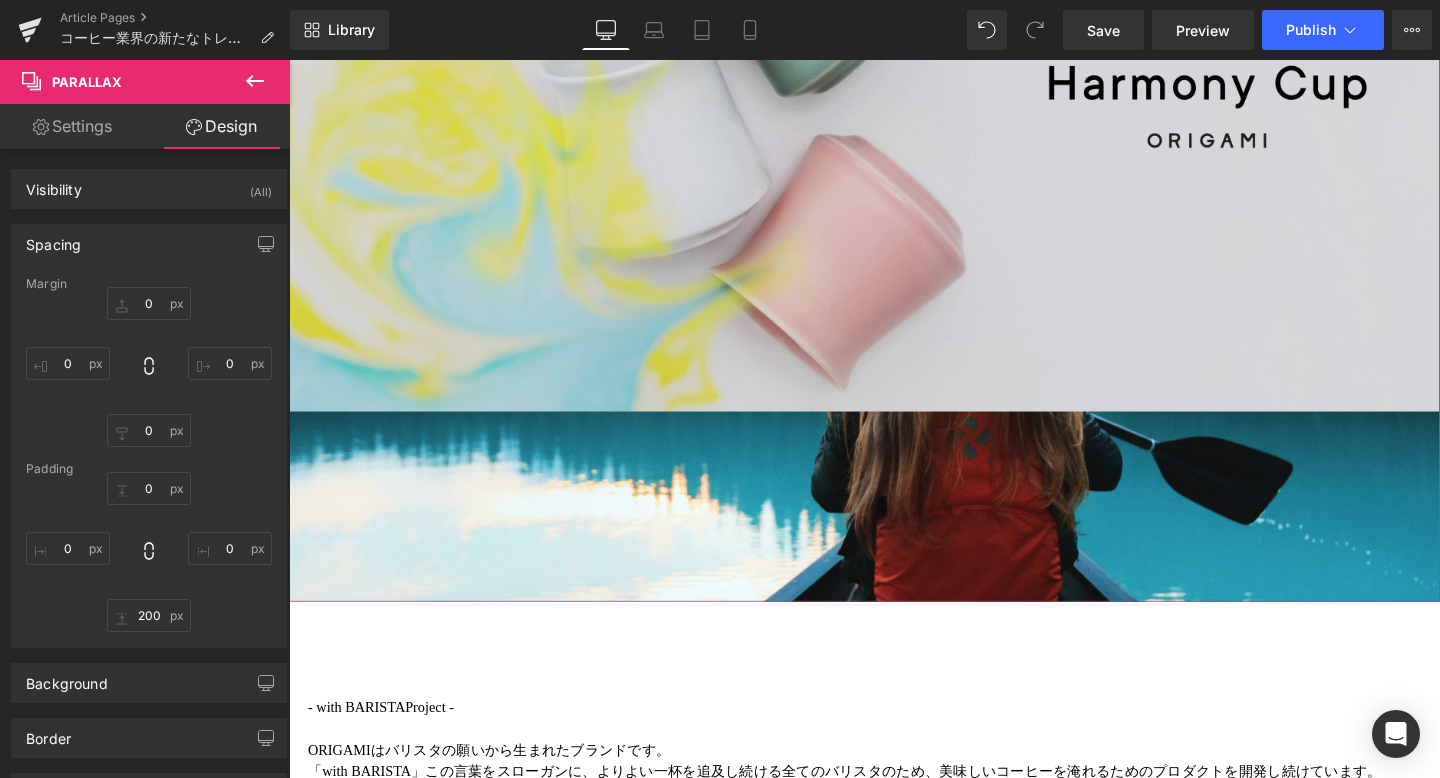 scroll, scrollTop: 693, scrollLeft: 0, axis: vertical 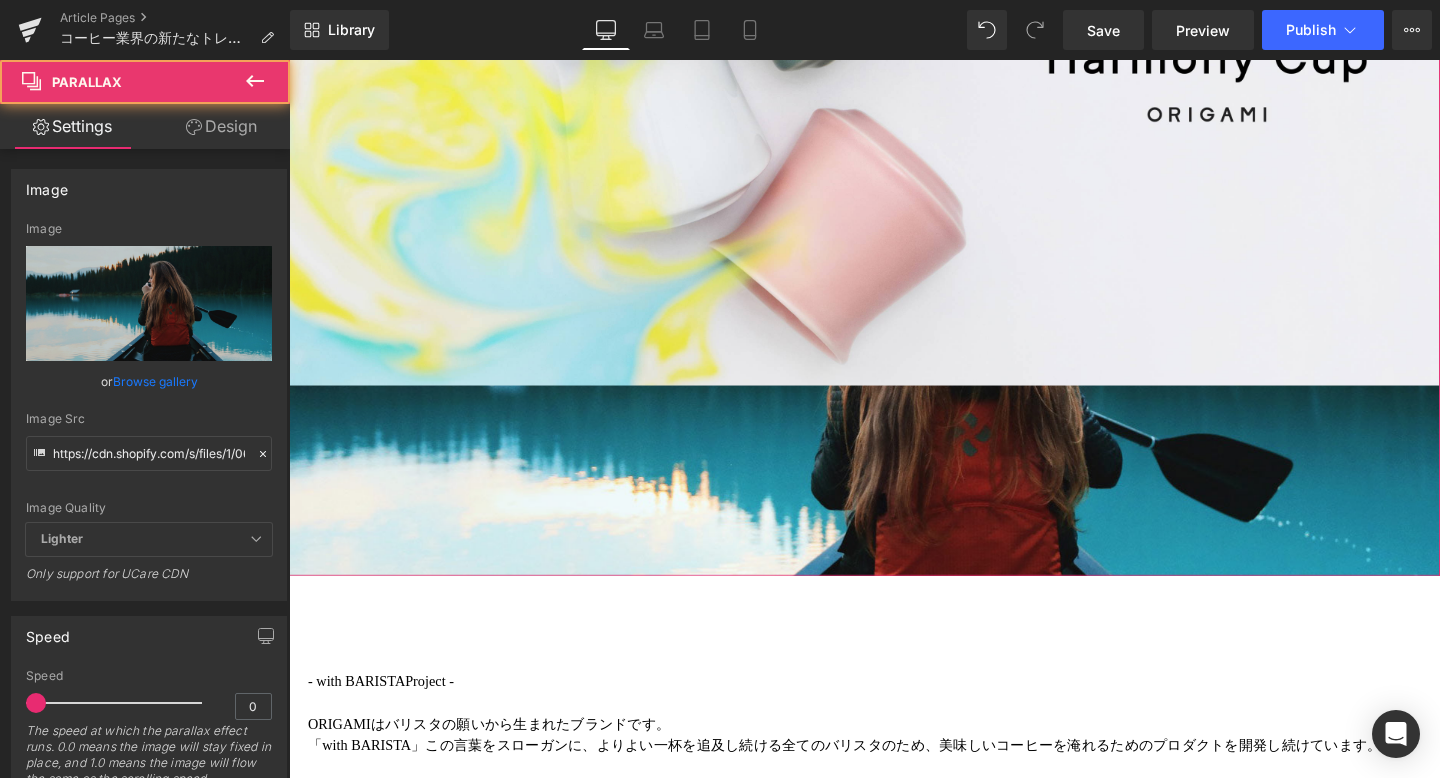 click at bounding box center (894, 419) 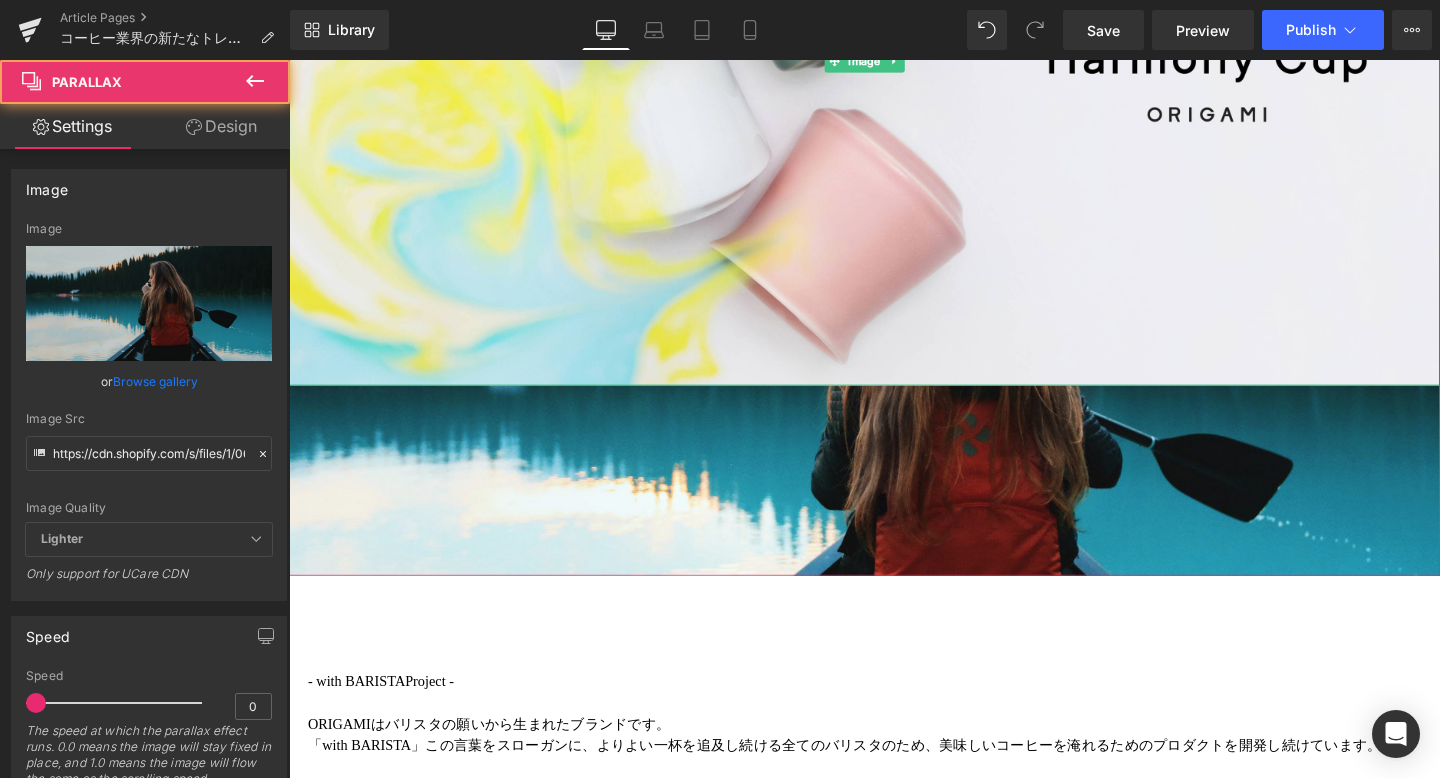 drag, startPoint x: 844, startPoint y: 441, endPoint x: 837, endPoint y: 433, distance: 10.630146 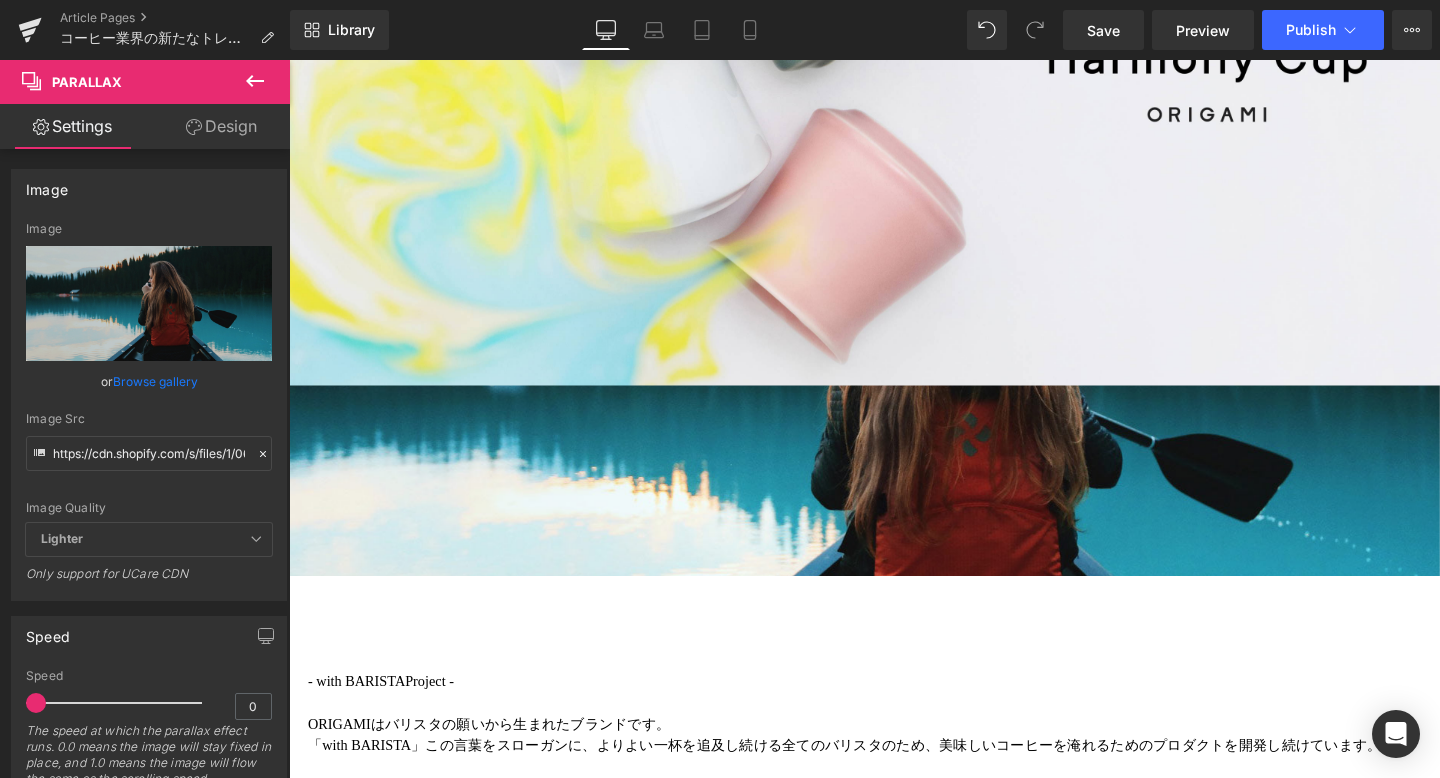 drag, startPoint x: 1070, startPoint y: 766, endPoint x: 816, endPoint y: 728, distance: 256.82678 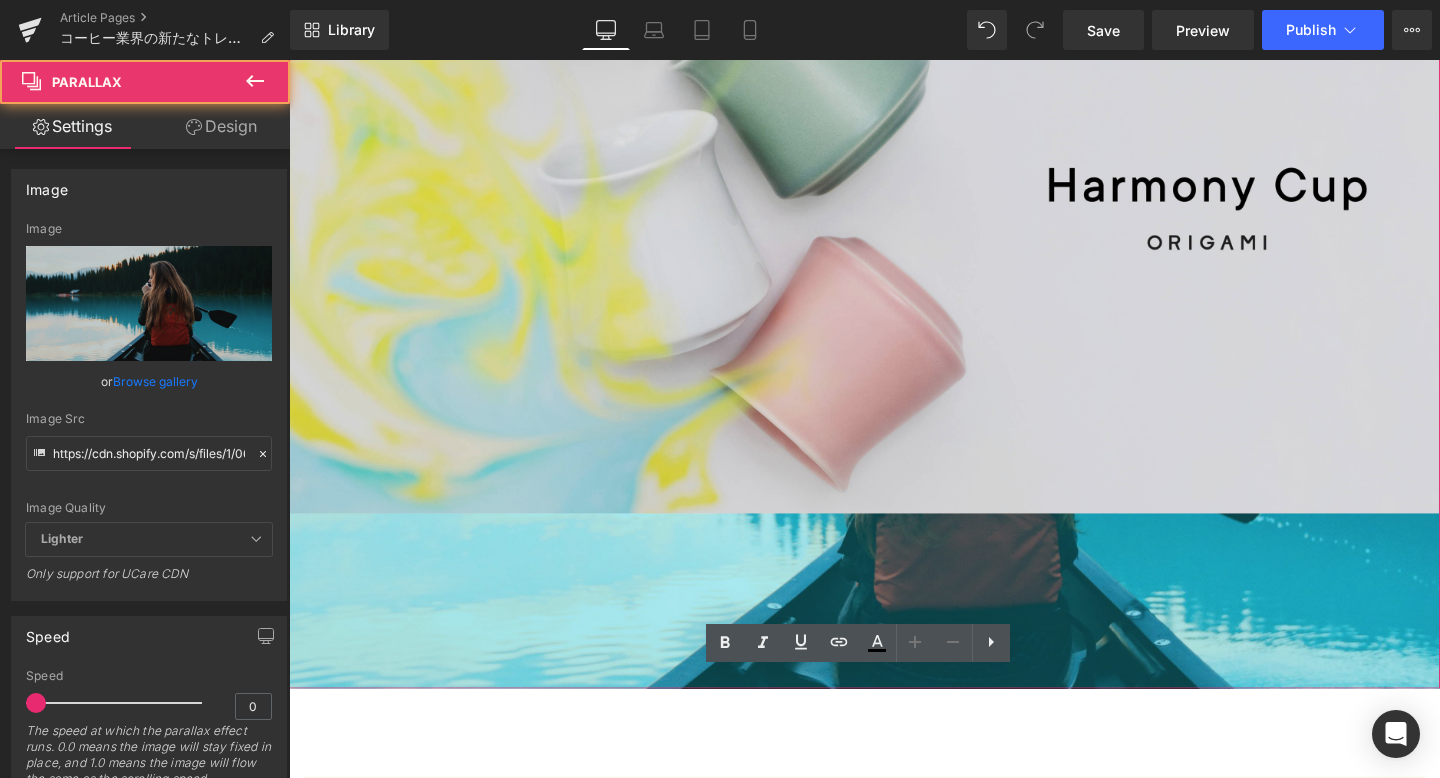 scroll, scrollTop: 493, scrollLeft: 0, axis: vertical 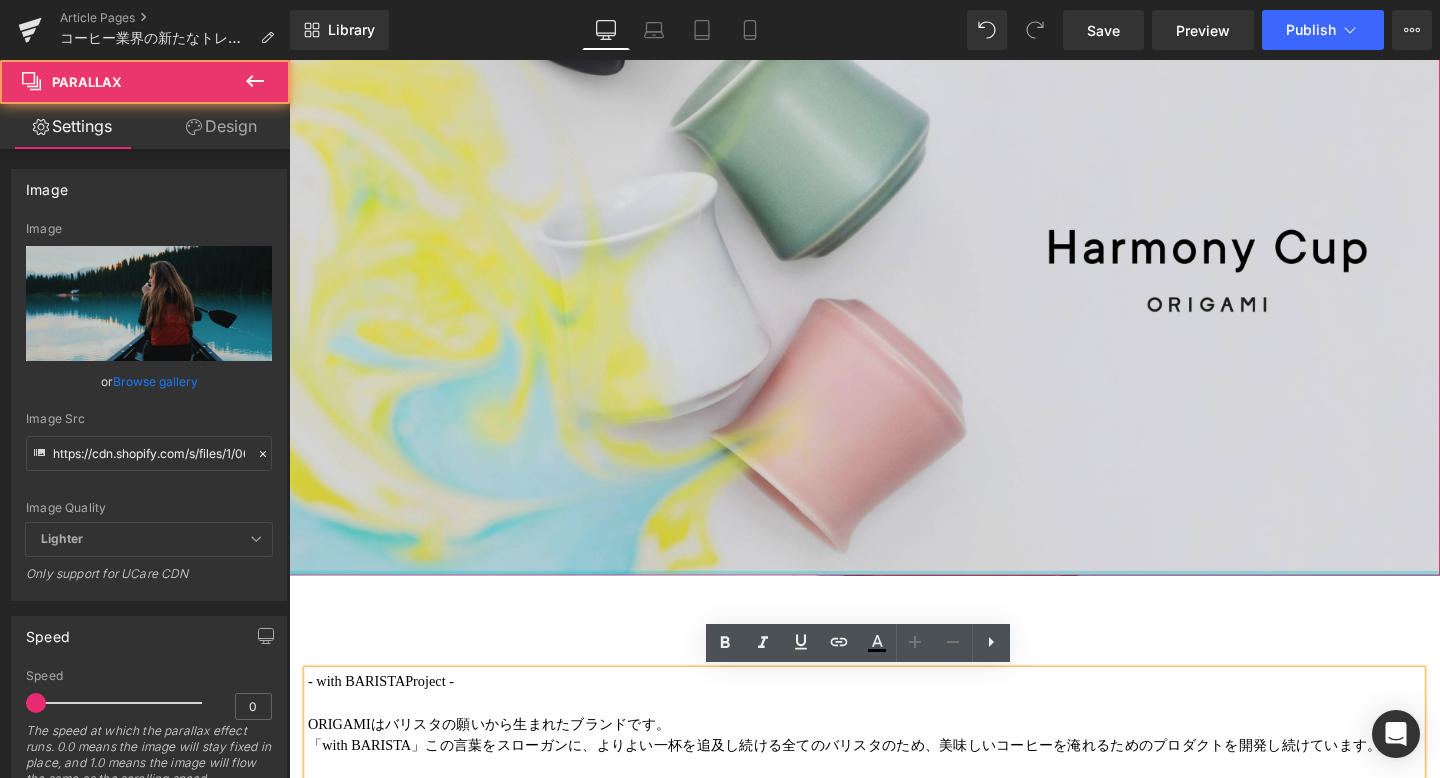 drag, startPoint x: 901, startPoint y: 560, endPoint x: 947, endPoint y: 356, distance: 209.12198 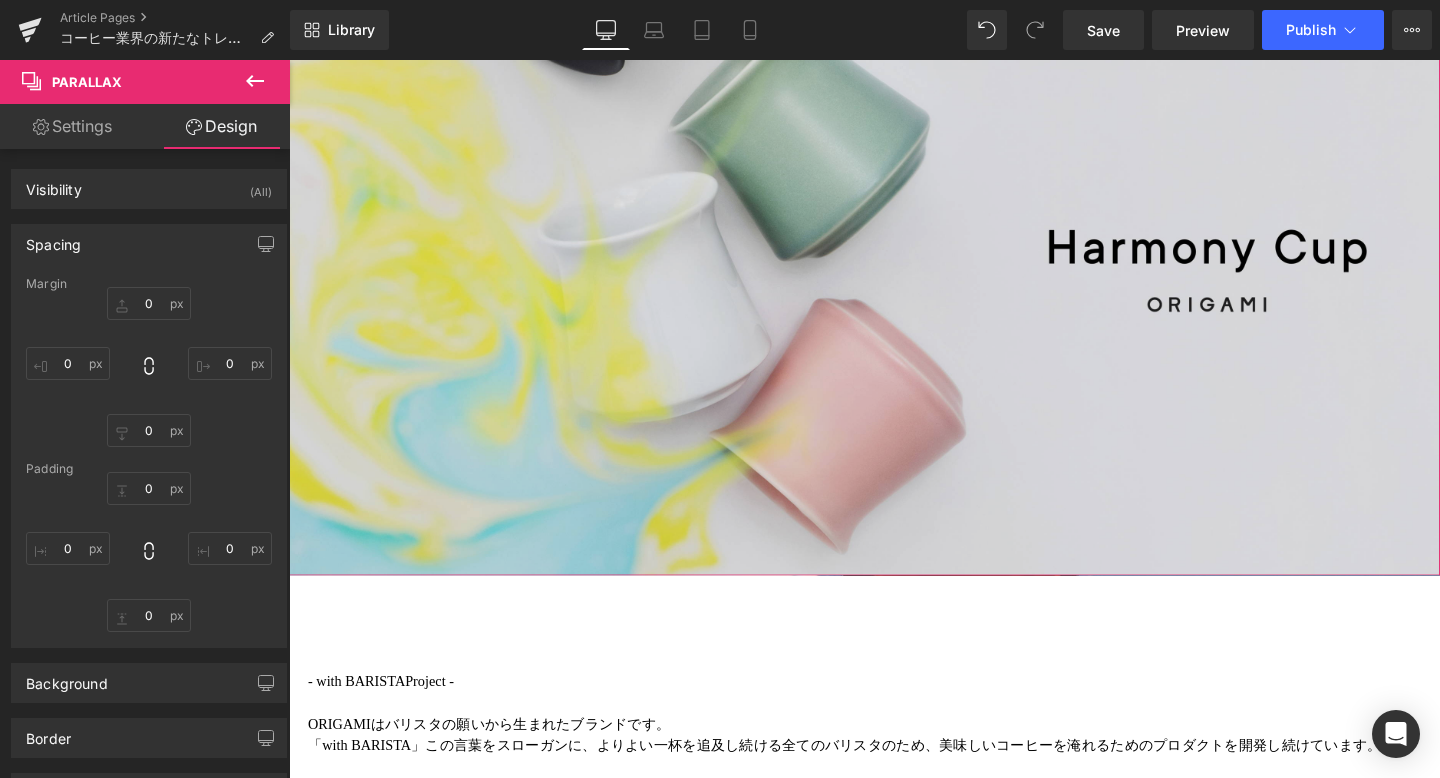 type on "0" 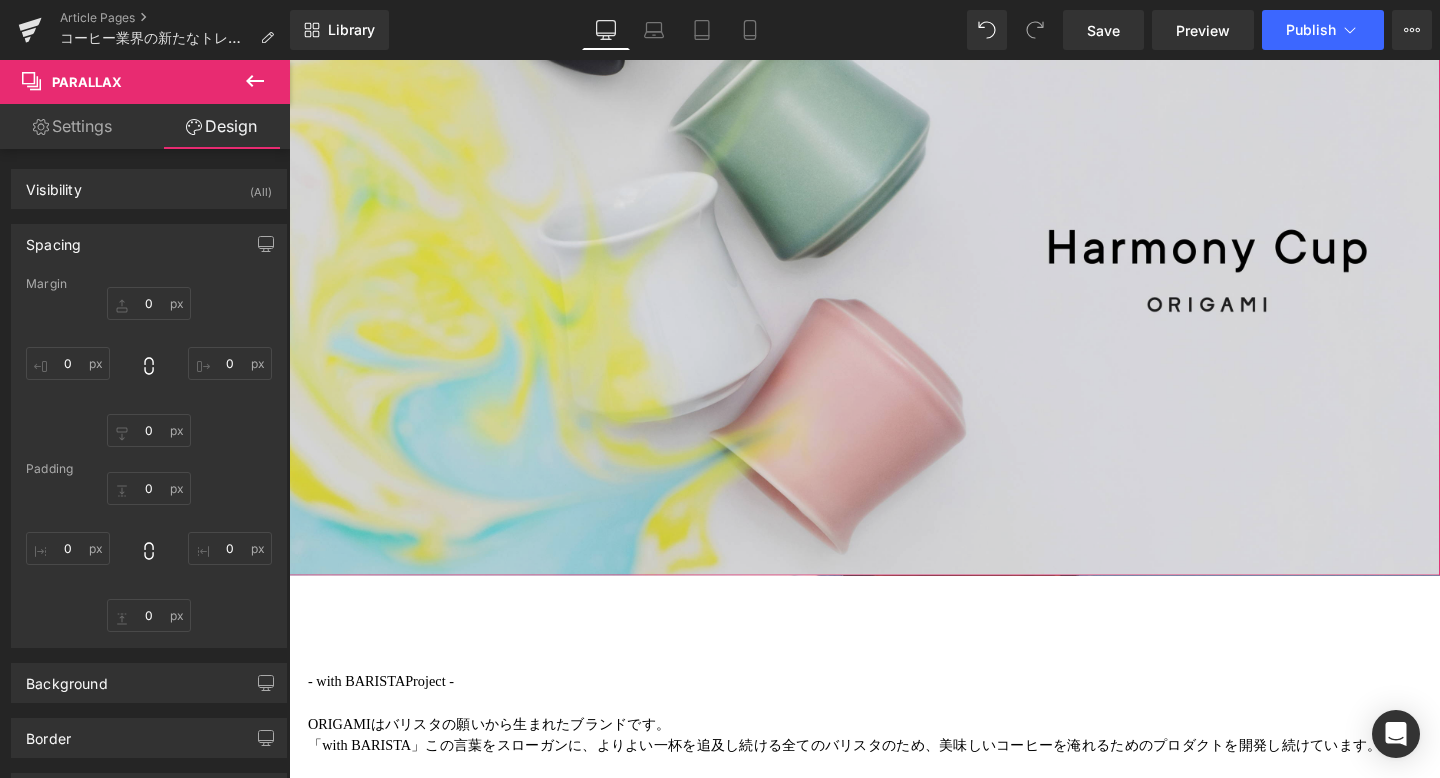 type on "0" 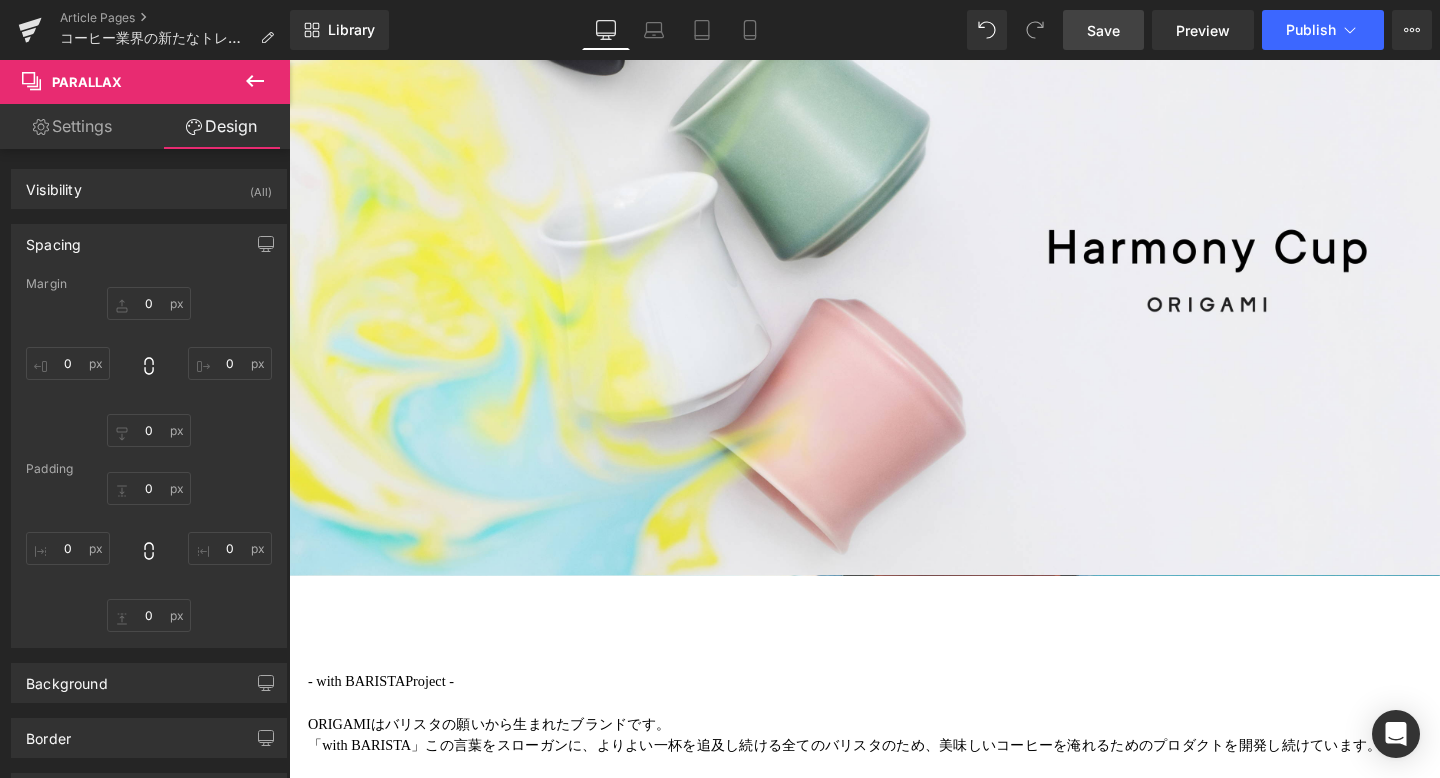 click on "Save" at bounding box center (1103, 30) 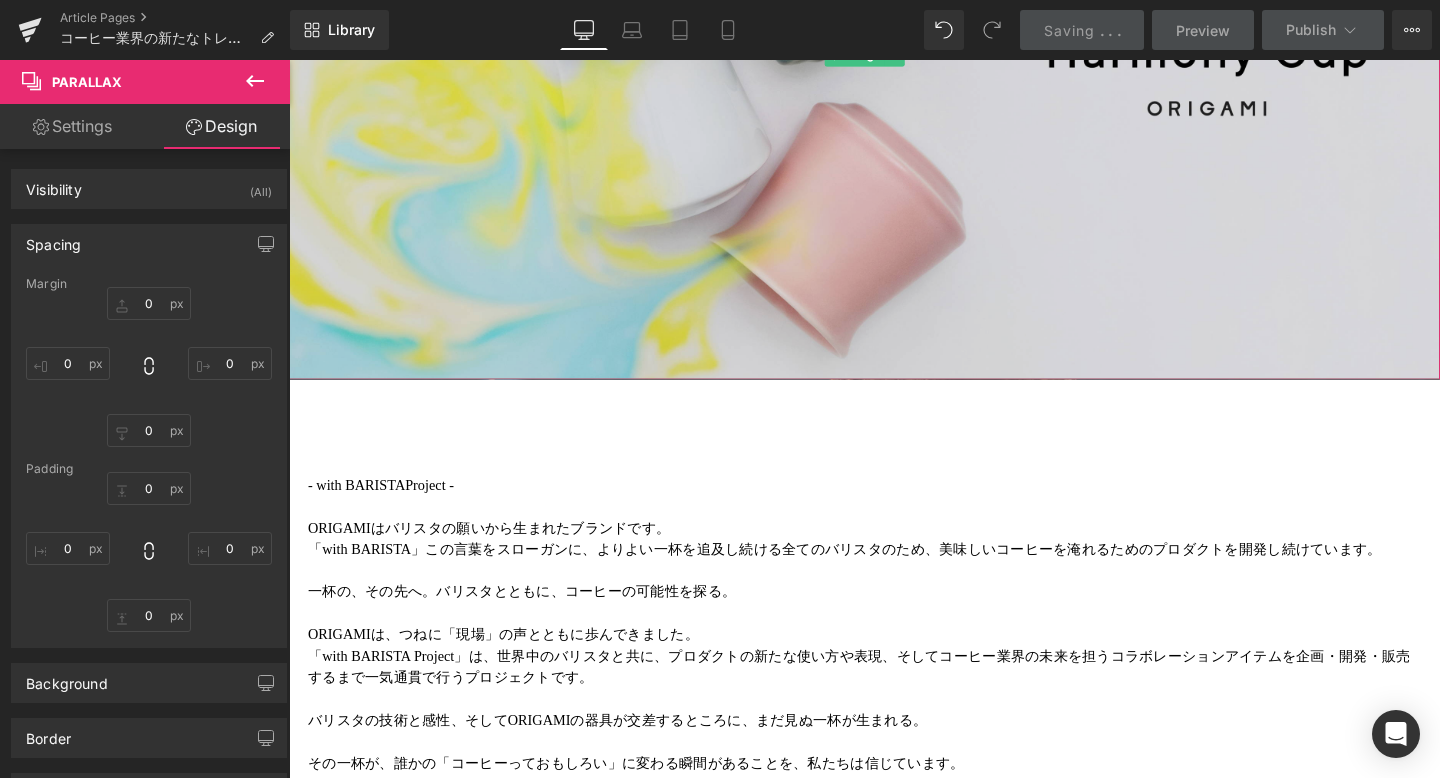 scroll, scrollTop: 707, scrollLeft: 0, axis: vertical 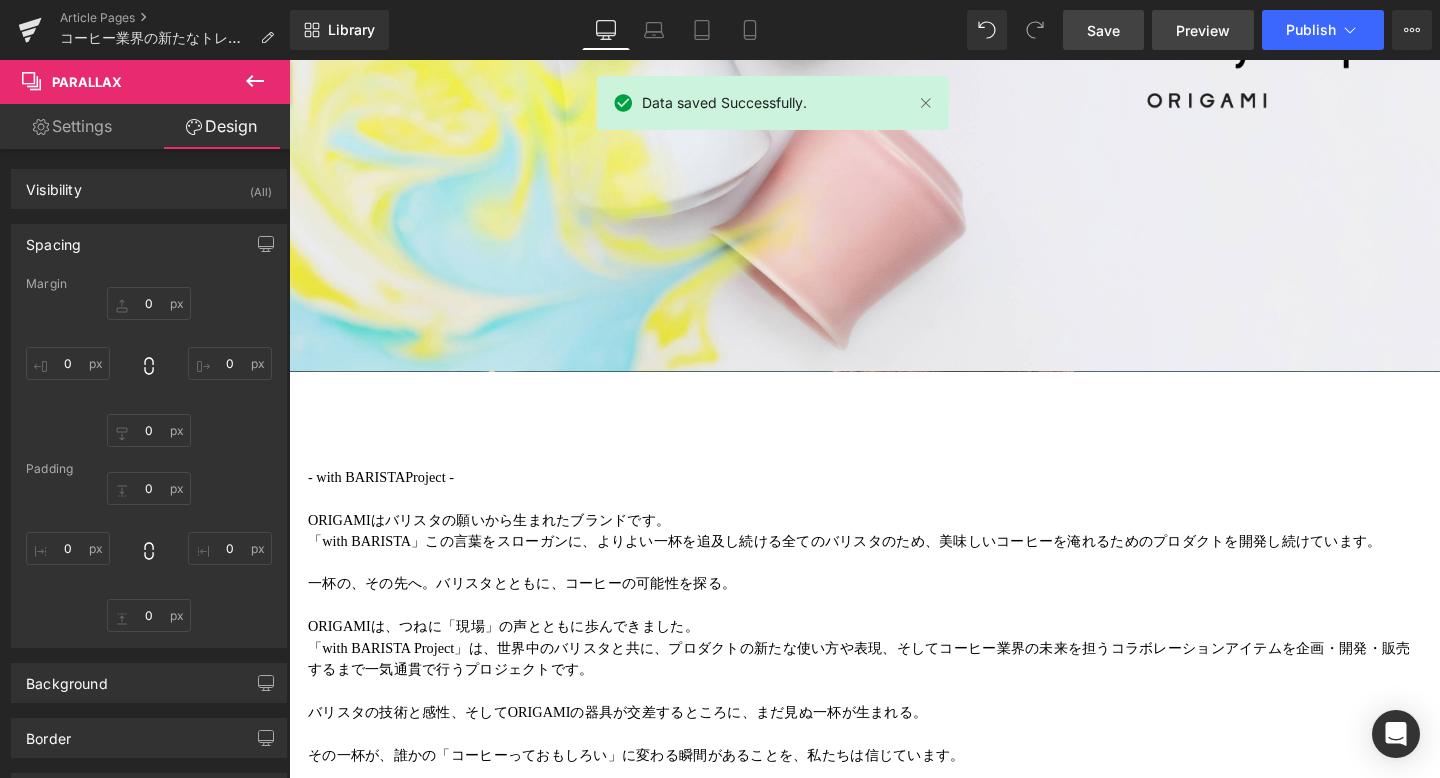 click on "Preview" at bounding box center (1203, 30) 